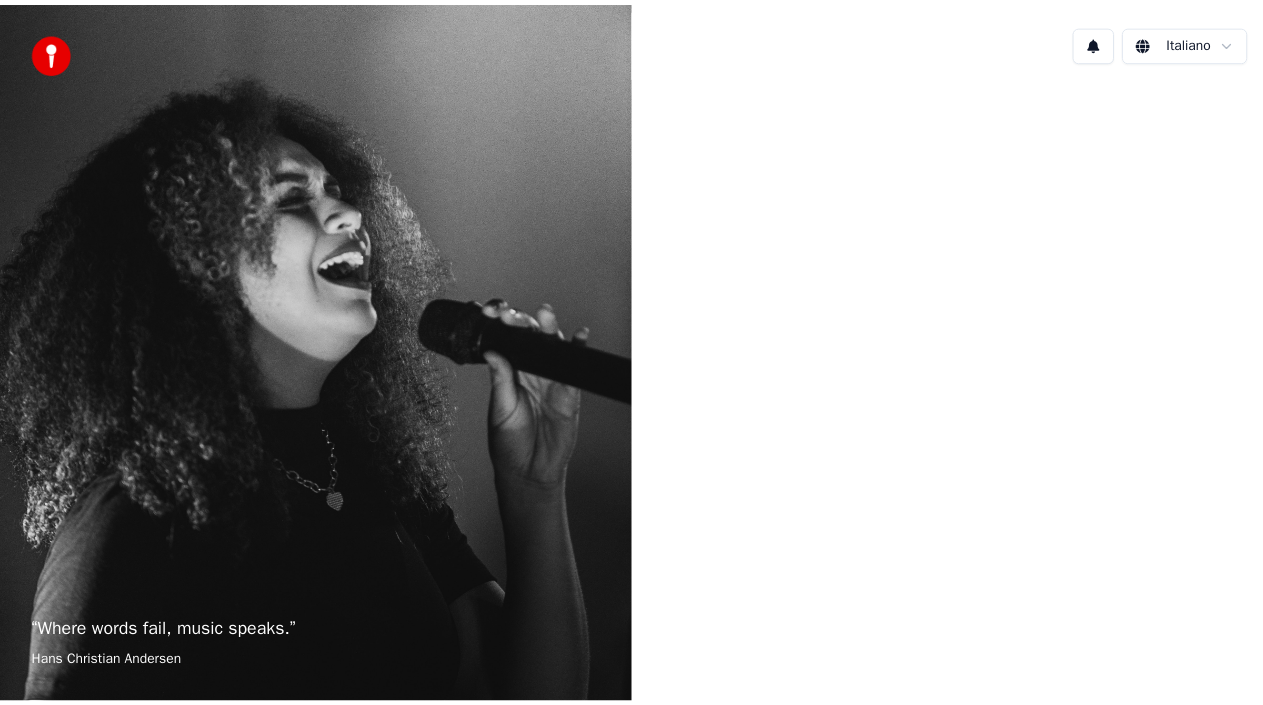 scroll, scrollTop: 0, scrollLeft: 0, axis: both 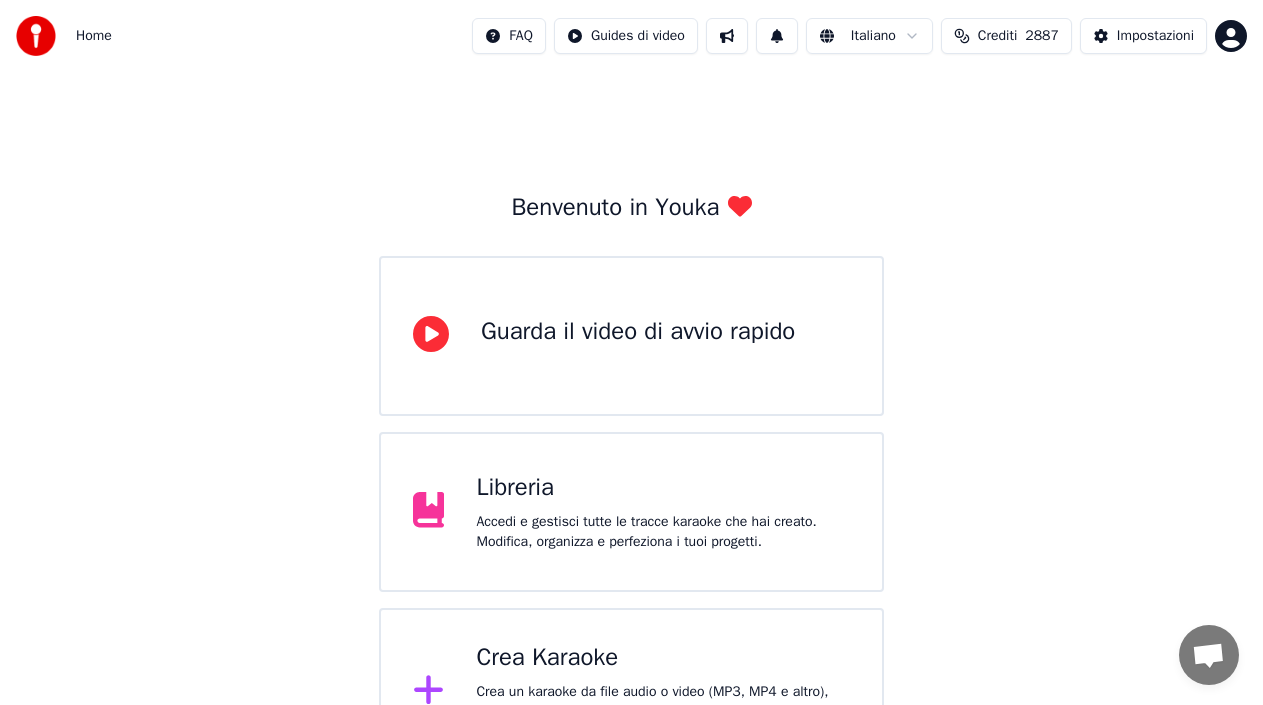 click on "Libreria Accedi e gestisci tutte le tracce karaoke che hai creato. Modifica, organizza e perfeziona i tuoi progetti." at bounding box center [663, 512] 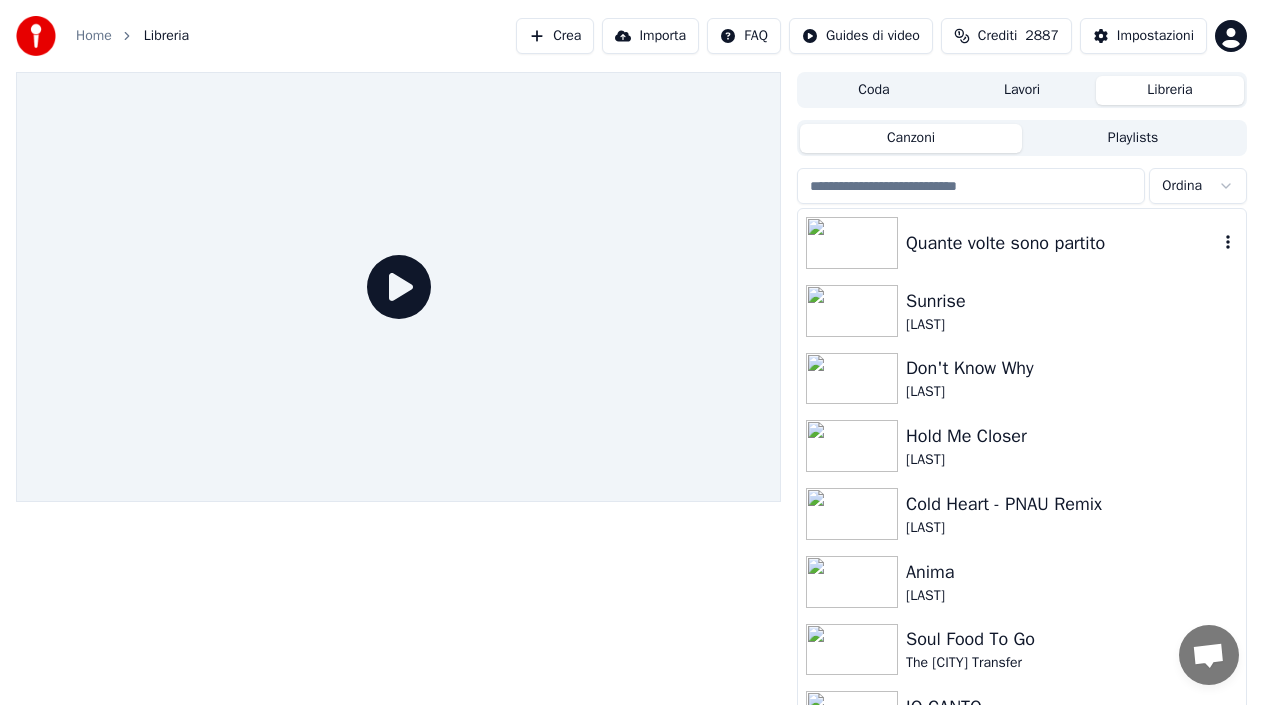 click on "Quante volte sono partito" at bounding box center [1062, 243] 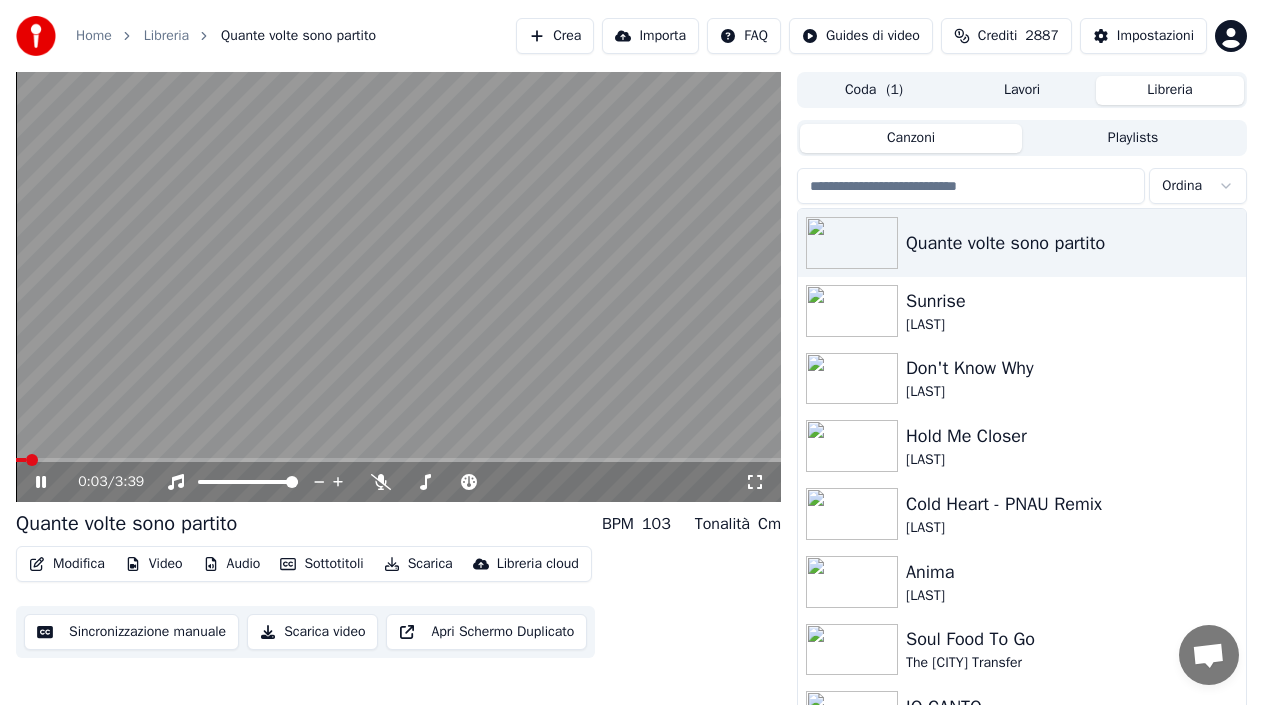 click at bounding box center (21, 460) 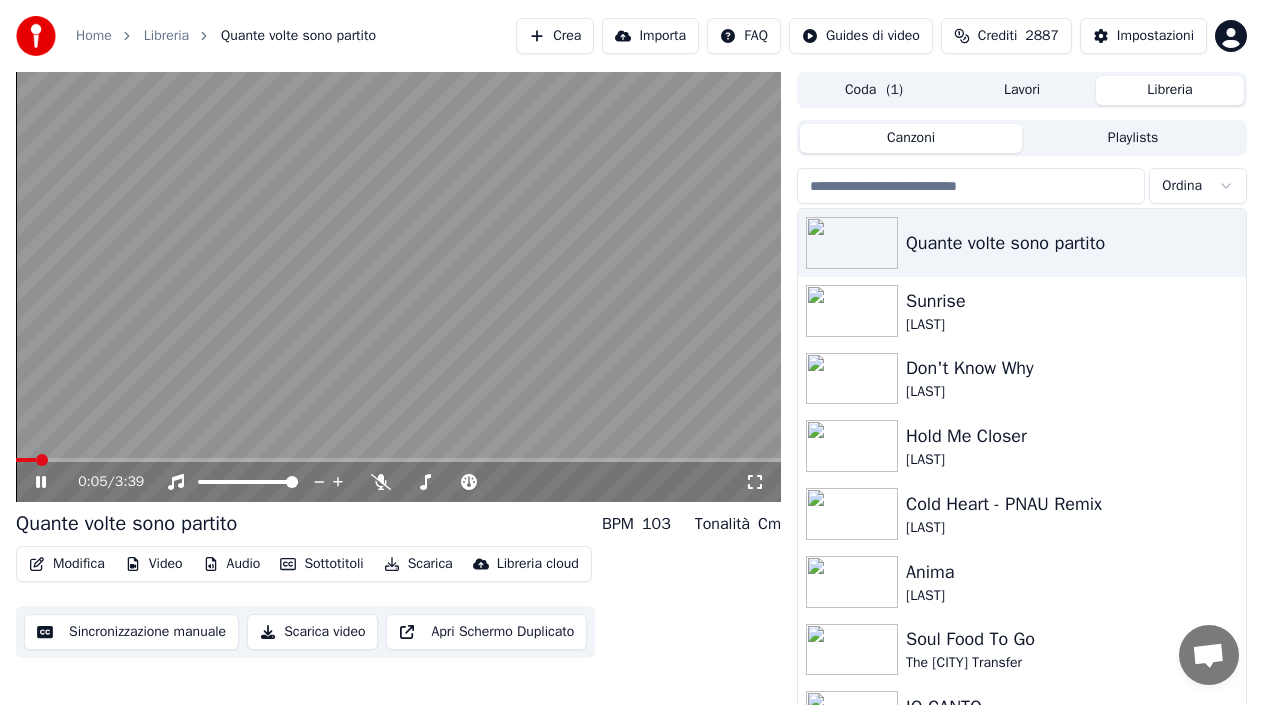 click 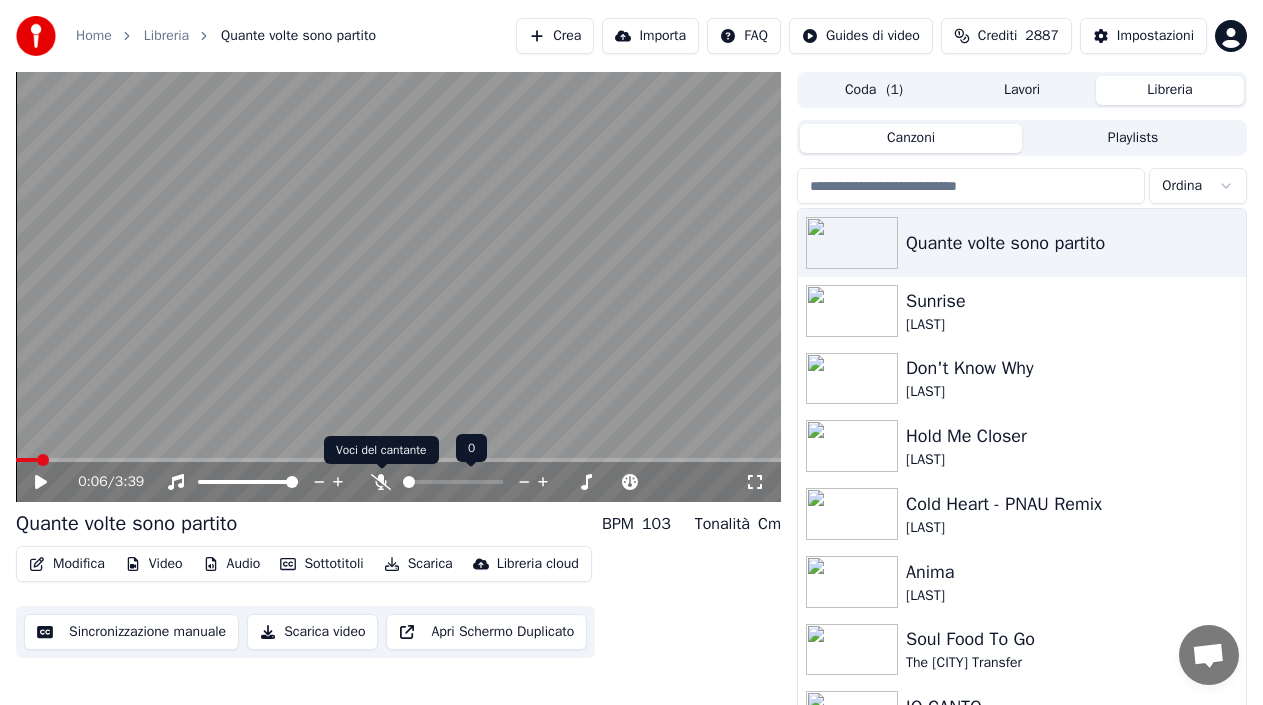 click 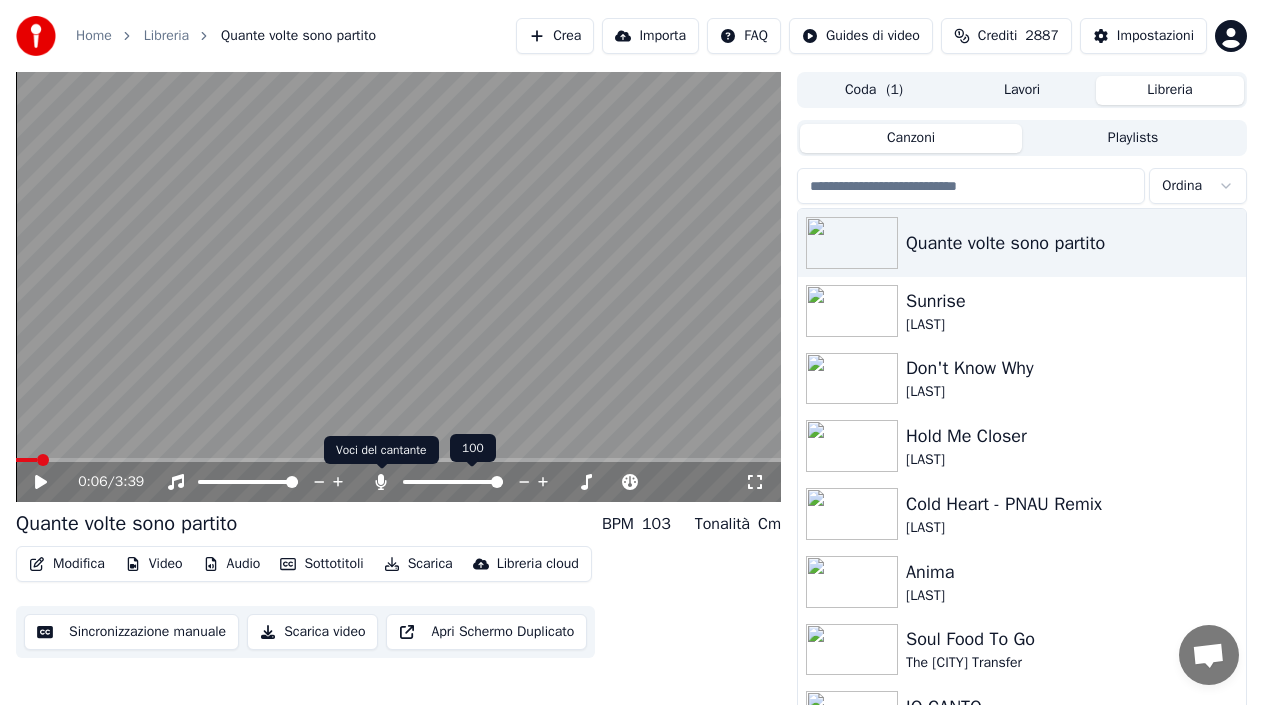 click 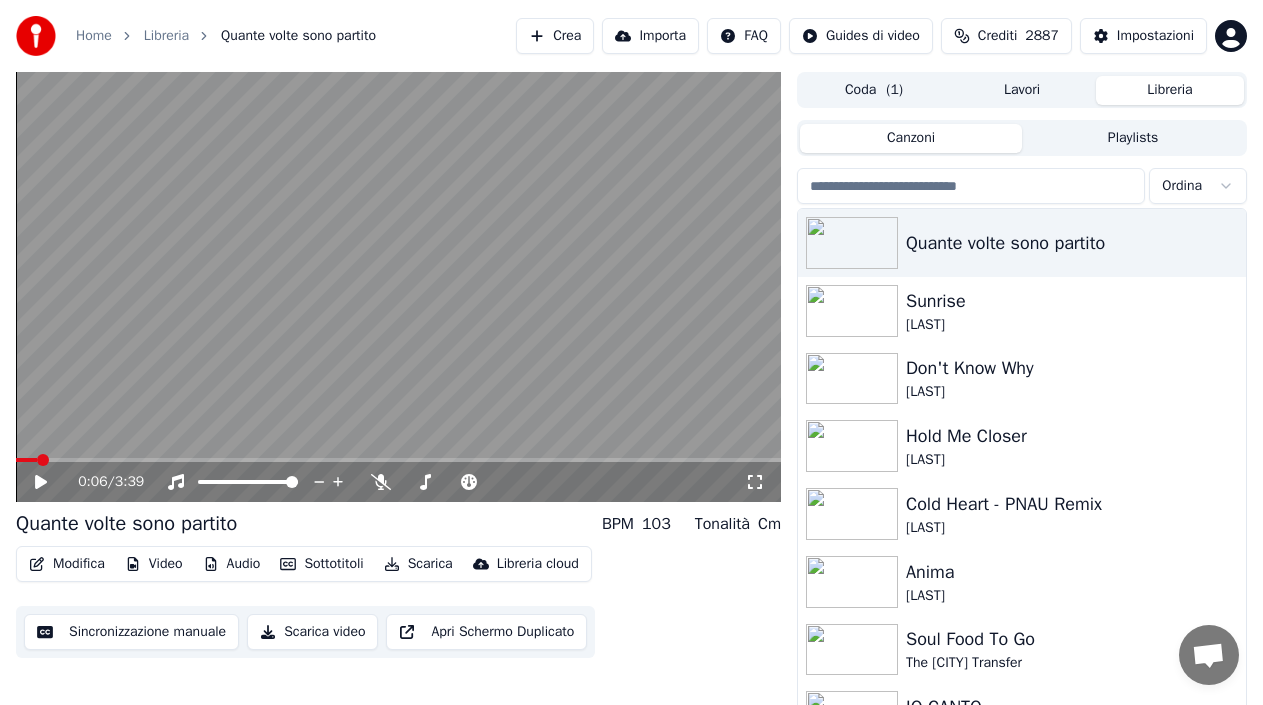 click 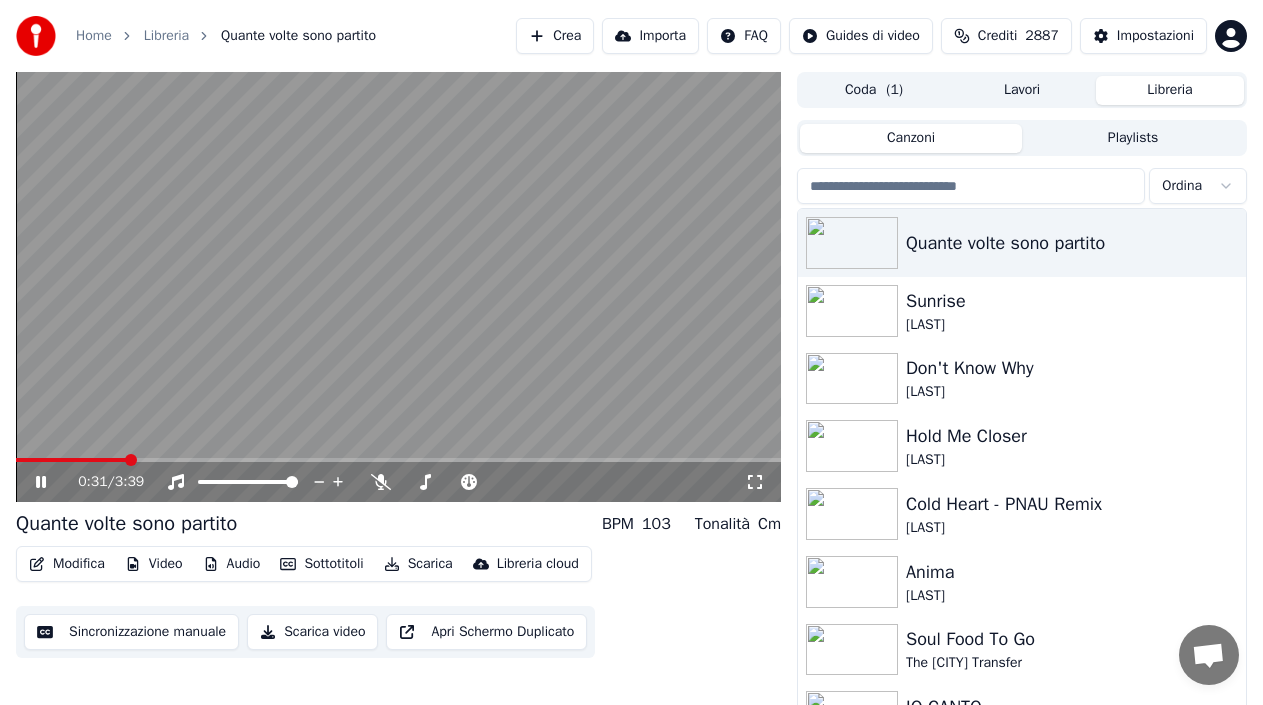 click 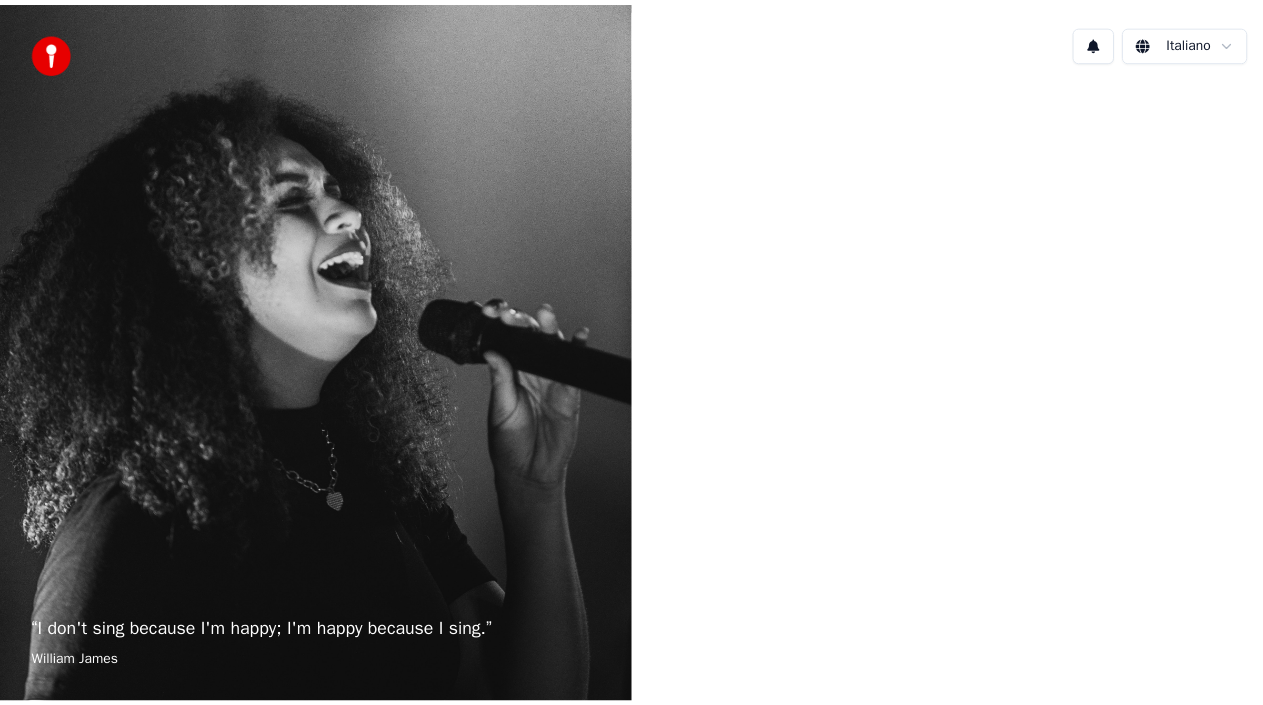 scroll, scrollTop: 0, scrollLeft: 0, axis: both 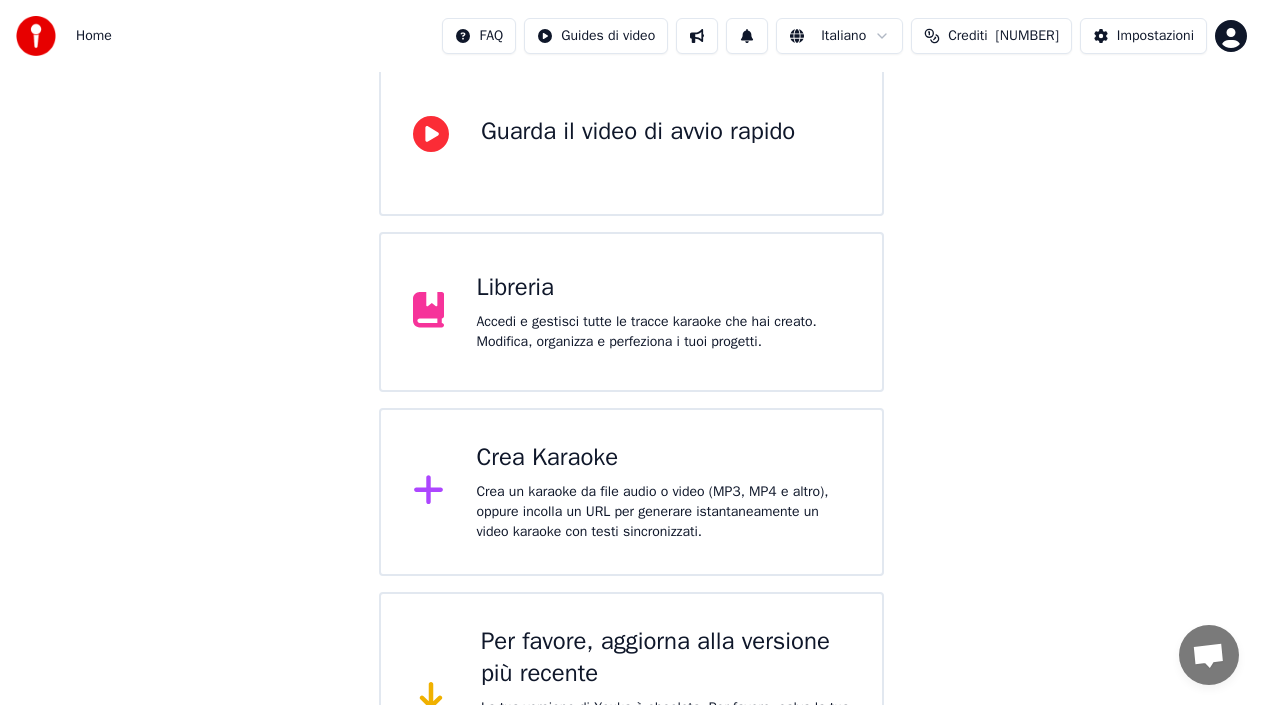 click on "Crea Karaoke" at bounding box center (663, 458) 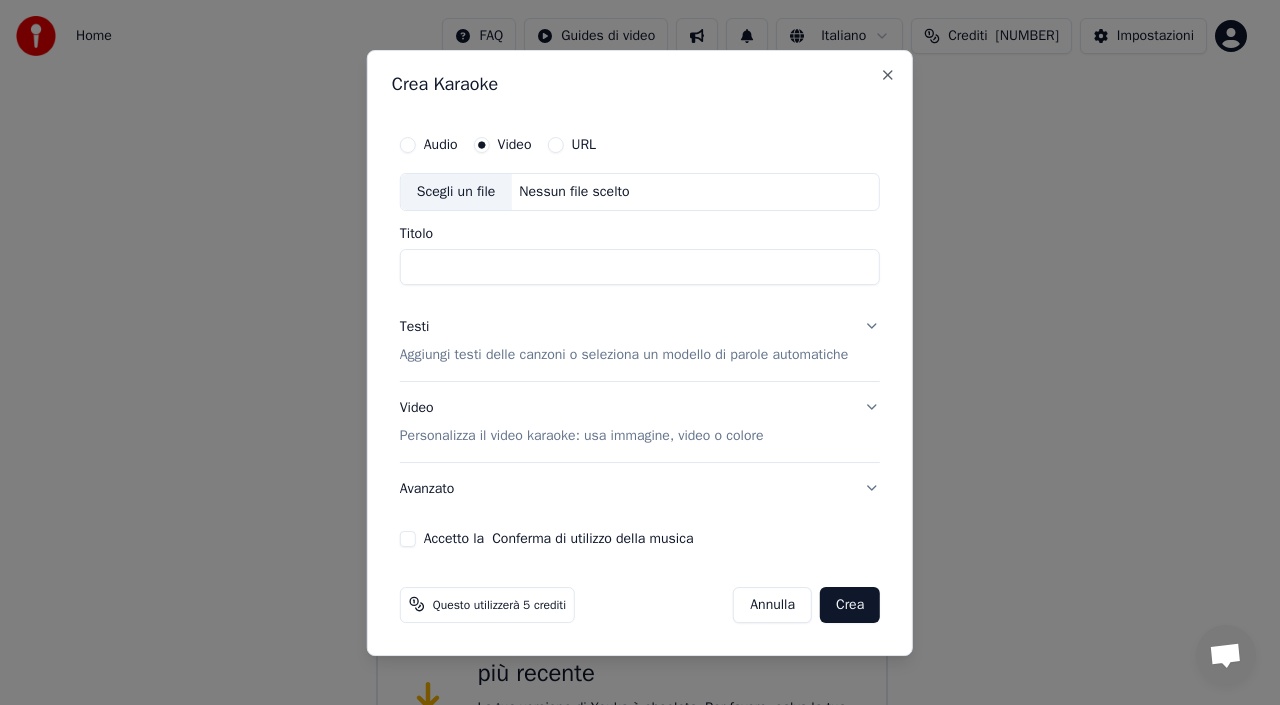 click on "Nessun file scelto" at bounding box center (574, 192) 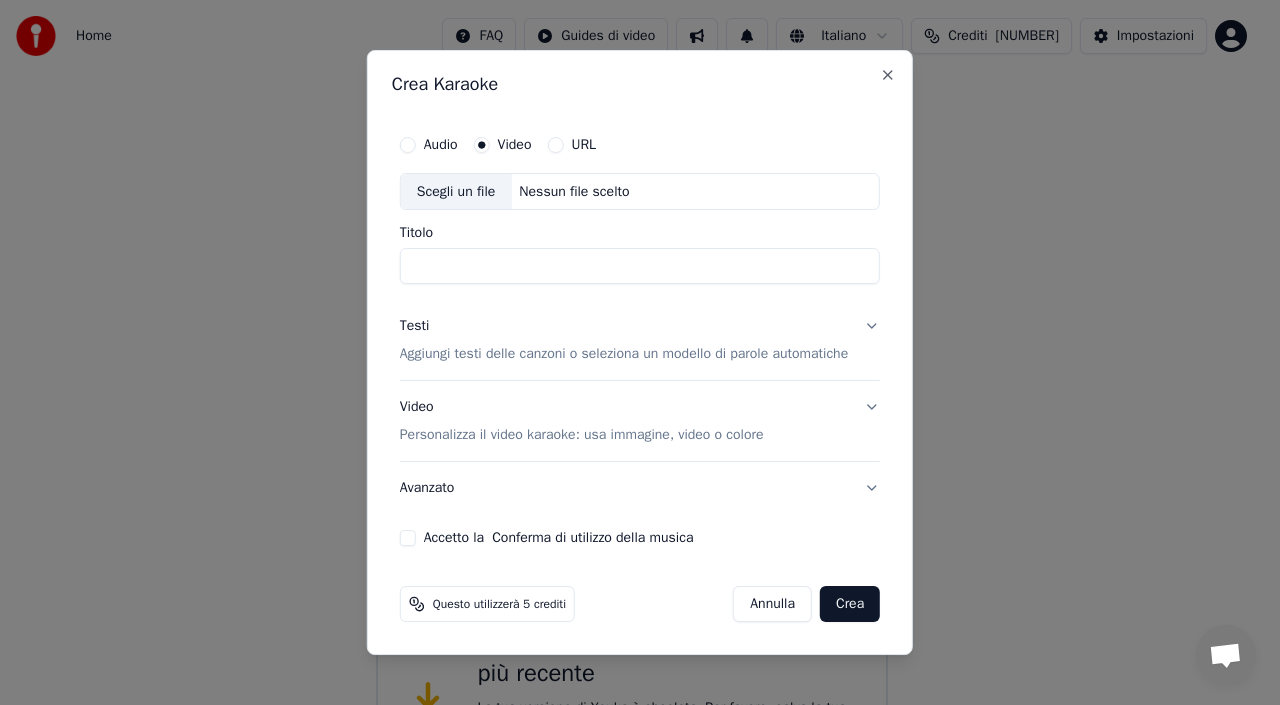 type on "**********" 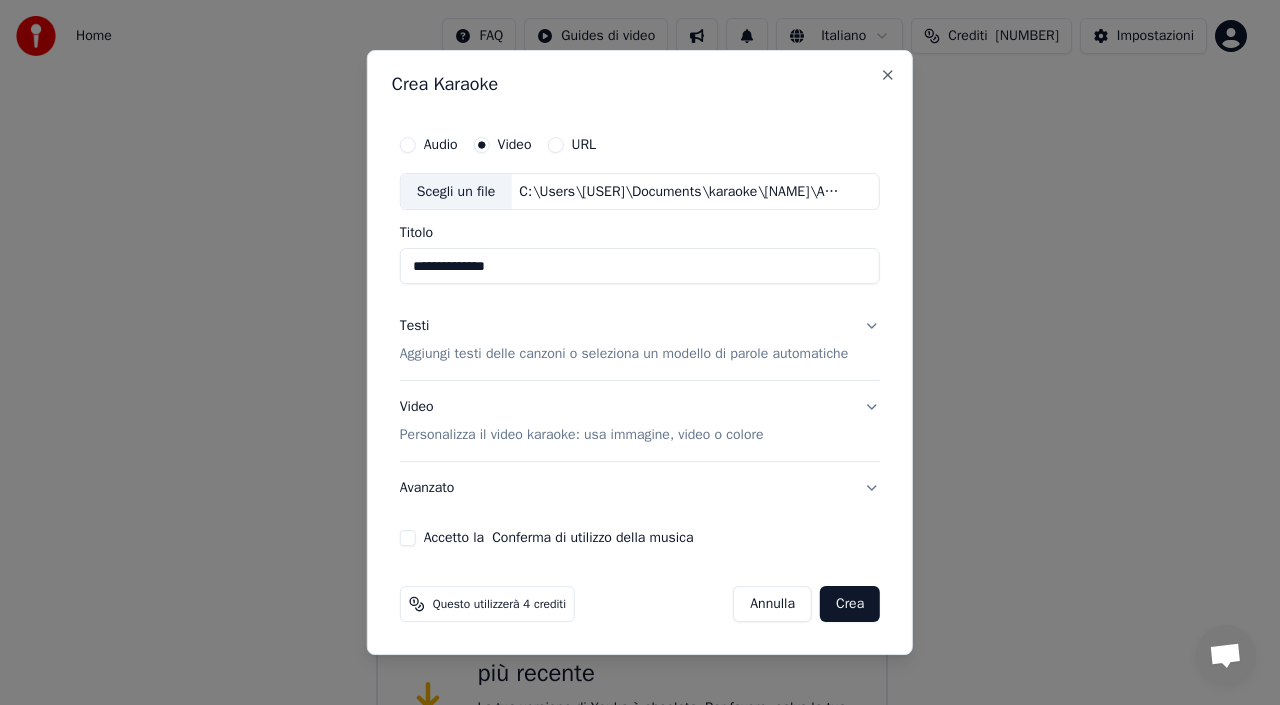 click on "Aggiungi testi delle canzoni o seleziona un modello di parole automatiche" at bounding box center (624, 355) 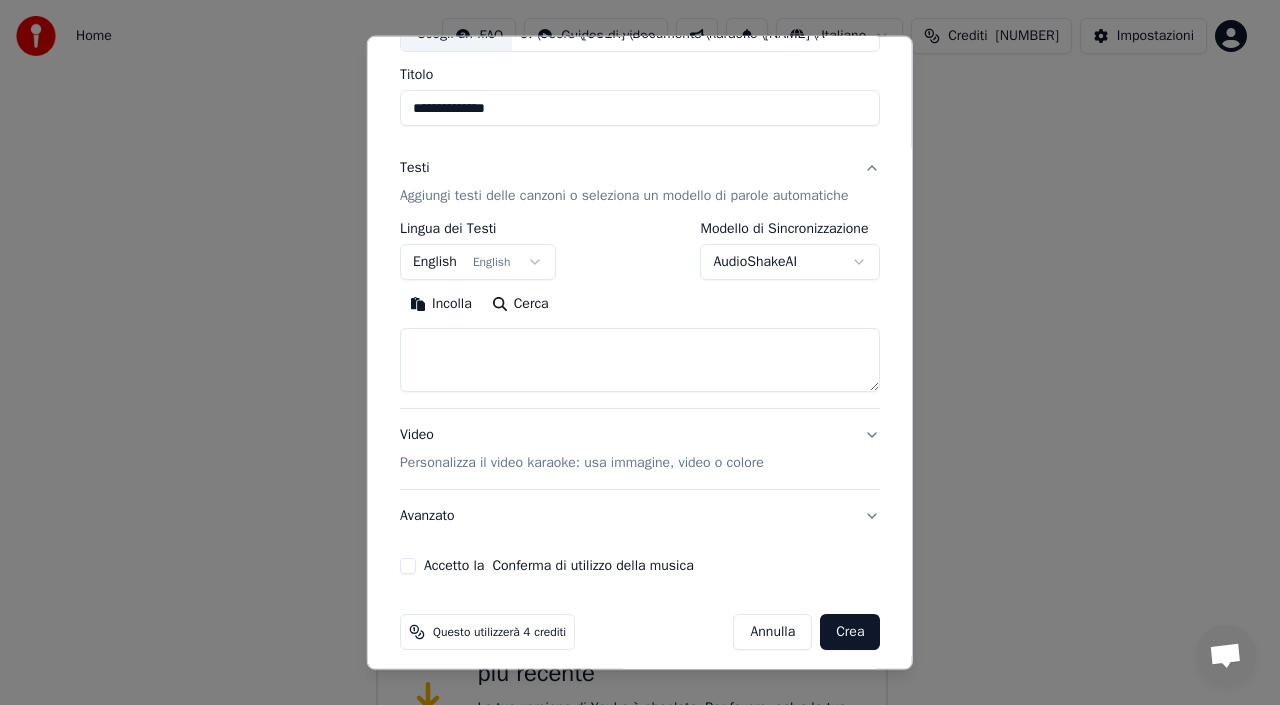 scroll, scrollTop: 157, scrollLeft: 0, axis: vertical 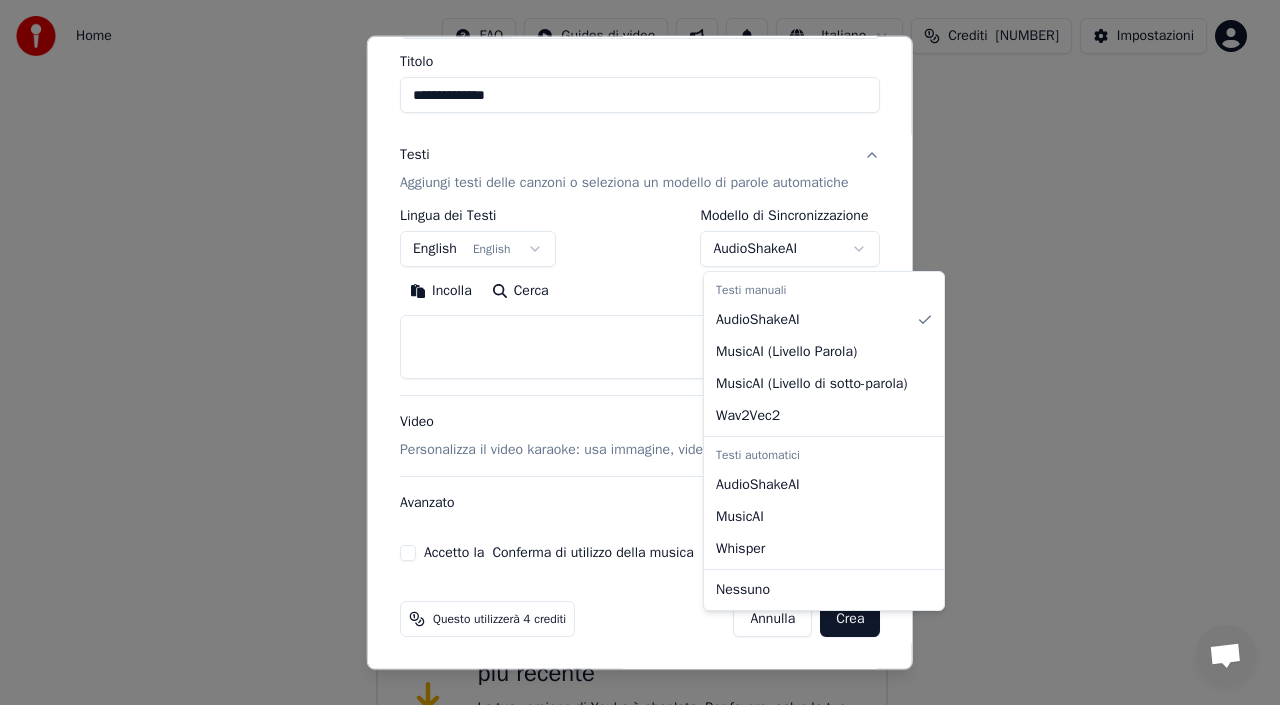 click on "**********" at bounding box center [631, 306] 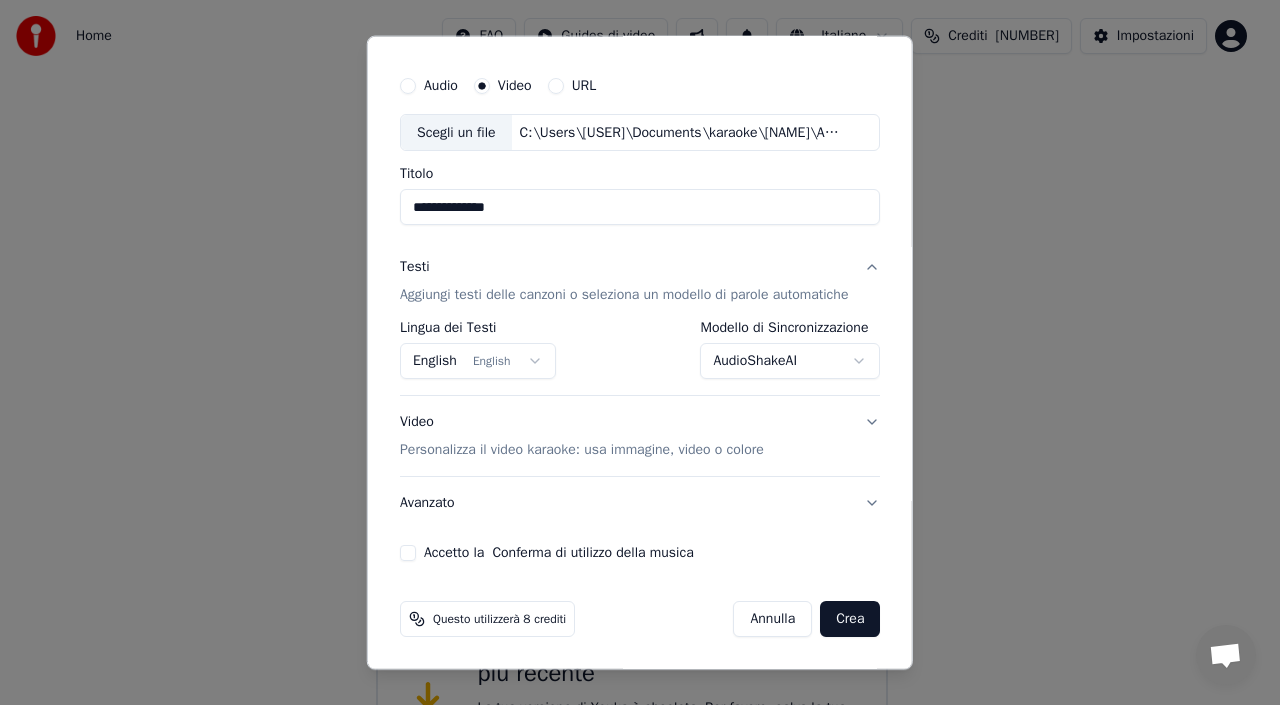 click on "English English" at bounding box center [478, 361] 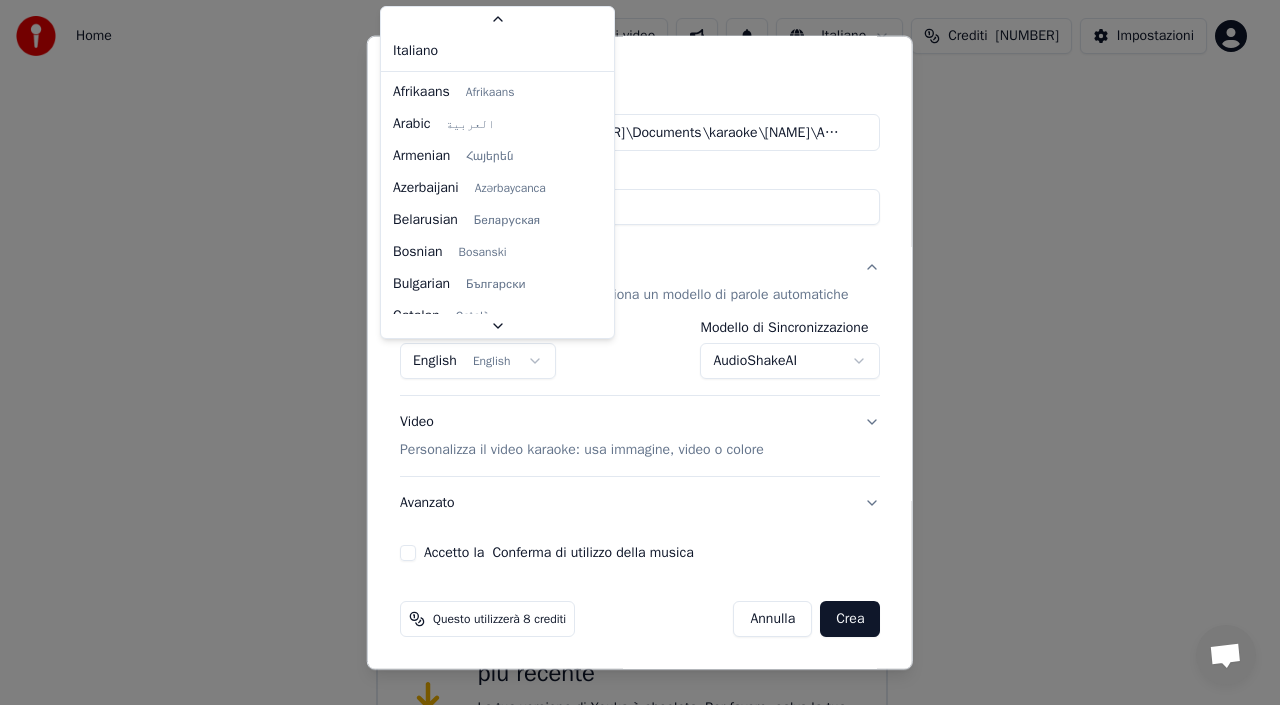 scroll, scrollTop: 50, scrollLeft: 0, axis: vertical 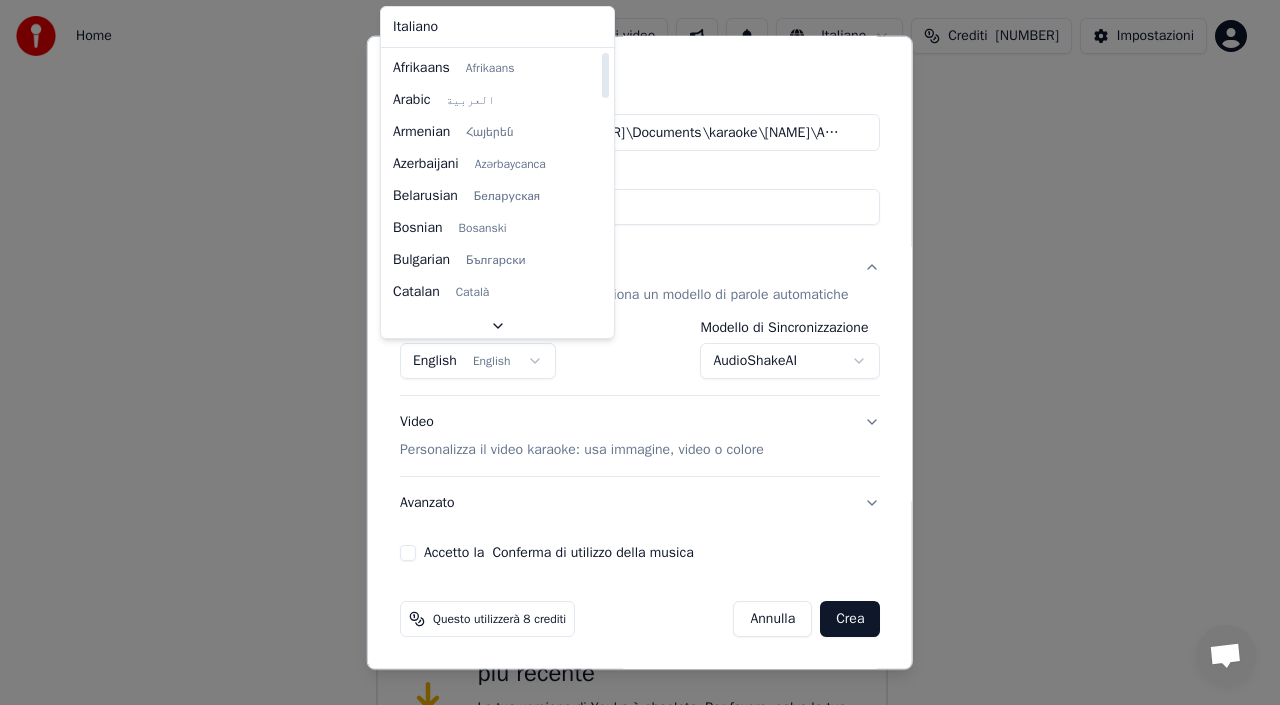 select on "**" 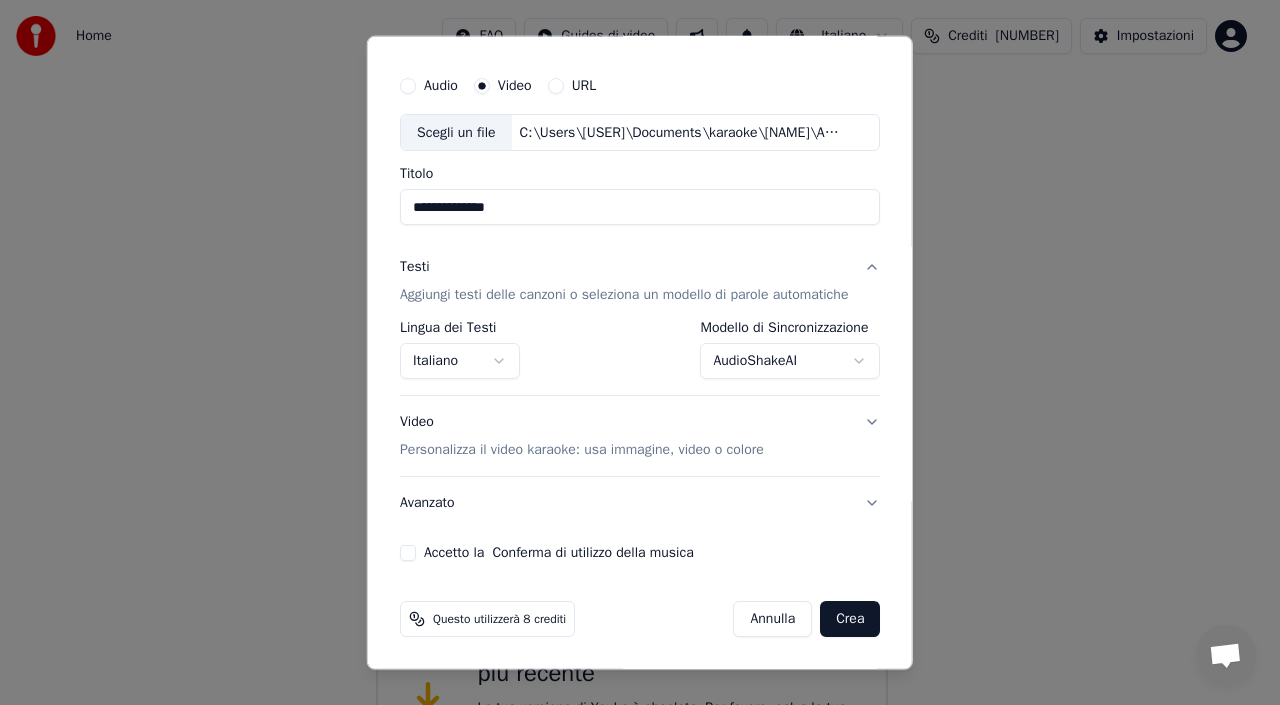 click on "Personalizza il video karaoke: usa immagine, video o colore" at bounding box center [582, 450] 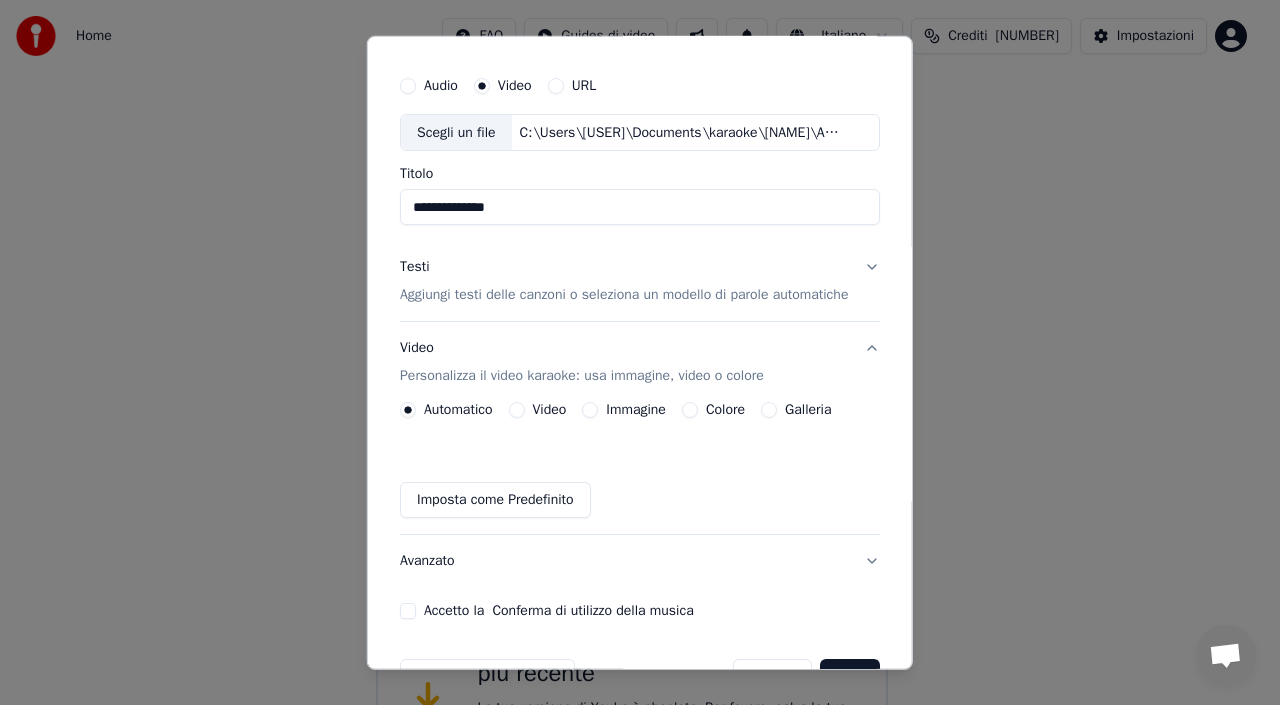 click on "Automatico Video Immagine Colore Galleria Imposta come Predefinito" at bounding box center (640, 460) 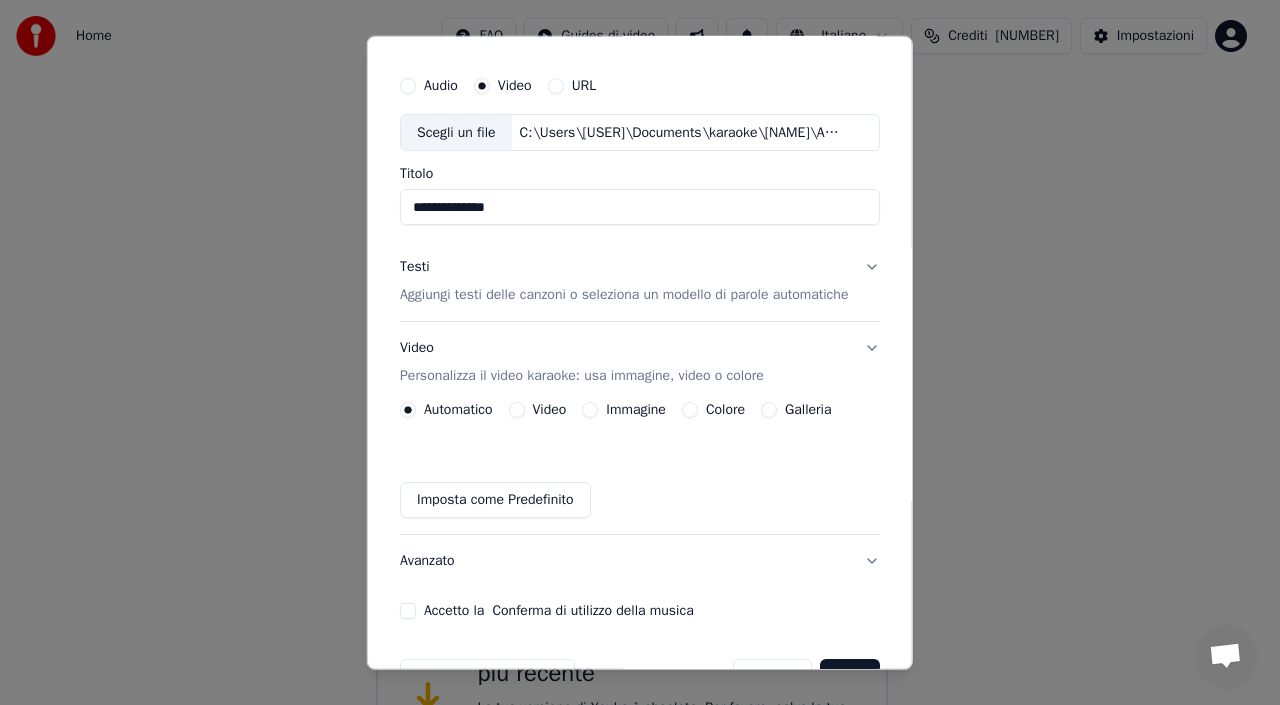 scroll, scrollTop: 0, scrollLeft: 0, axis: both 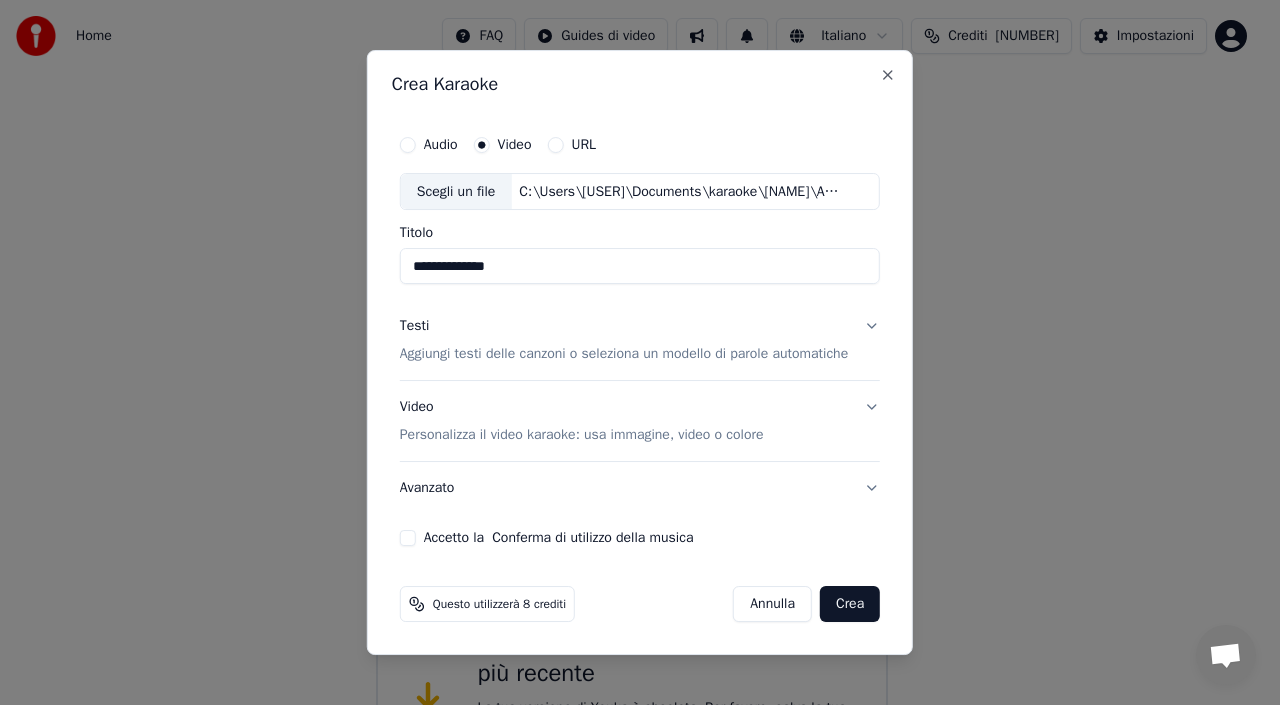 click on "Personalizza il video karaoke: usa immagine, video o colore" at bounding box center [582, 435] 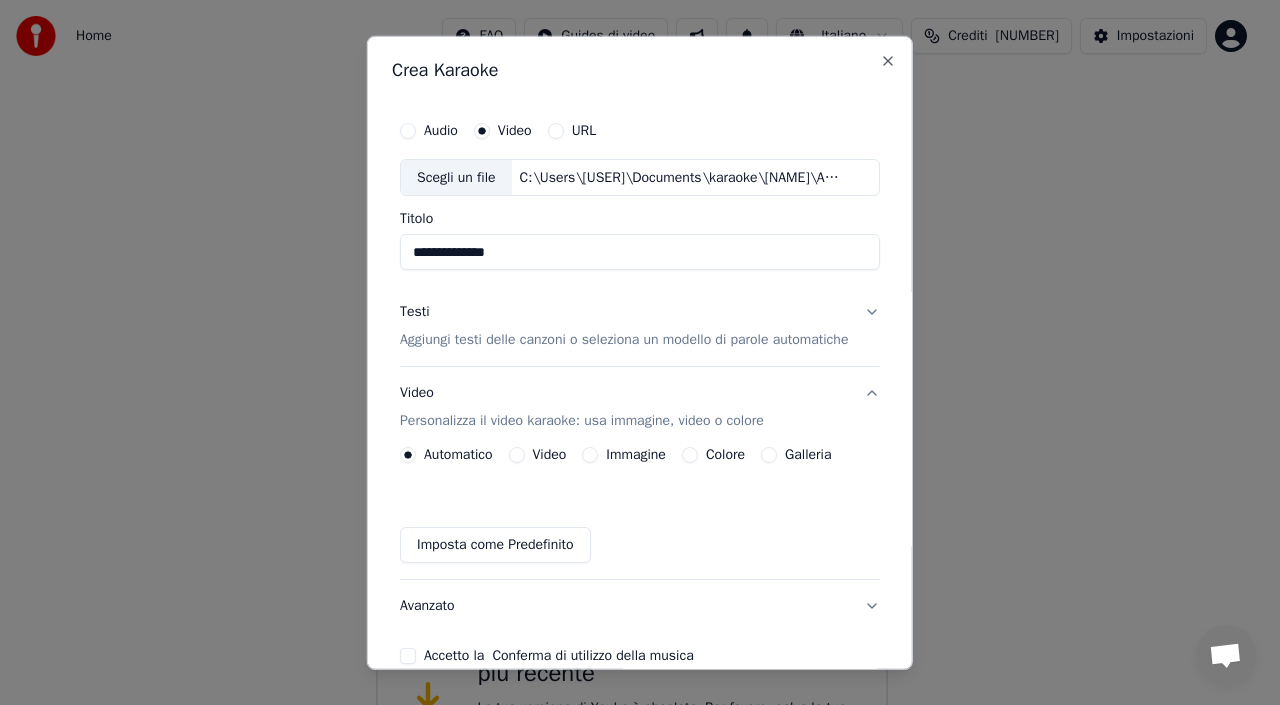 click on "Immagine" at bounding box center (624, 455) 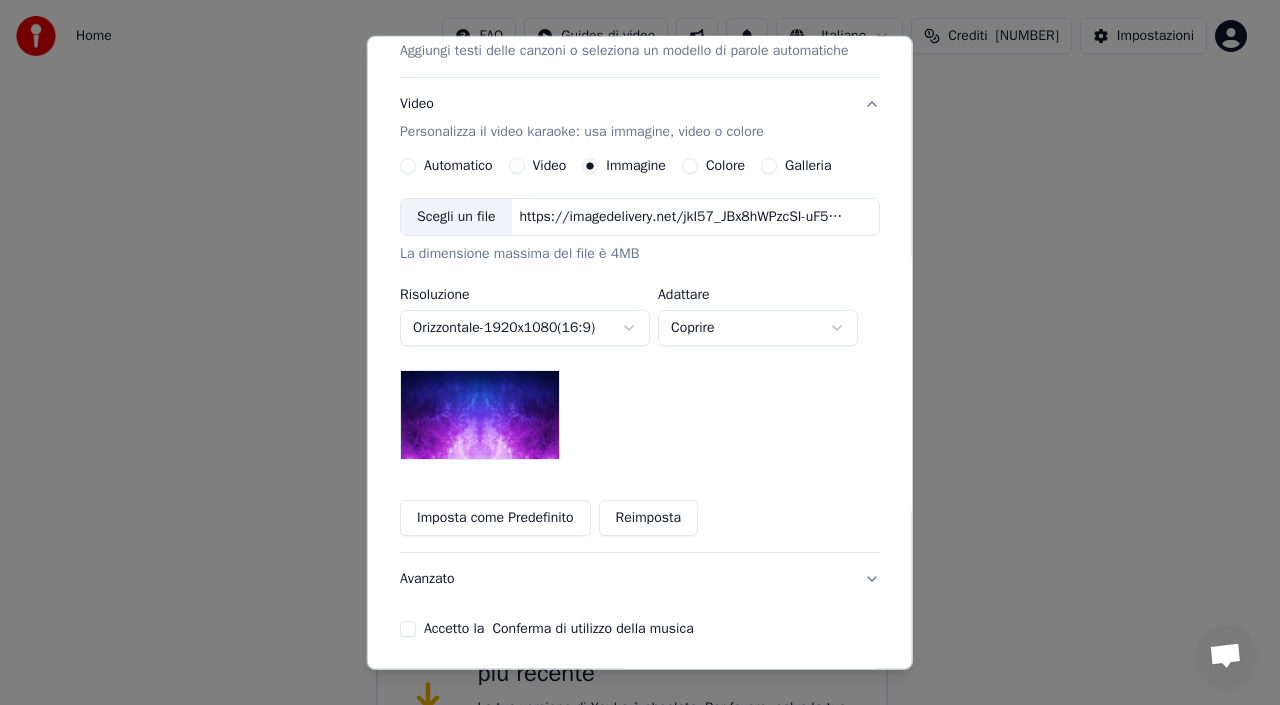 scroll, scrollTop: 300, scrollLeft: 0, axis: vertical 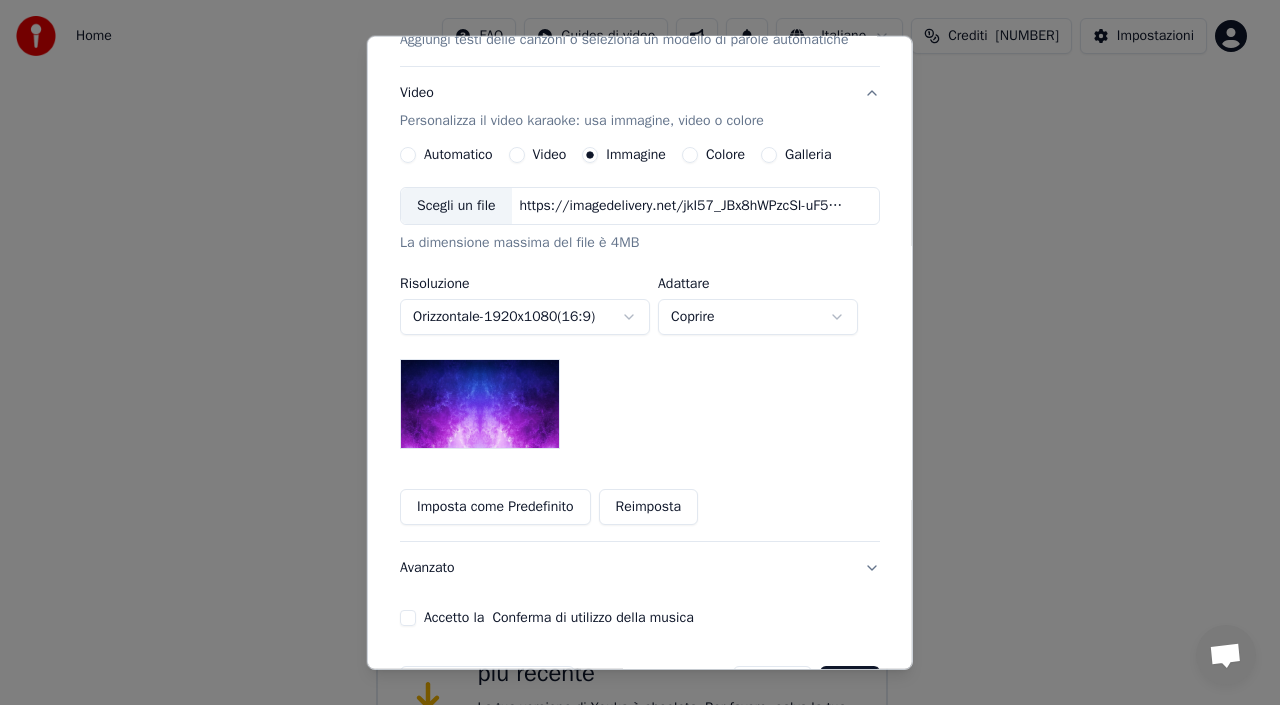 click on "https://imagedelivery.net/jkI57_JBx8hWPzcSI-uF5w/c7639807-3f76-4ea5-9112-66e75e03d200/16x9" at bounding box center [681, 206] 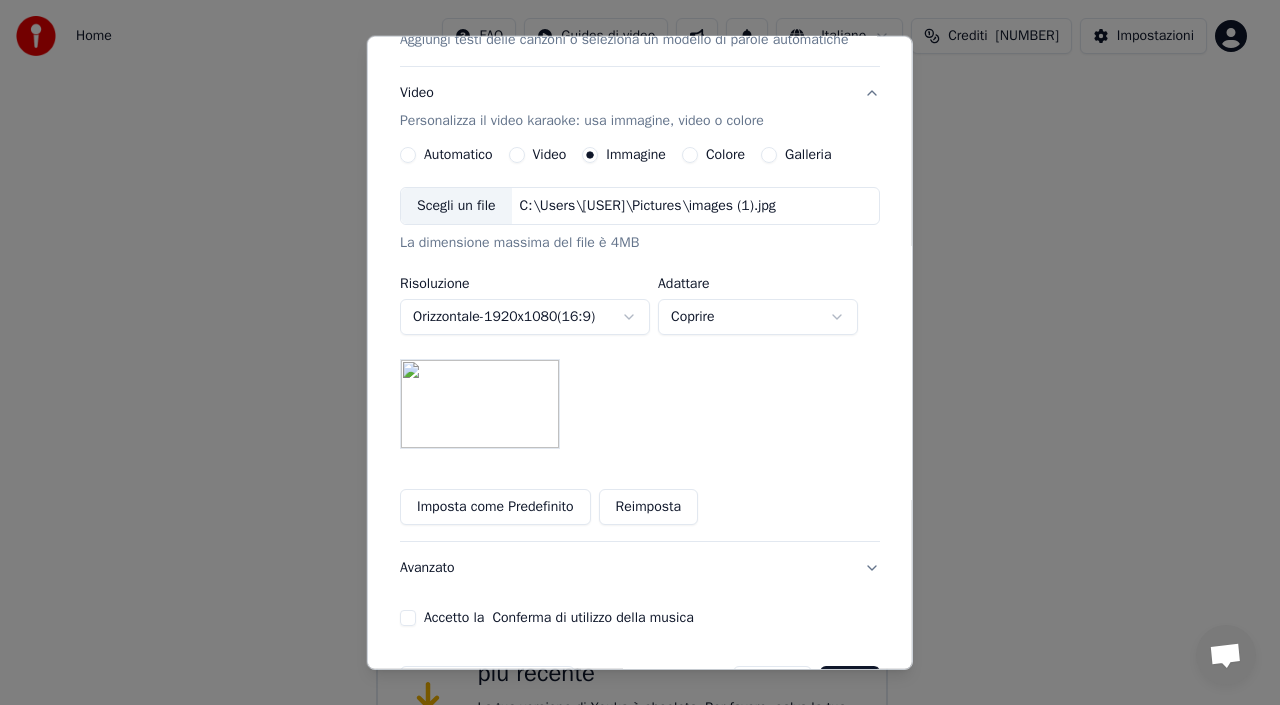 click on "**********" at bounding box center (640, 218) 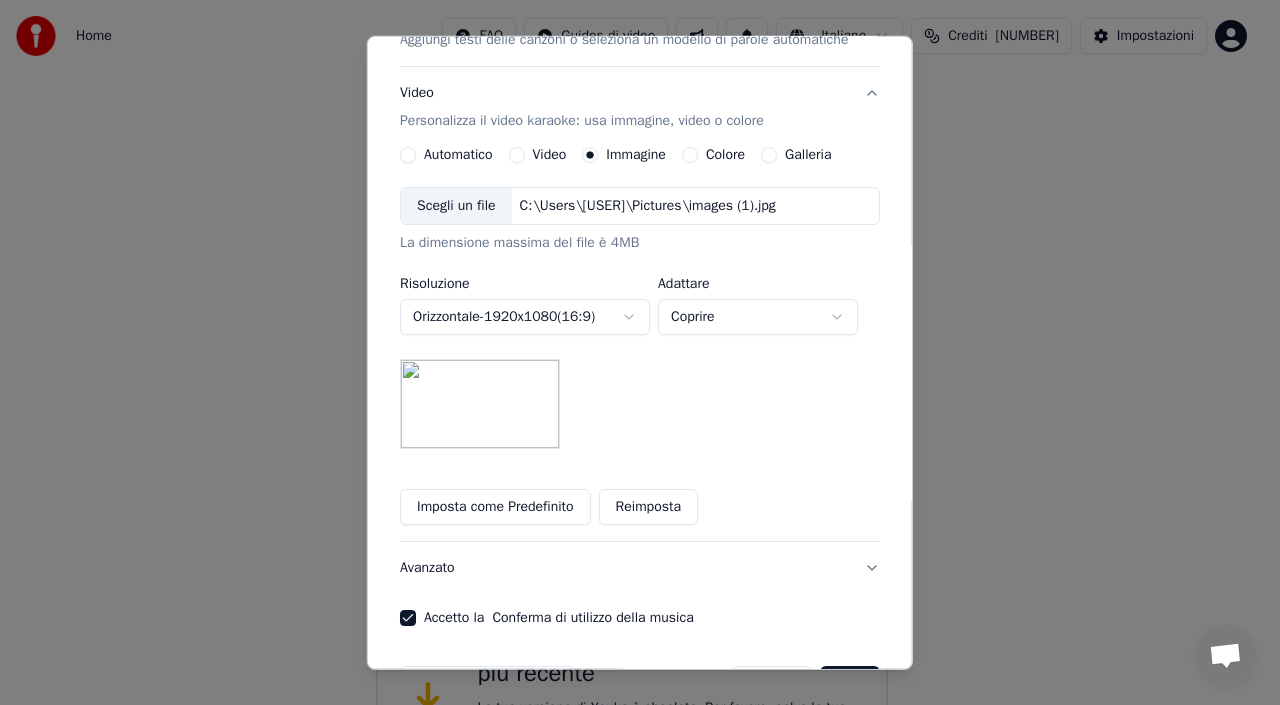 scroll, scrollTop: 365, scrollLeft: 0, axis: vertical 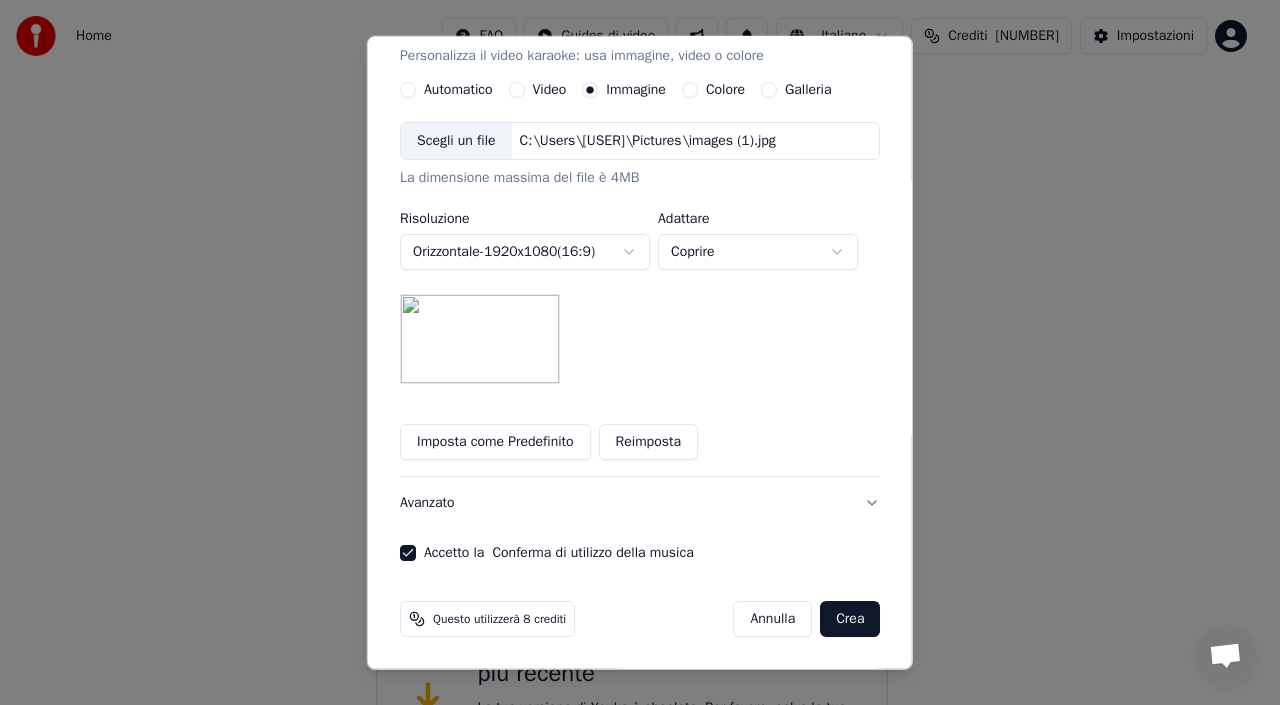 click on "Crea" at bounding box center [850, 619] 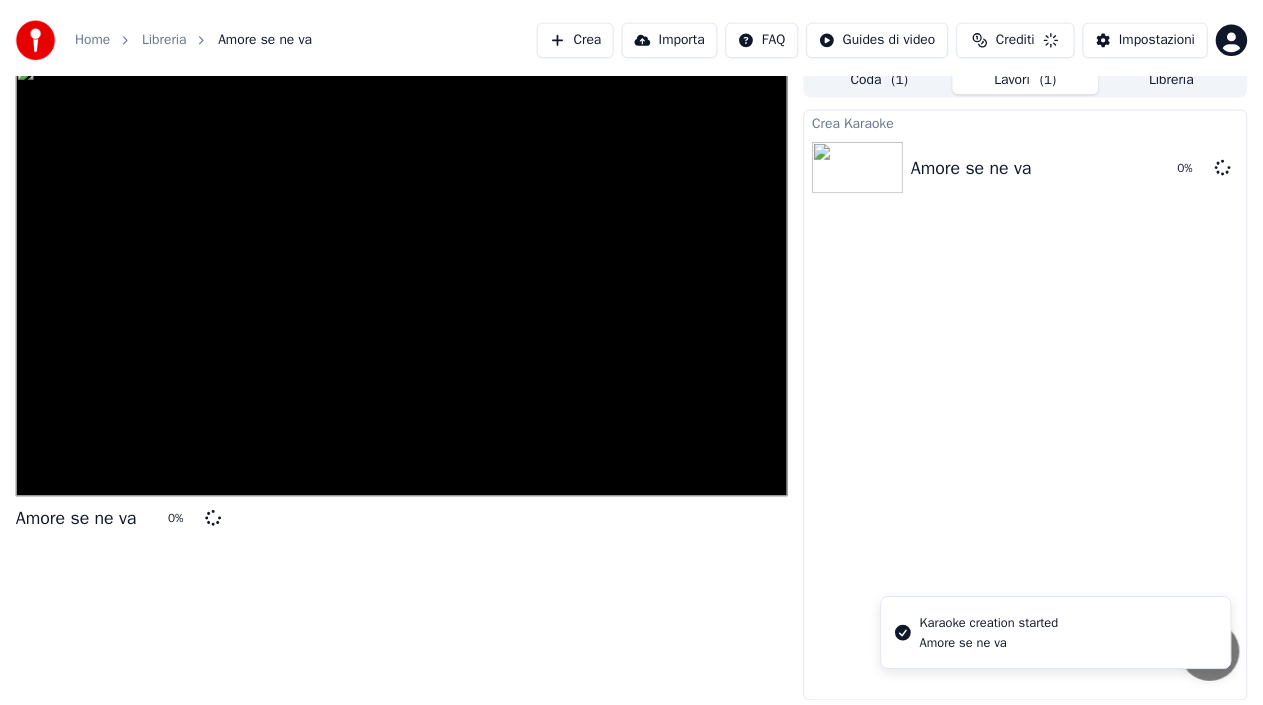 scroll, scrollTop: 14, scrollLeft: 0, axis: vertical 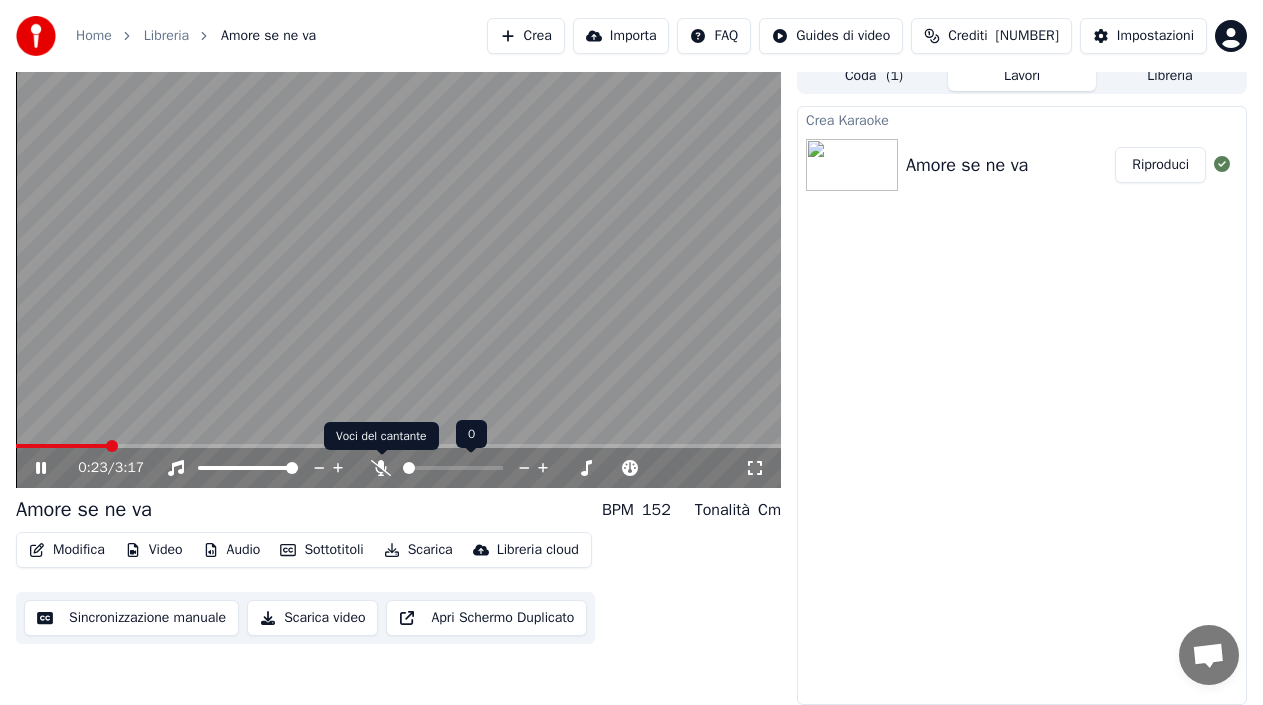 click 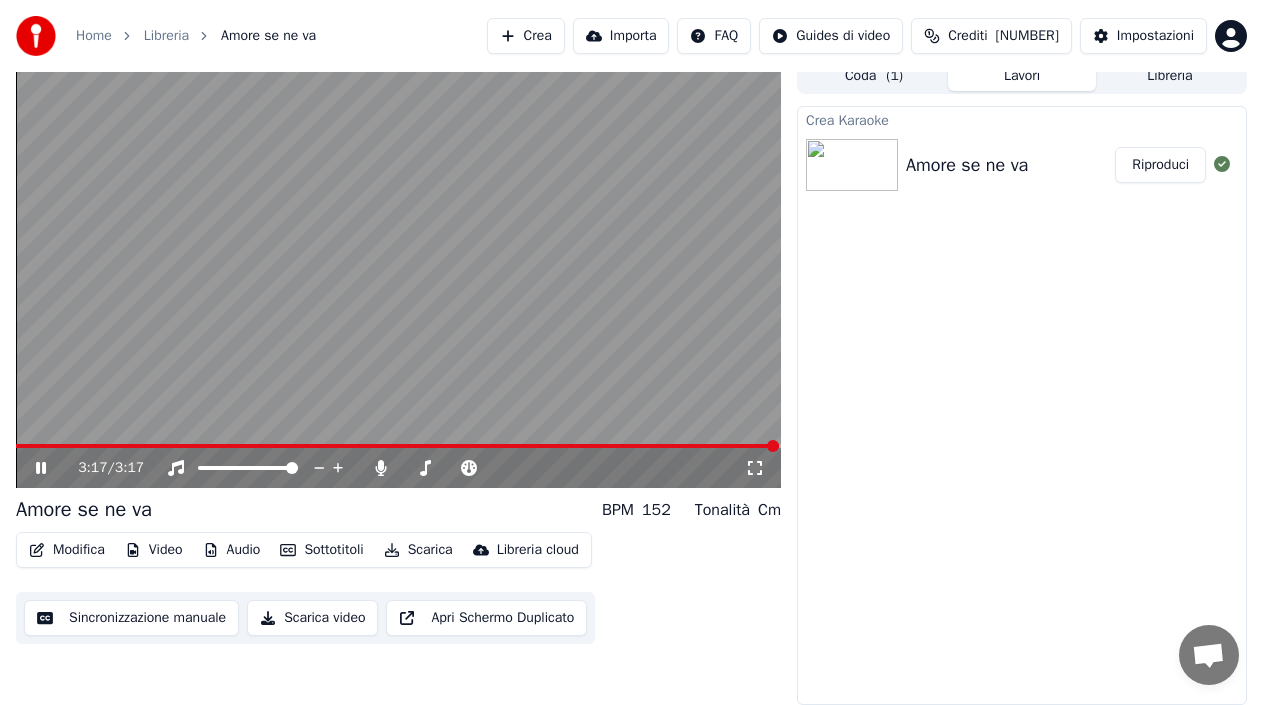 click 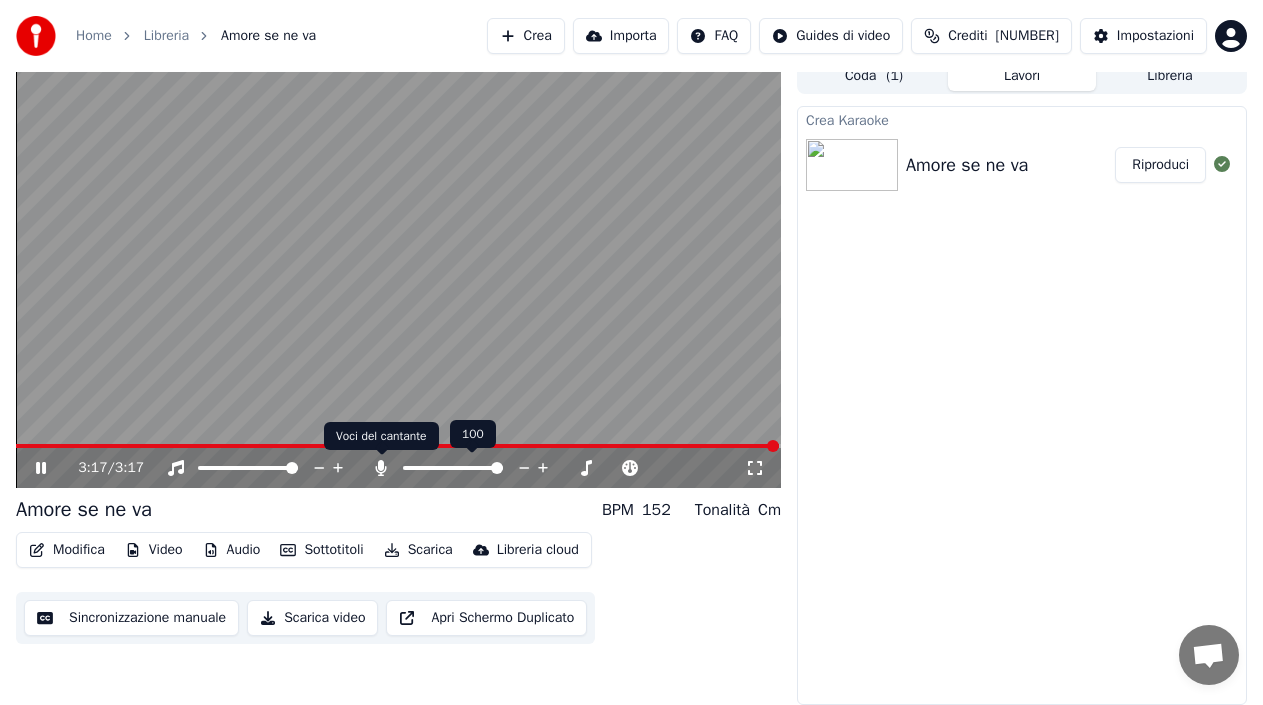 click 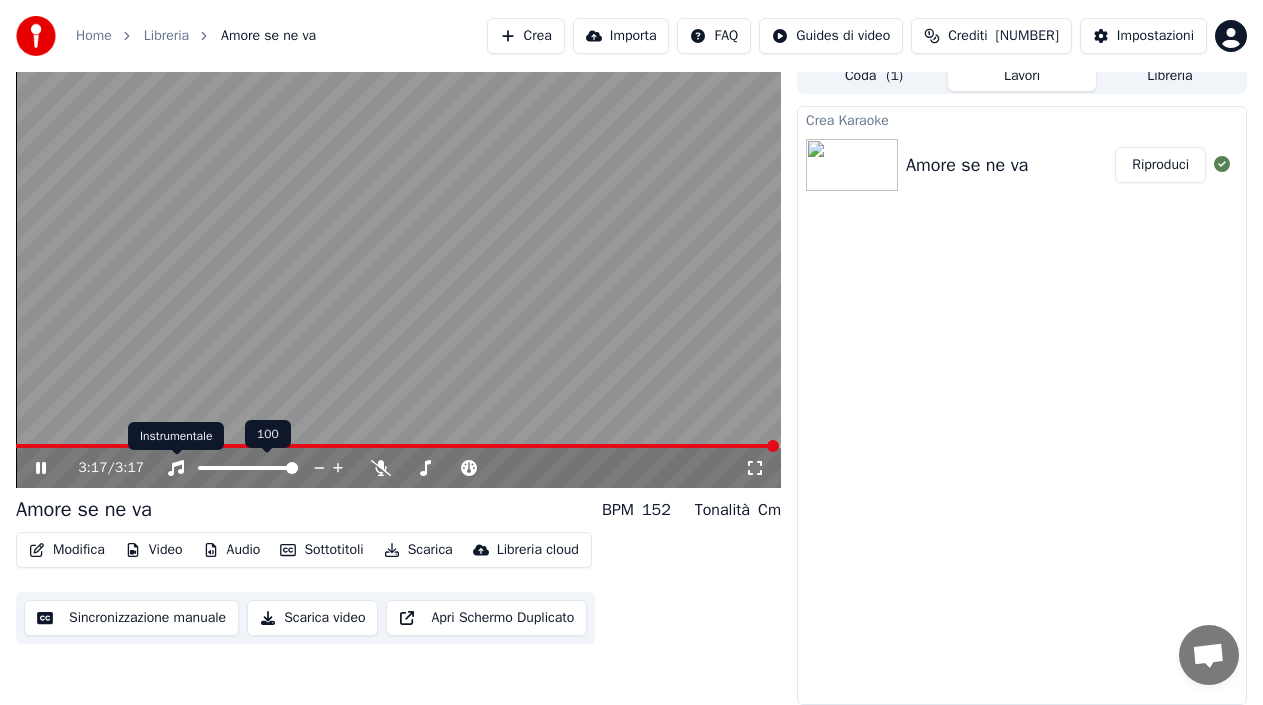 click 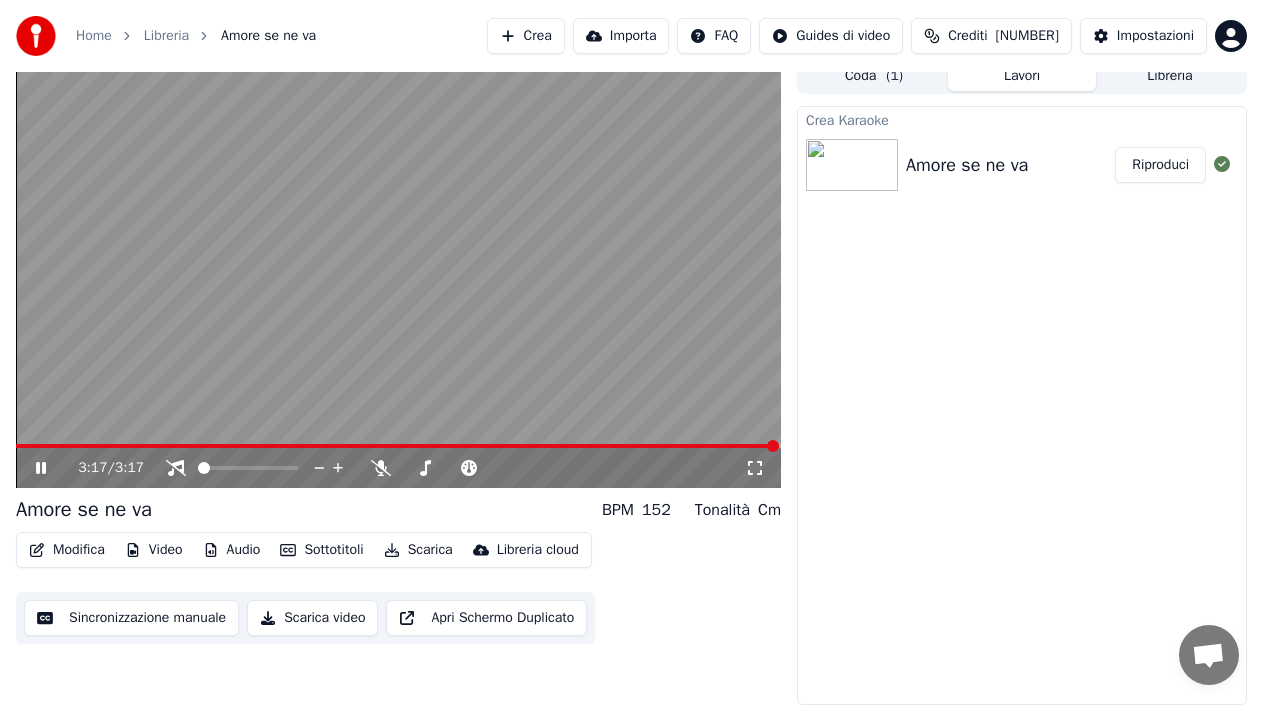 click on "Scarica" at bounding box center [418, 550] 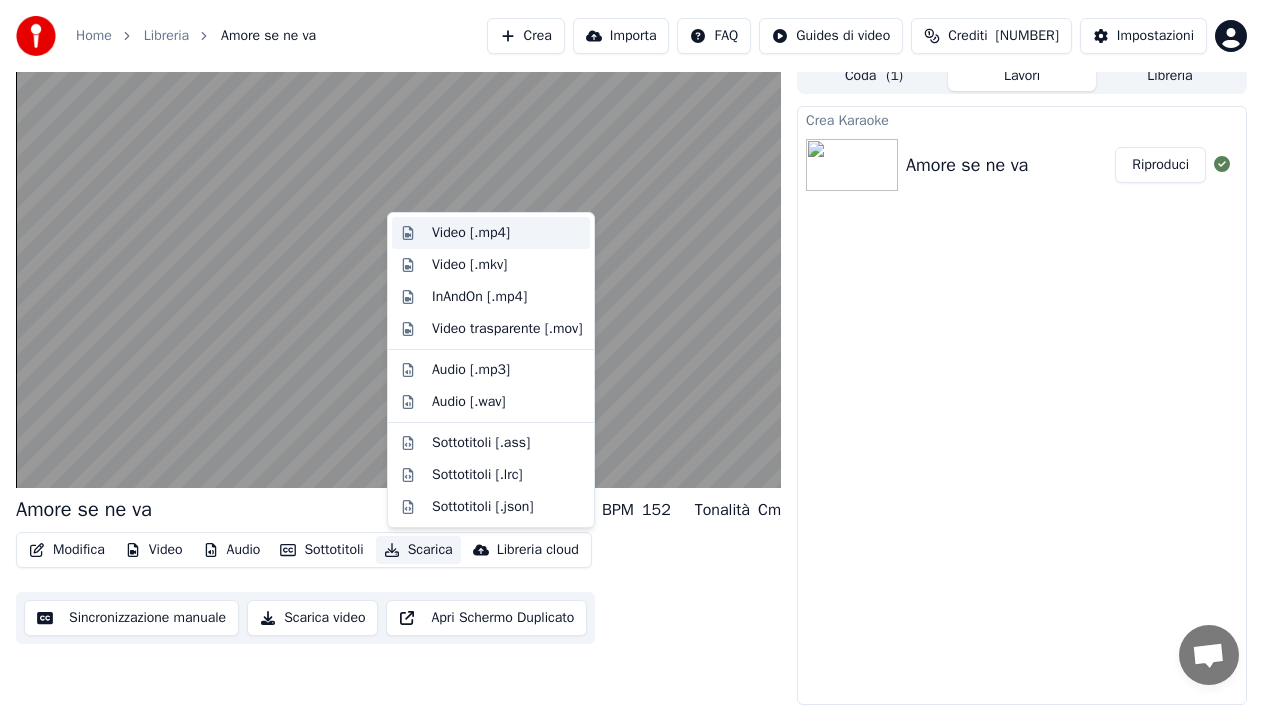 click on "Video [.mp4]" at bounding box center [471, 233] 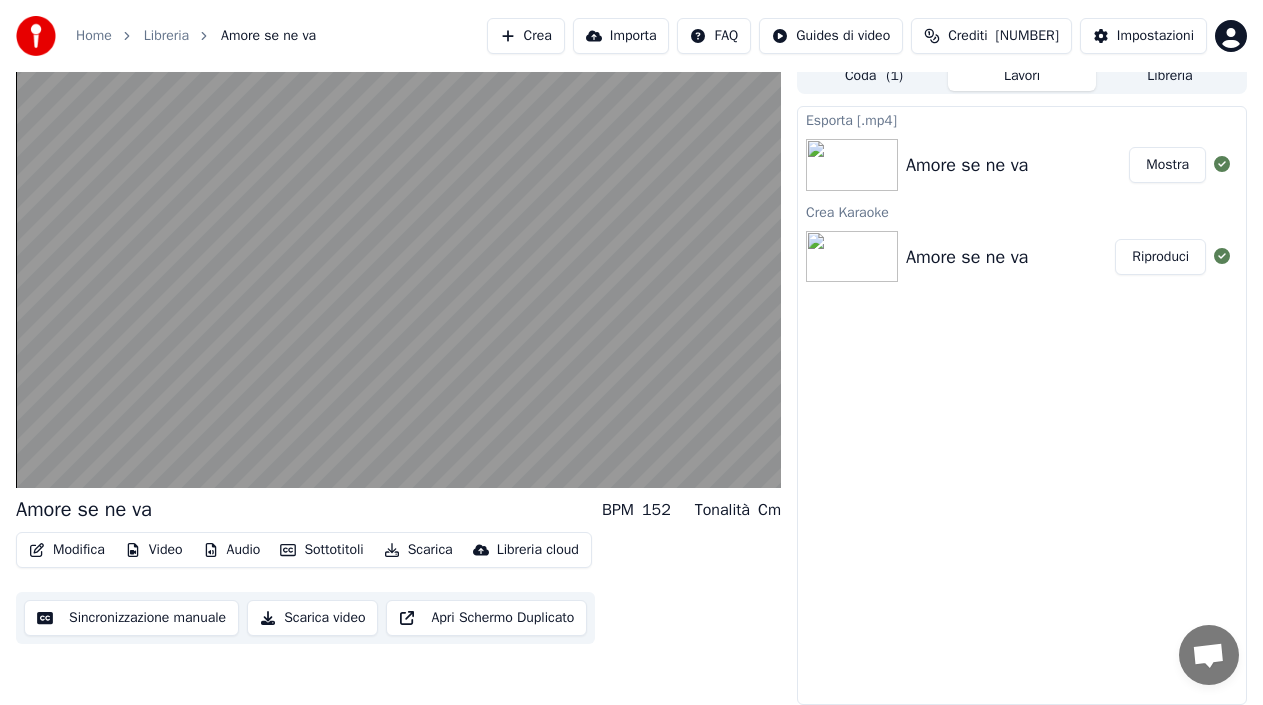 click on "Mostra" at bounding box center [1167, 165] 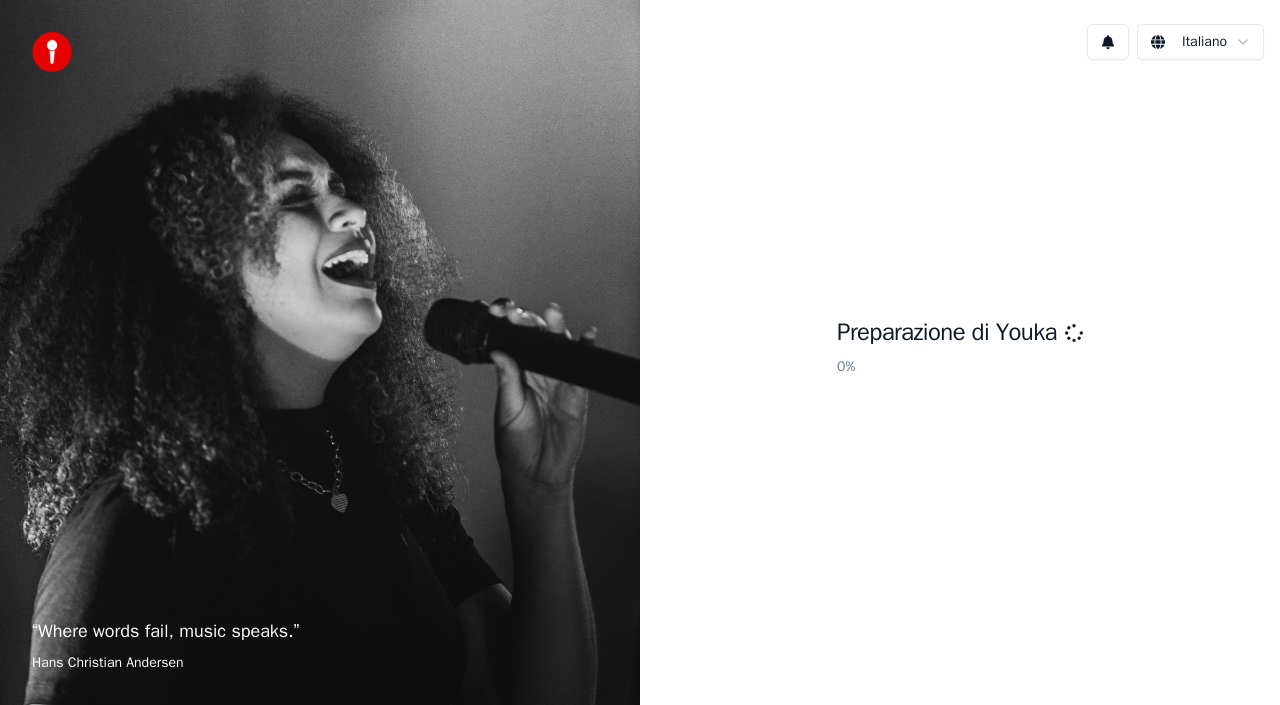 scroll, scrollTop: 0, scrollLeft: 0, axis: both 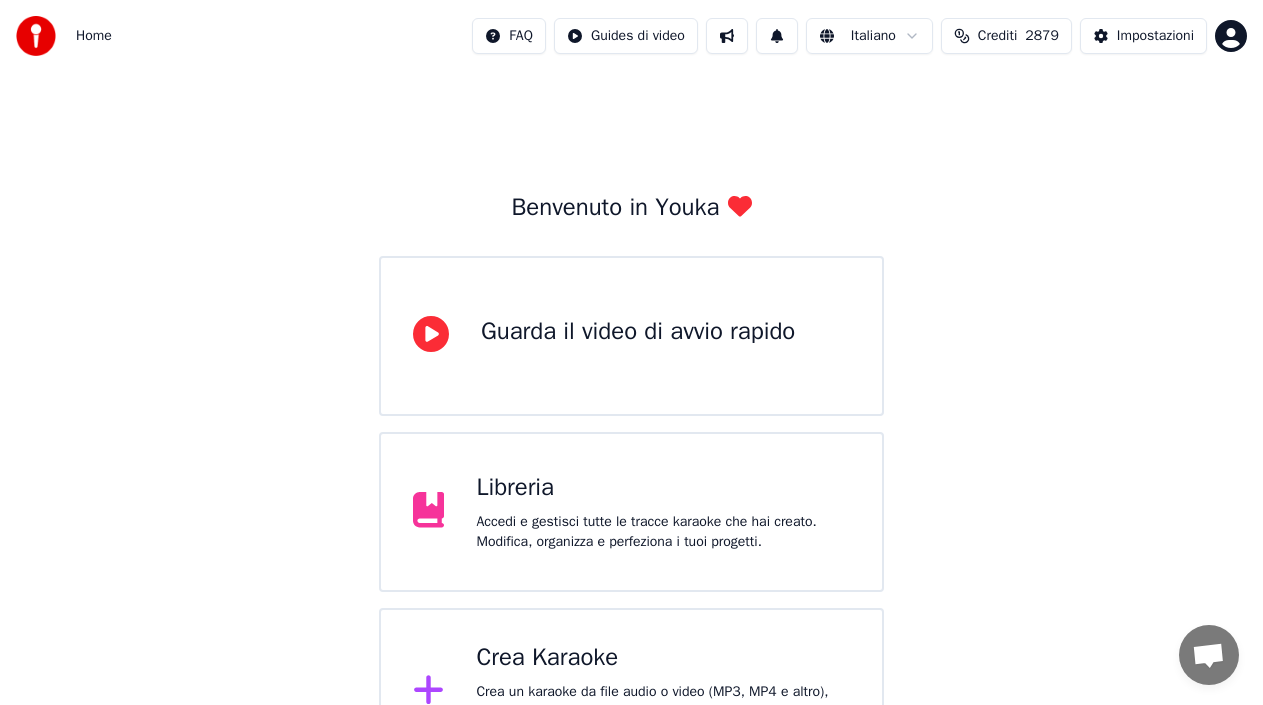 click on "Accedi e gestisci tutte le tracce karaoke che hai creato. Modifica, organizza e perfeziona i tuoi progetti." at bounding box center (663, 532) 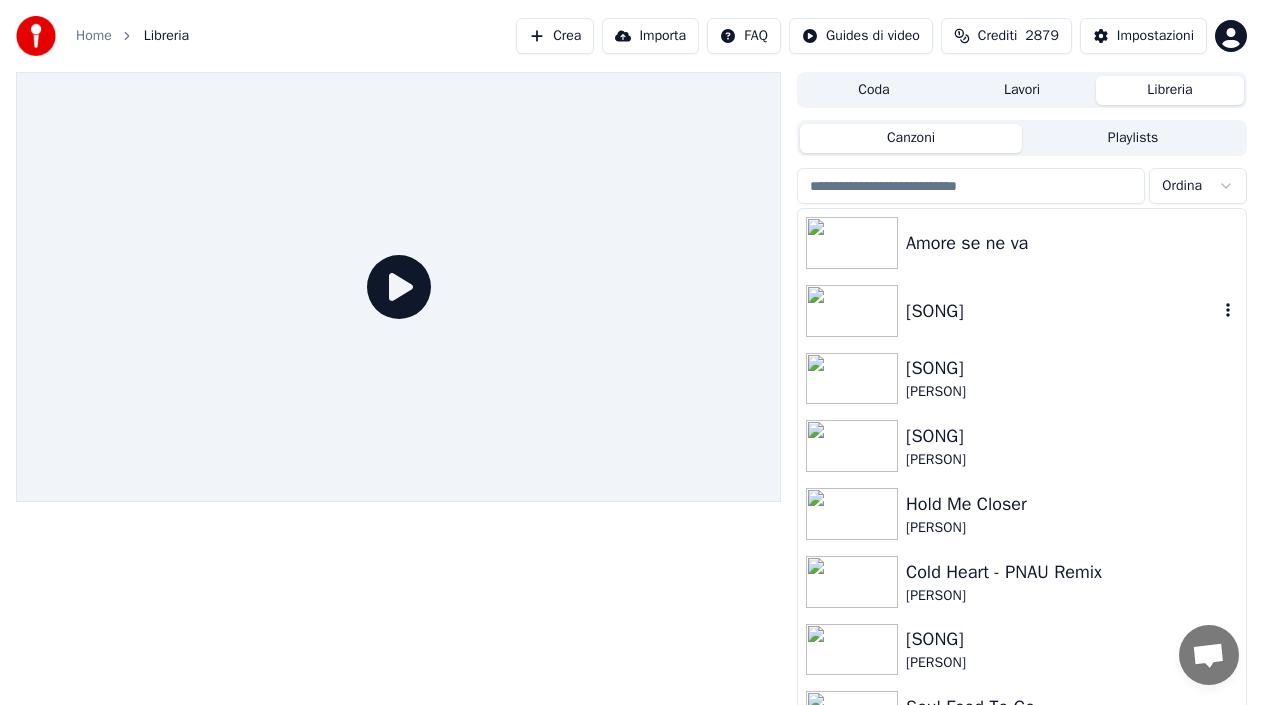 click on "Quante volte sono partito" at bounding box center (1062, 311) 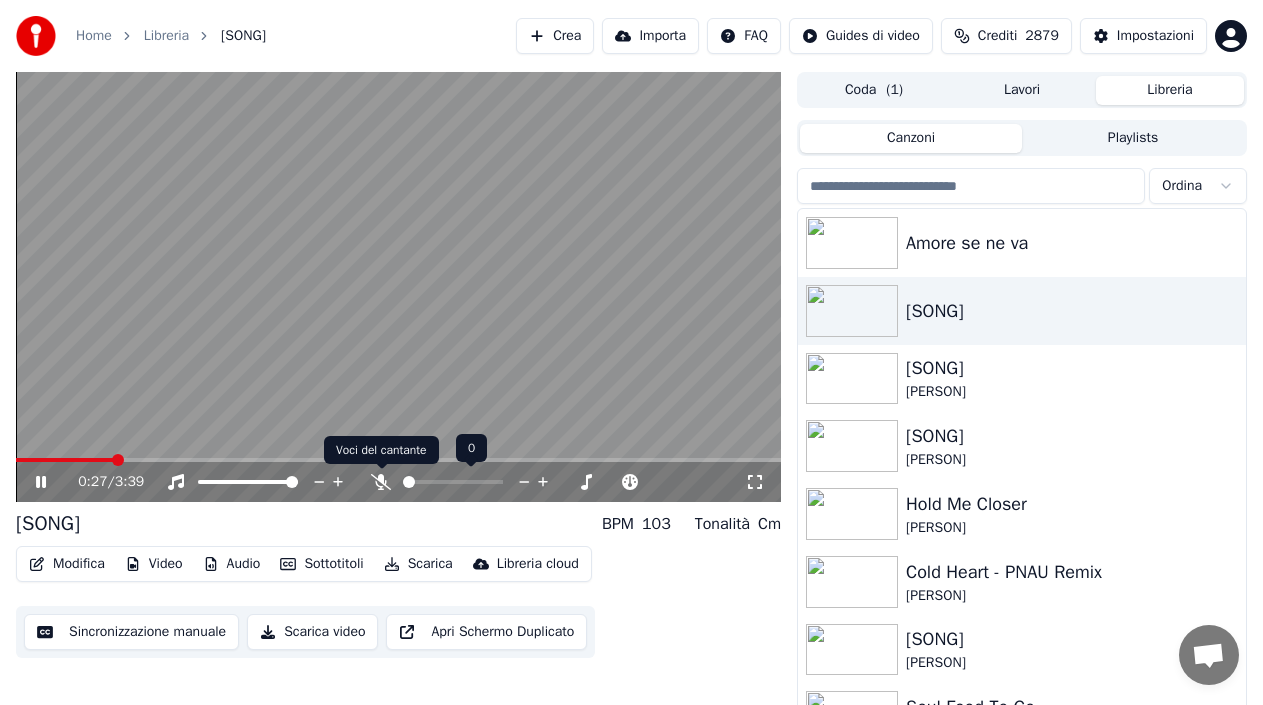 click 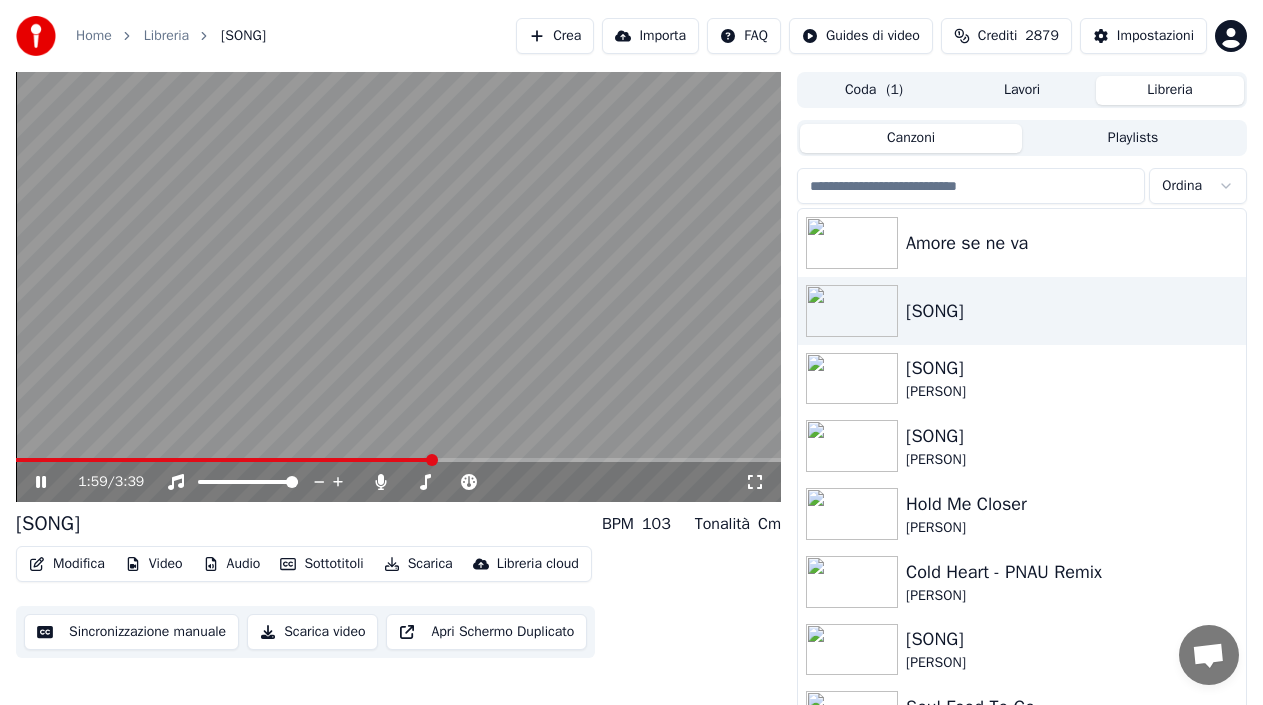 click on "1:59  /  3:39" at bounding box center (398, 482) 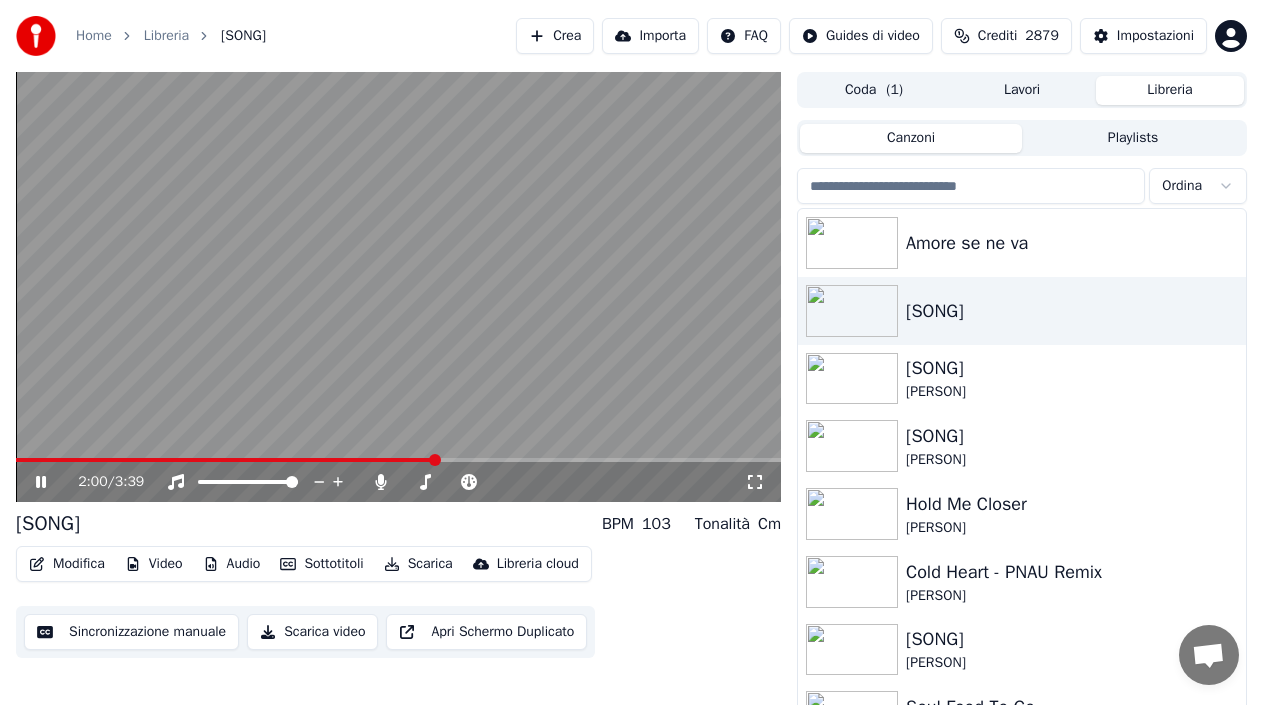 click 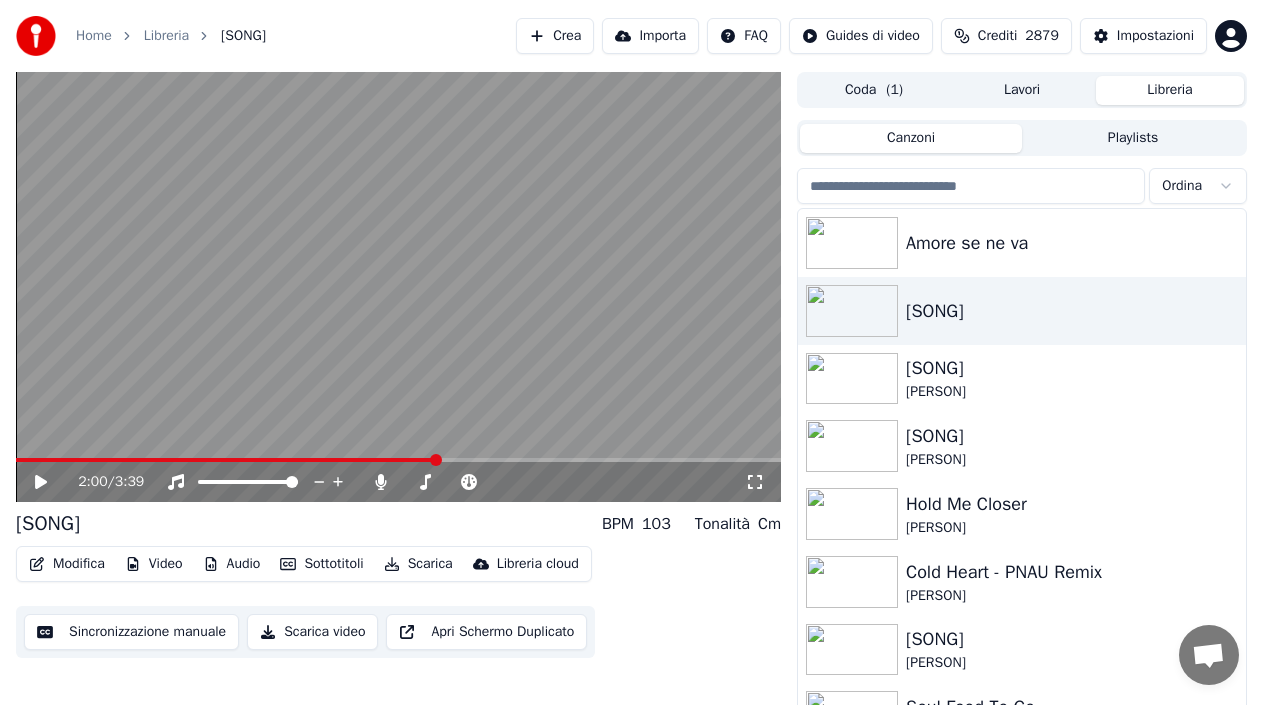 click on "Modifica" at bounding box center [67, 564] 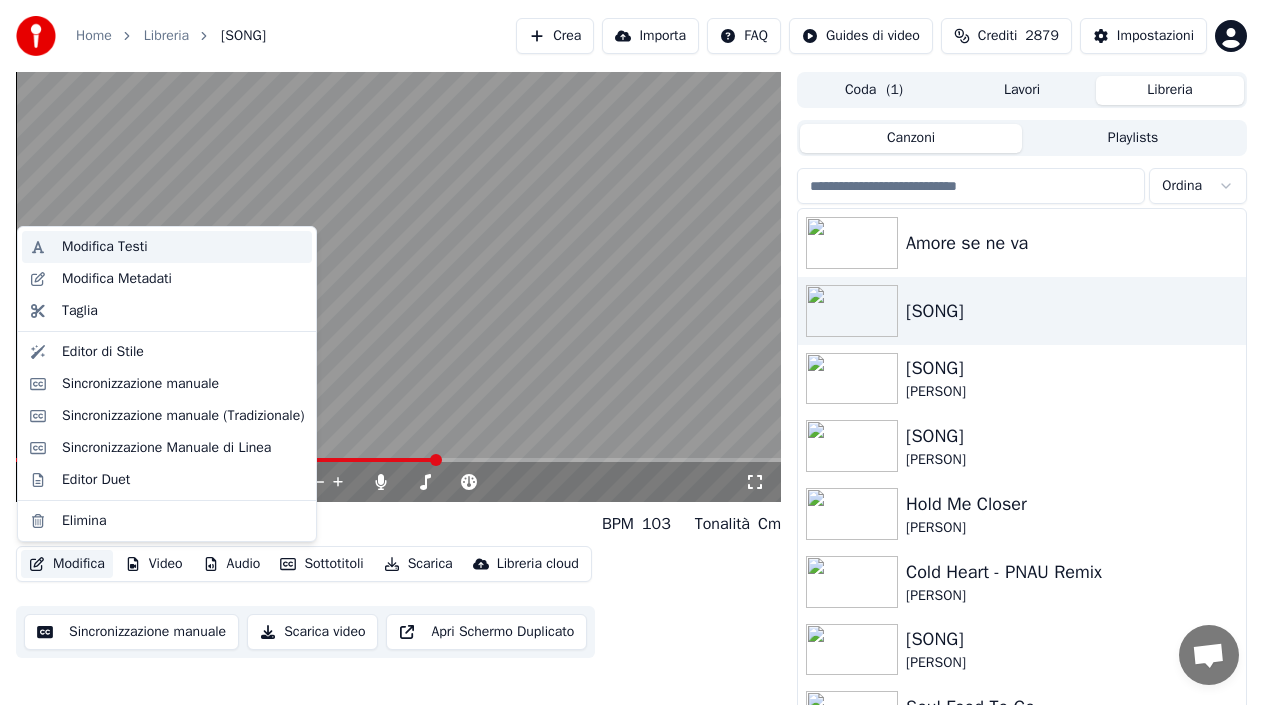 click on "Modifica Testi" at bounding box center [105, 247] 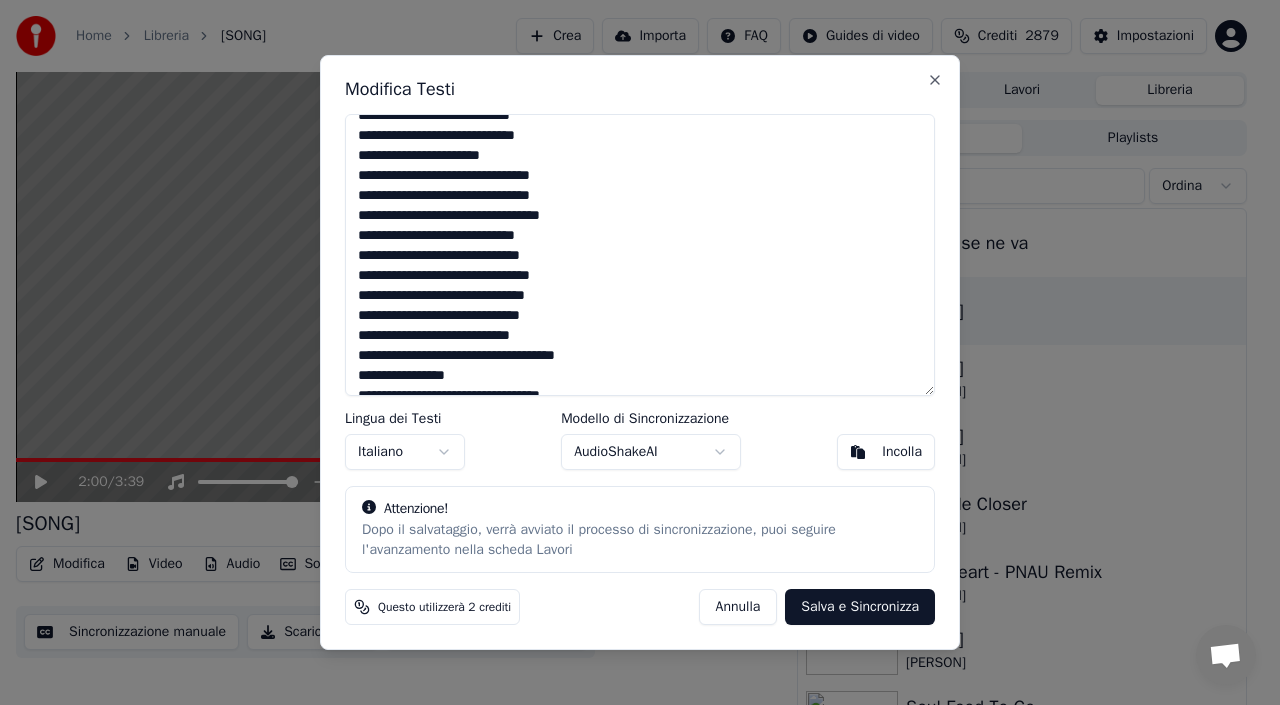 scroll, scrollTop: 300, scrollLeft: 0, axis: vertical 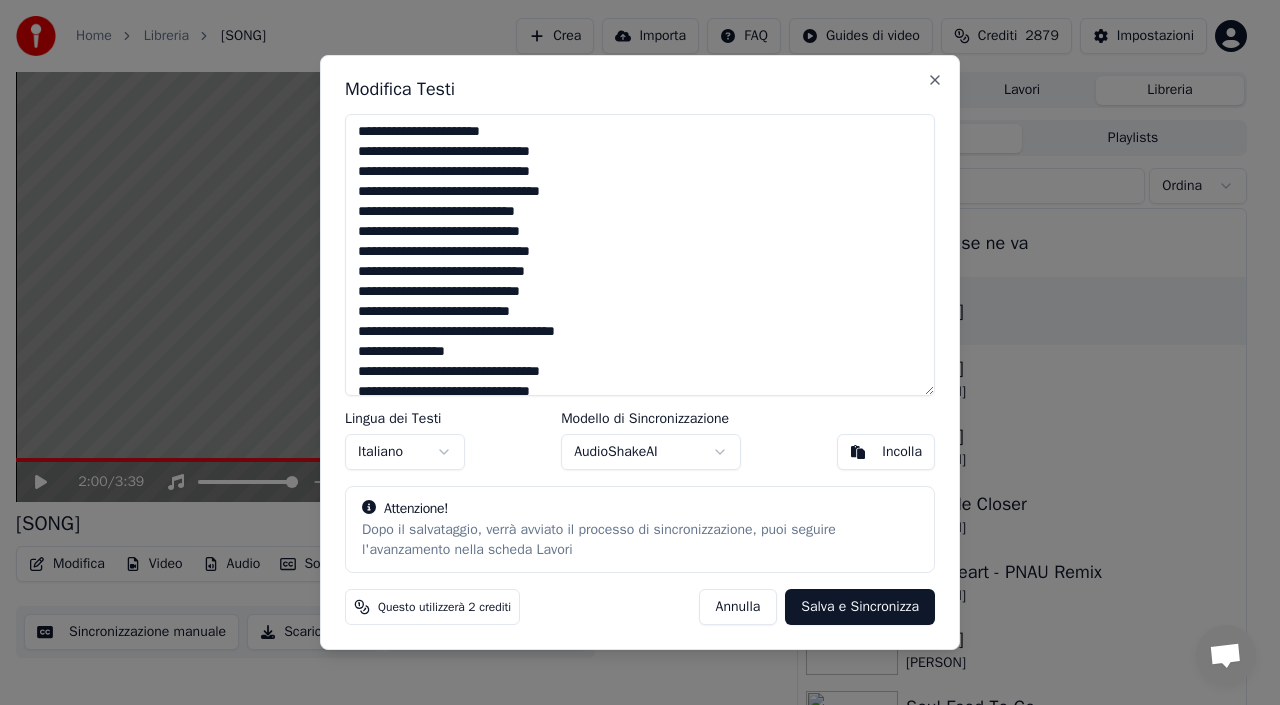 click at bounding box center (640, 255) 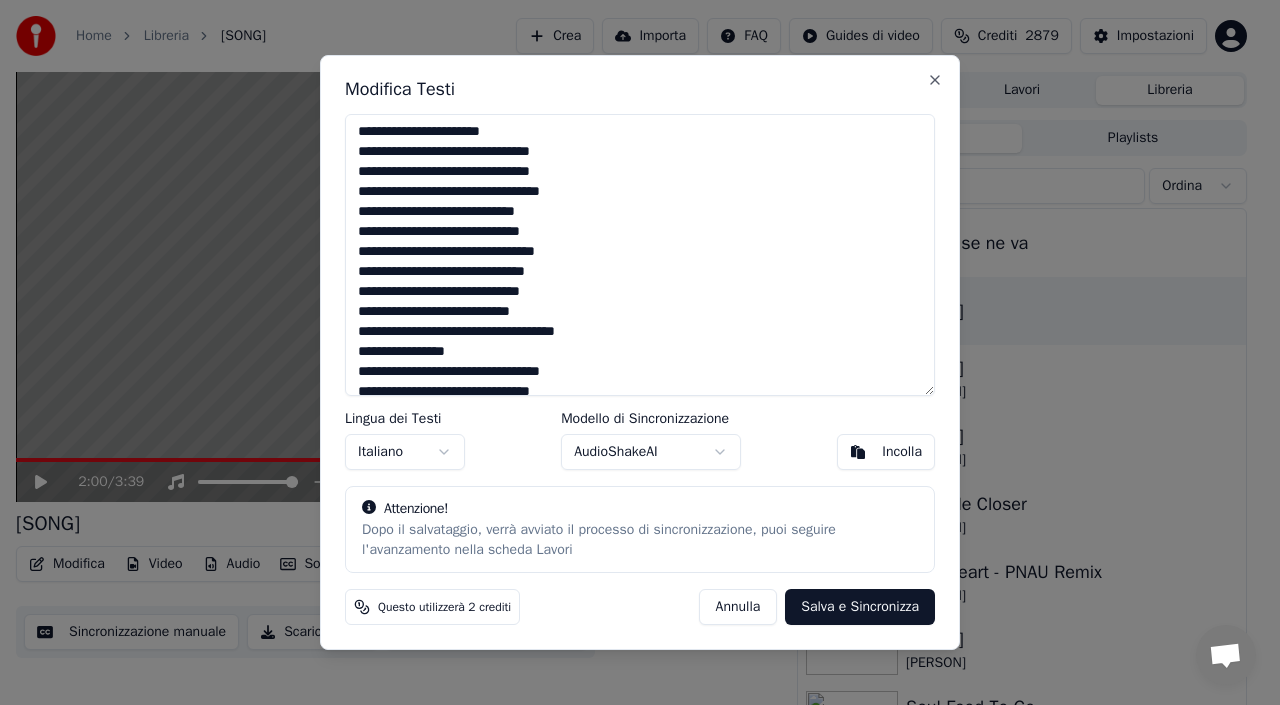 click at bounding box center [640, 255] 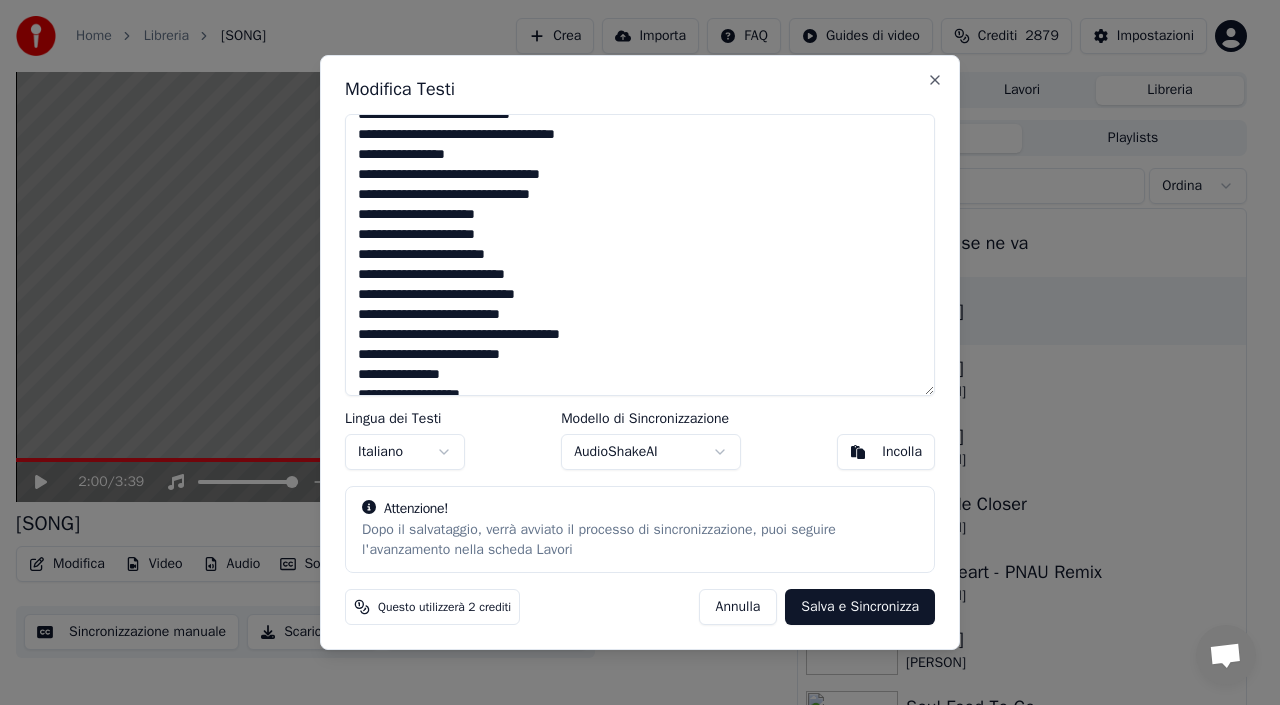 scroll, scrollTop: 535, scrollLeft: 0, axis: vertical 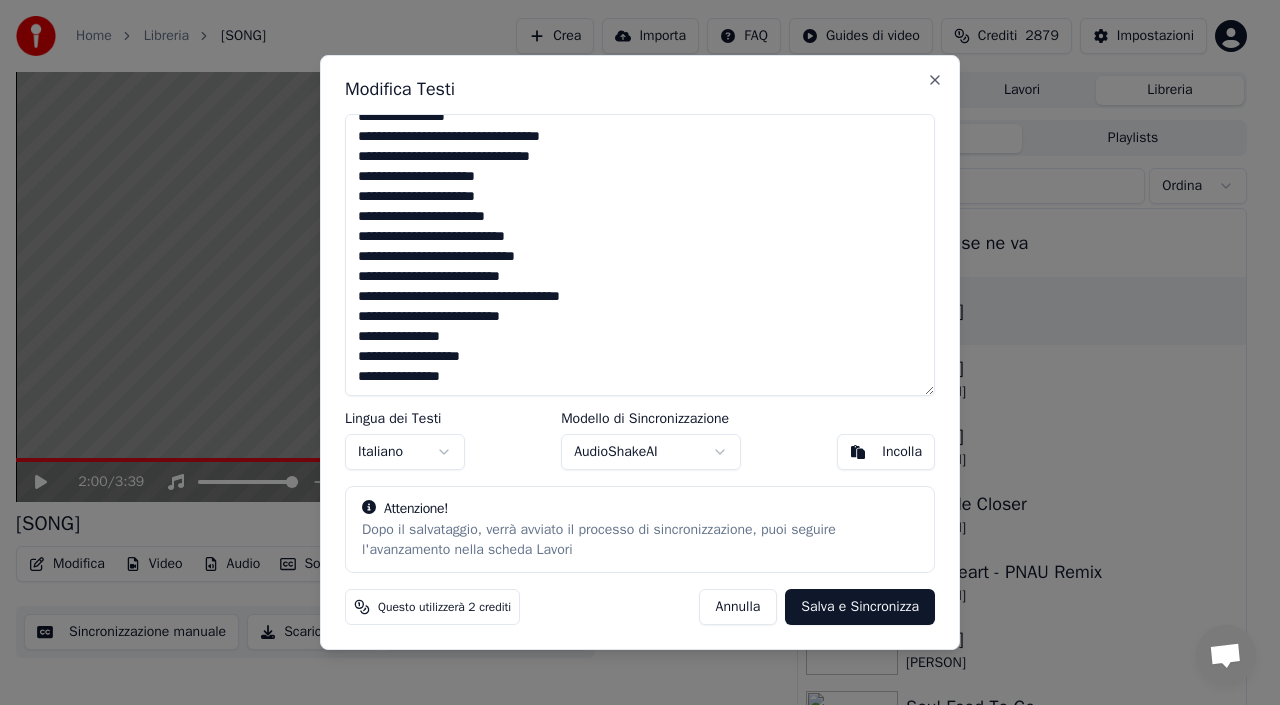 type on "**********" 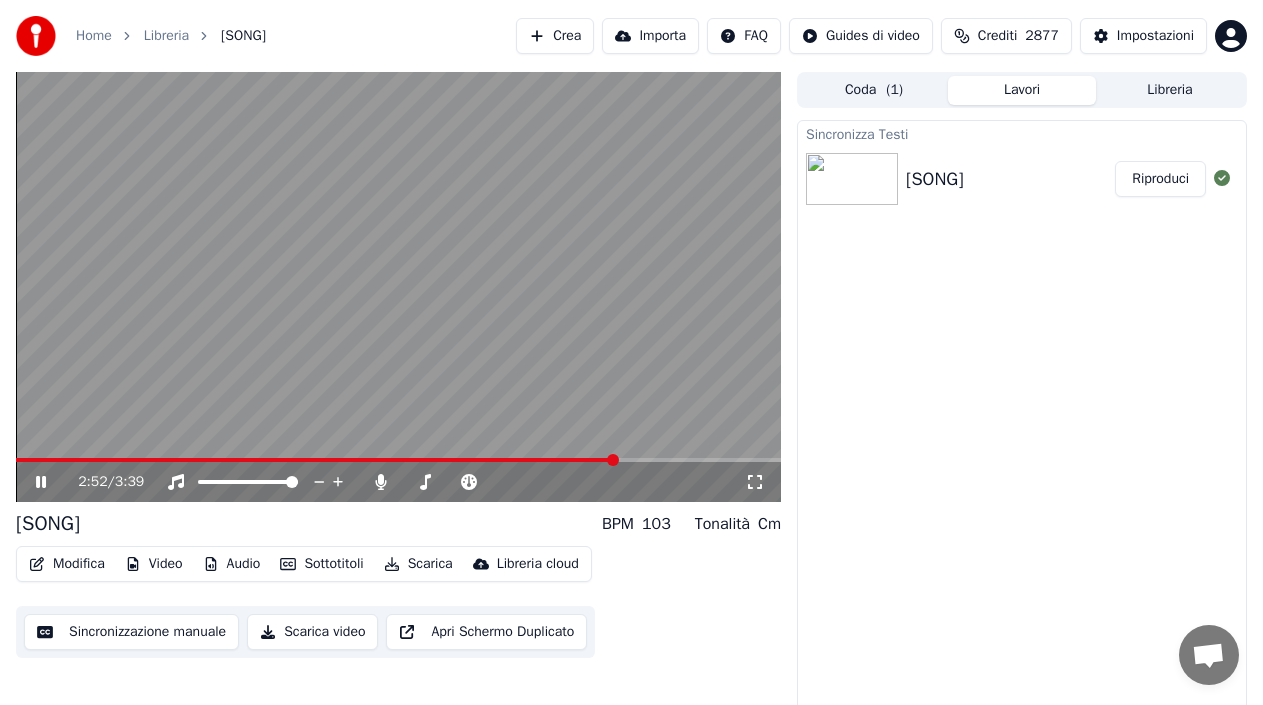 click at bounding box center (316, 460) 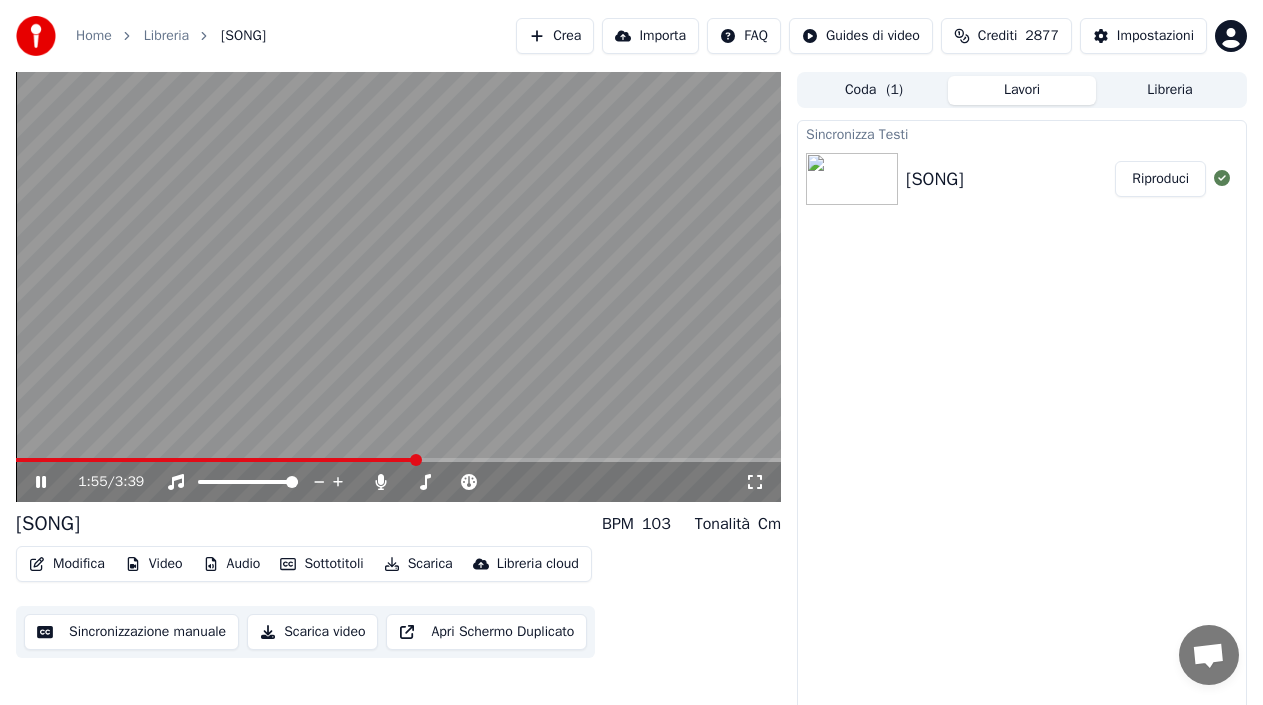click at bounding box center (216, 460) 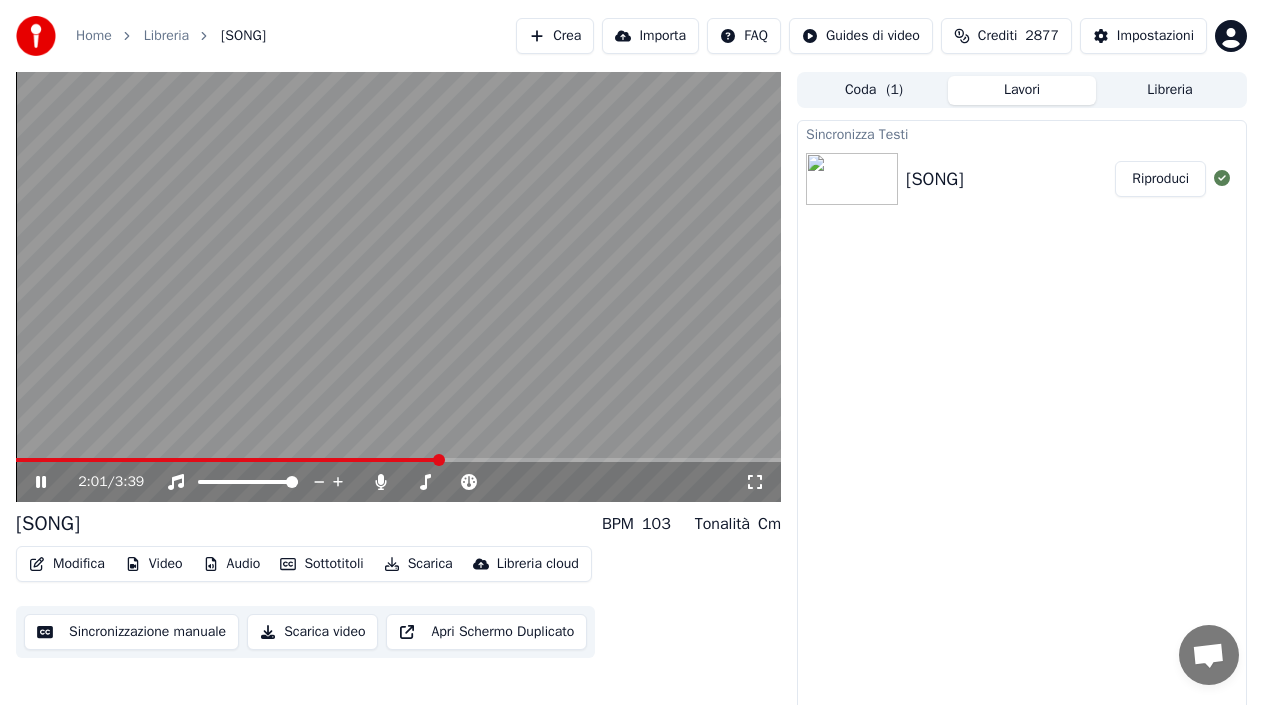 click at bounding box center [227, 460] 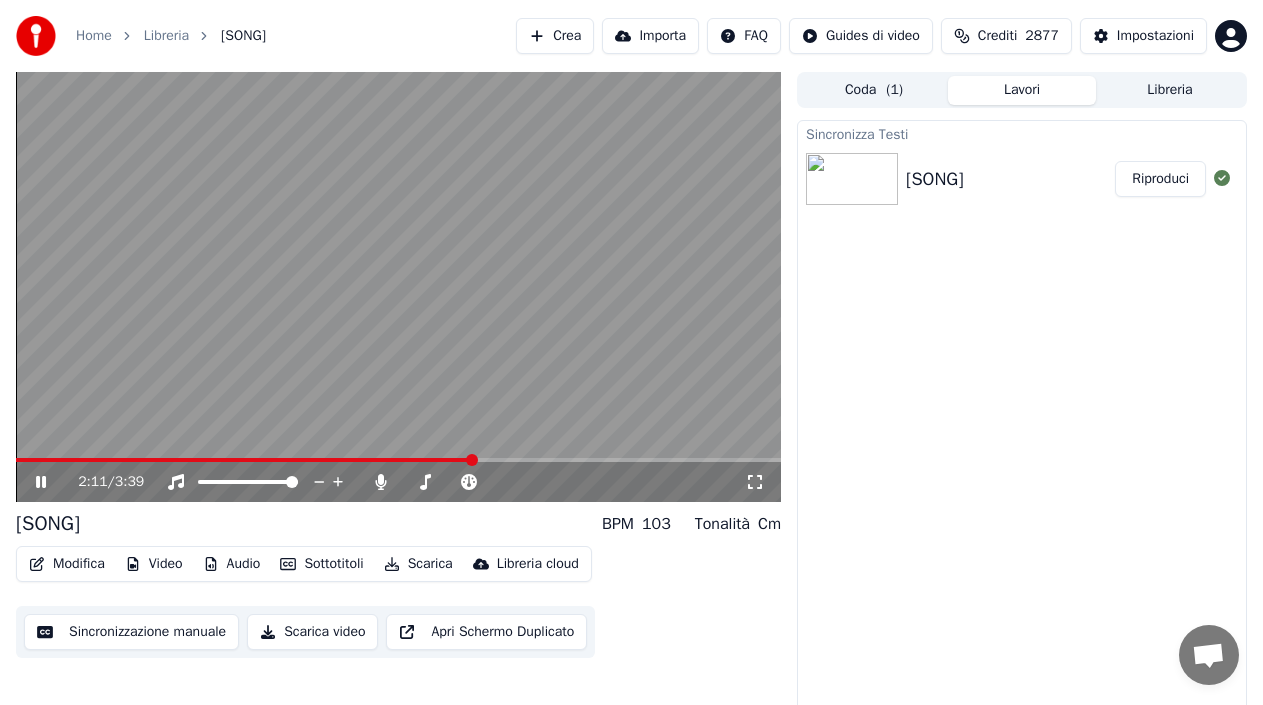 click 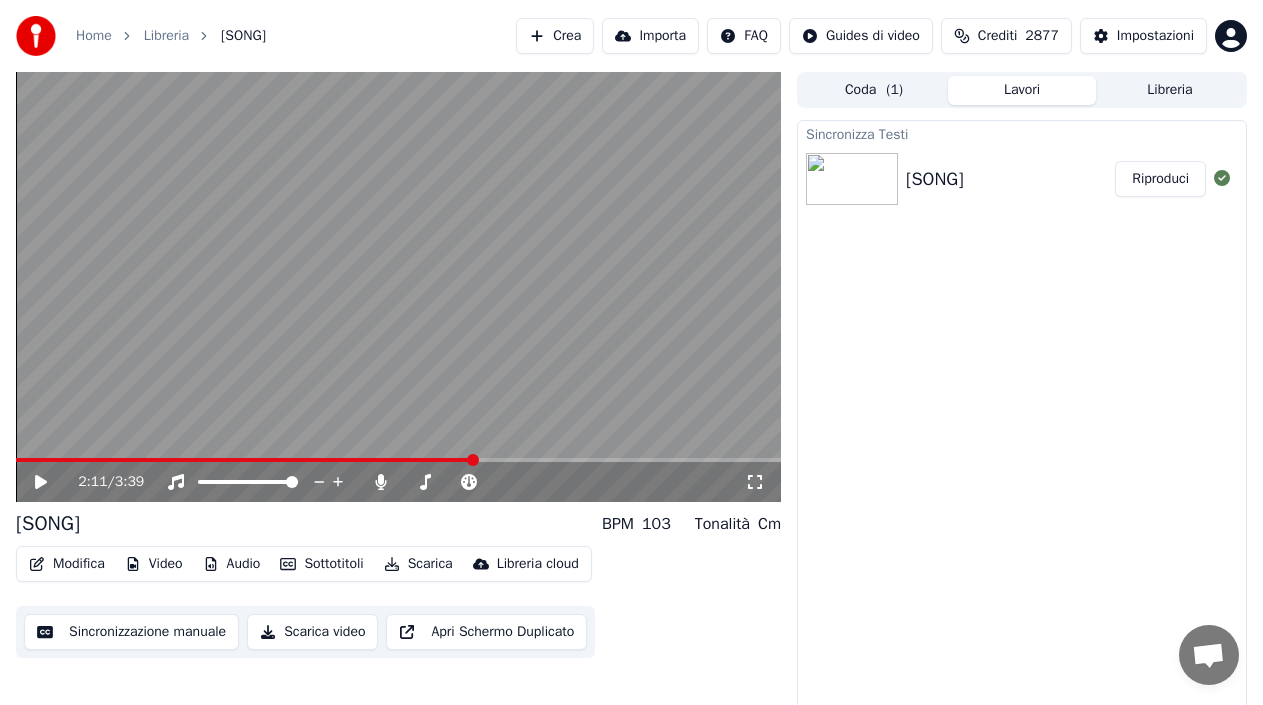 click on "Modifica" at bounding box center [67, 564] 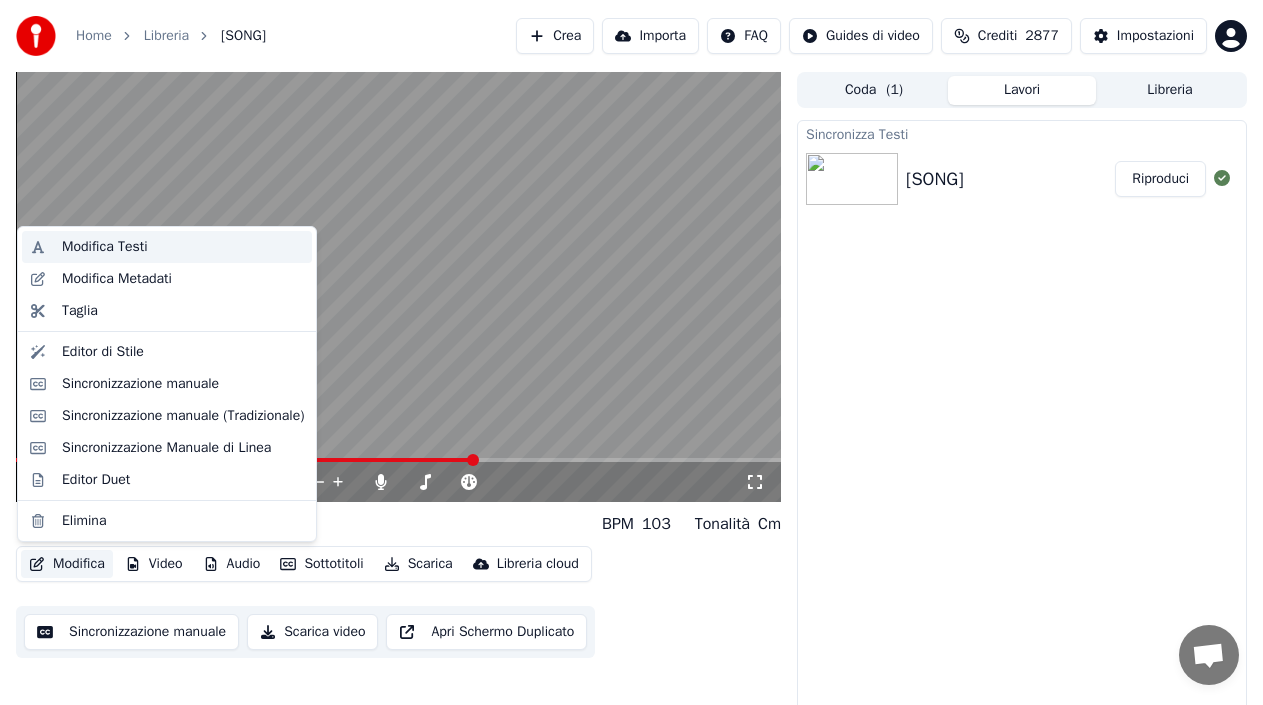click on "Modifica Testi" at bounding box center [105, 247] 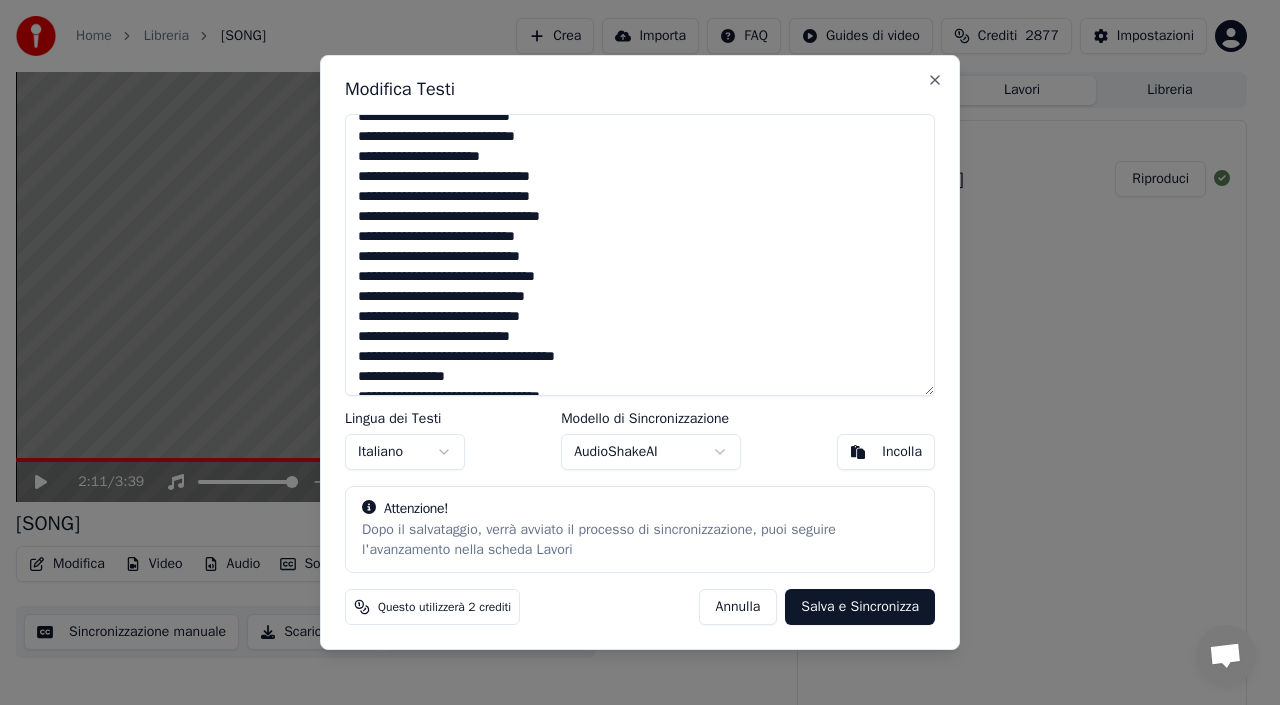 scroll, scrollTop: 300, scrollLeft: 0, axis: vertical 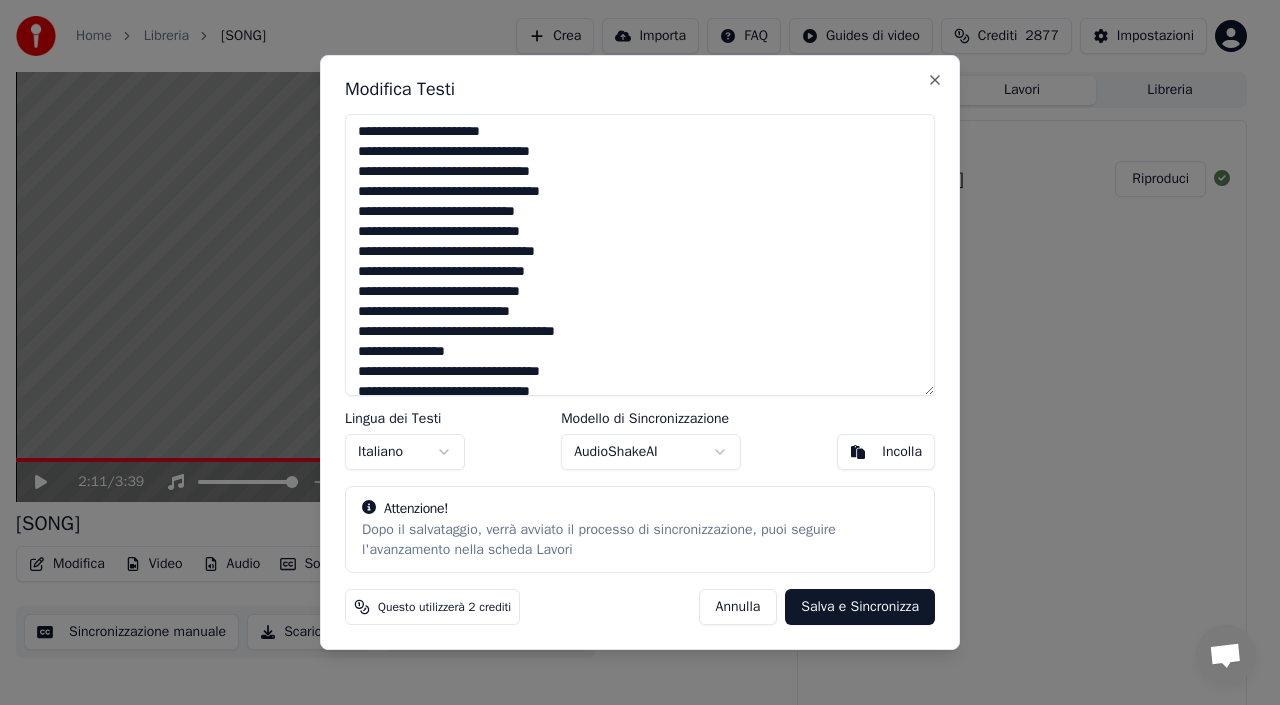 click at bounding box center [640, 255] 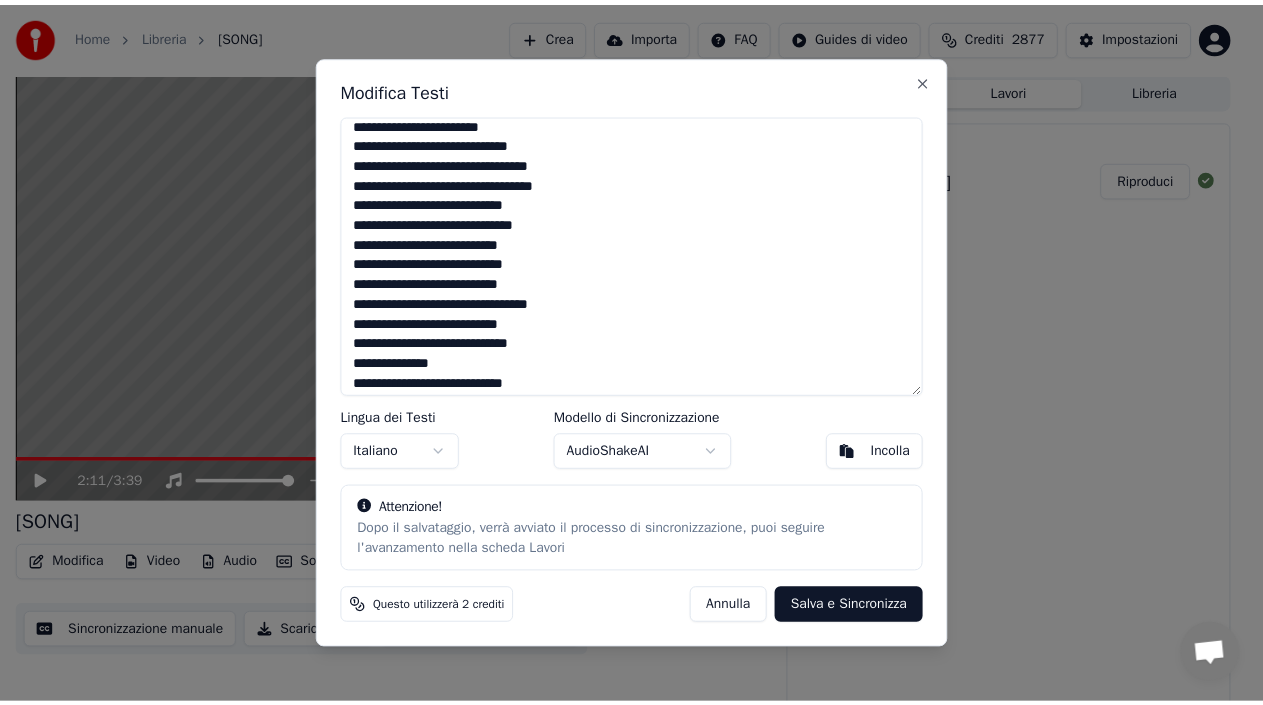 scroll, scrollTop: 0, scrollLeft: 0, axis: both 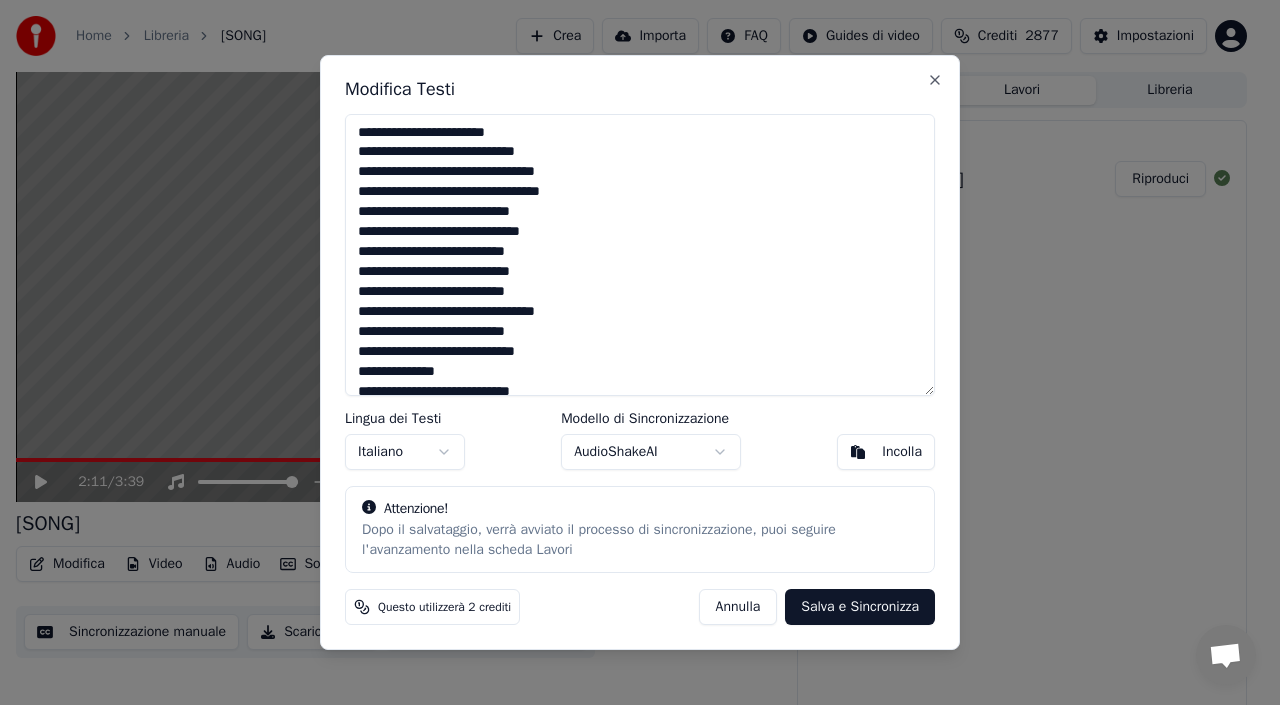 type on "**********" 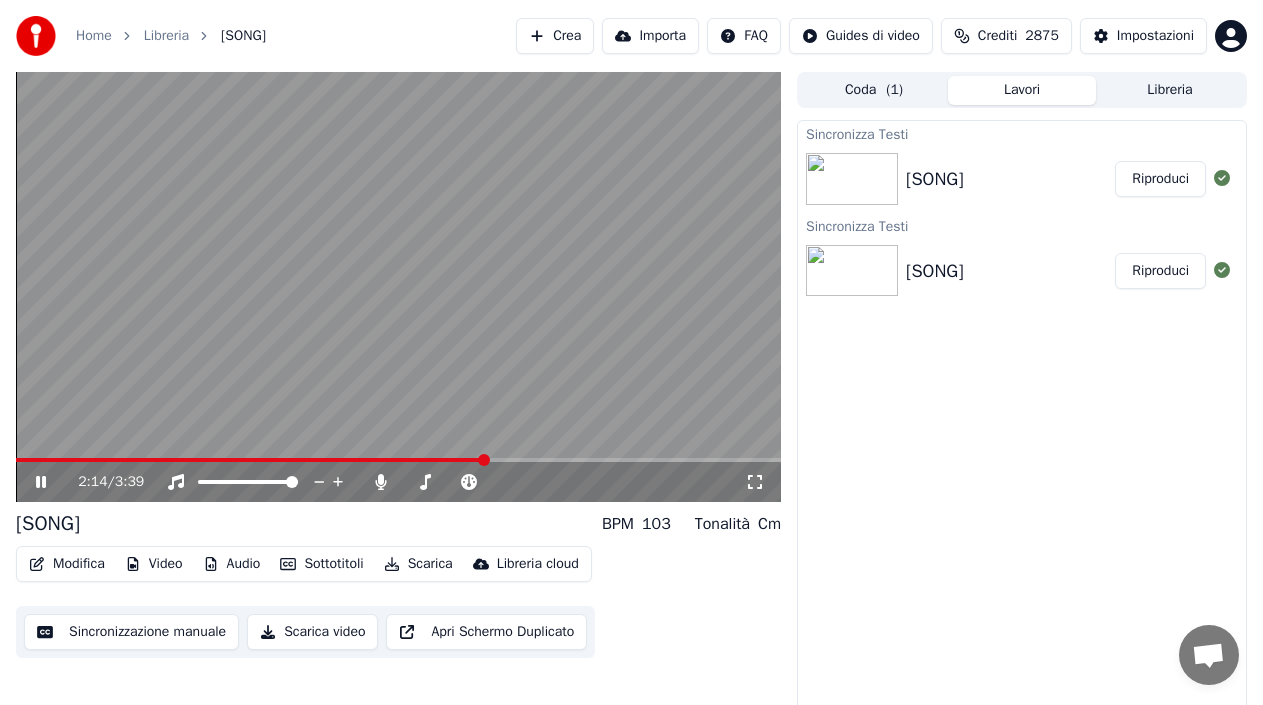 click at bounding box center (250, 460) 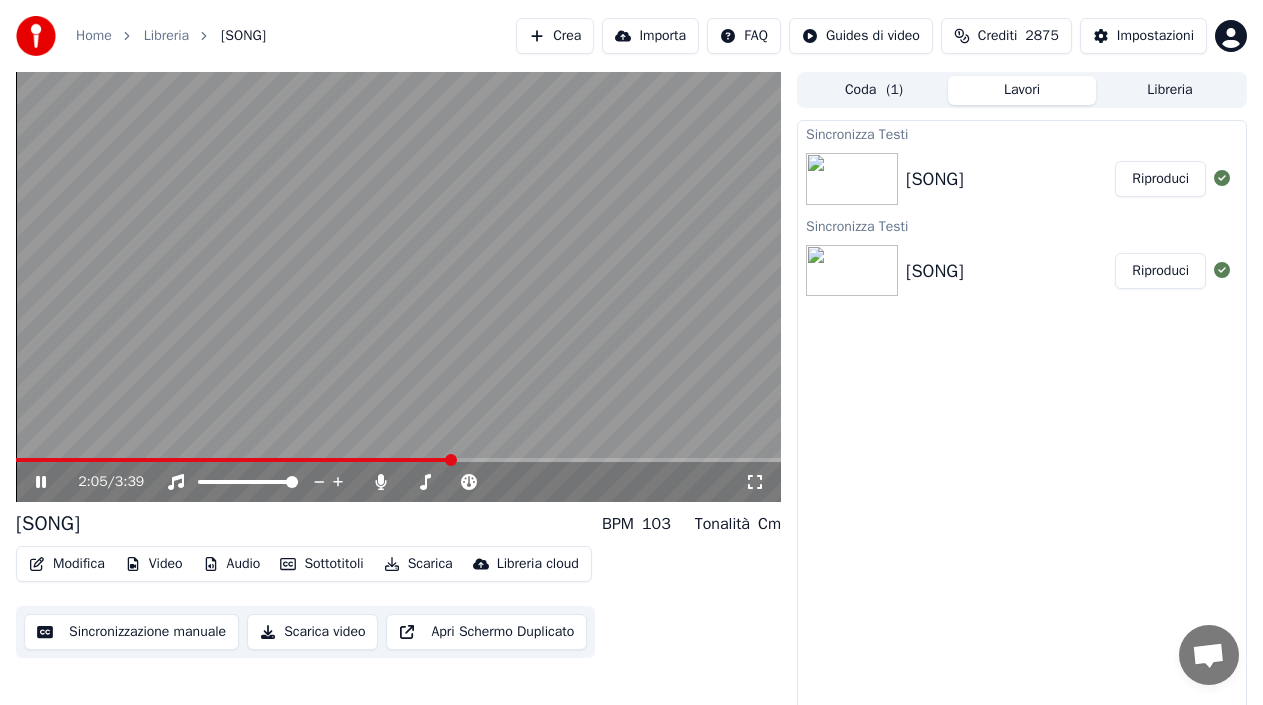 click at bounding box center [234, 460] 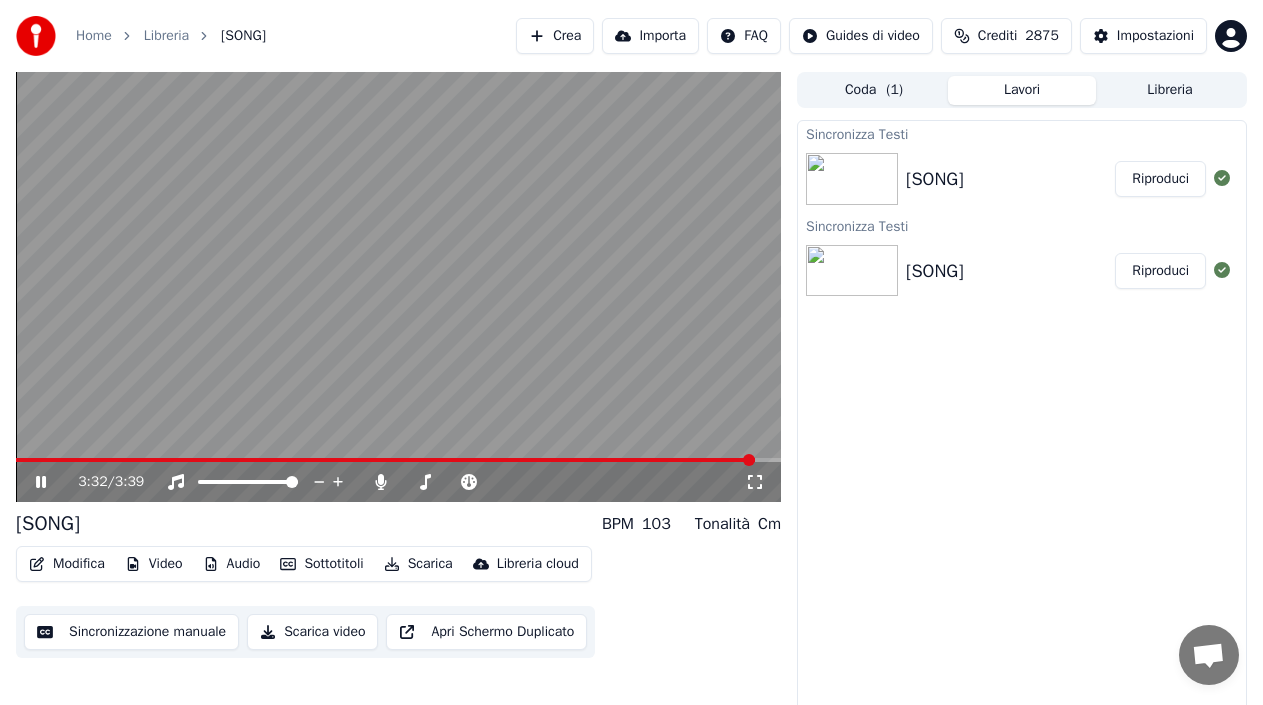 click 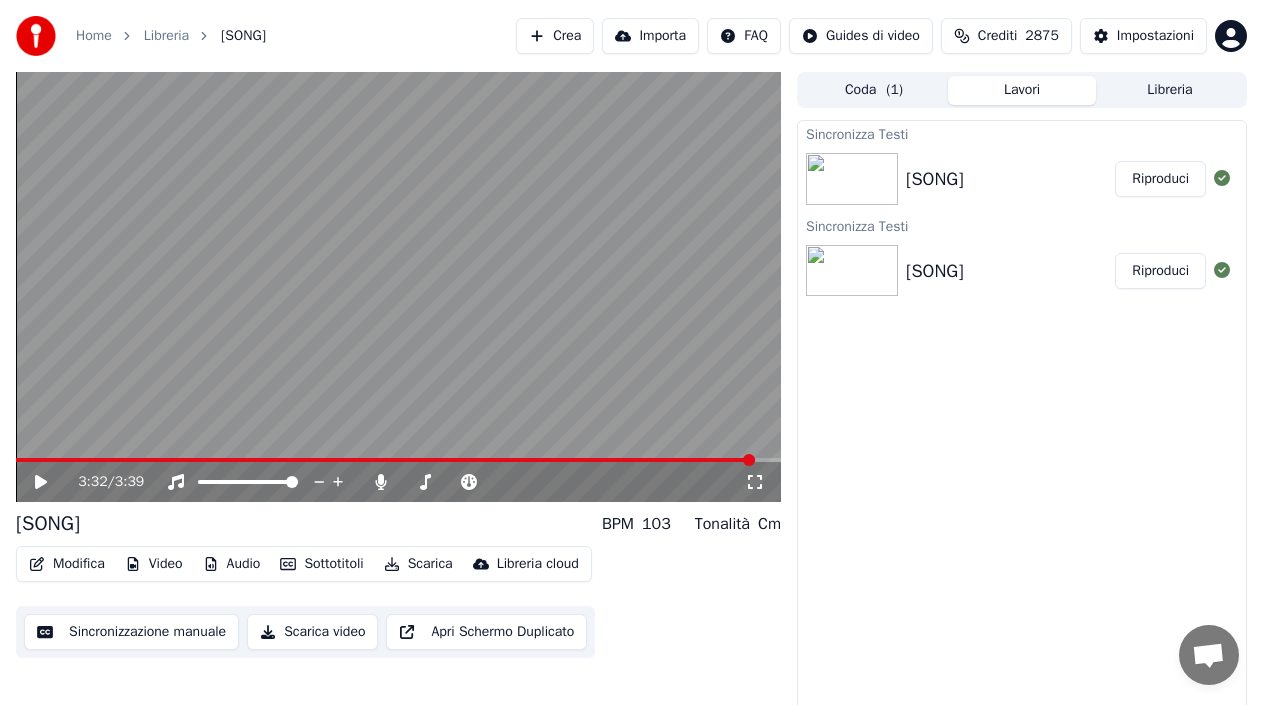 click on "Scarica" at bounding box center (418, 564) 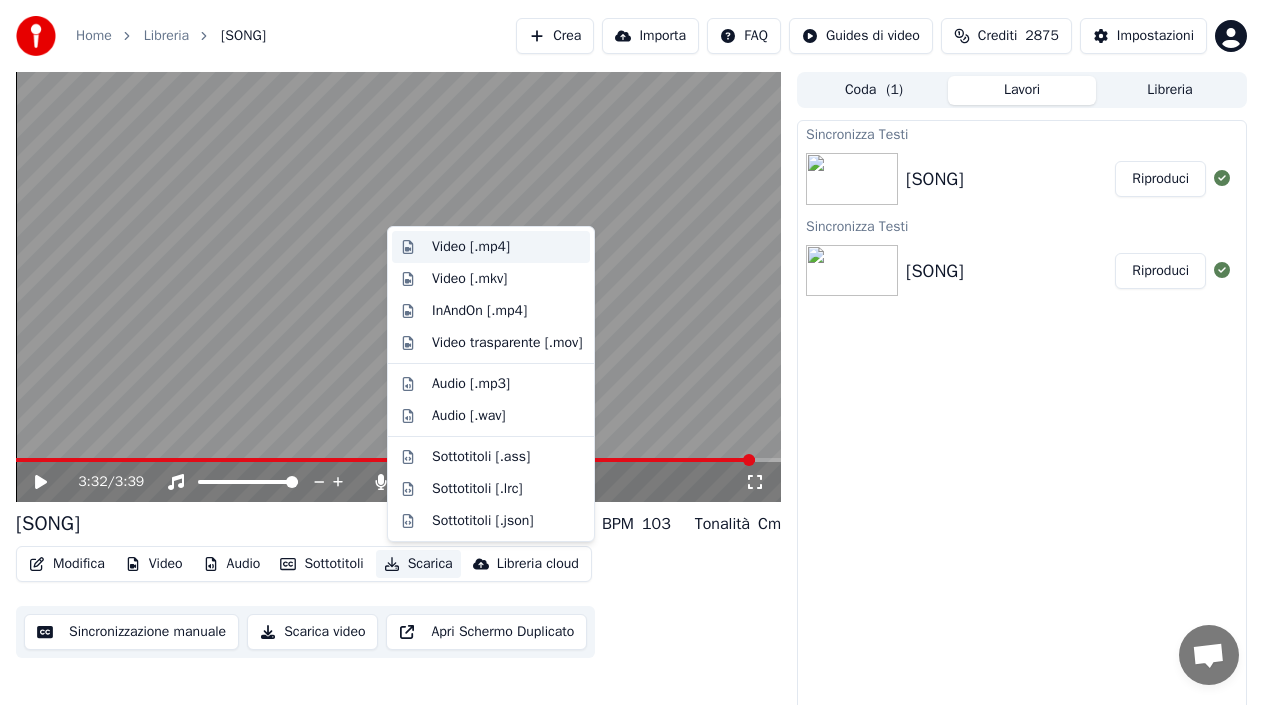 click on "Video [.mp4]" at bounding box center [471, 247] 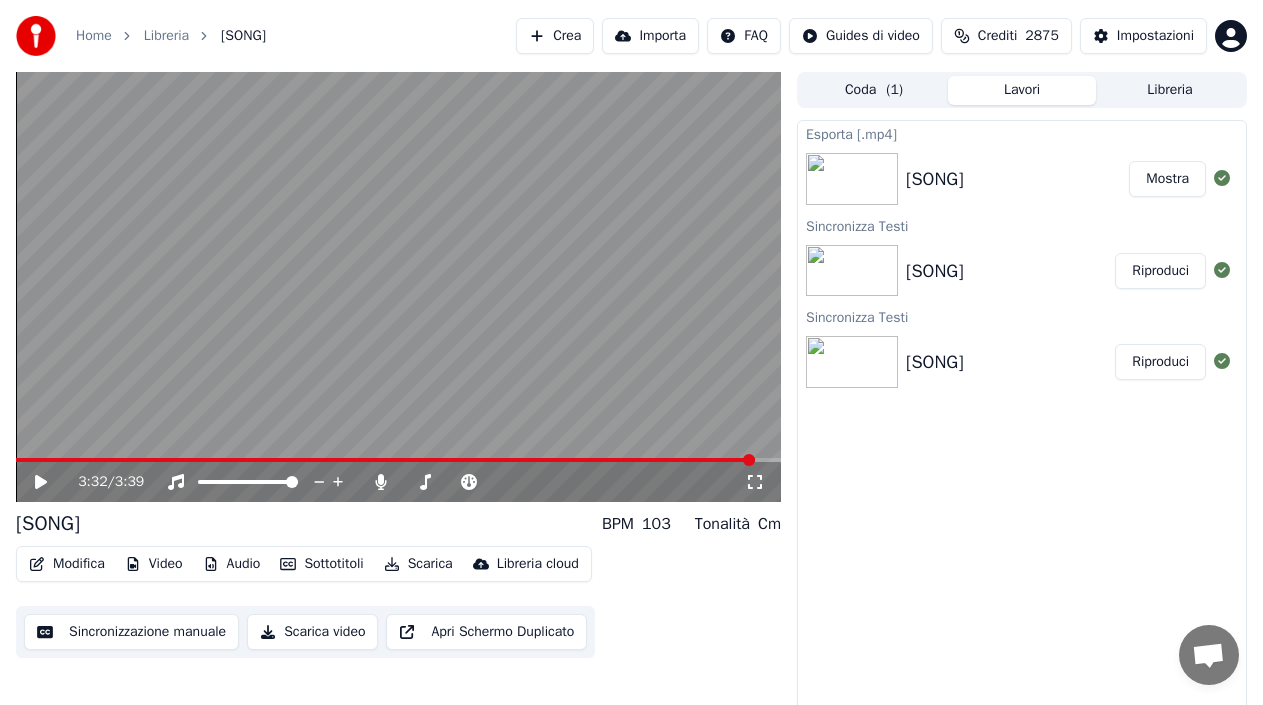 click on "Mostra" at bounding box center (1167, 179) 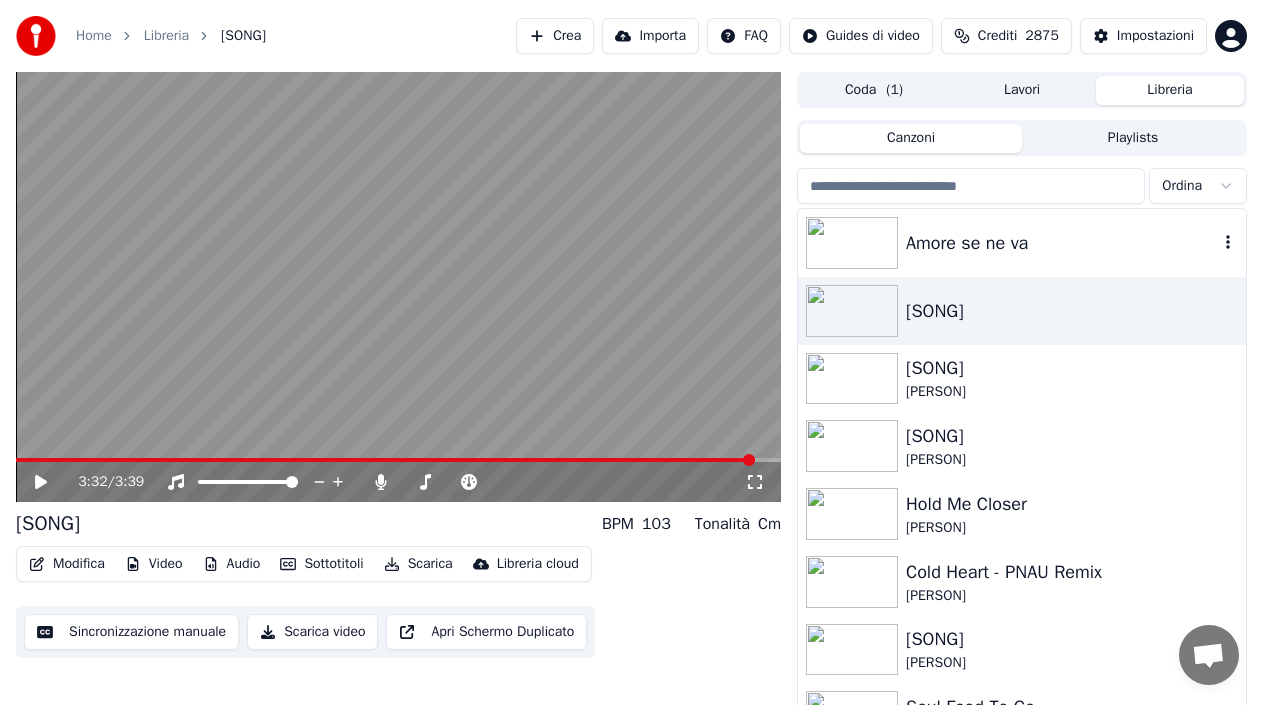 click on "Amore se ne va" at bounding box center [1062, 243] 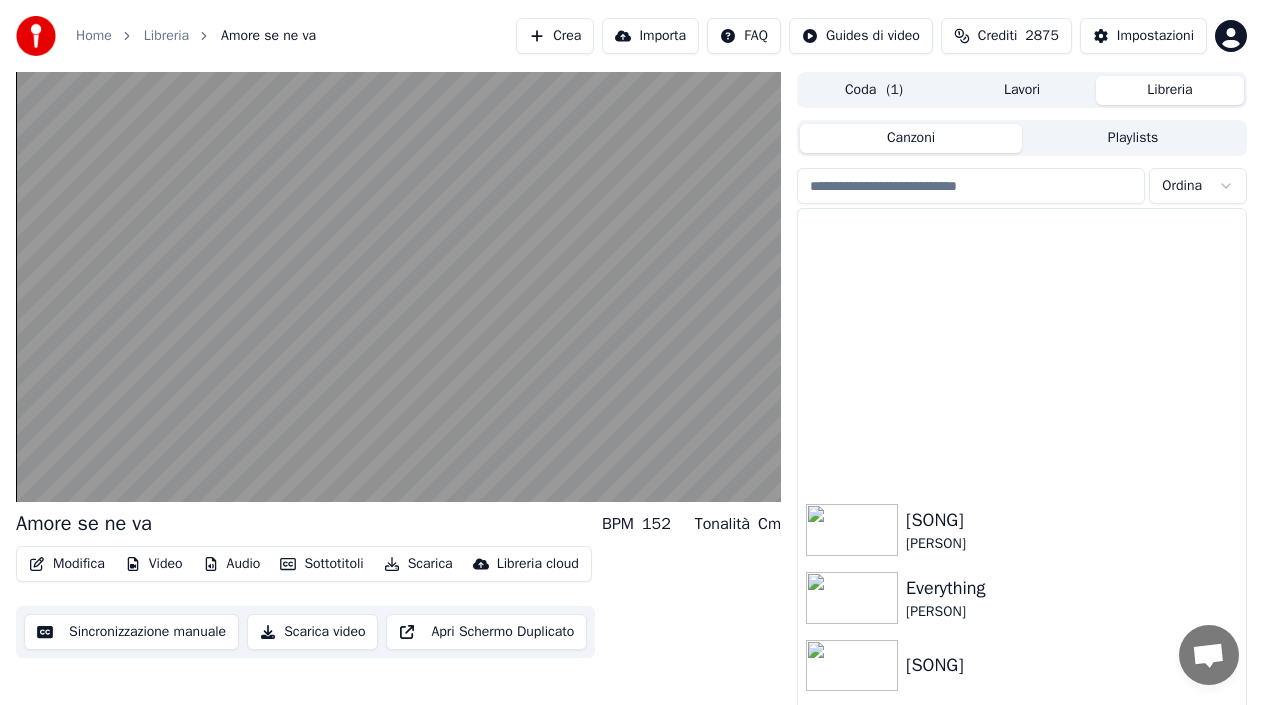 scroll, scrollTop: 922, scrollLeft: 0, axis: vertical 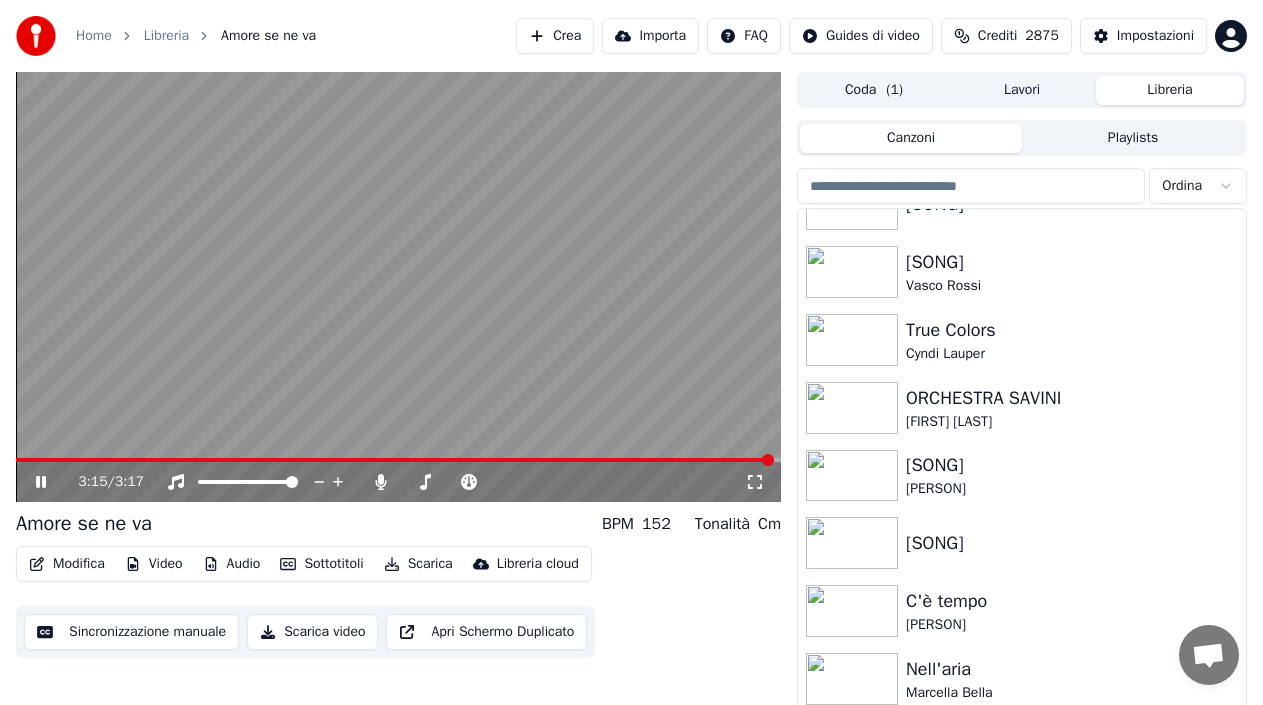 click 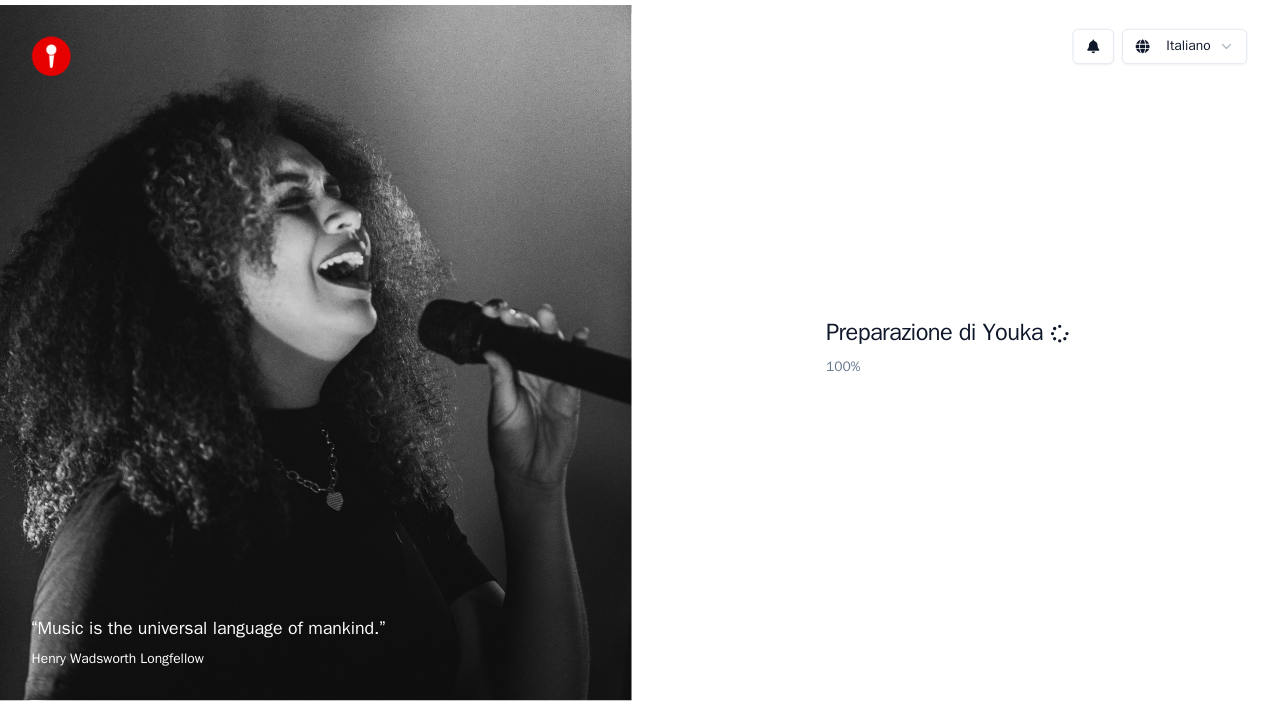 scroll, scrollTop: 0, scrollLeft: 0, axis: both 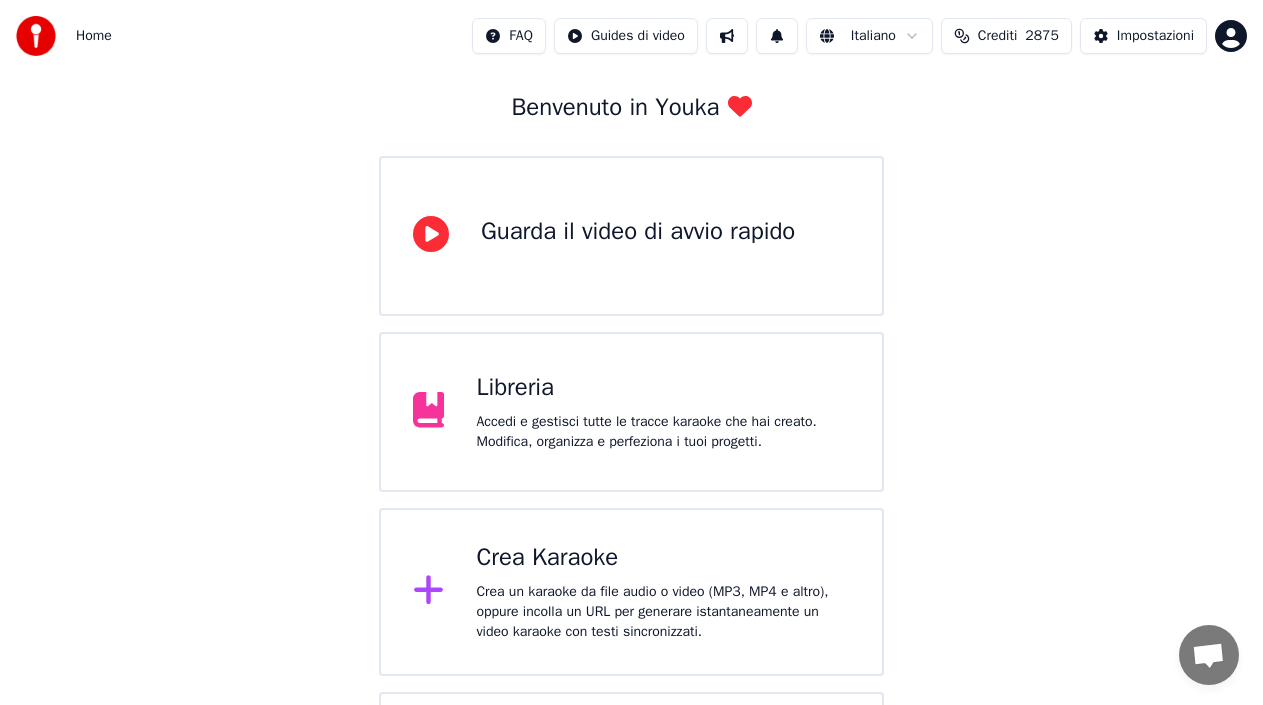 click on "Crea un karaoke da file audio o video (MP3, MP4 e altro), oppure incolla un URL per generare istantaneamente un video karaoke con testi sincronizzati." at bounding box center [663, 612] 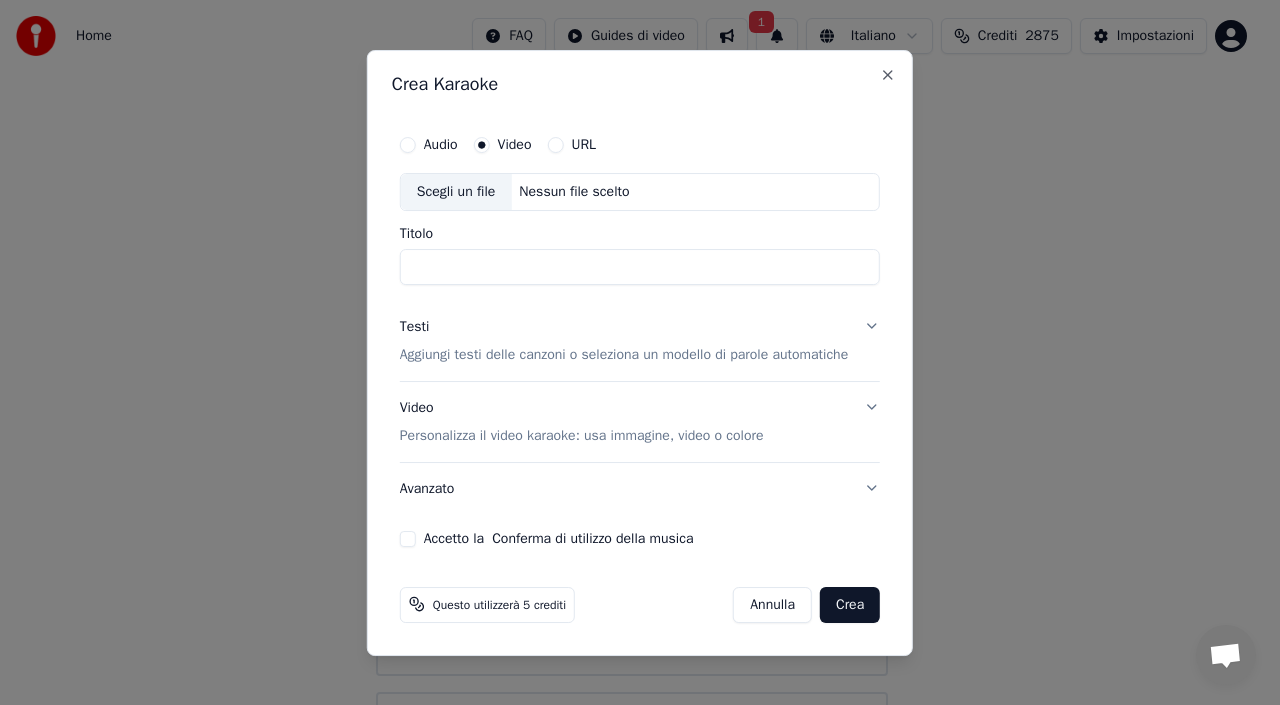 click on "Audio" at bounding box center [441, 145] 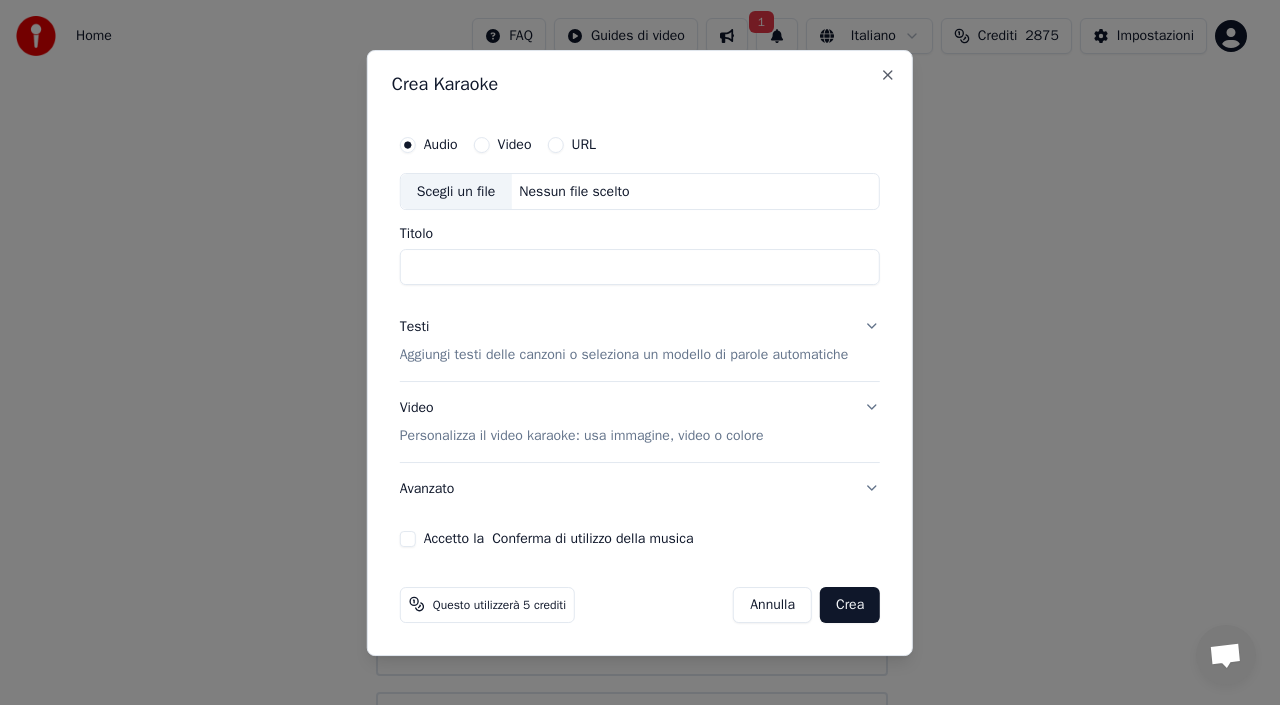 click on "Scegli un file" at bounding box center (456, 192) 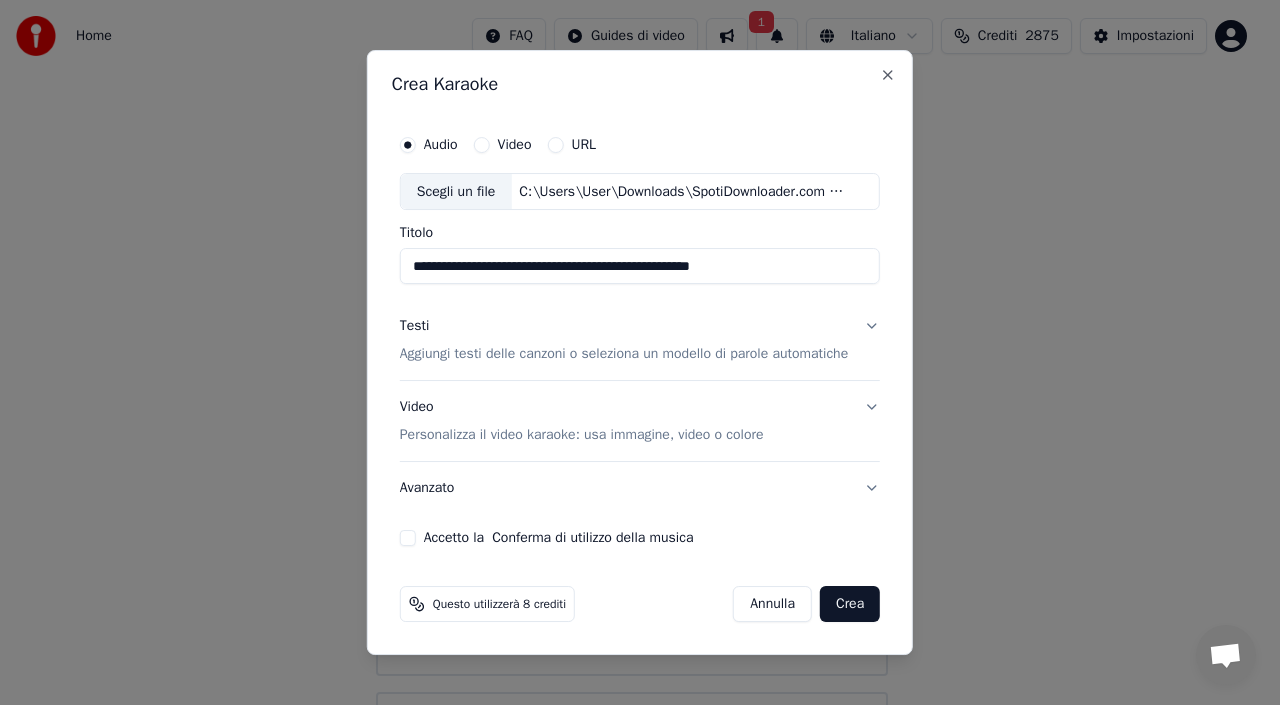 click on "**********" at bounding box center (640, 267) 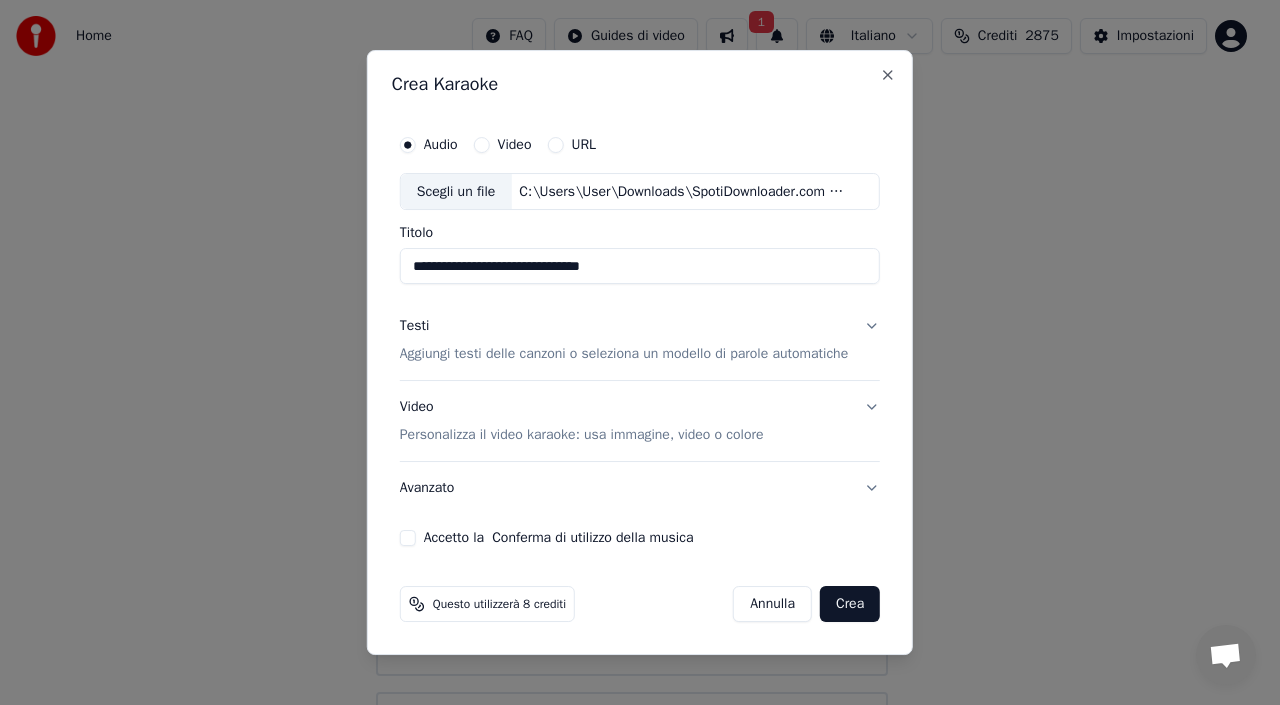 drag, startPoint x: 609, startPoint y: 278, endPoint x: 396, endPoint y: 249, distance: 214.96512 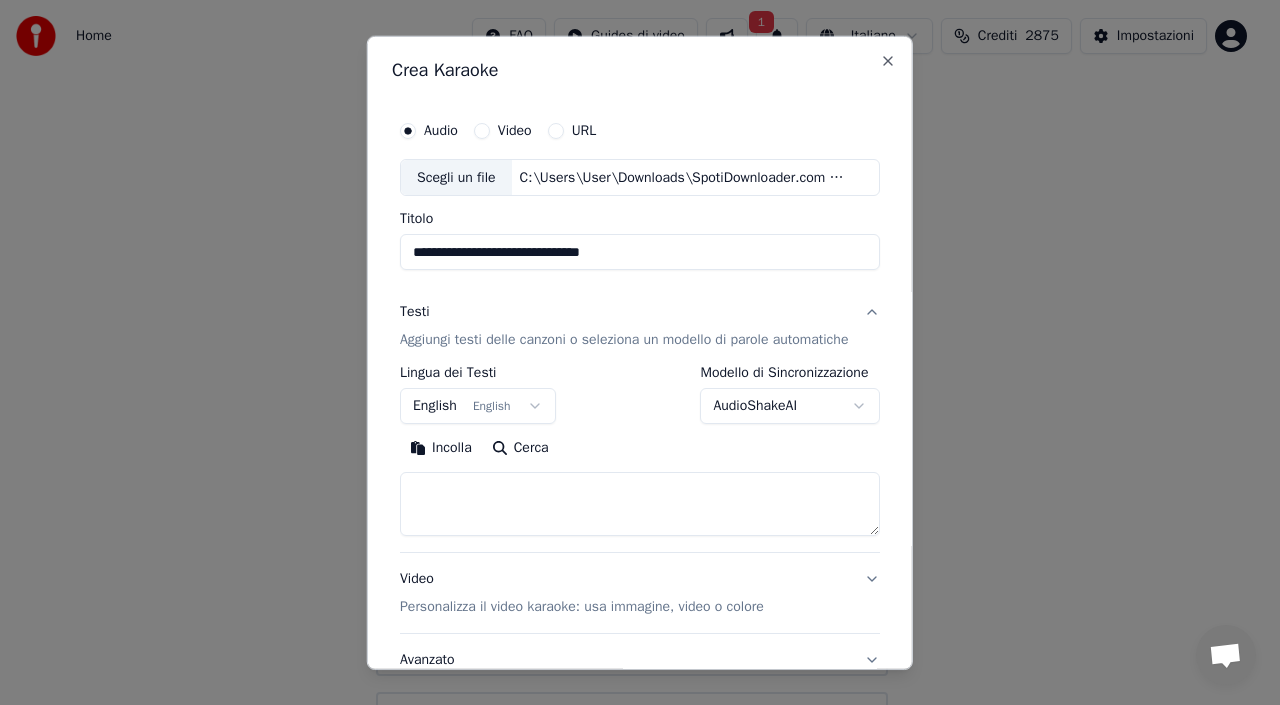 click at bounding box center (640, 504) 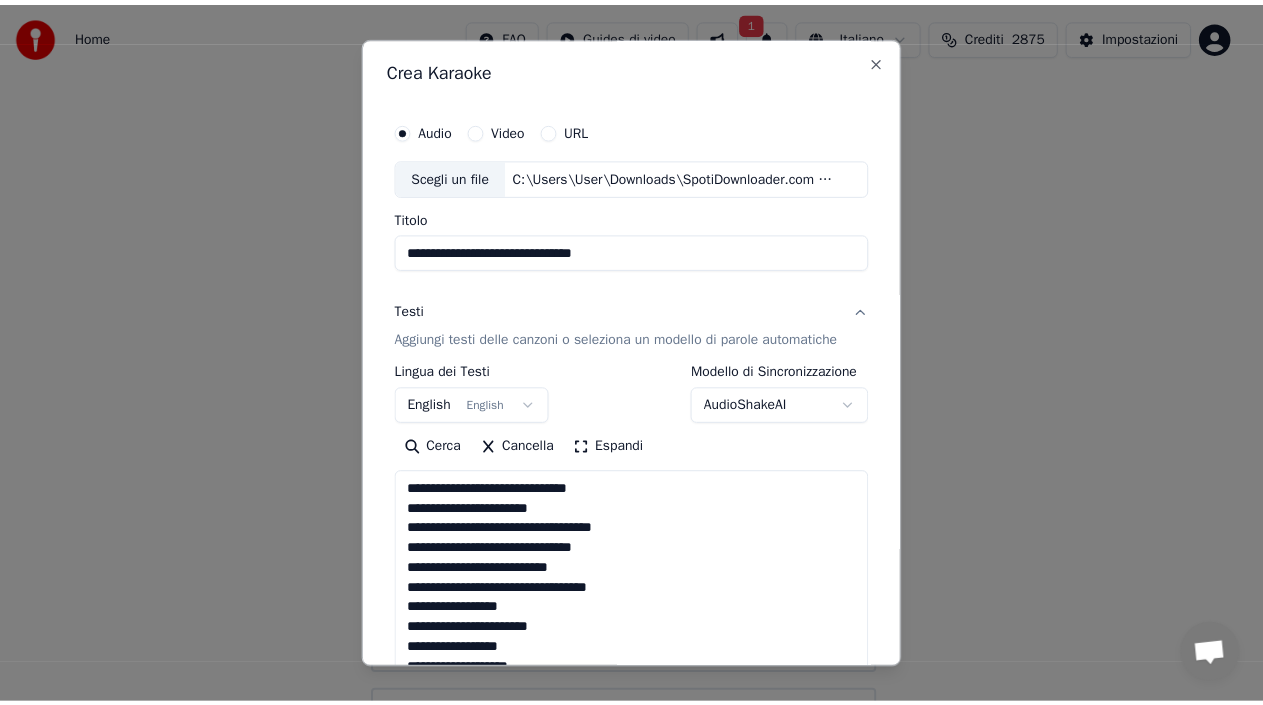 scroll, scrollTop: 1085, scrollLeft: 0, axis: vertical 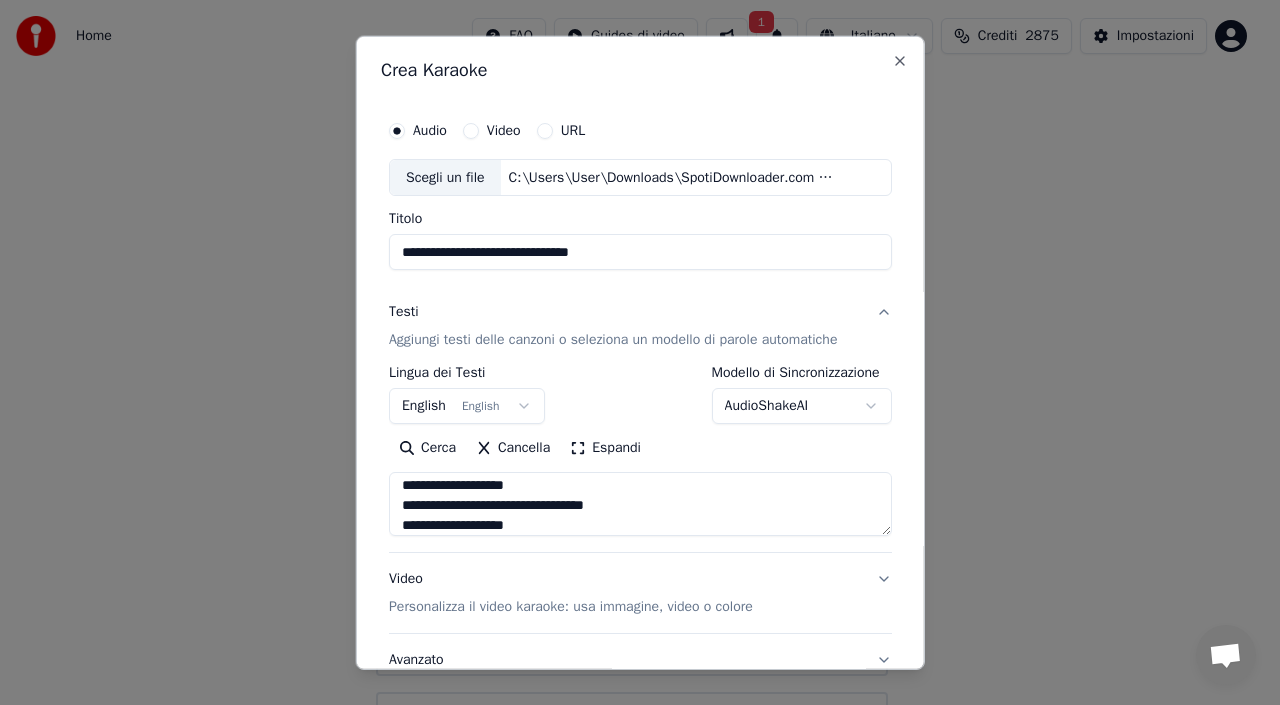 type on "**********" 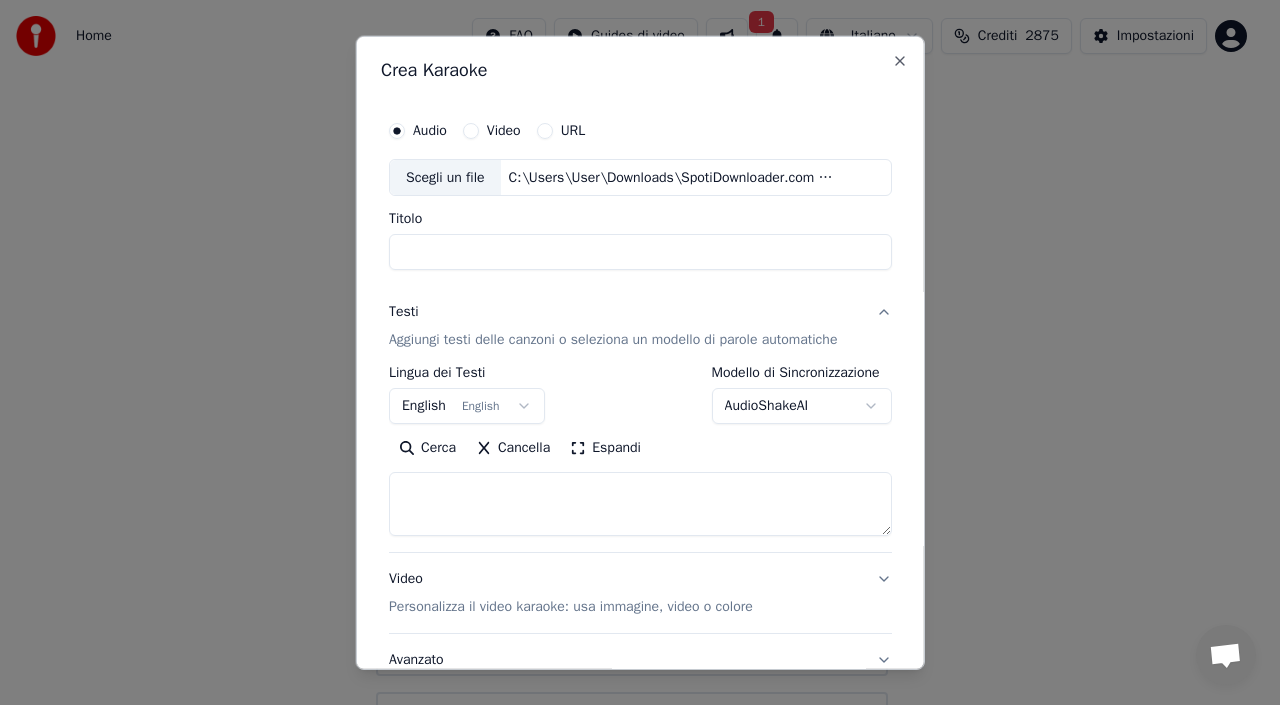 select 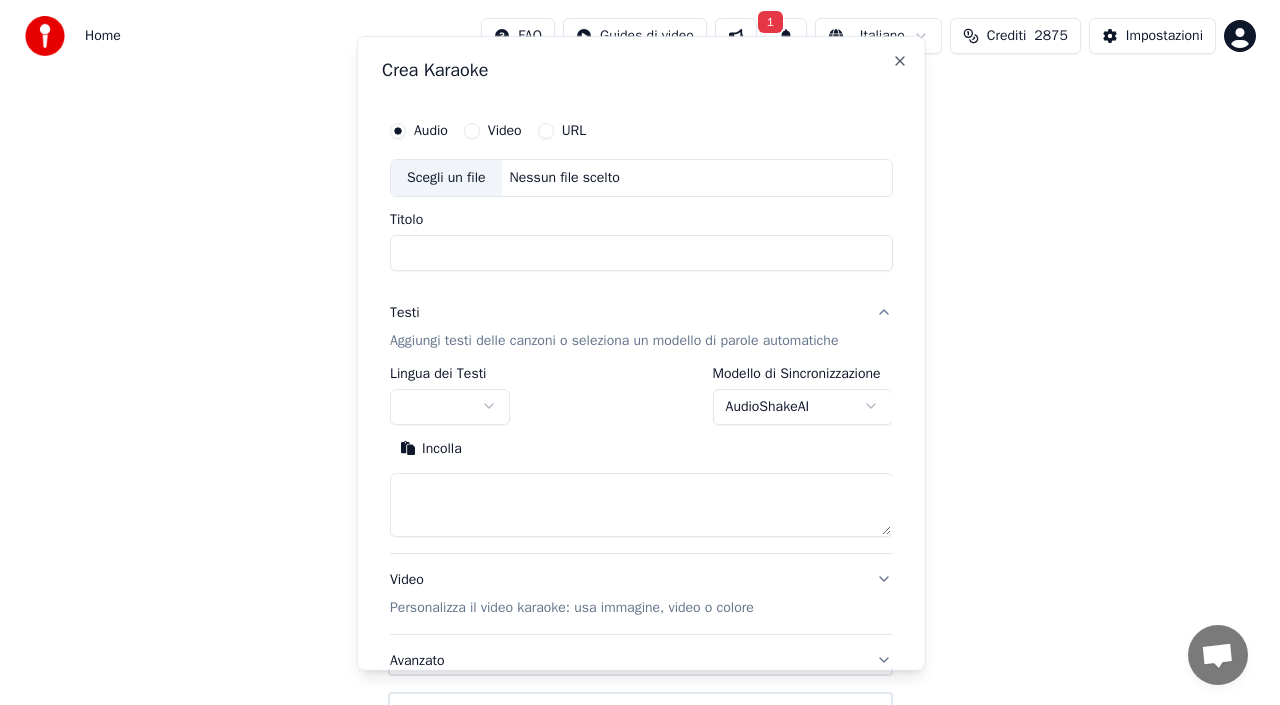 scroll, scrollTop: 0, scrollLeft: 0, axis: both 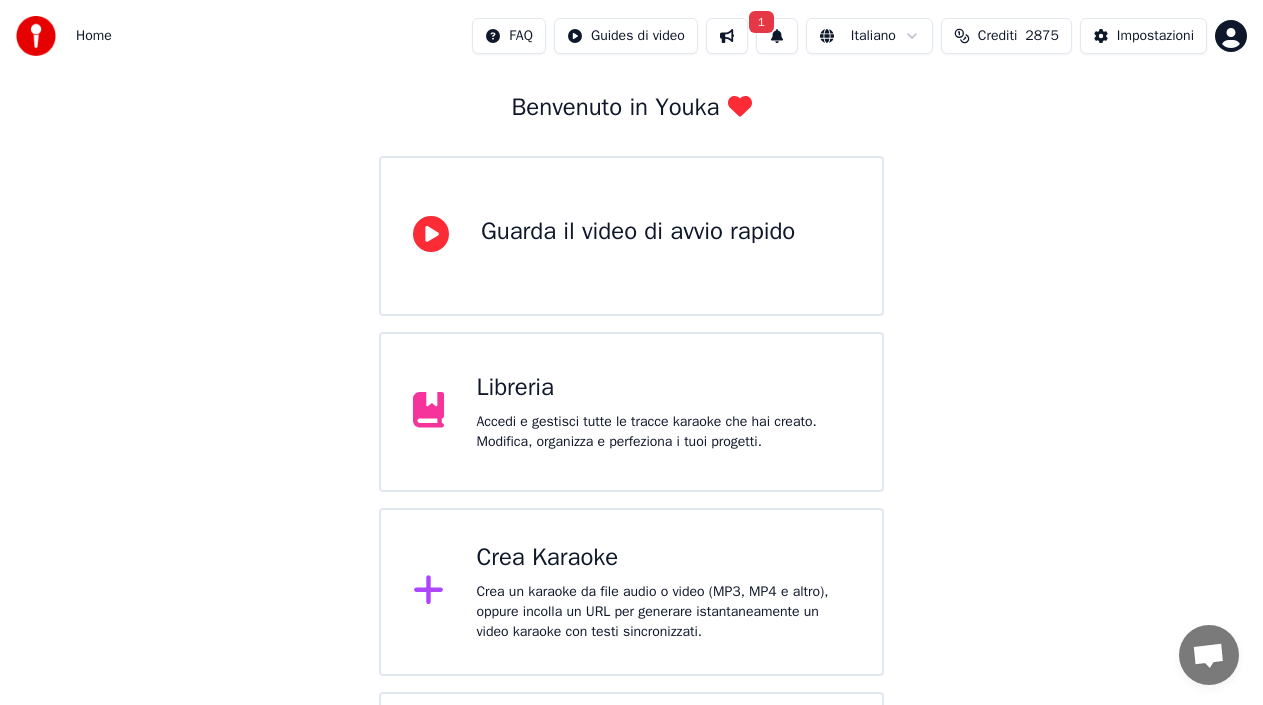 click on "Crea Karaoke" at bounding box center (663, 558) 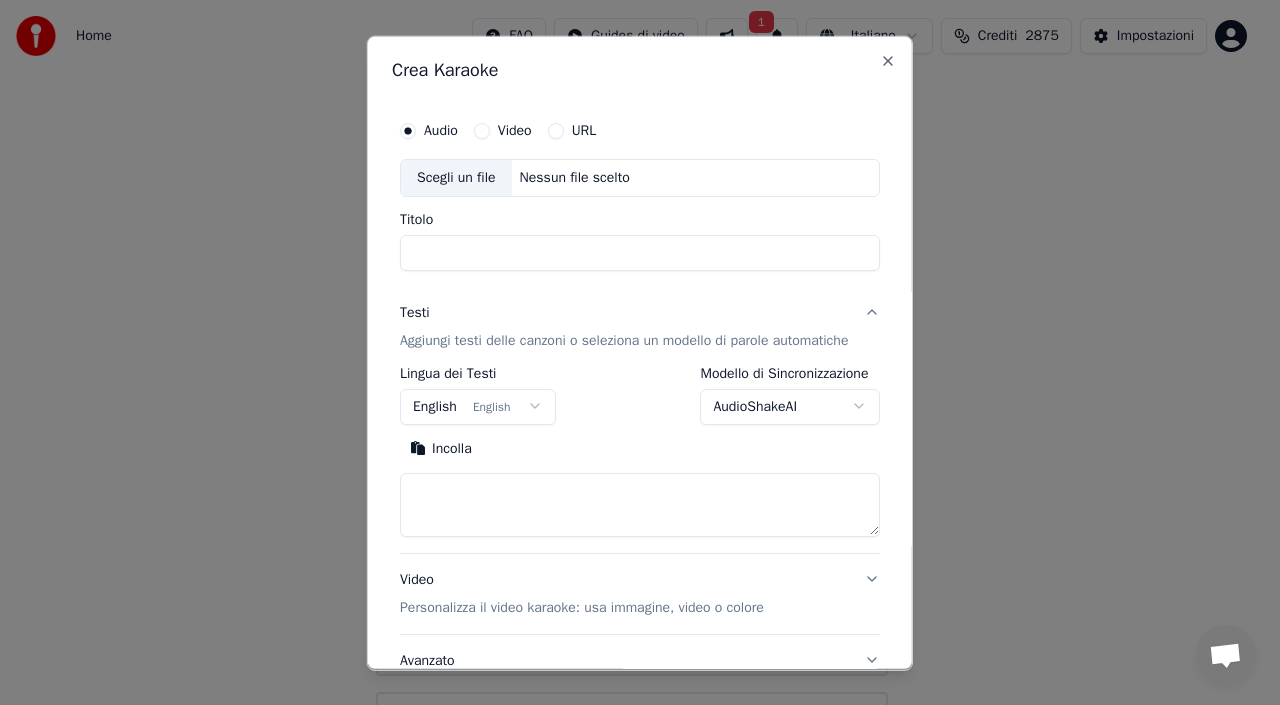 click on "Scegli un file" at bounding box center [456, 177] 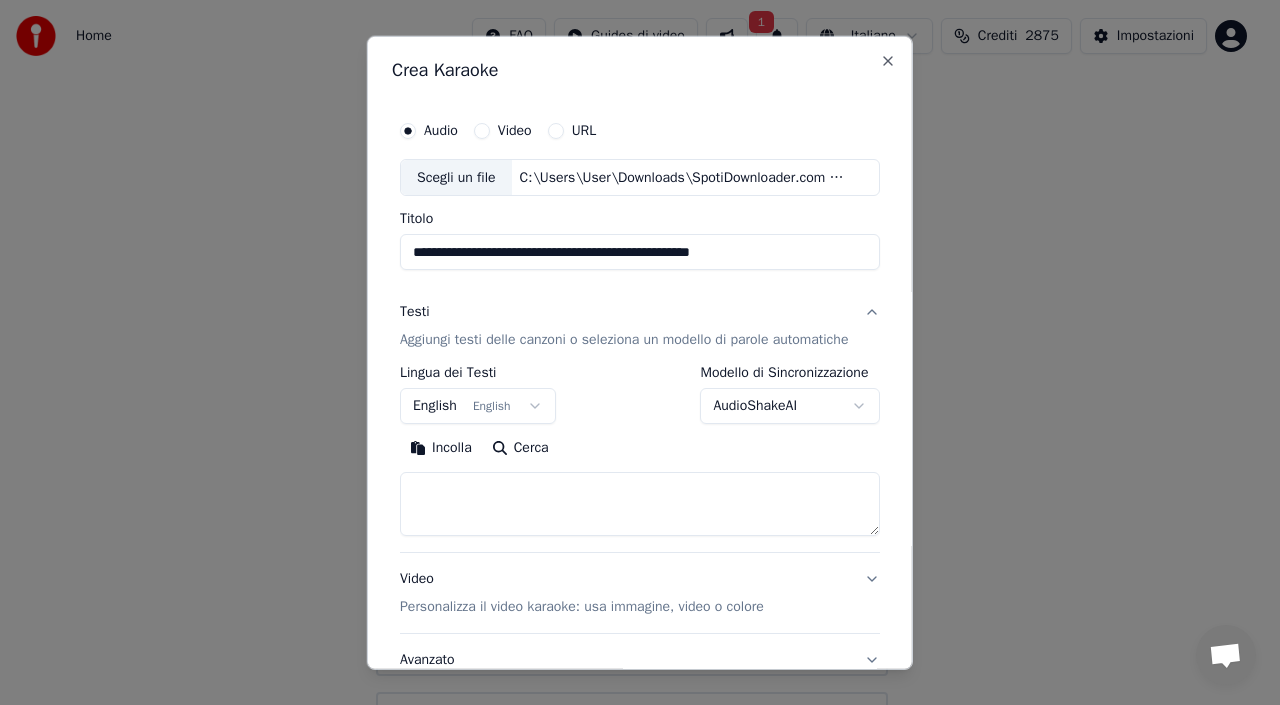 click on "**********" at bounding box center (640, 252) 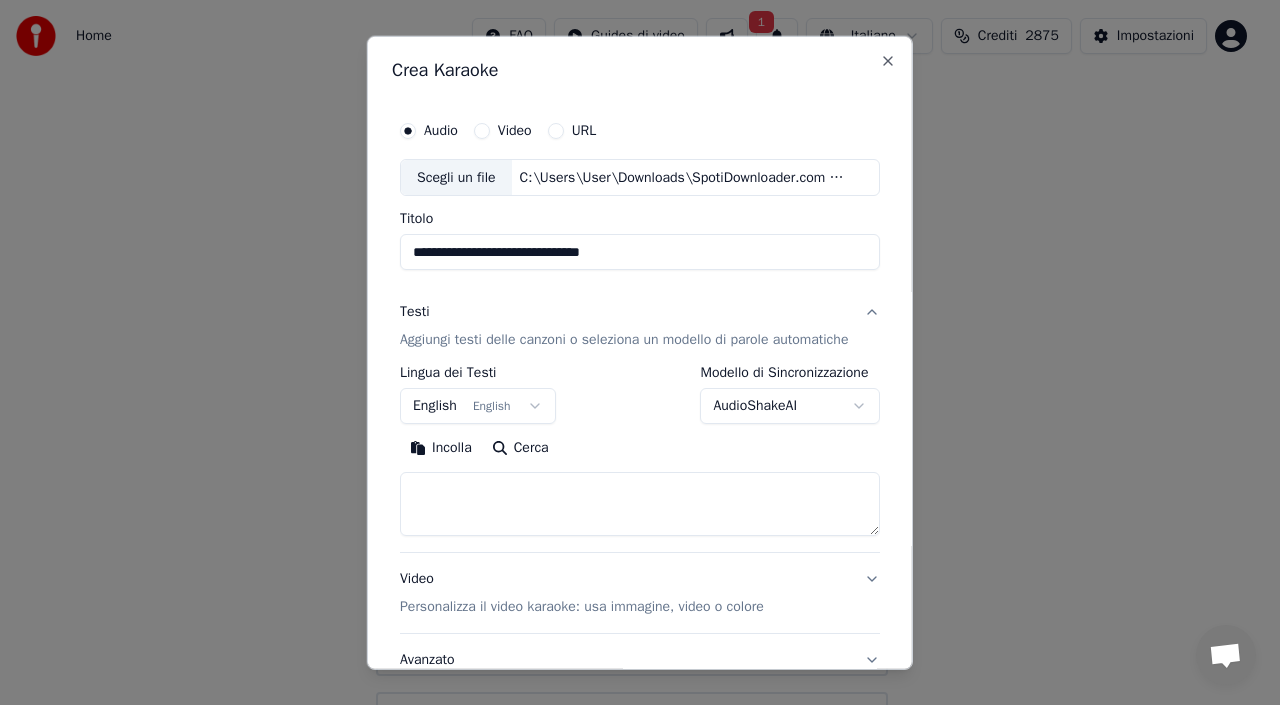 type on "**********" 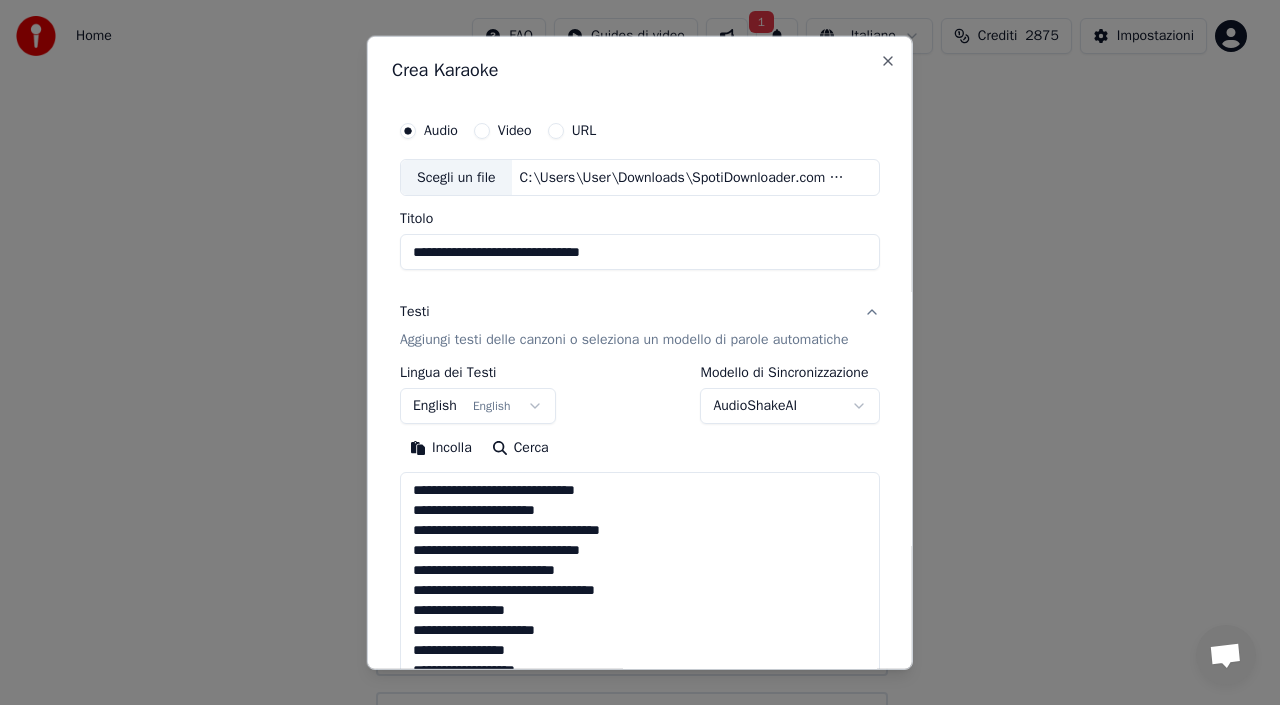 scroll, scrollTop: 1085, scrollLeft: 0, axis: vertical 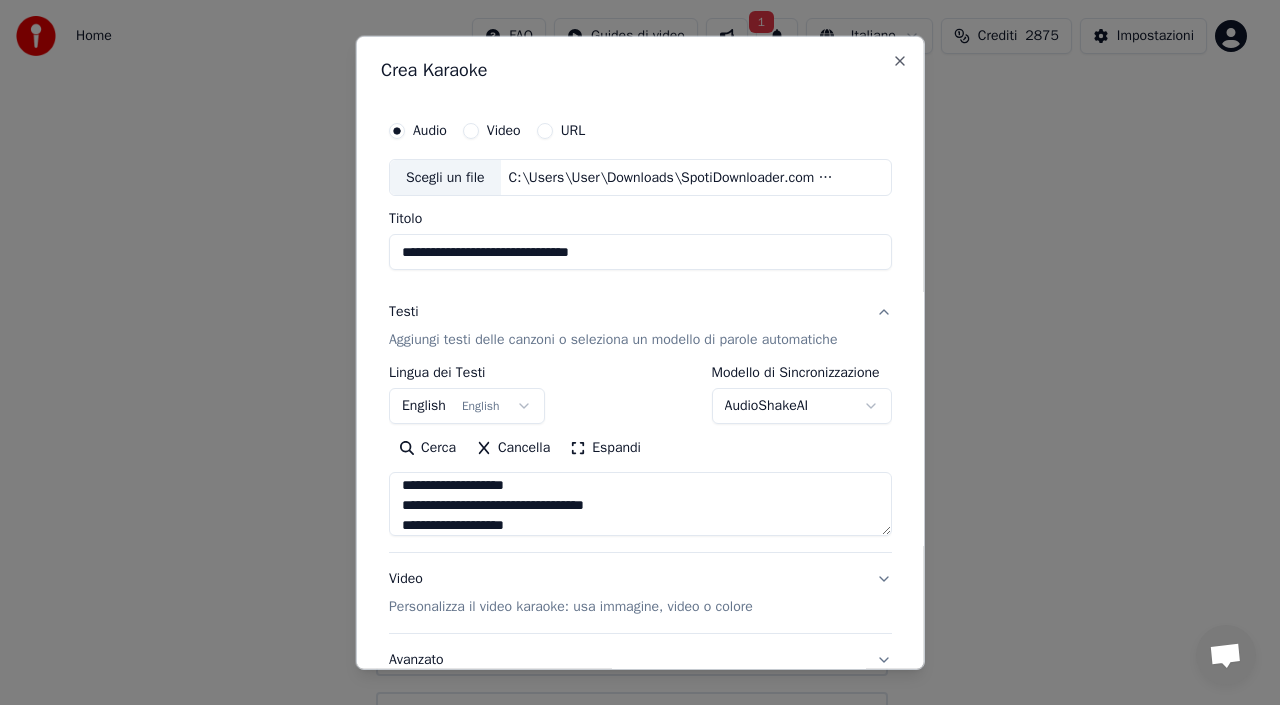 type on "**********" 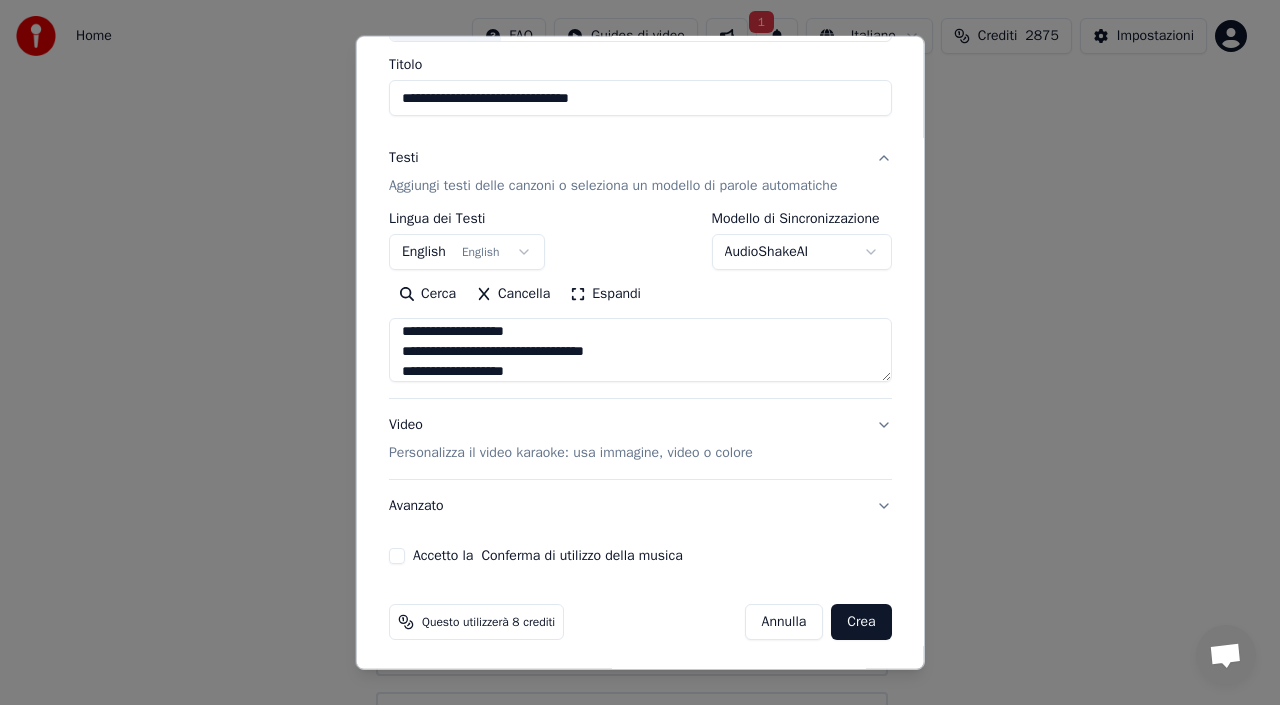 scroll, scrollTop: 157, scrollLeft: 0, axis: vertical 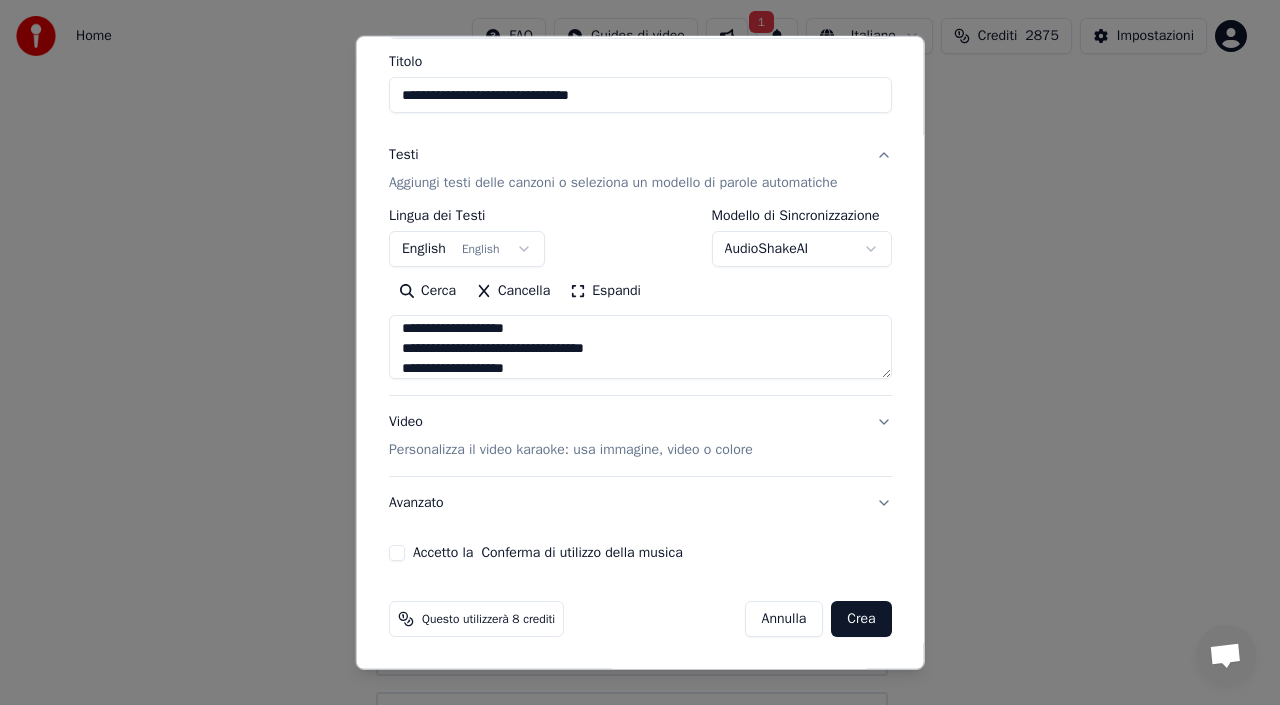 click on "Accetto la   Conferma di utilizzo della musica" at bounding box center [397, 553] 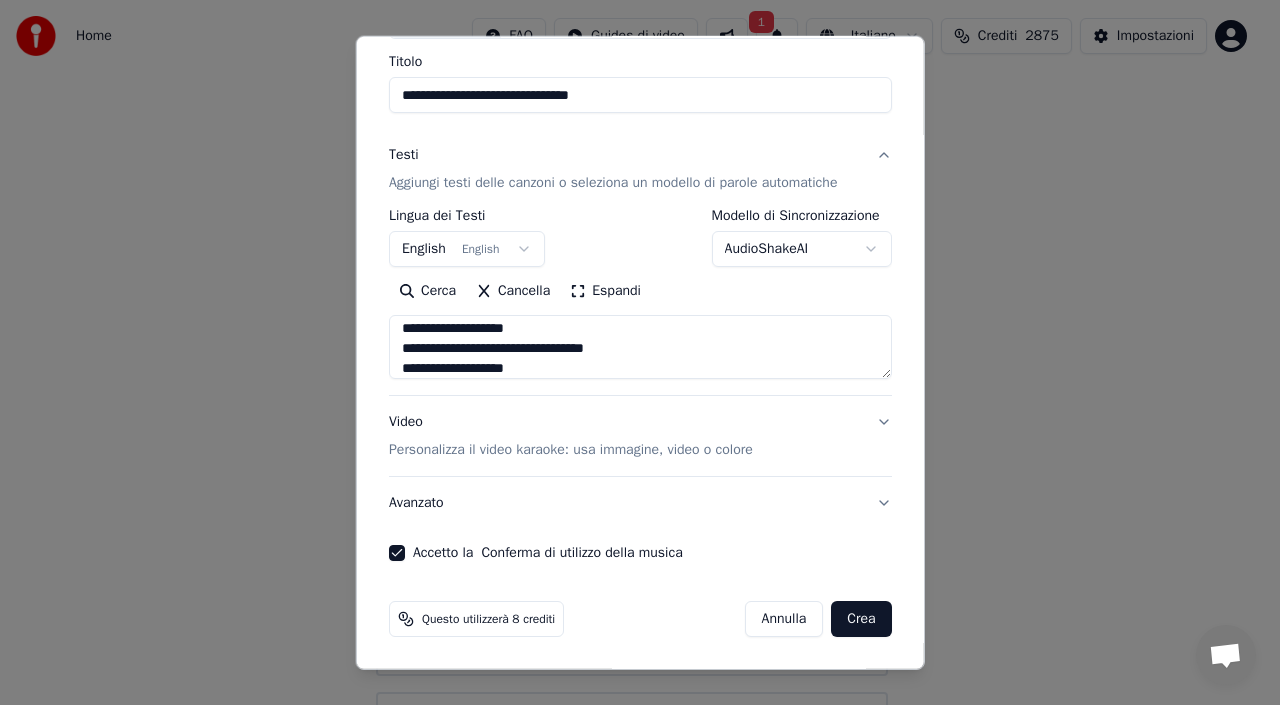 click on "Personalizza il video karaoke: usa immagine, video o colore" at bounding box center [571, 450] 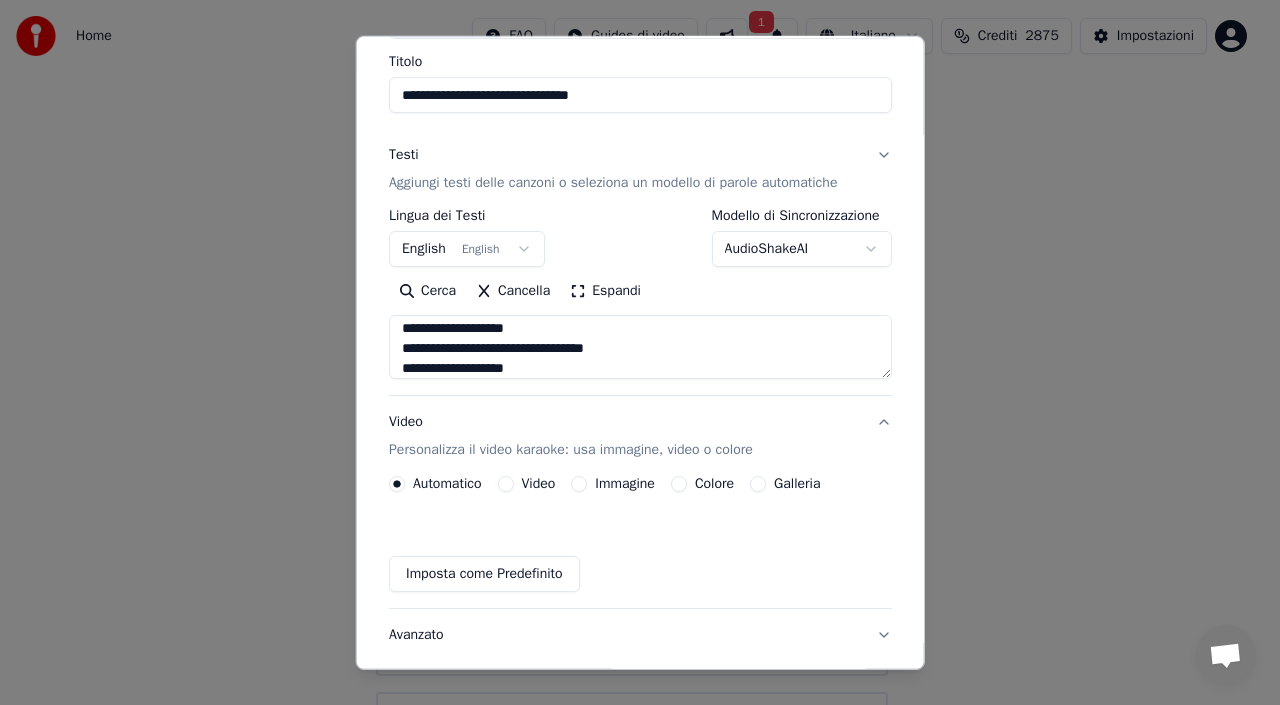 scroll, scrollTop: 103, scrollLeft: 0, axis: vertical 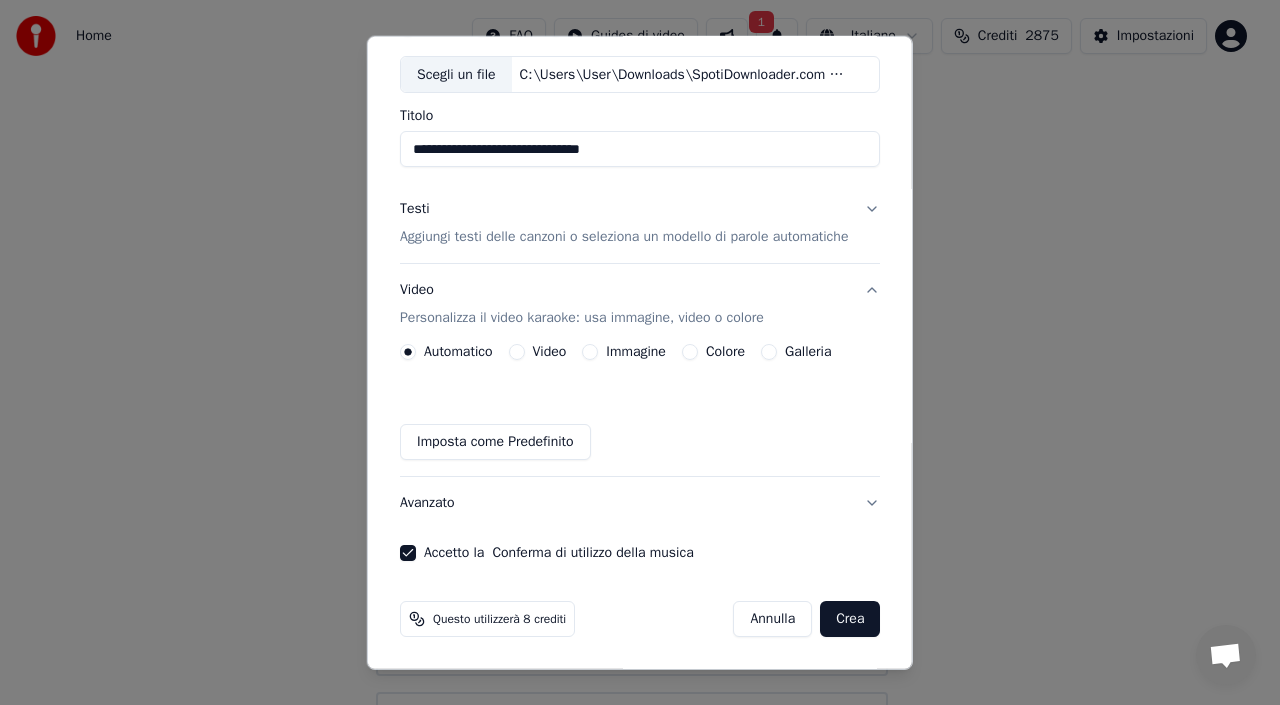 click on "Immagine" at bounding box center [624, 352] 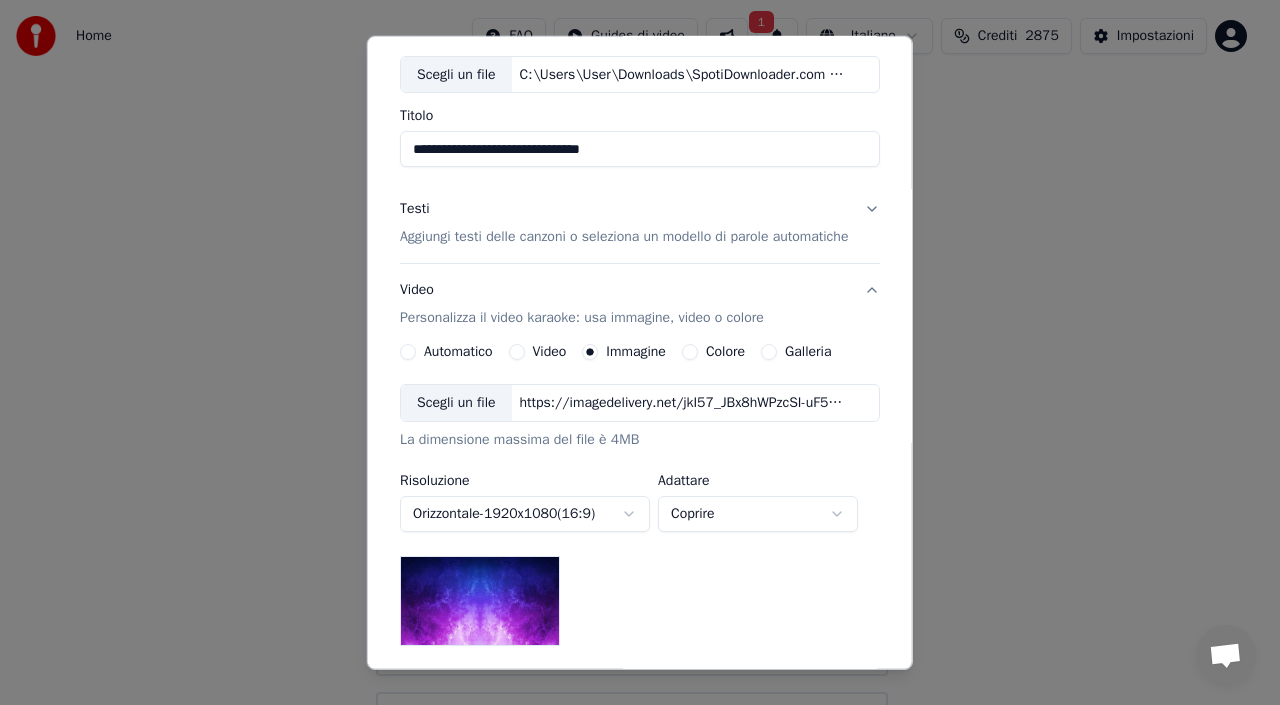 click on "https://imagedelivery.net/jkI57_JBx8hWPzcSI-uF5w/c7639807-3f76-4ea5-9112-66e75e03d200/16x9" at bounding box center (681, 403) 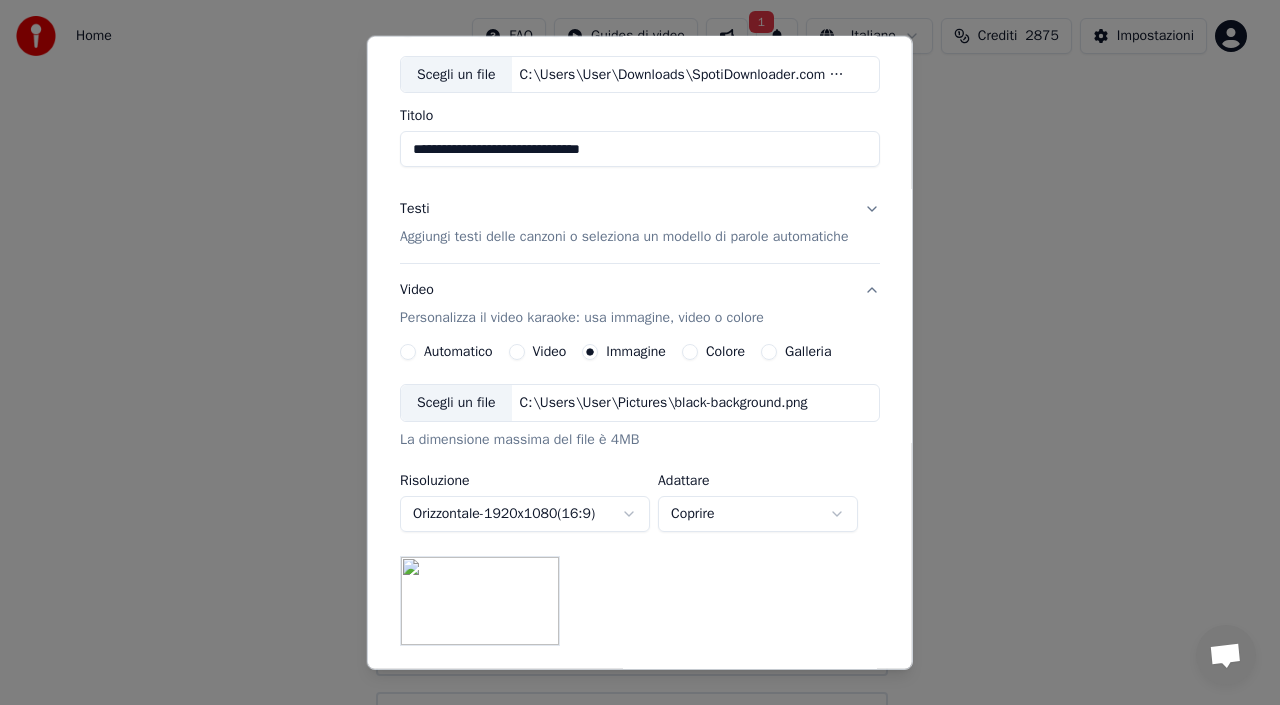 click on "**********" at bounding box center [640, 515] 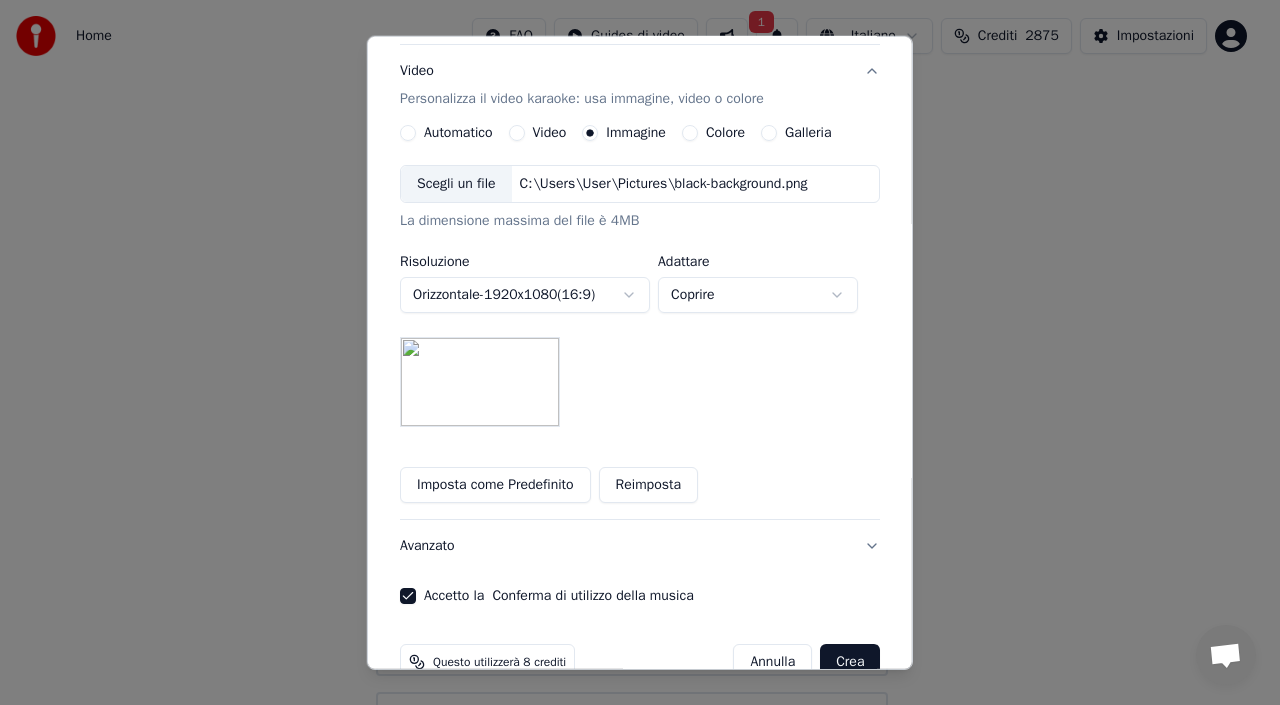 scroll, scrollTop: 365, scrollLeft: 0, axis: vertical 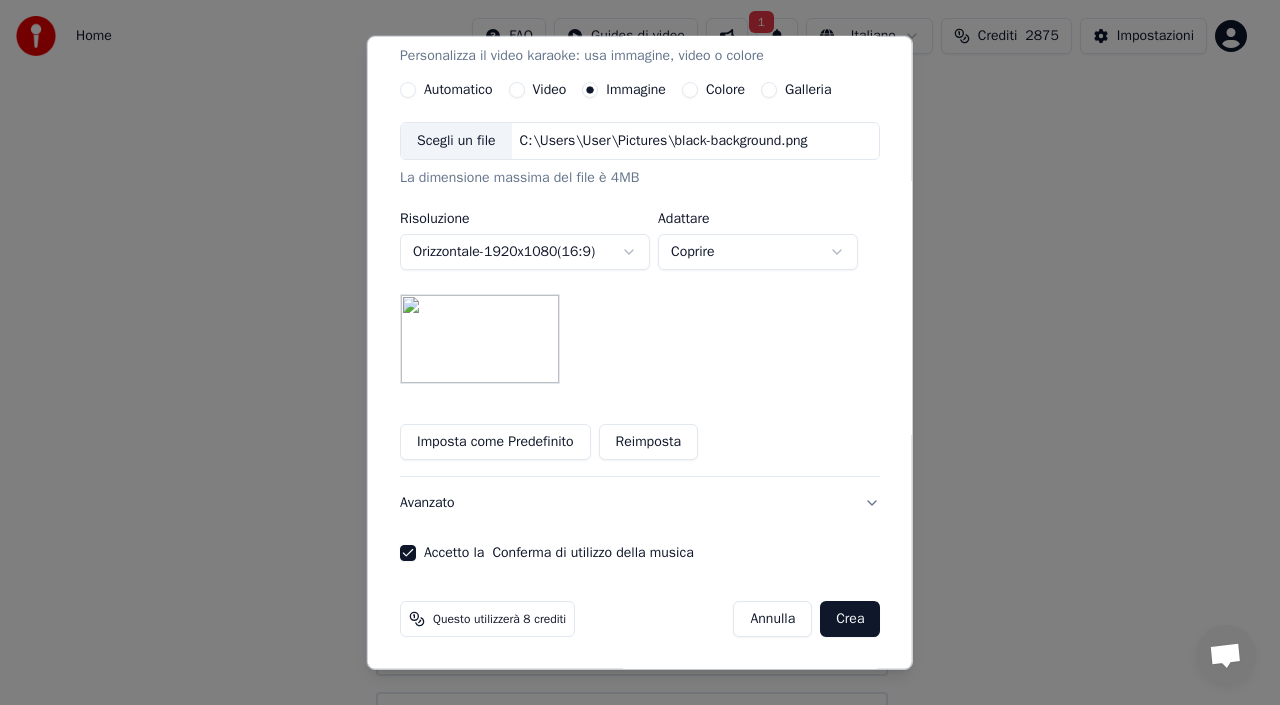 click on "Crea" at bounding box center [850, 619] 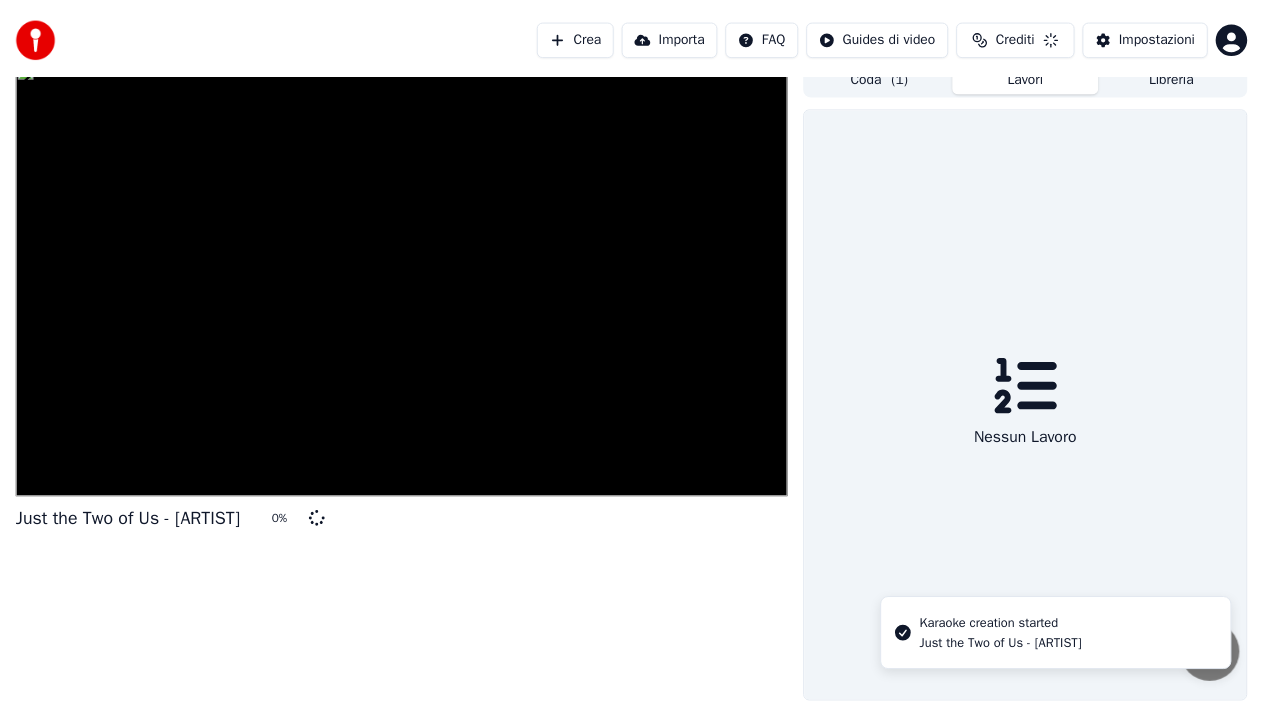 scroll, scrollTop: 14, scrollLeft: 0, axis: vertical 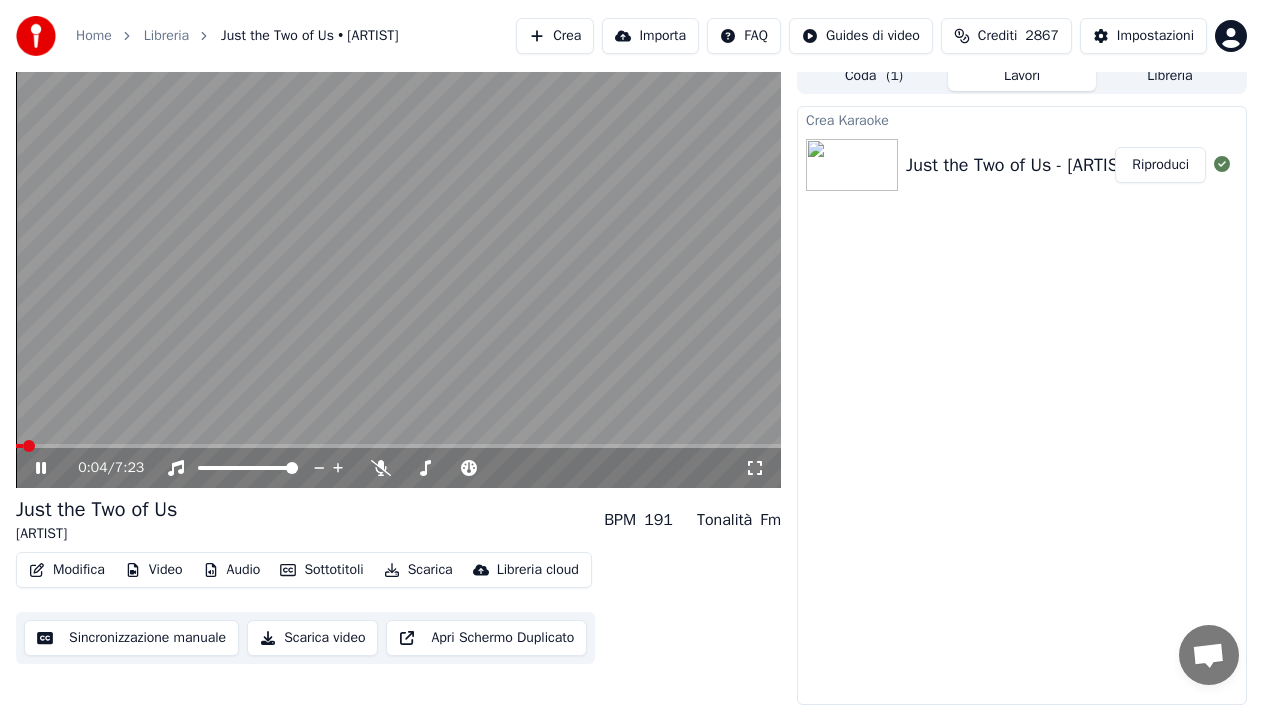 click 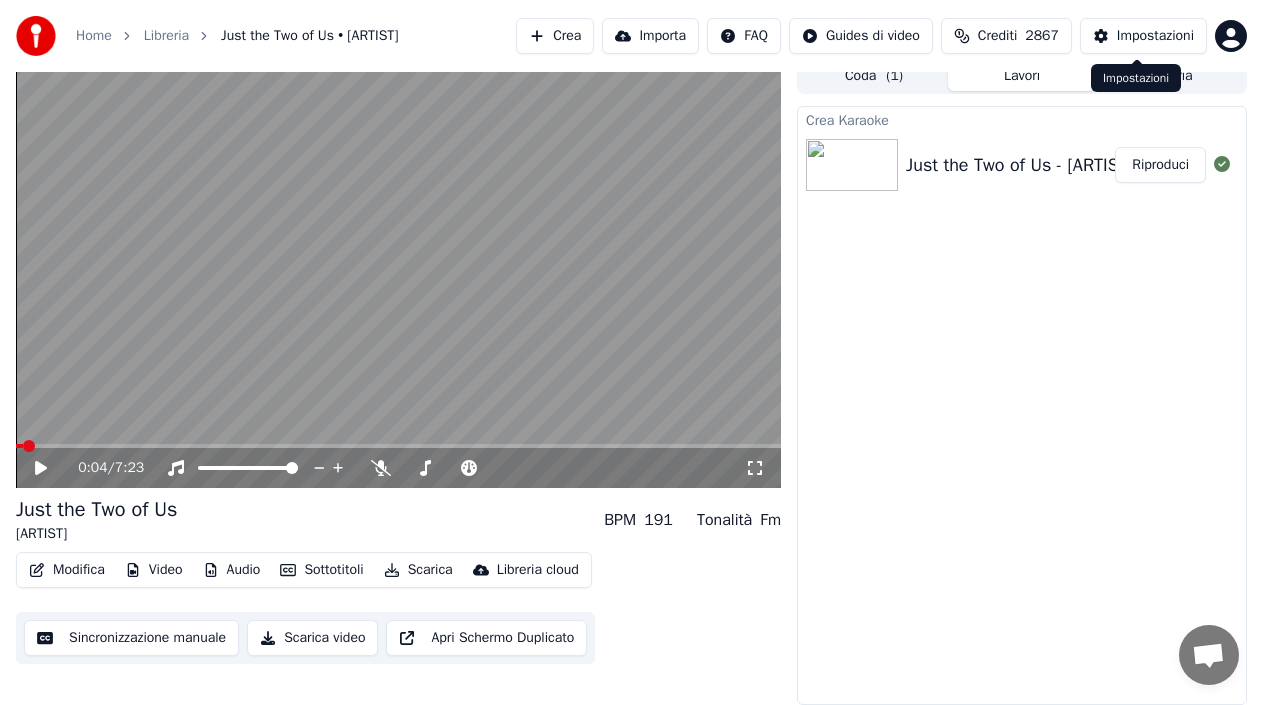 click on "Impostazioni" at bounding box center [1155, 36] 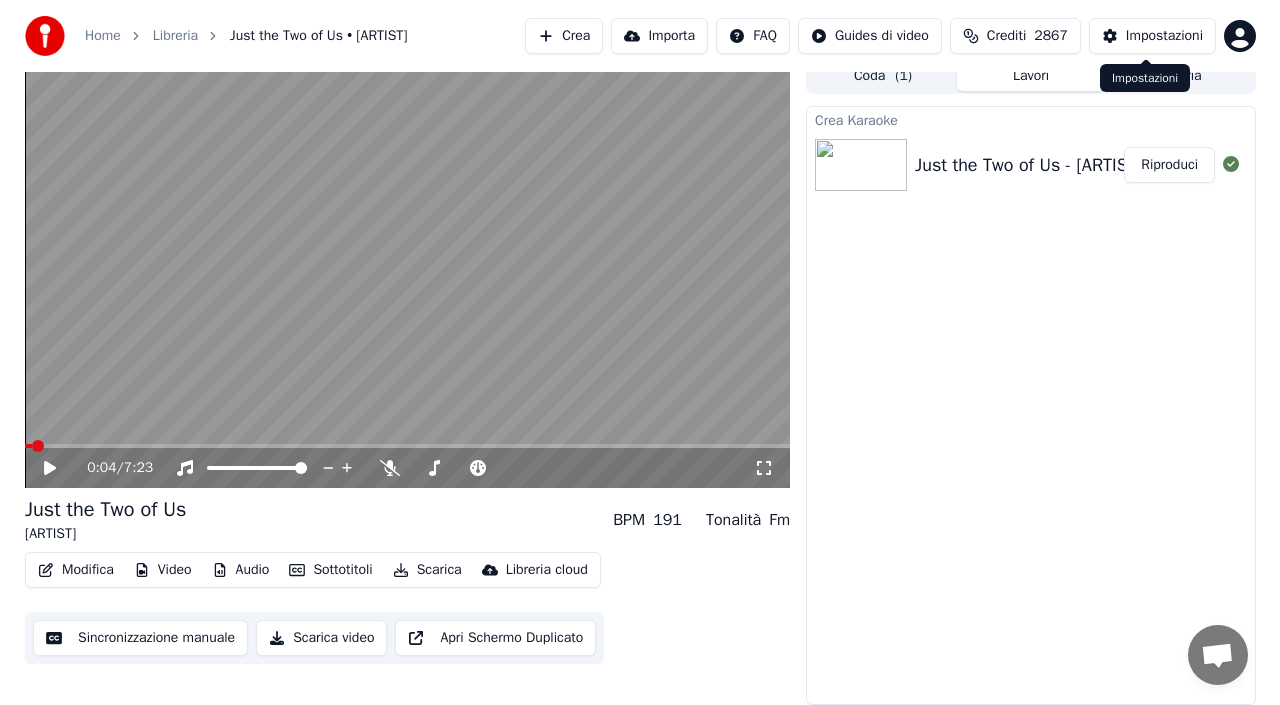 scroll, scrollTop: 0, scrollLeft: 0, axis: both 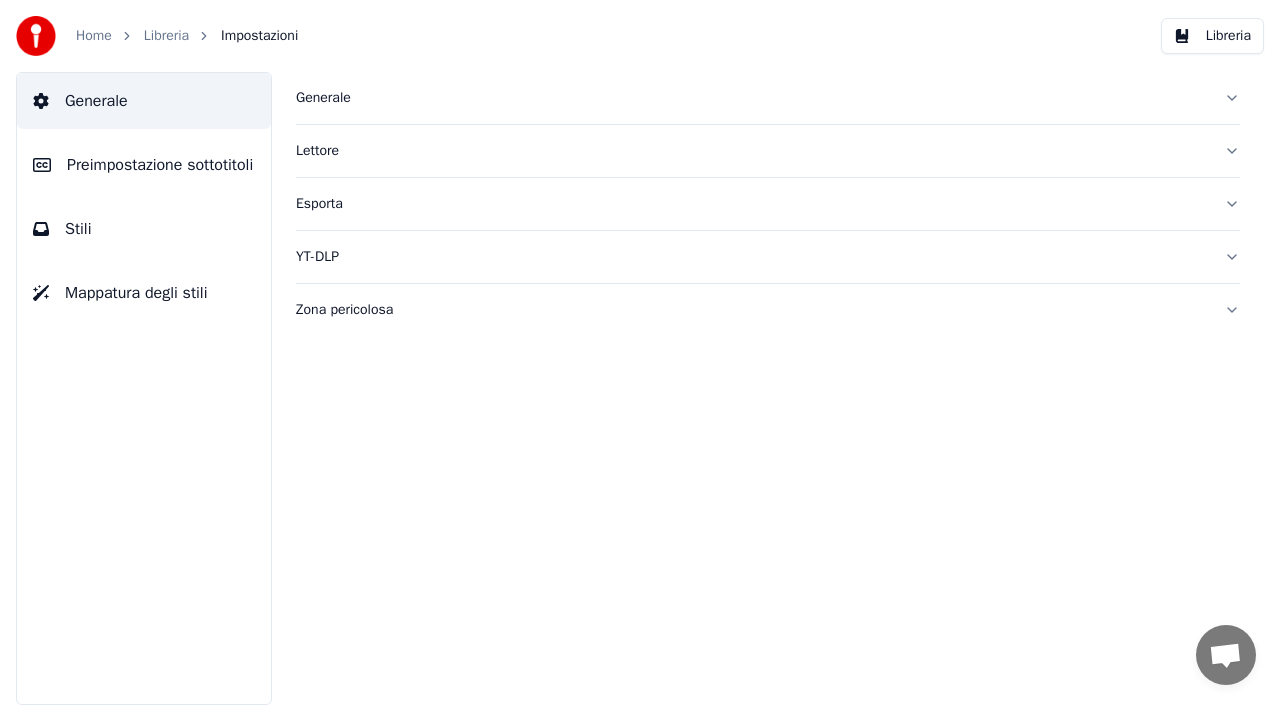click on "Generale" at bounding box center [768, 98] 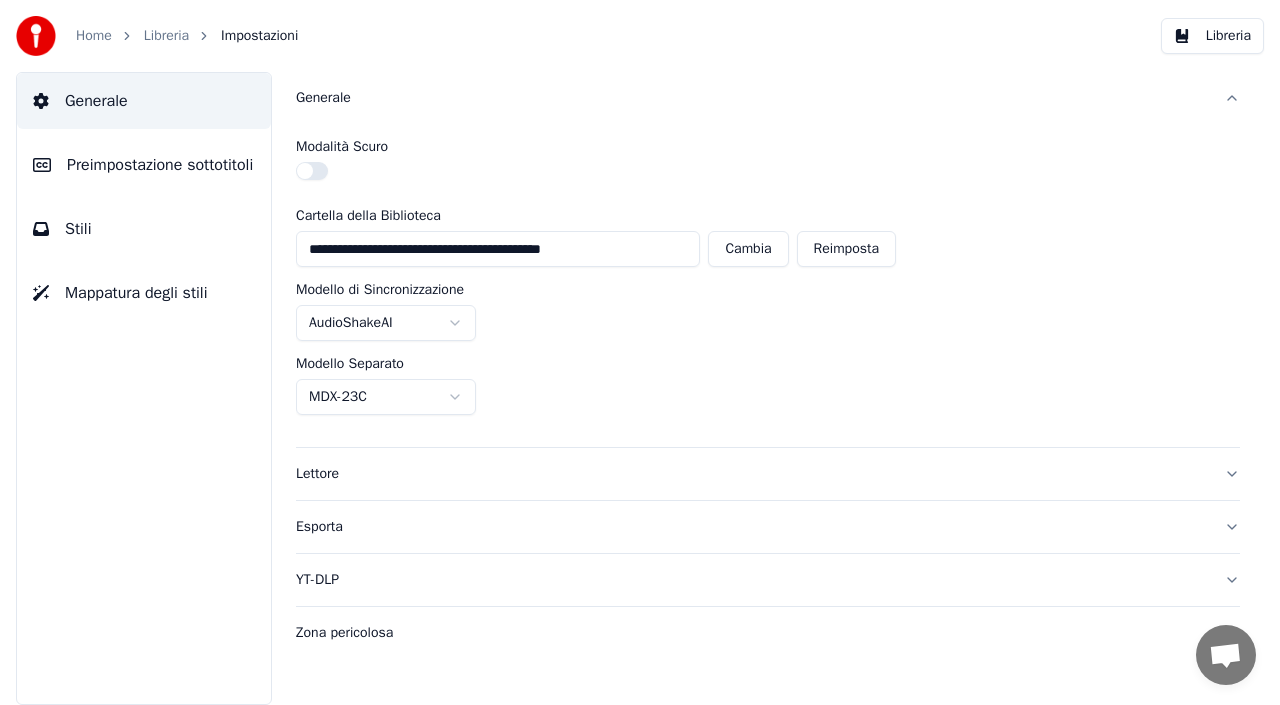 click on "Preimpostazione sottotitoli" at bounding box center [160, 165] 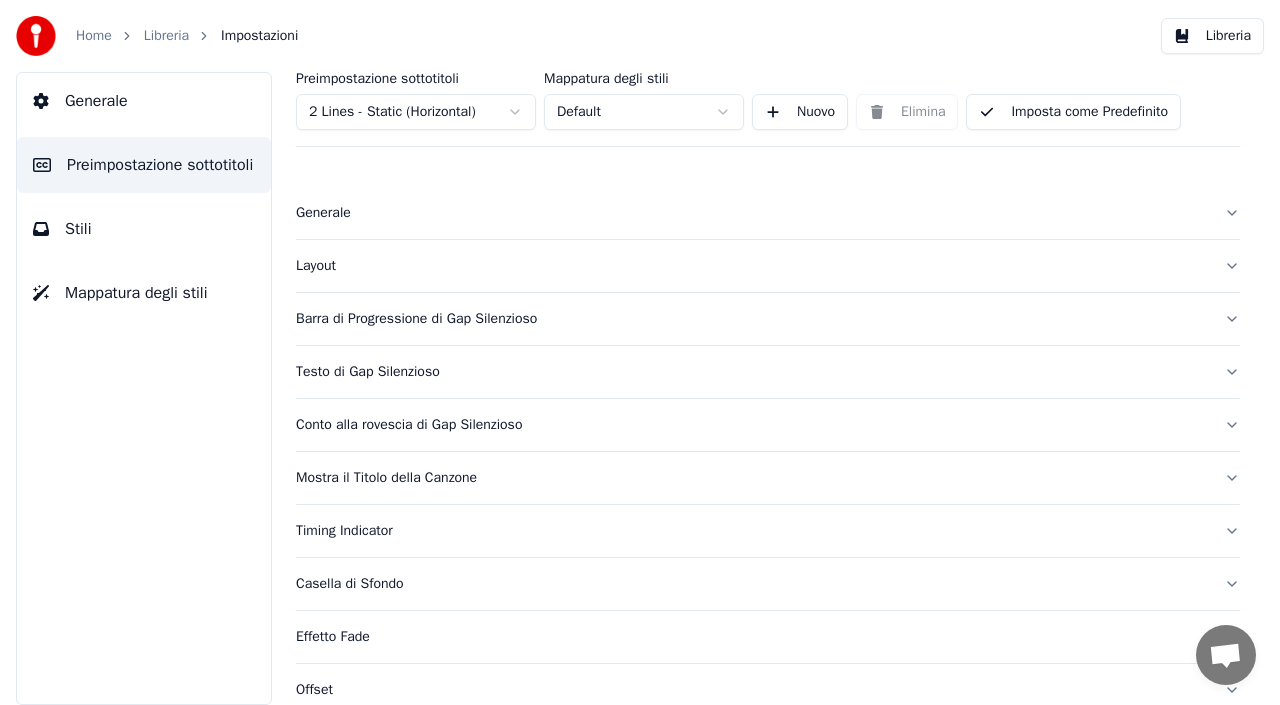 click on "Generale" at bounding box center (768, 213) 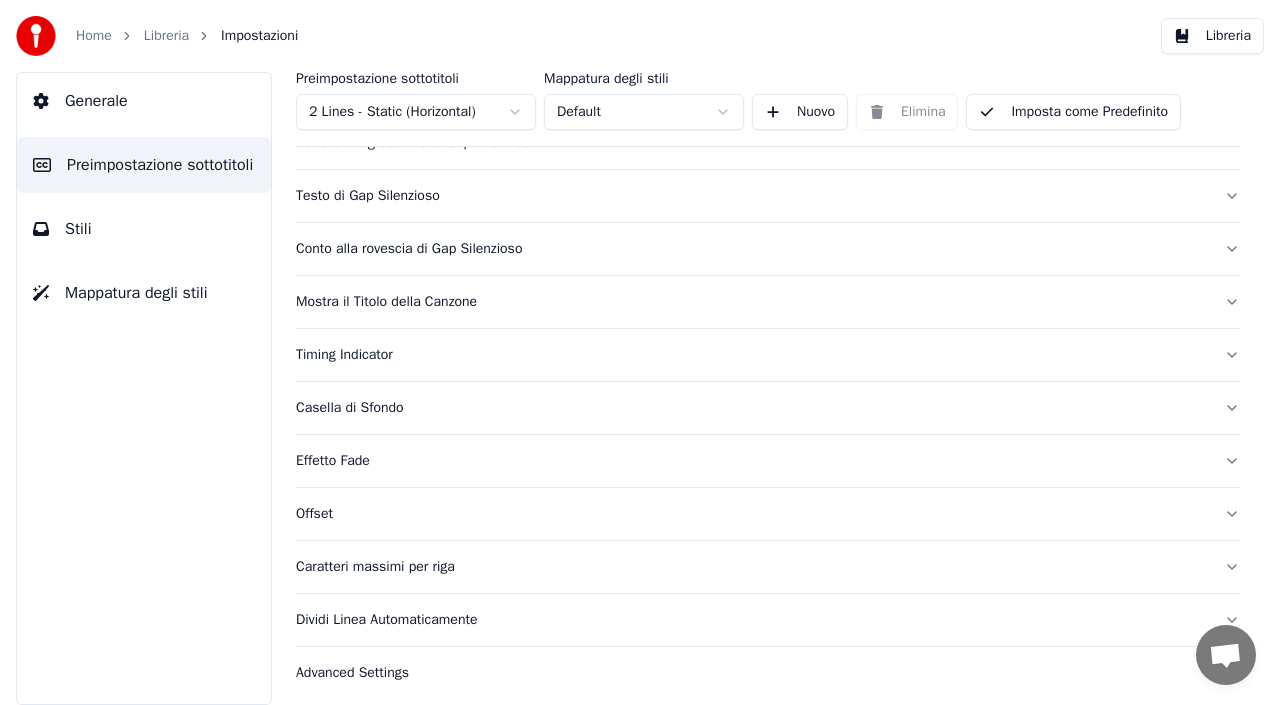 scroll, scrollTop: 342, scrollLeft: 0, axis: vertical 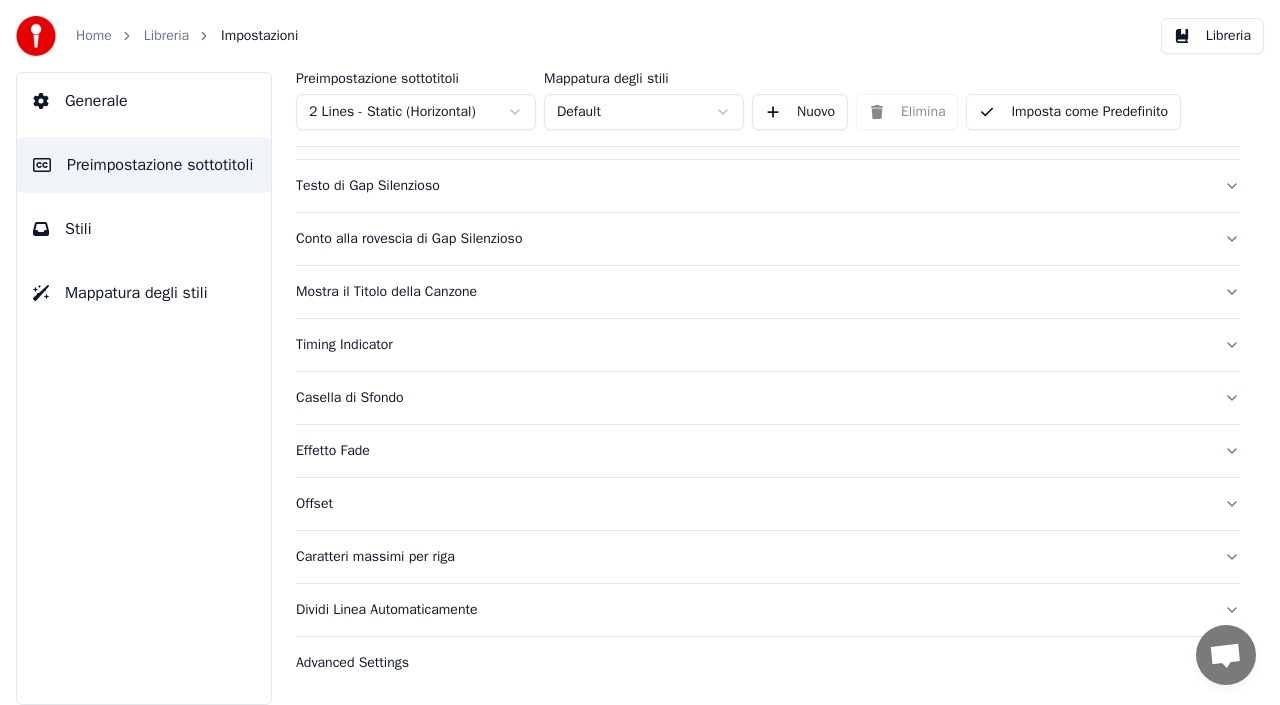 click on "Mostra il Titolo della Canzone" at bounding box center (752, 292) 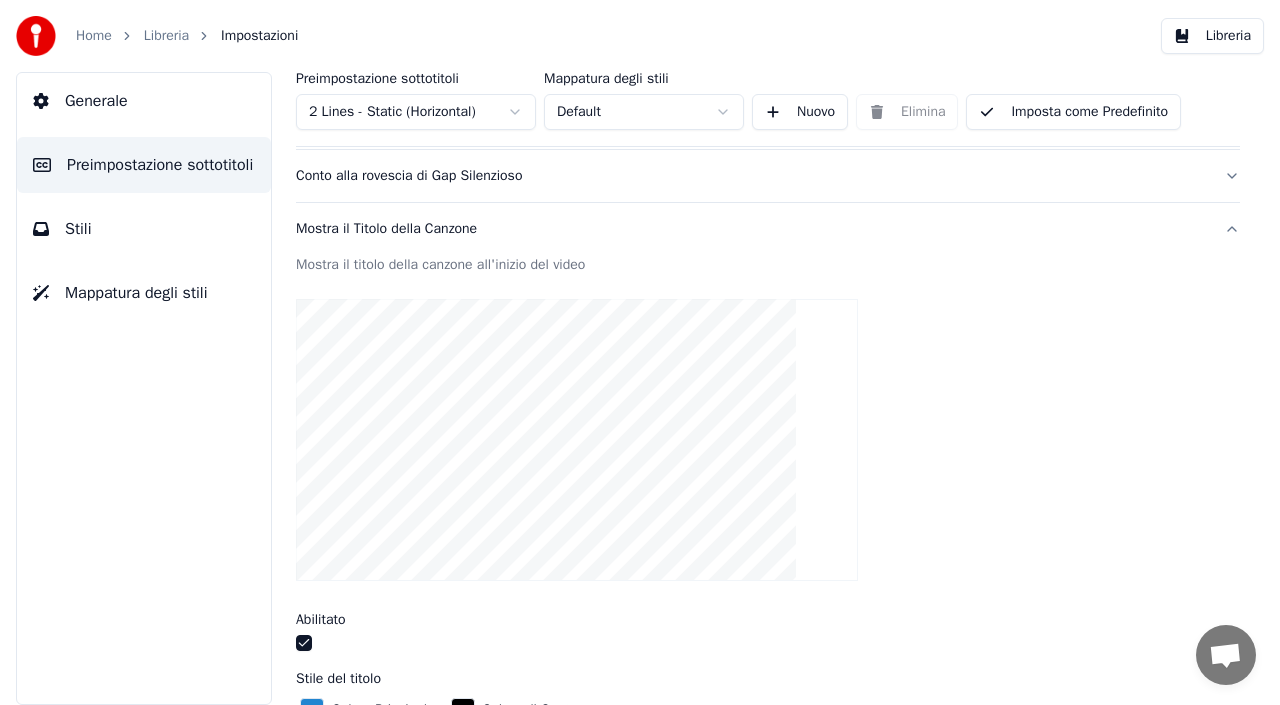 scroll, scrollTop: 286, scrollLeft: 0, axis: vertical 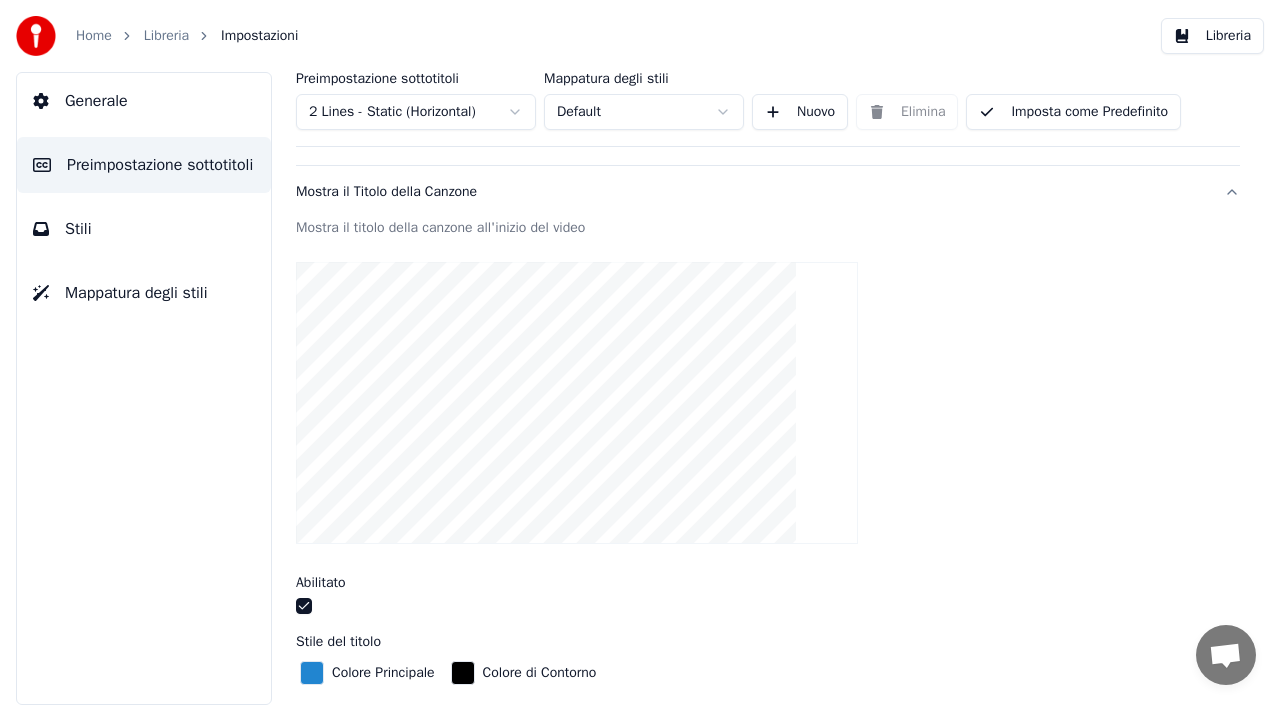 click at bounding box center [304, 606] 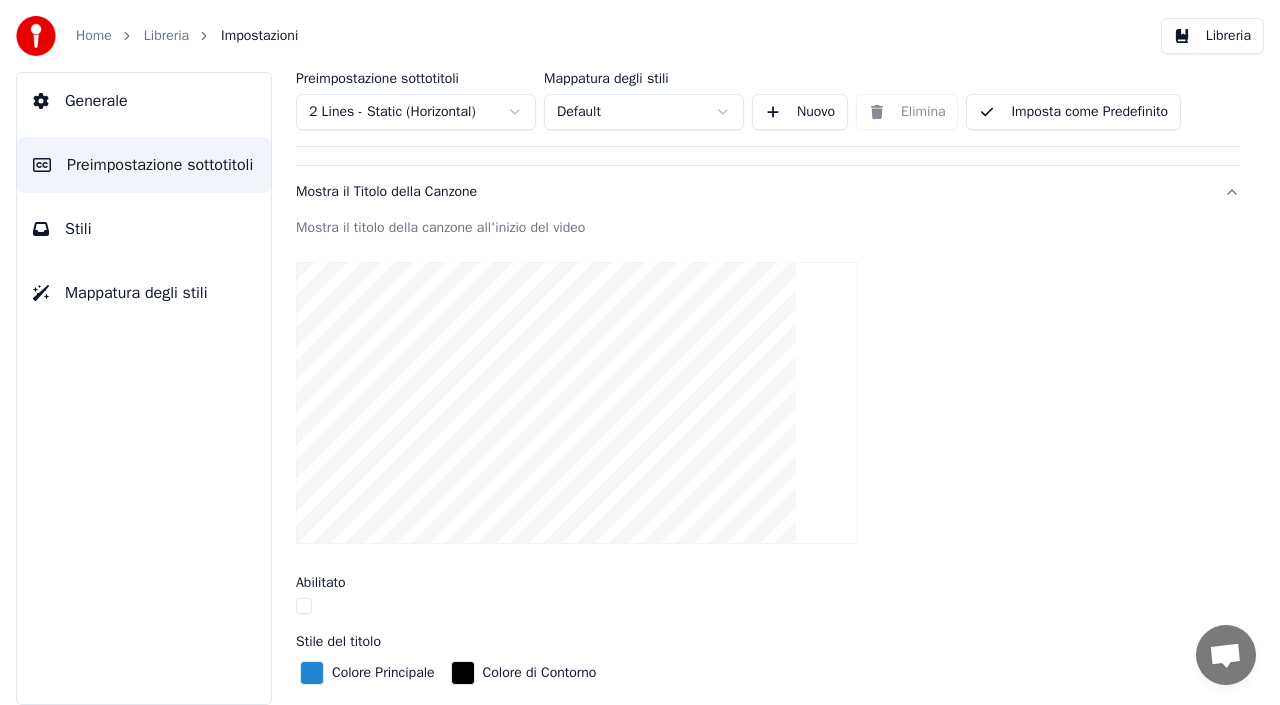 click on "Libreria" at bounding box center [1212, 36] 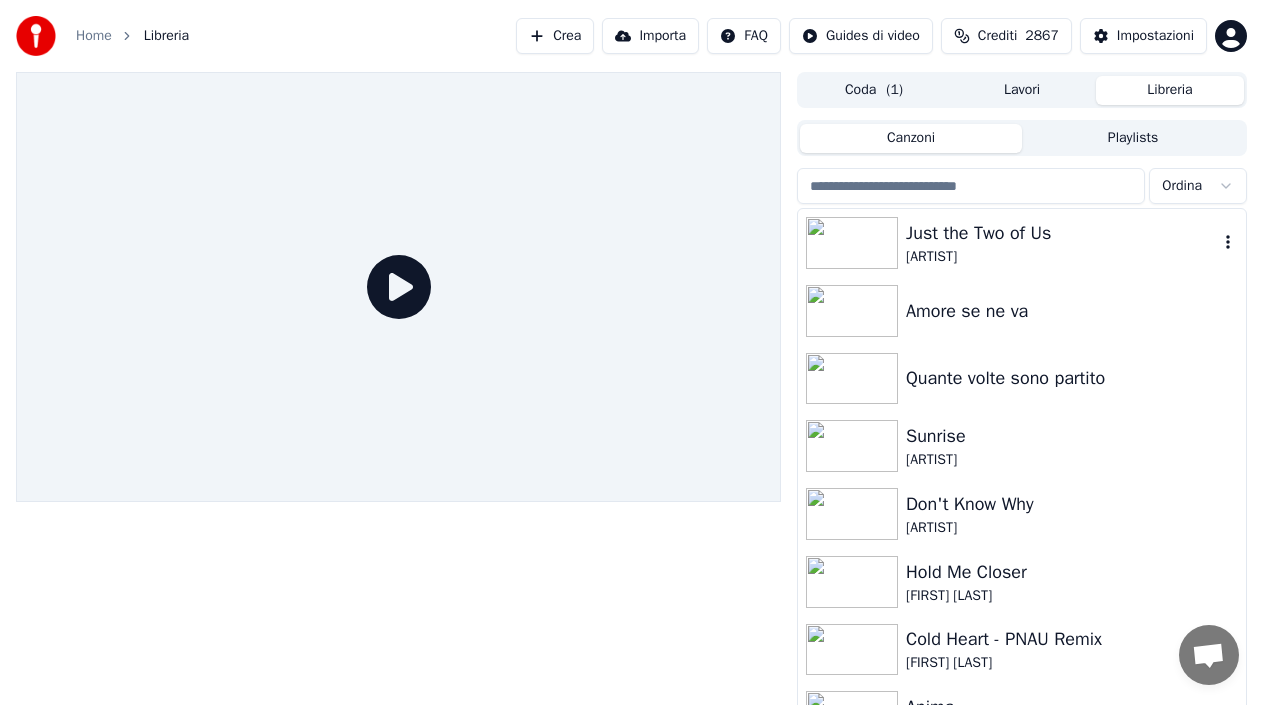click on "Just the Two of Us" at bounding box center (1062, 233) 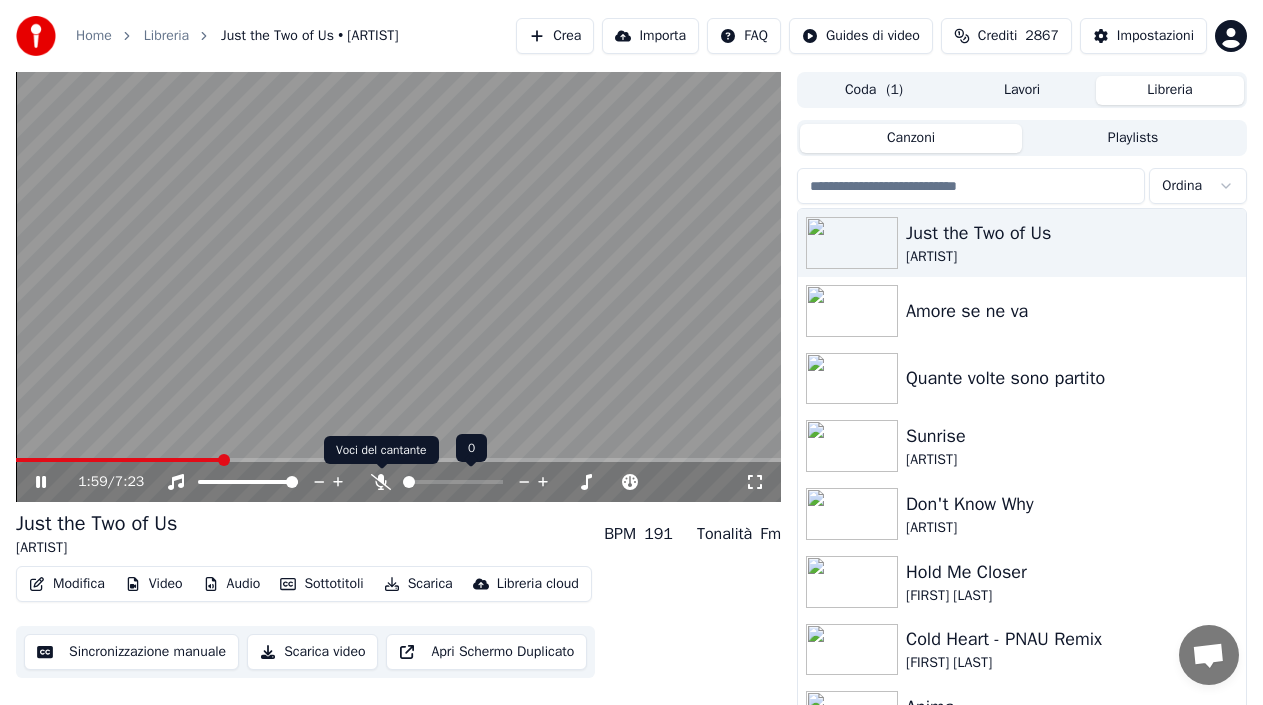 click 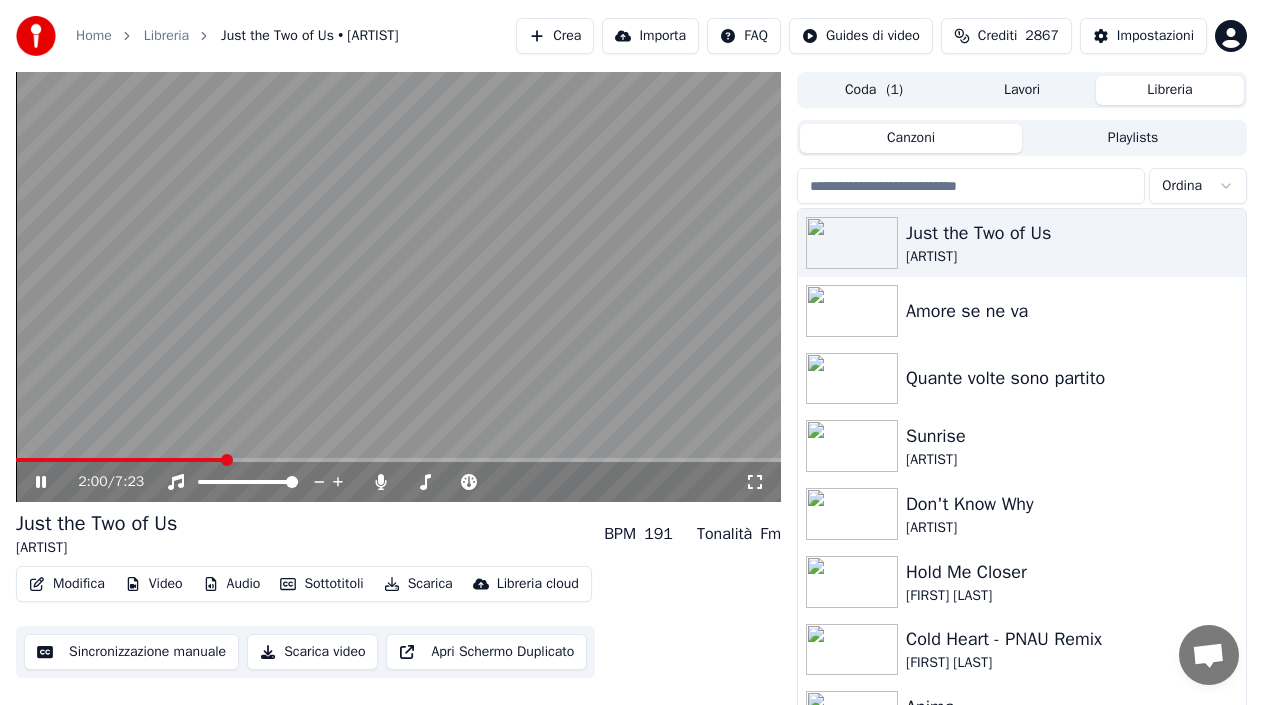 click at bounding box center [120, 460] 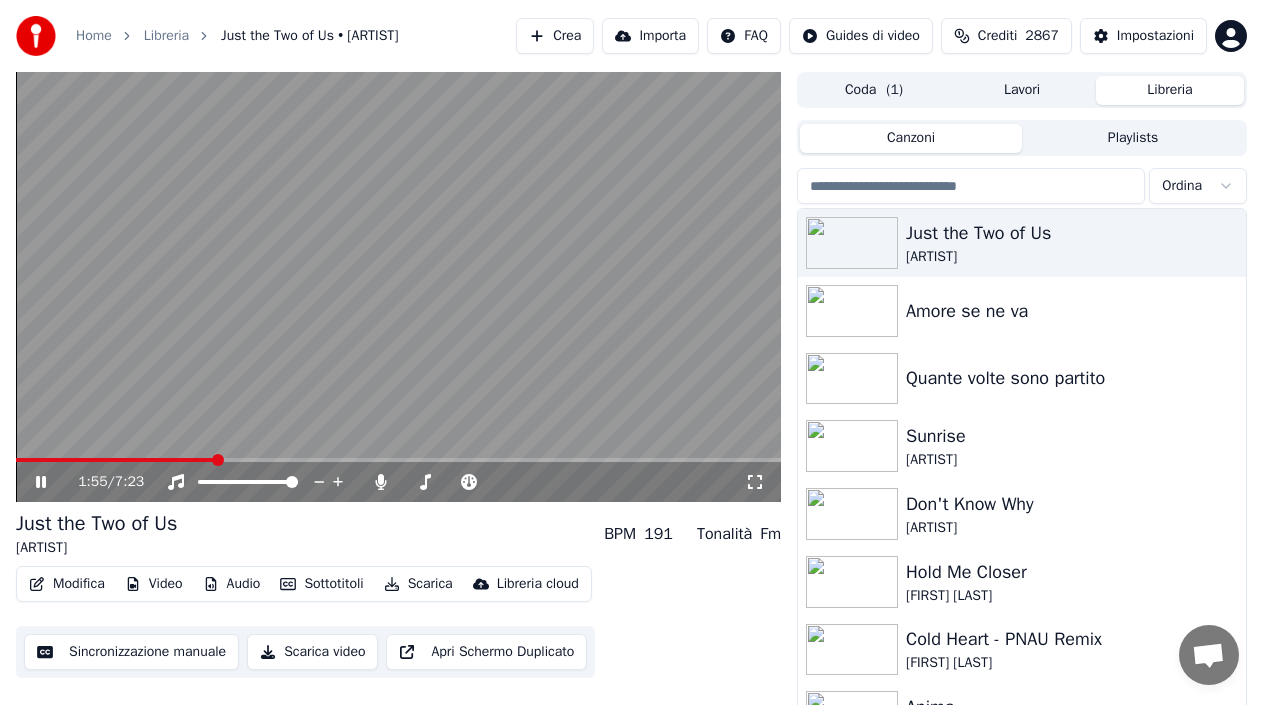 click 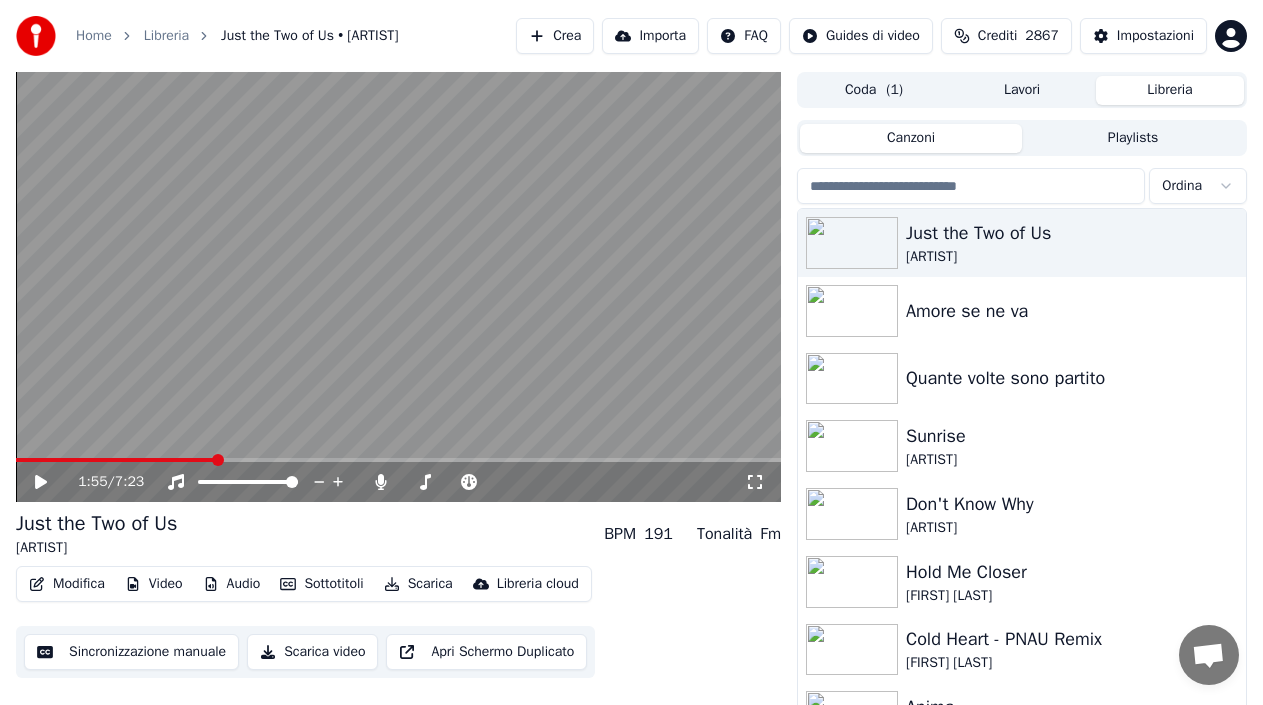 click on "Modifica" at bounding box center [67, 584] 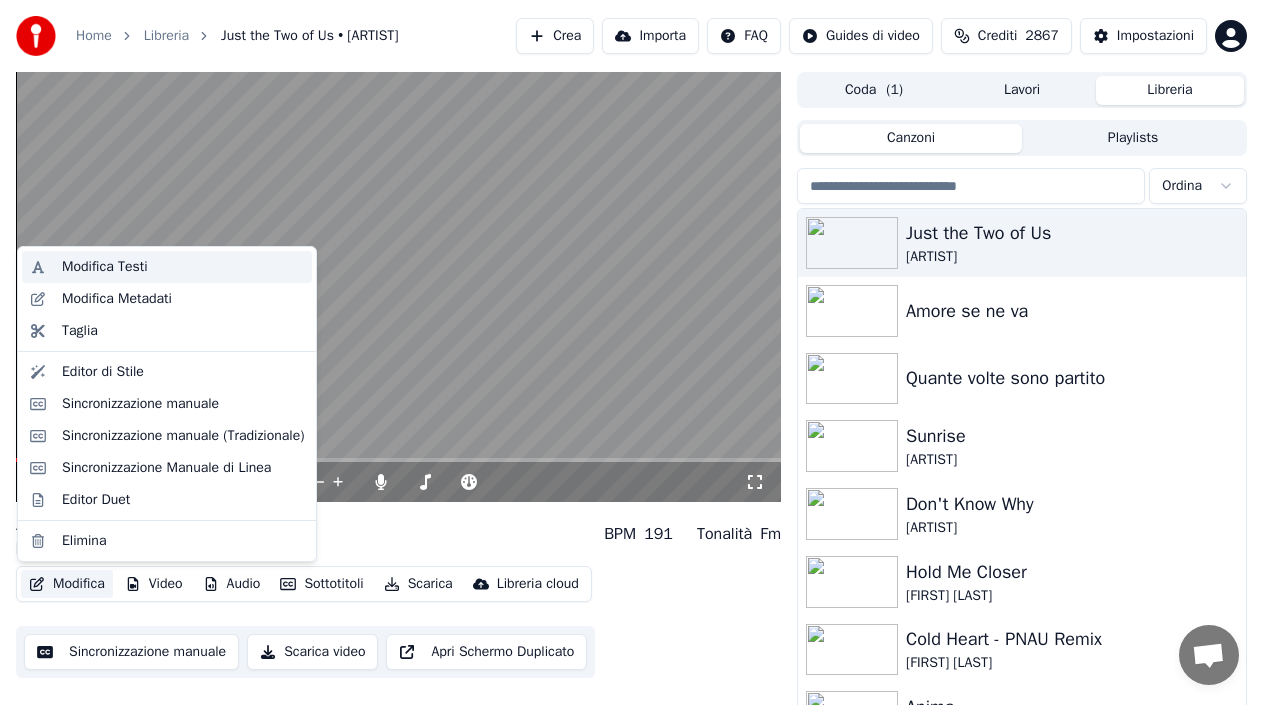 click on "Modifica Testi" at bounding box center [105, 267] 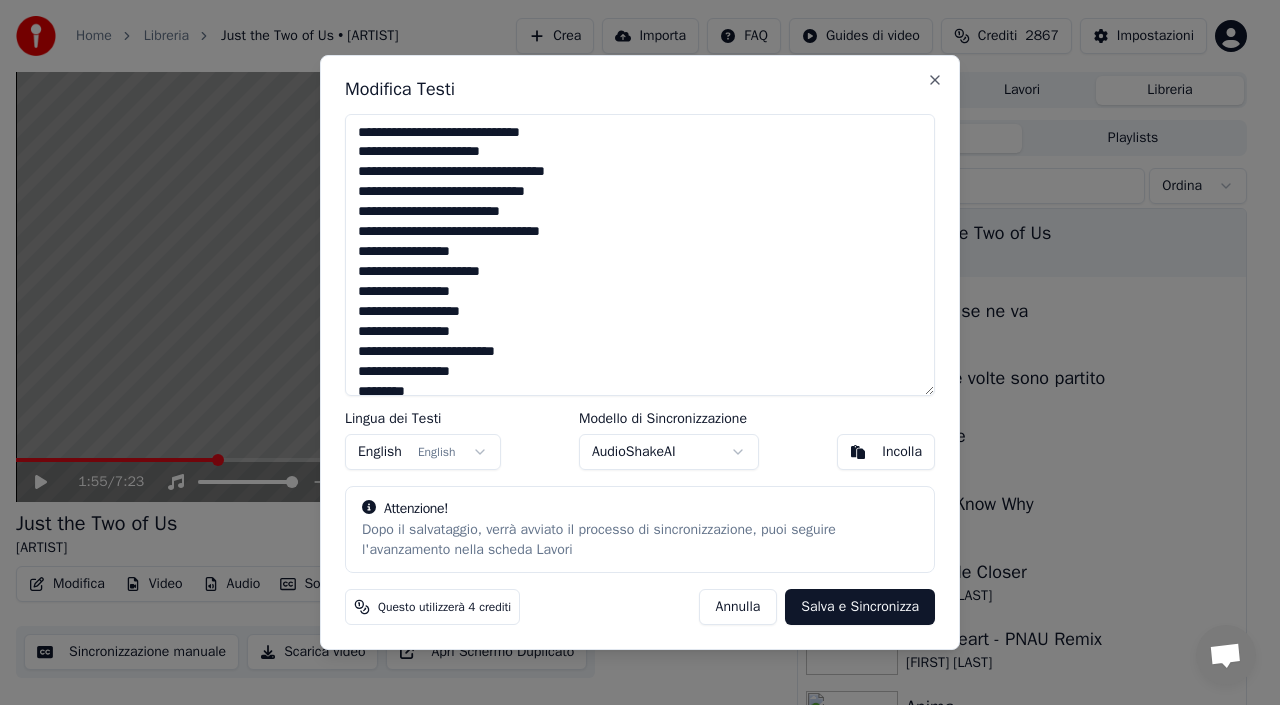 drag, startPoint x: 489, startPoint y: 311, endPoint x: 332, endPoint y: 318, distance: 157.15598 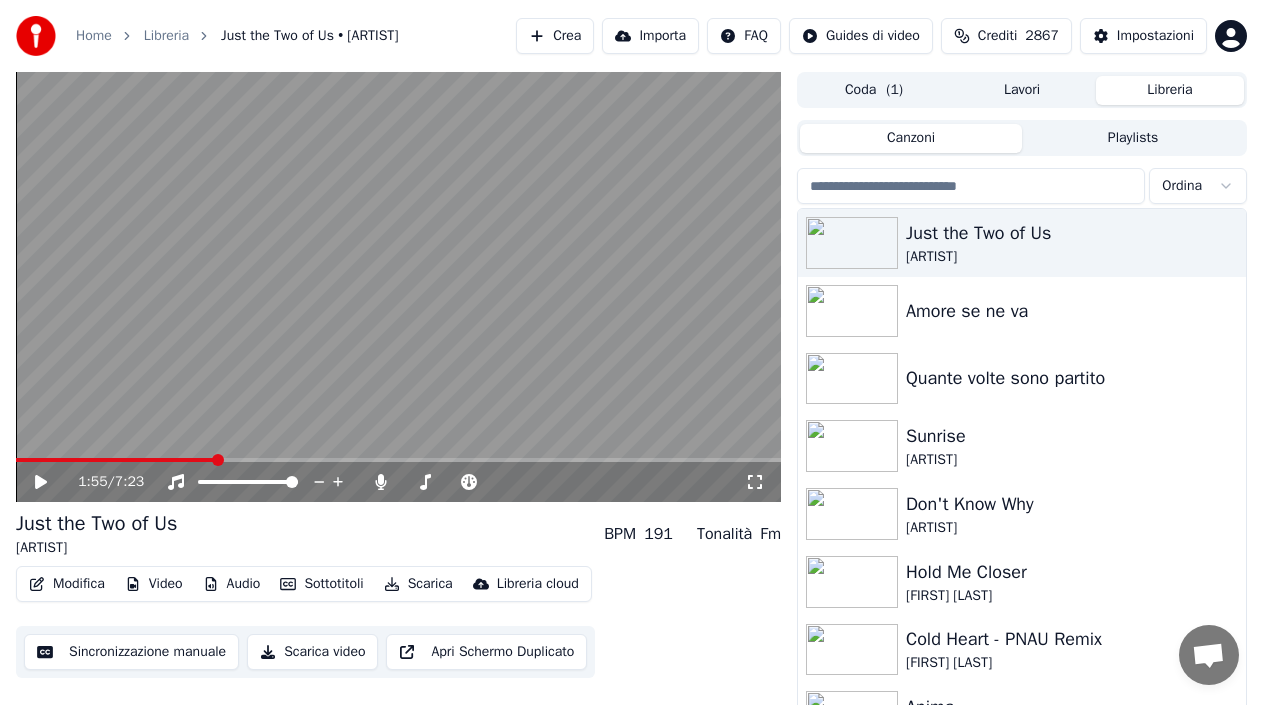 click at bounding box center [116, 460] 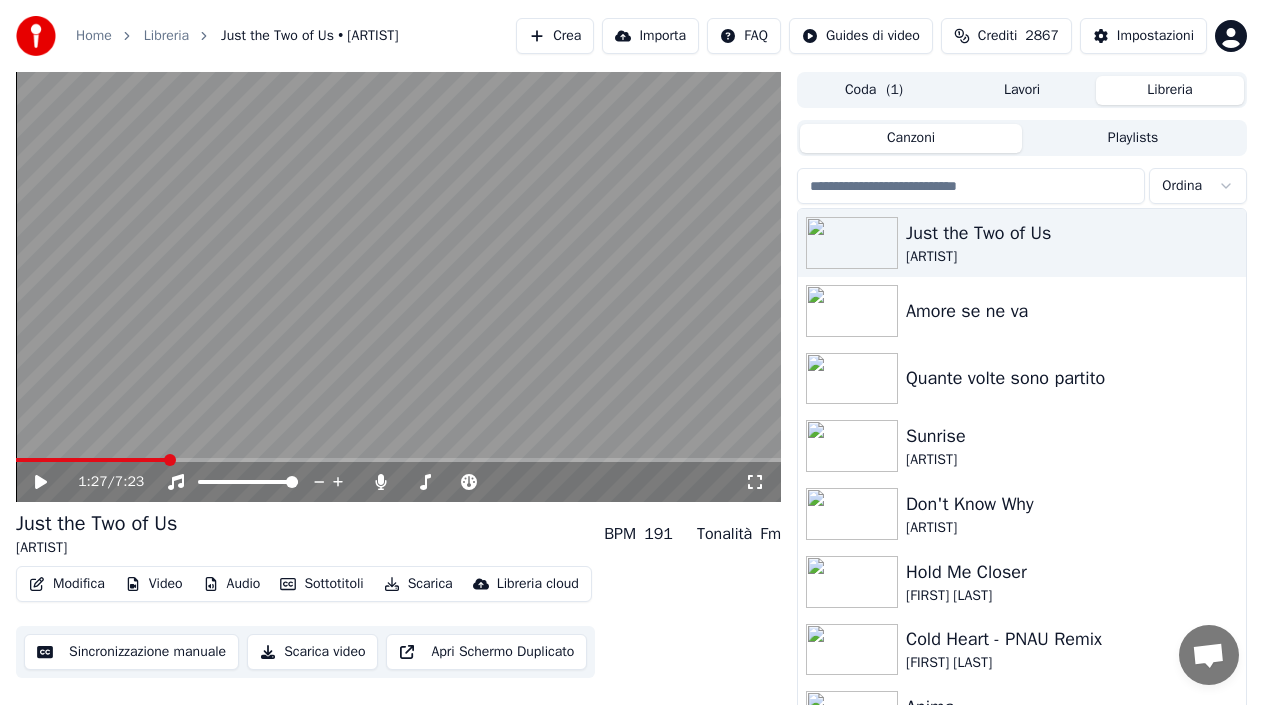 click on "1:27  /  7:23" at bounding box center (398, 482) 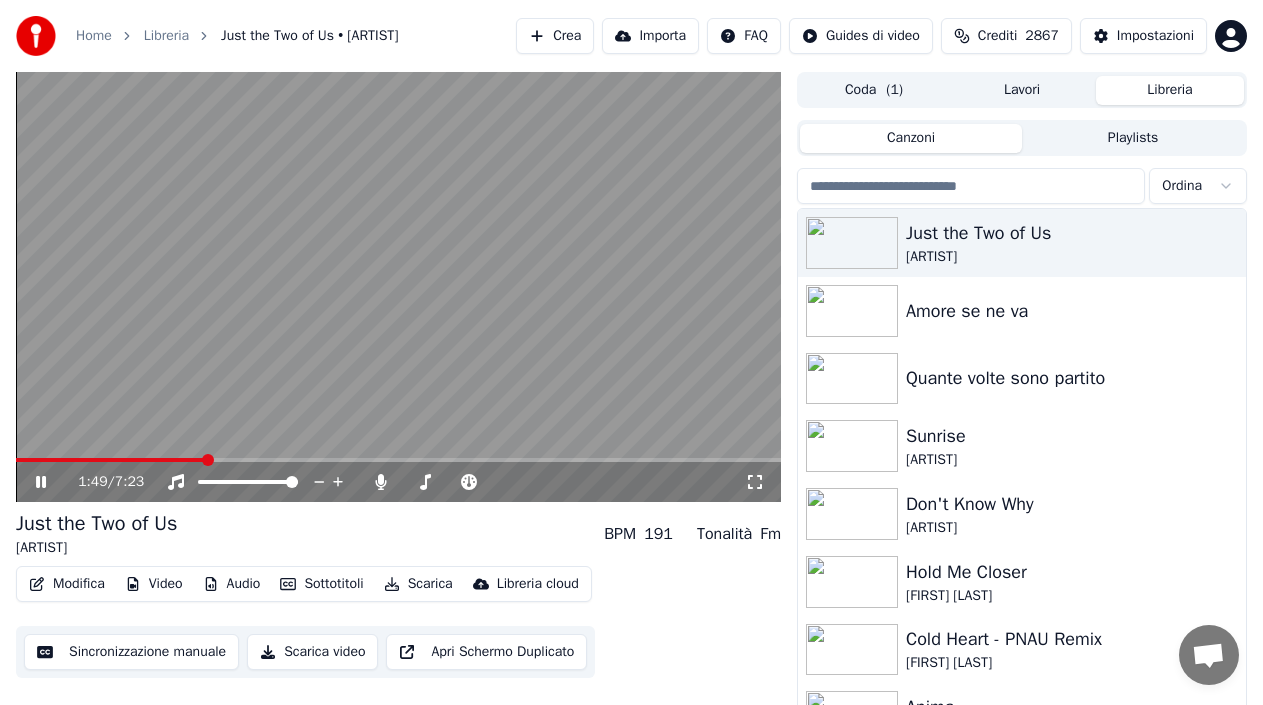 click 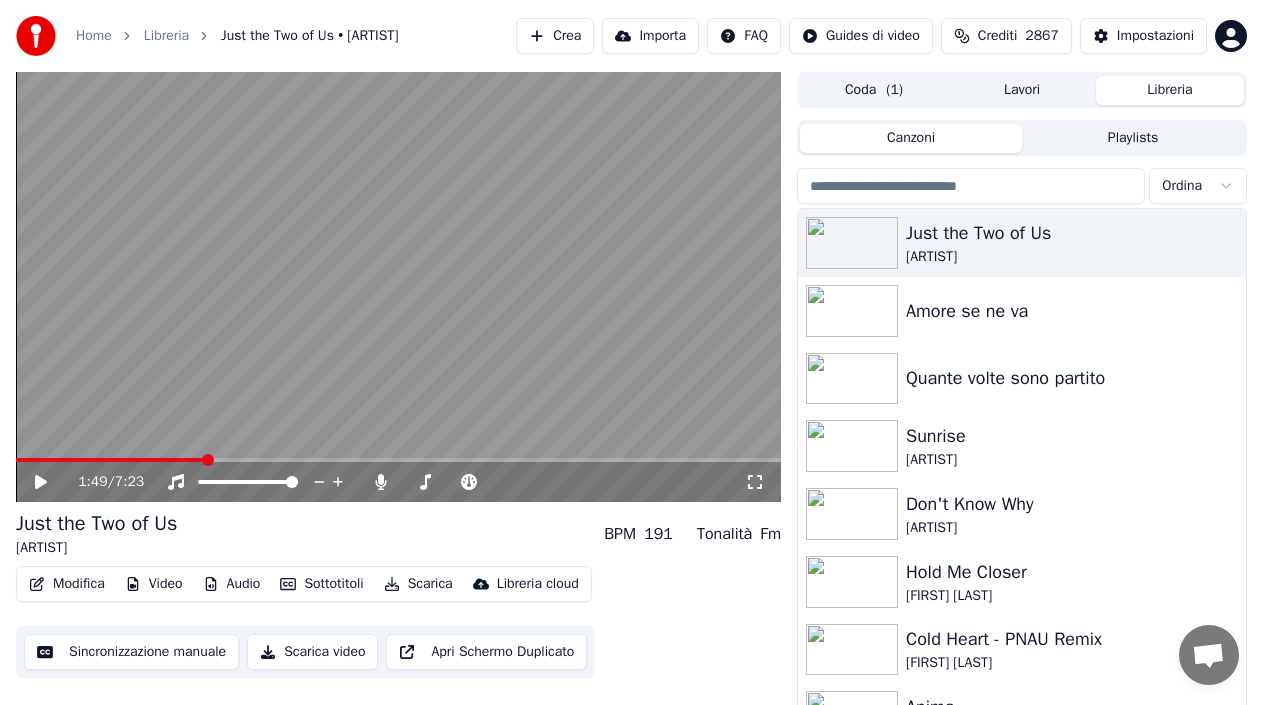 click on "Modifica" at bounding box center (67, 584) 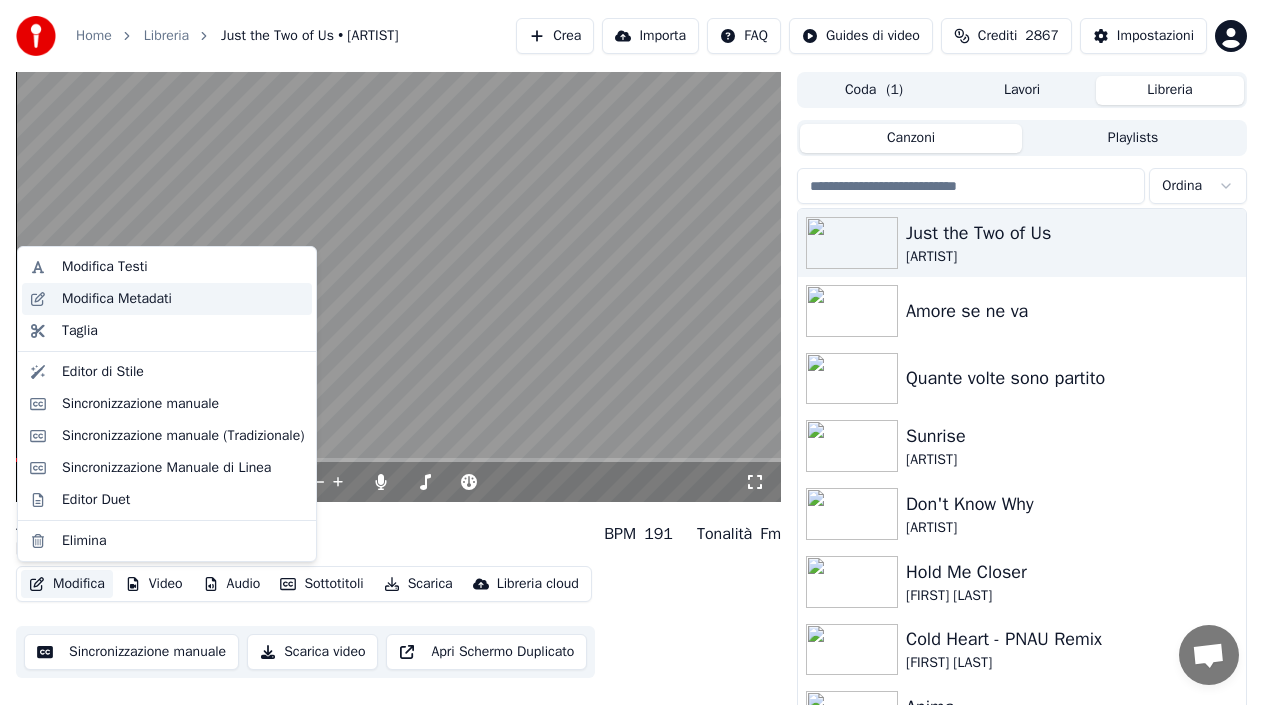 click on "Modifica Metadati" at bounding box center [167, 299] 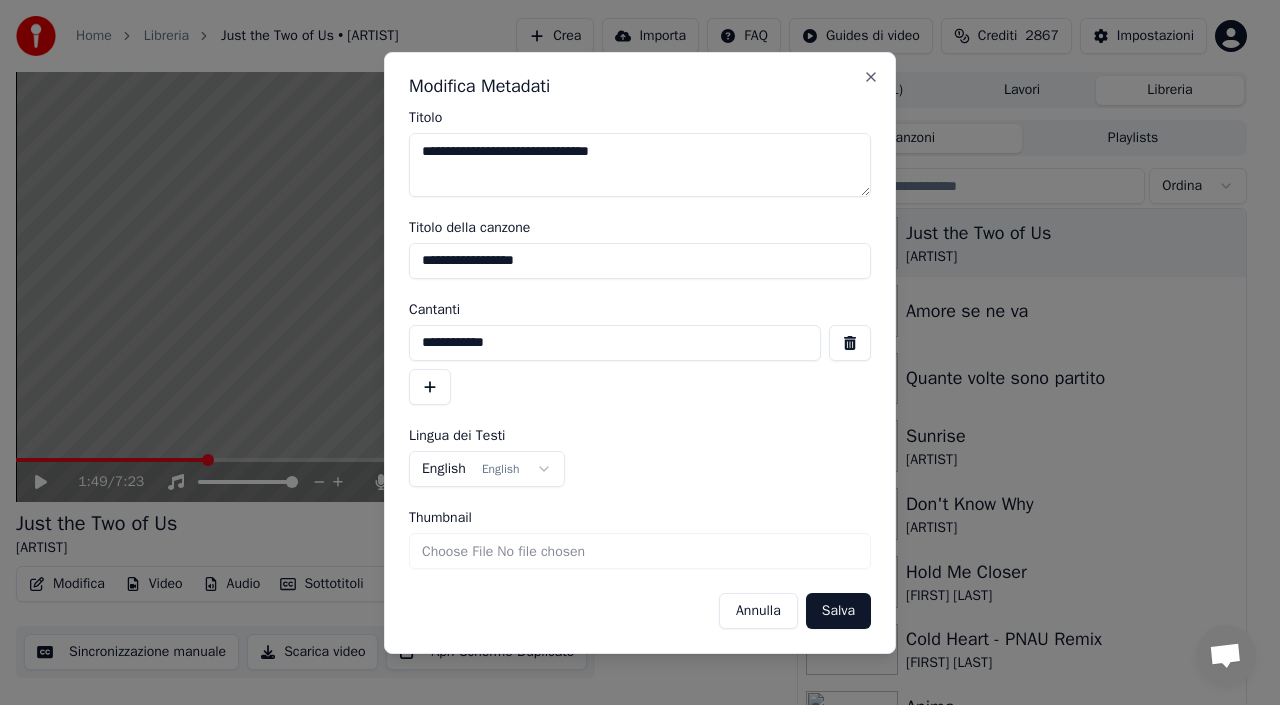 click on "**********" at bounding box center (640, 353) 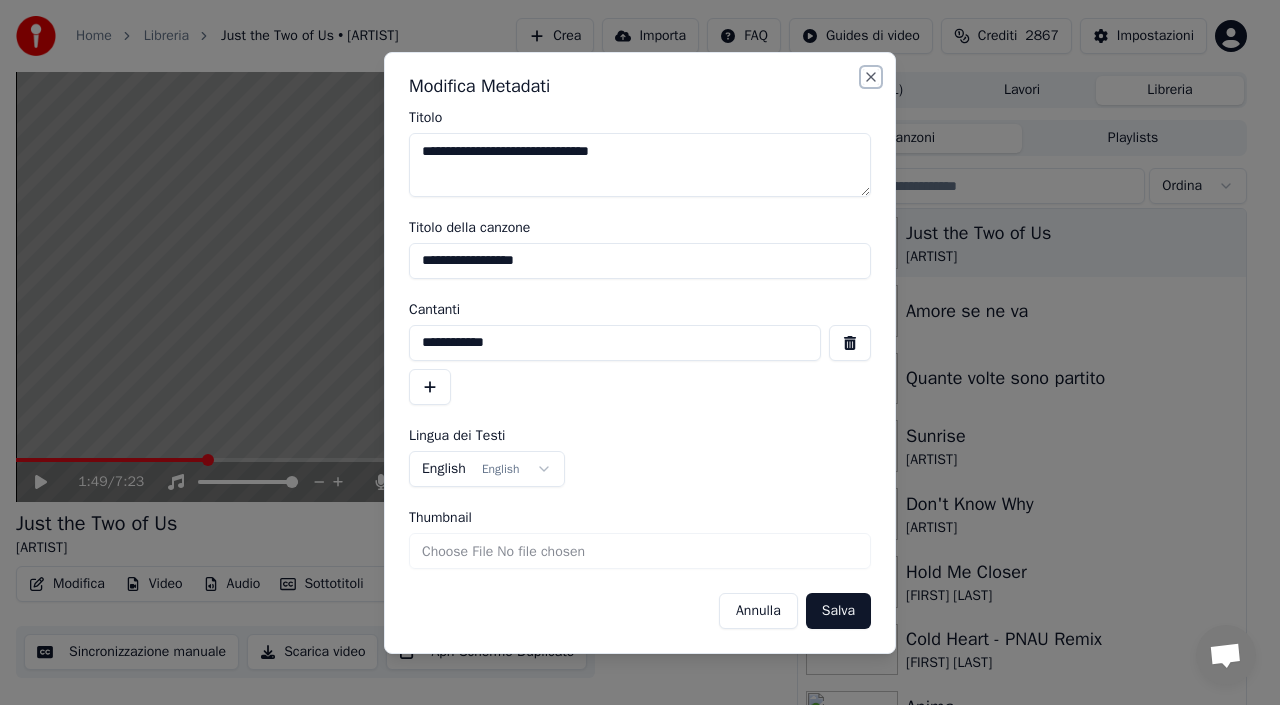 click on "Close" at bounding box center [871, 77] 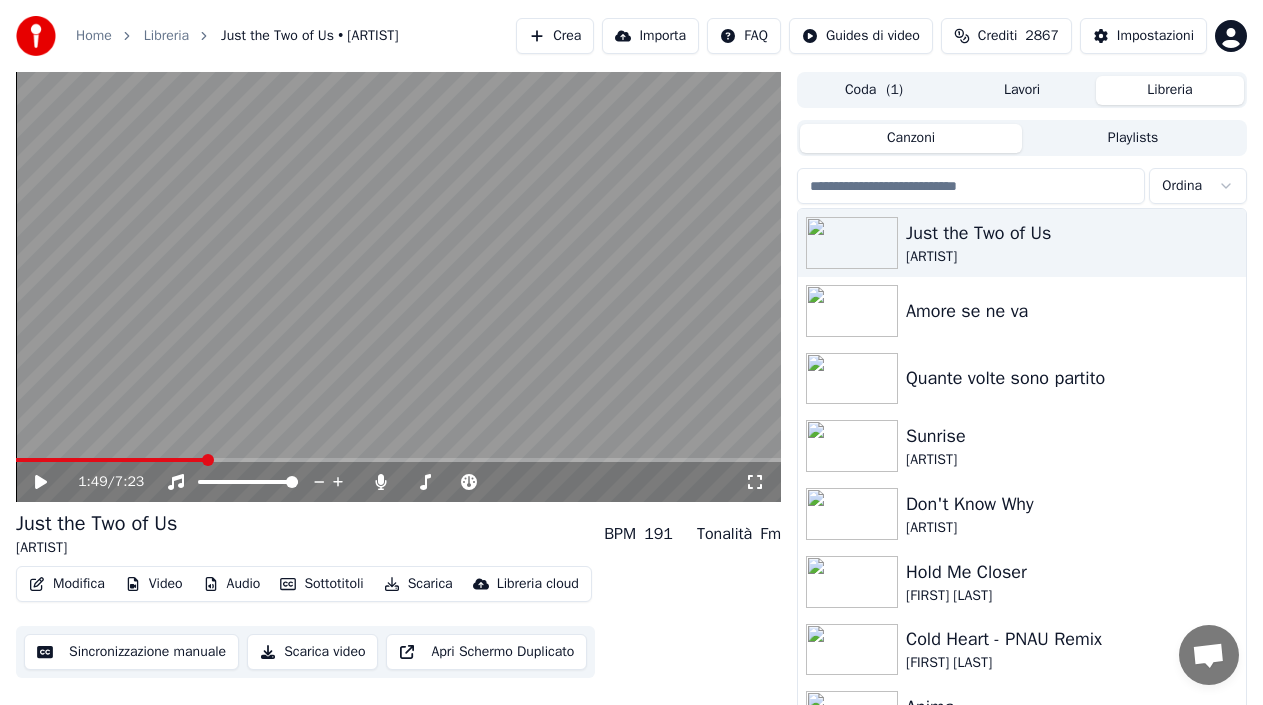 click on "Modifica" at bounding box center [67, 584] 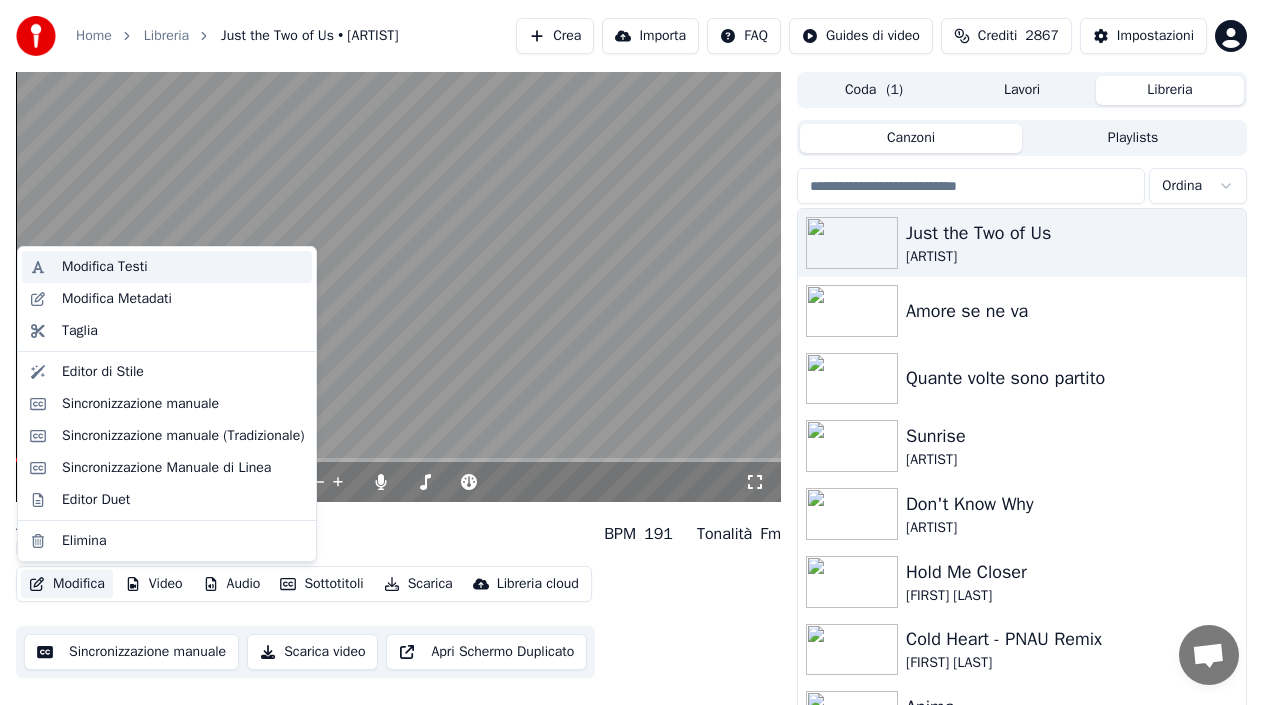 click on "Modifica Testi" at bounding box center [183, 267] 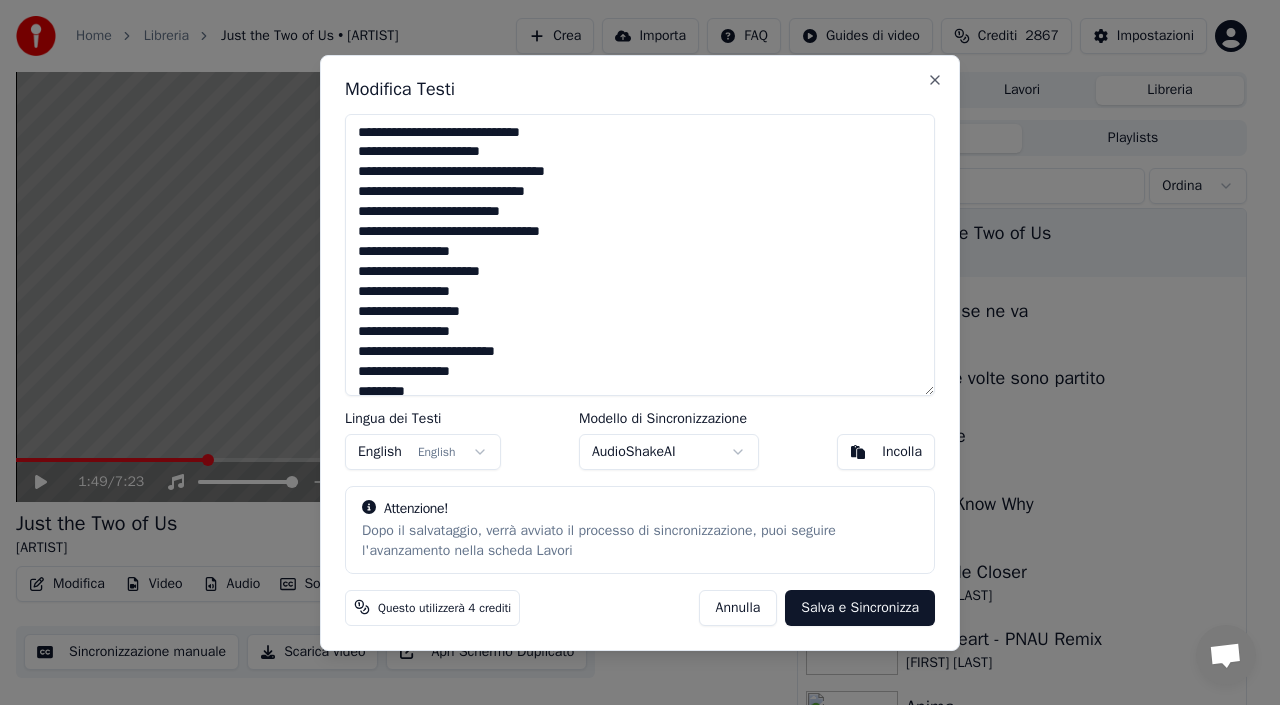 click at bounding box center (640, 255) 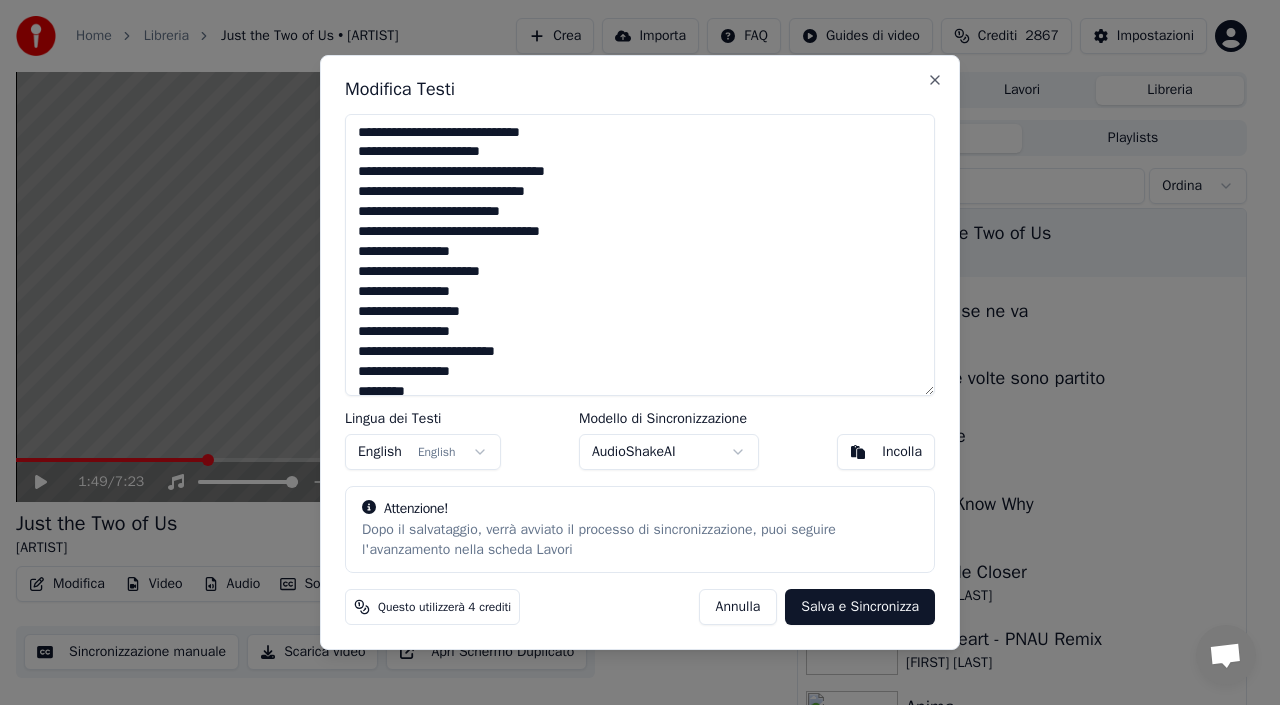 click at bounding box center (640, 255) 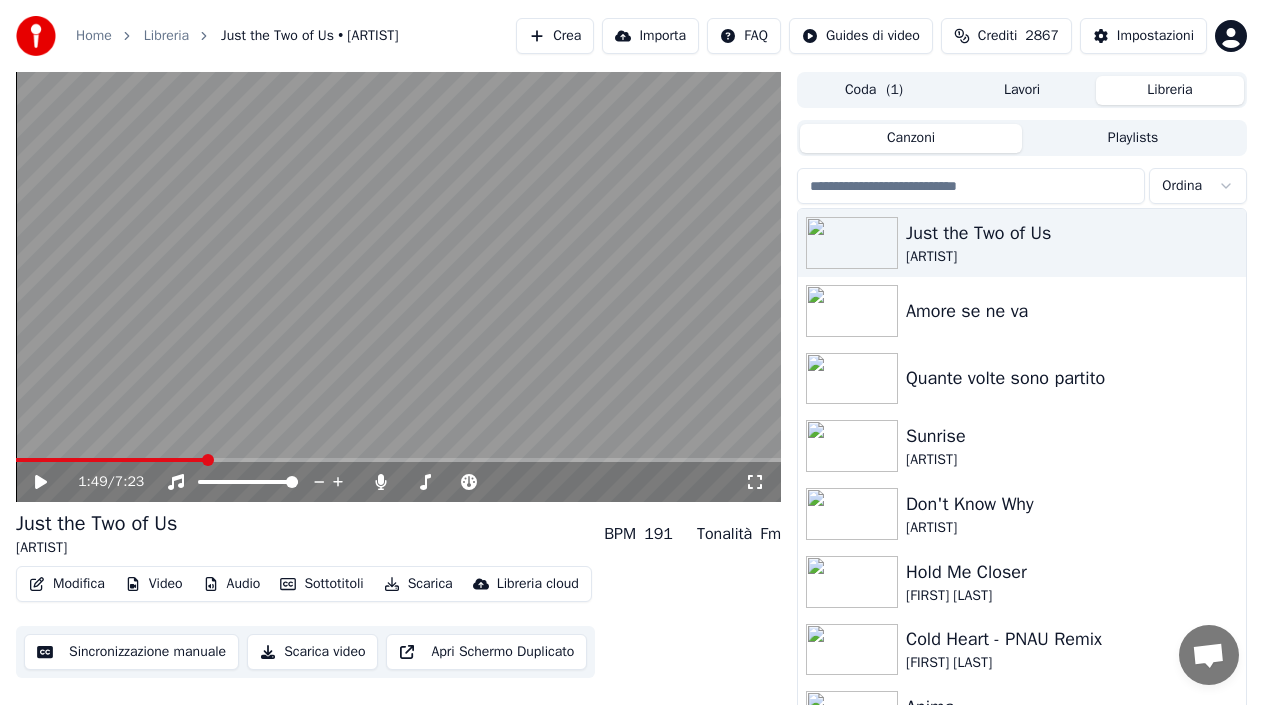 click on "Modifica" at bounding box center [67, 584] 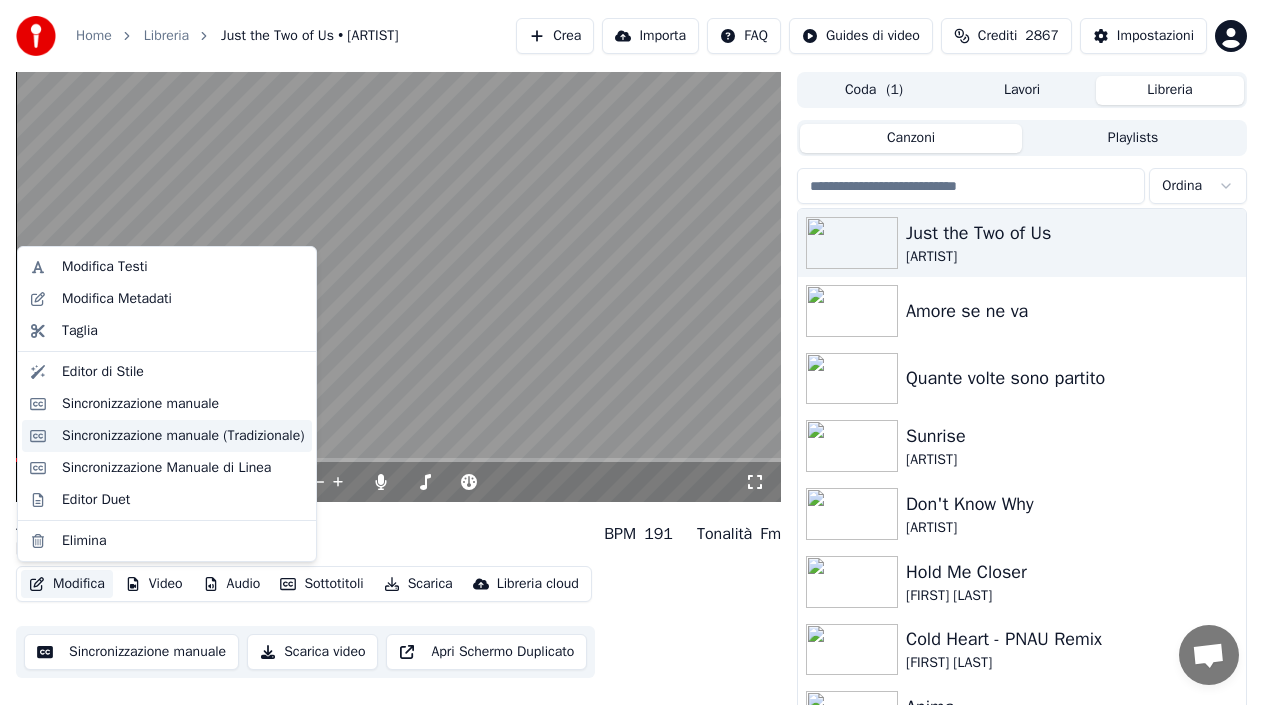 click on "Sincronizzazione manuale (Tradizionale)" at bounding box center (183, 436) 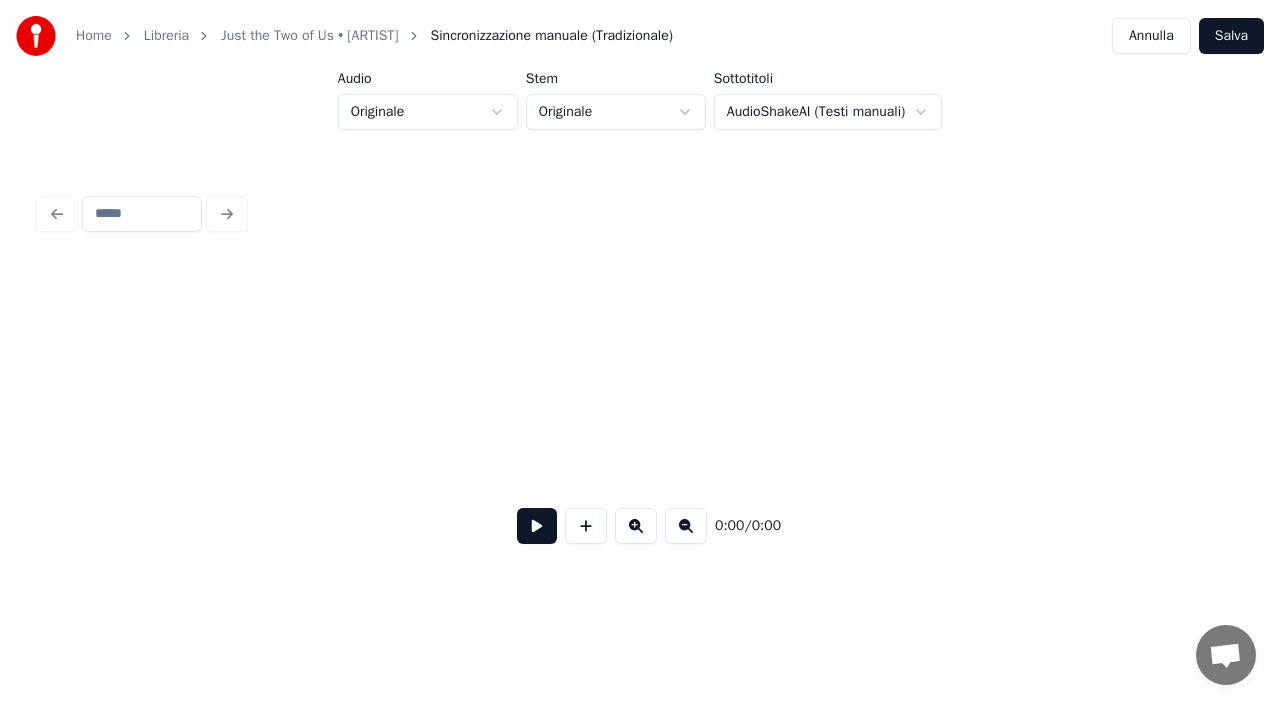 scroll, scrollTop: 0, scrollLeft: 16375, axis: horizontal 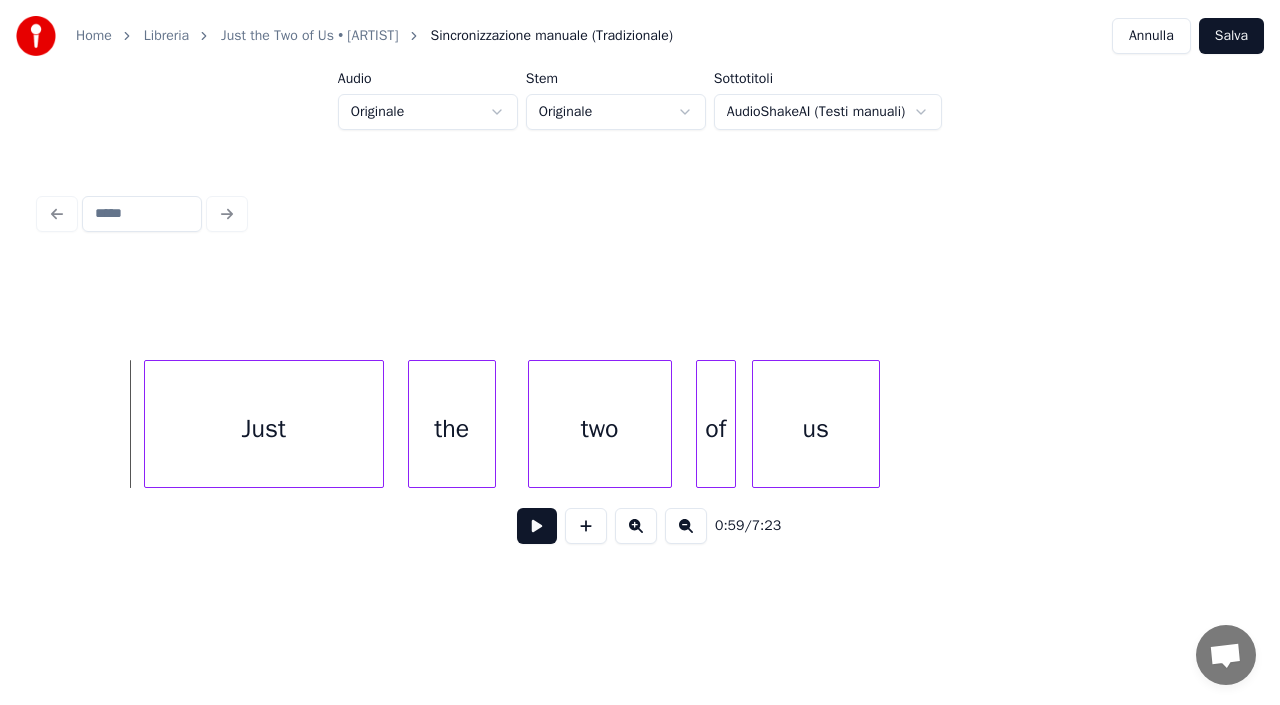 click at bounding box center (537, 526) 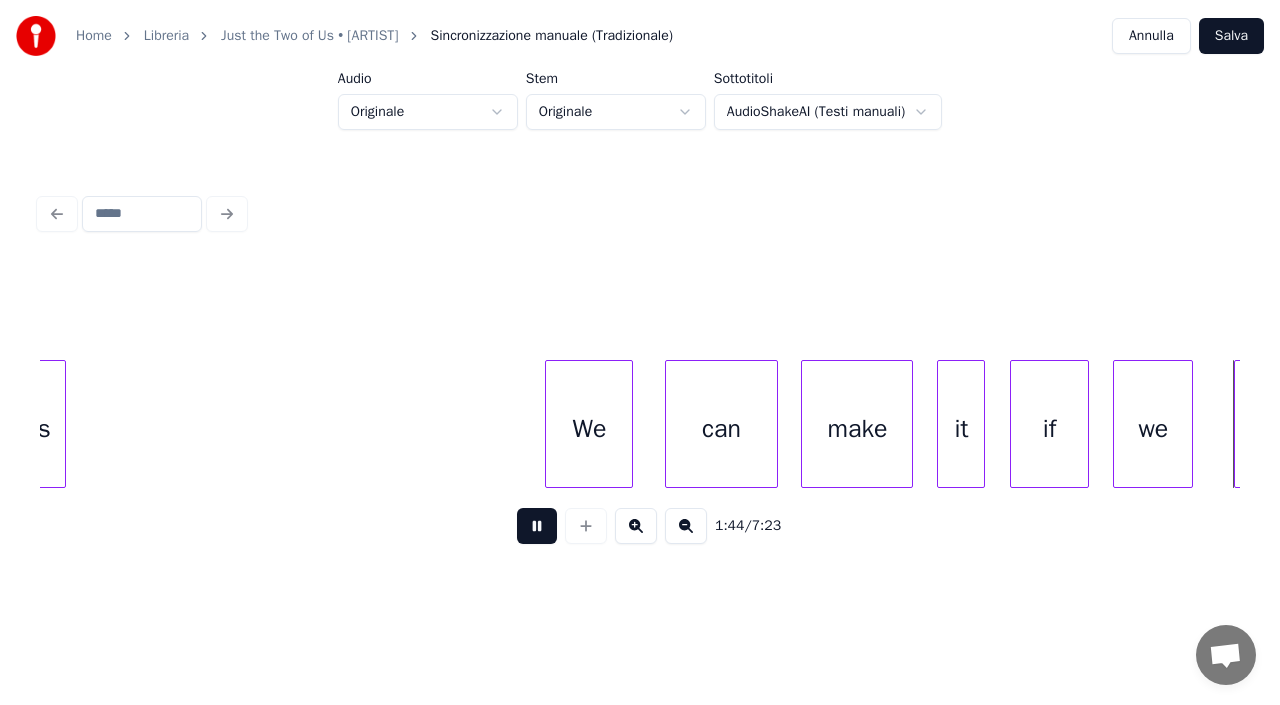 scroll, scrollTop: 0, scrollLeft: 41806, axis: horizontal 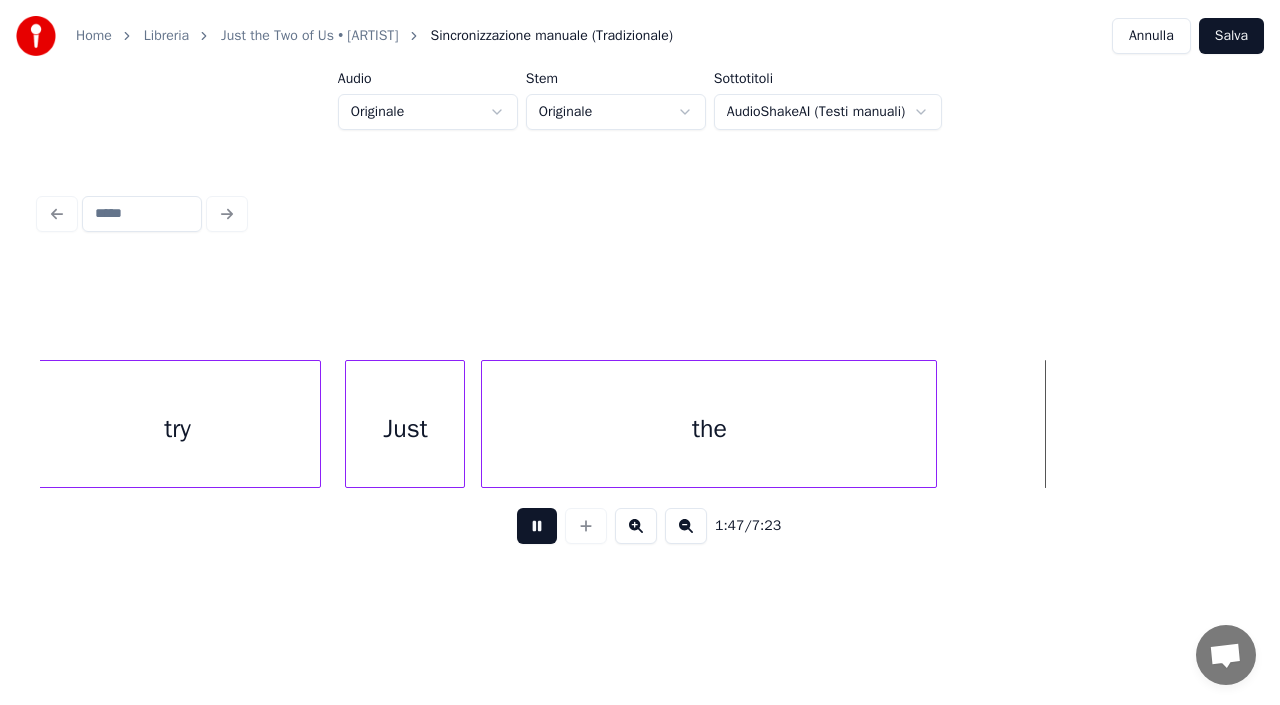 click at bounding box center [537, 526] 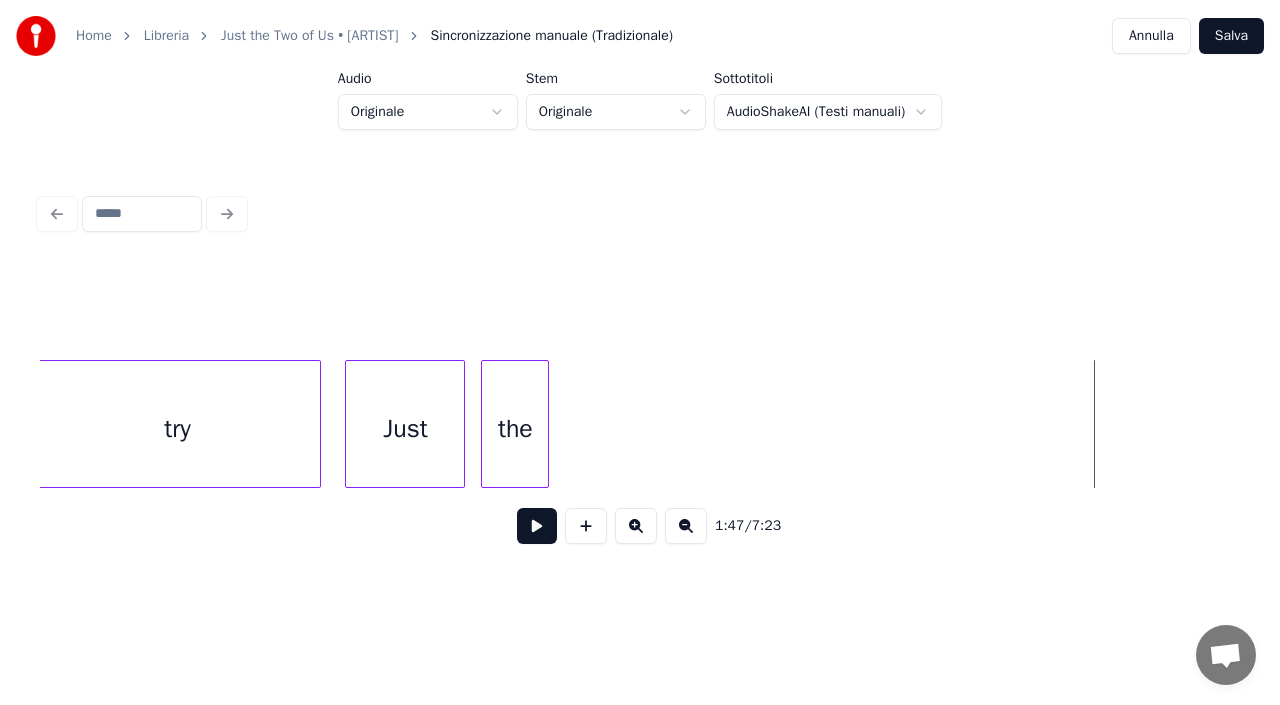 click at bounding box center (545, 424) 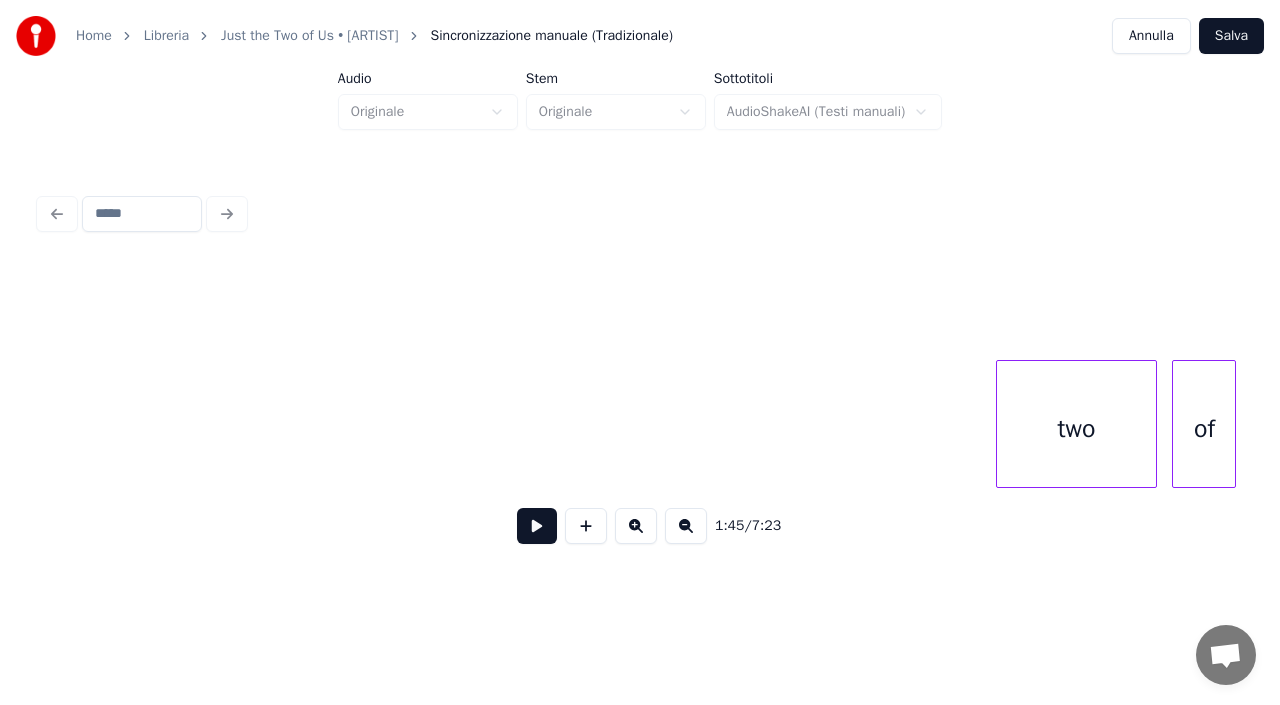 scroll, scrollTop: 0, scrollLeft: 42366, axis: horizontal 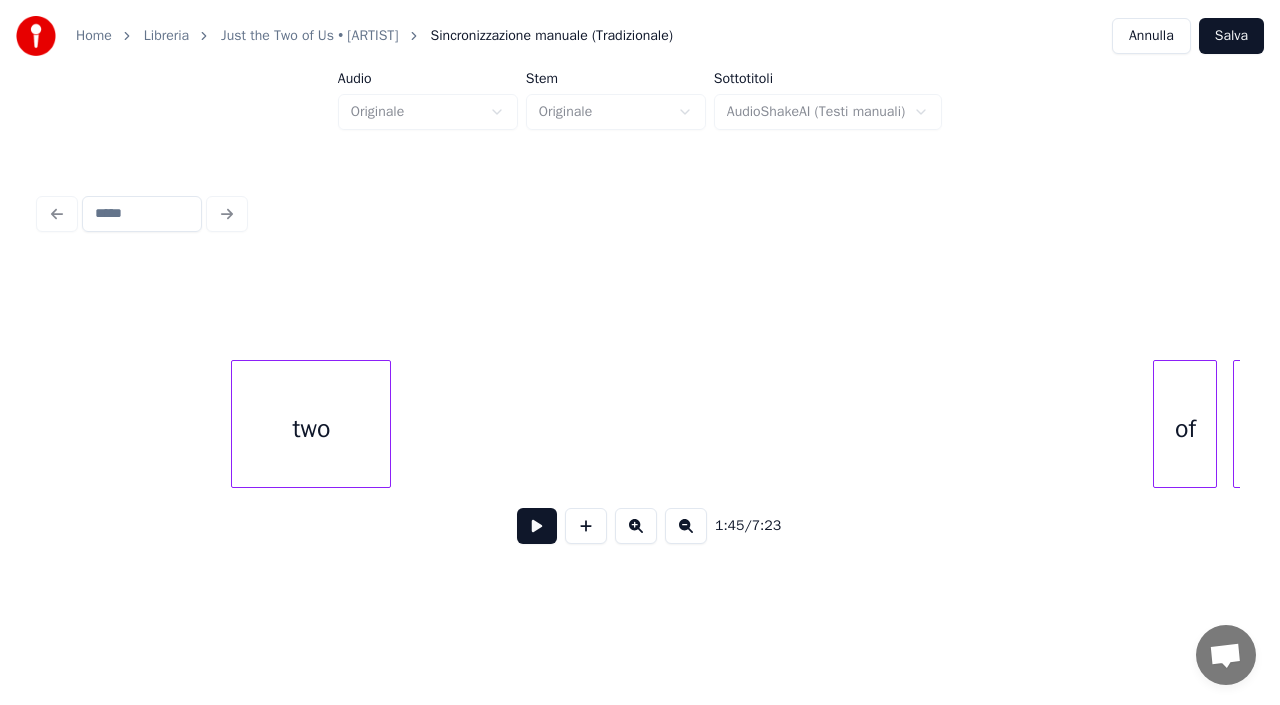 click on "two" at bounding box center (311, 429) 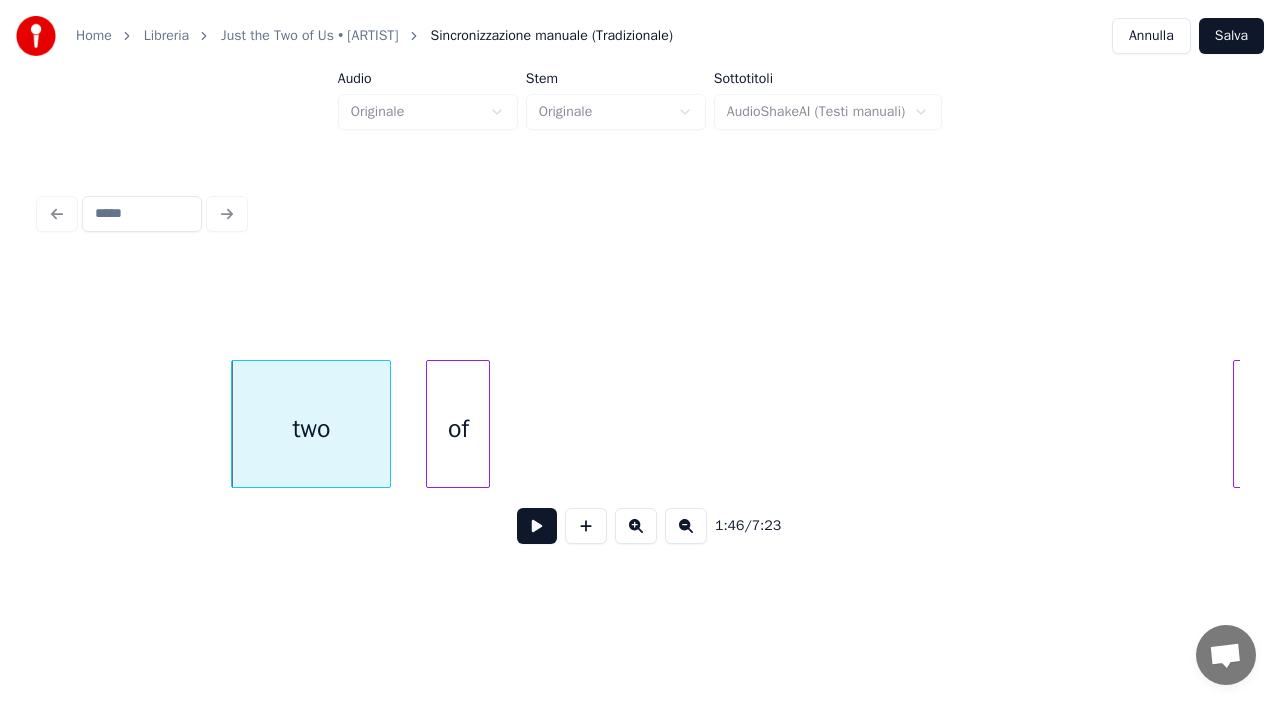 click on "of" at bounding box center (458, 429) 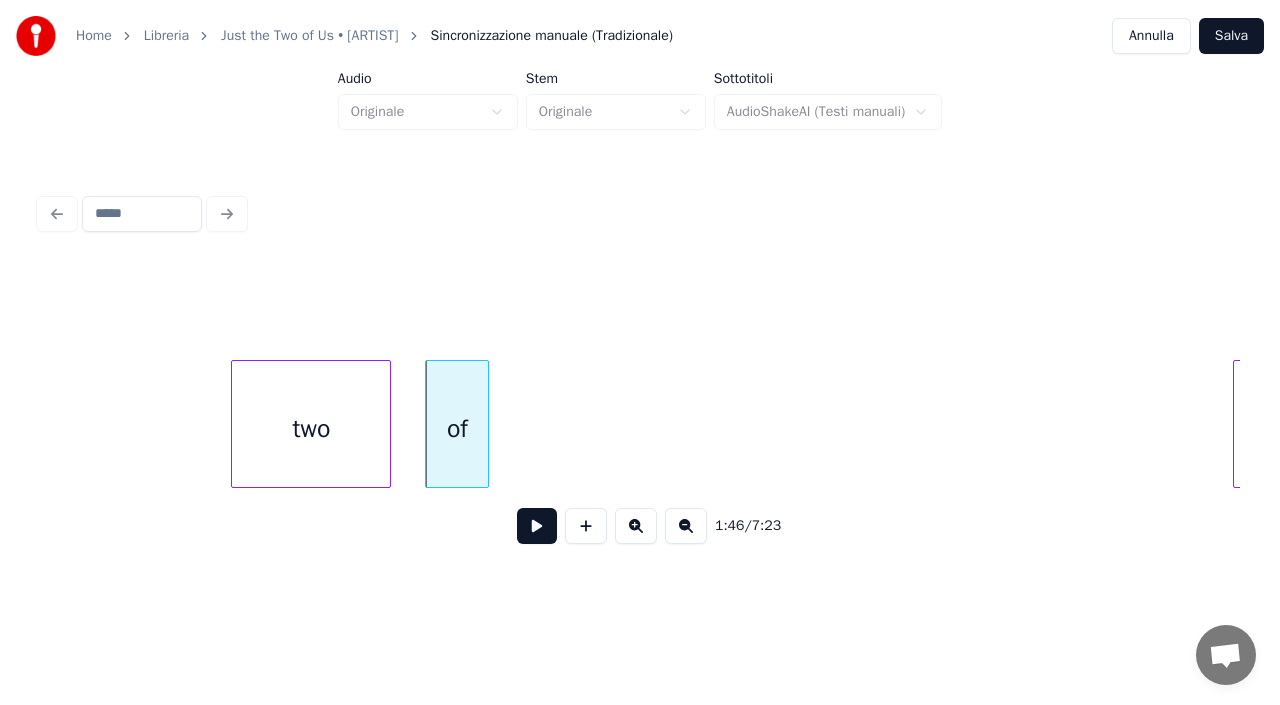 scroll, scrollTop: 0, scrollLeft: 42406, axis: horizontal 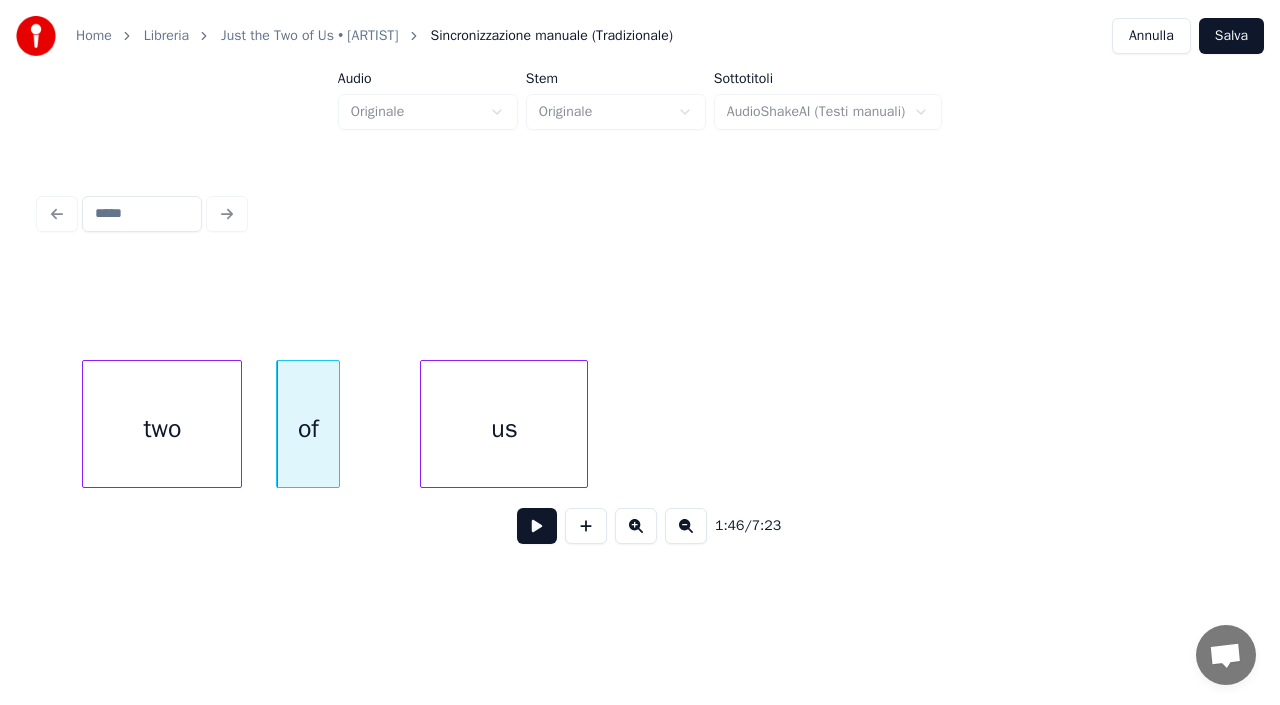 click on "us" at bounding box center (504, 429) 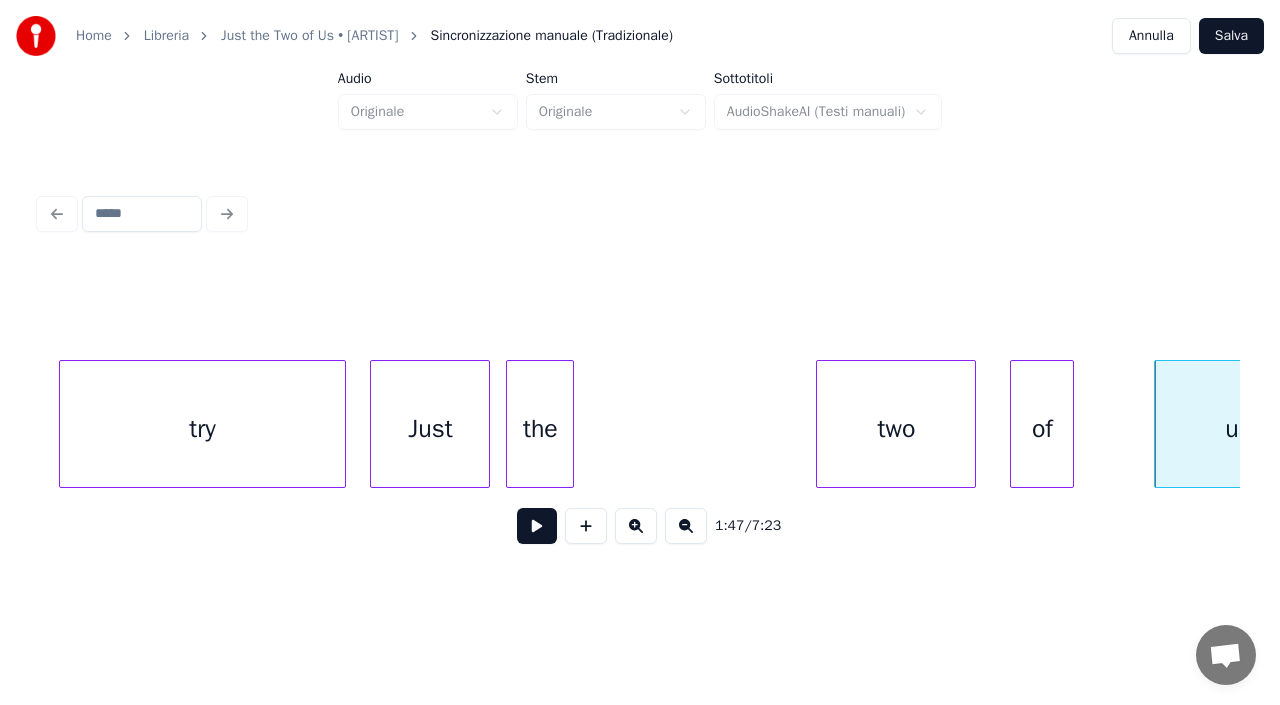 scroll, scrollTop: 0, scrollLeft: 41755, axis: horizontal 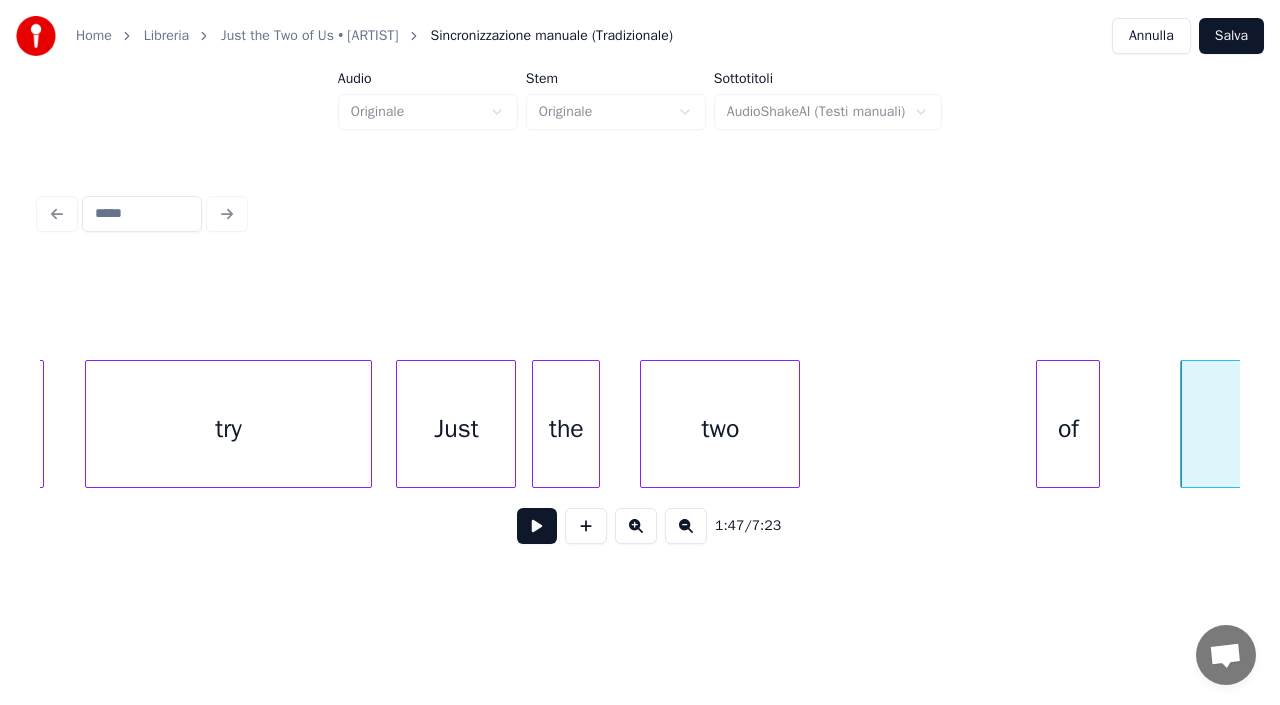 click on "two" at bounding box center (720, 429) 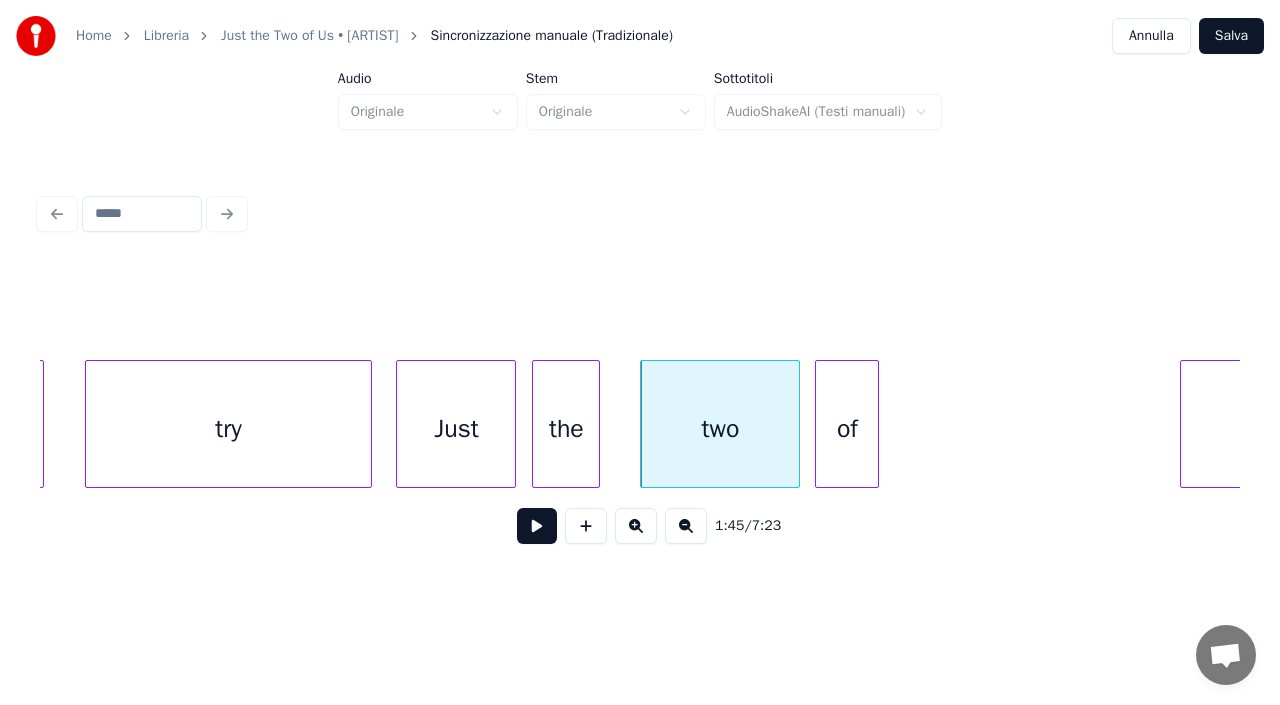 click on "of" at bounding box center [847, 429] 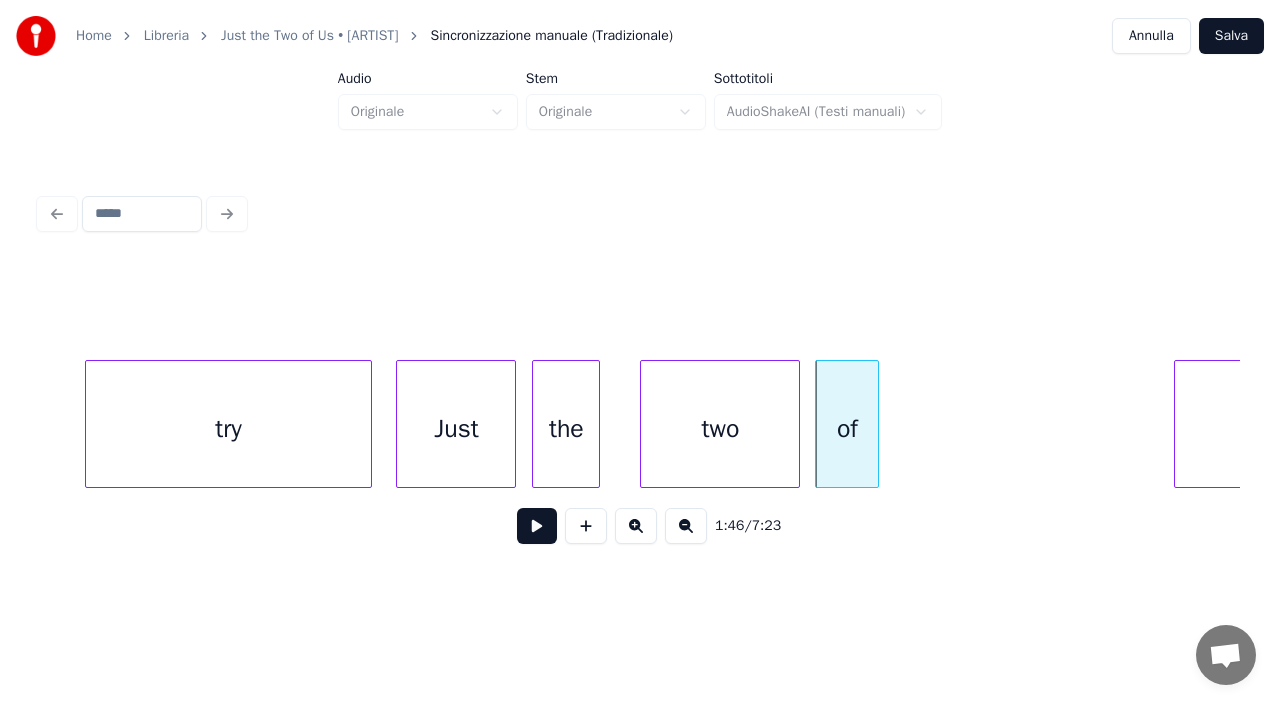 scroll, scrollTop: 0, scrollLeft: 41863, axis: horizontal 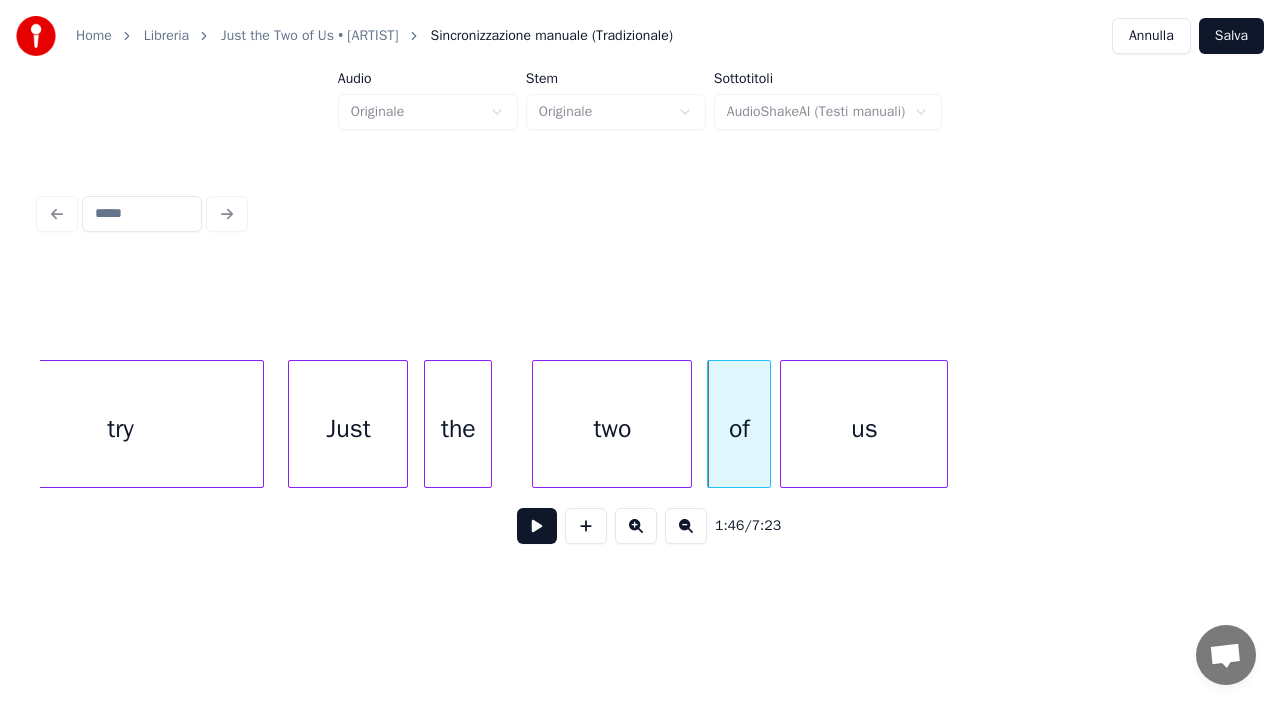 click on "us" at bounding box center (864, 429) 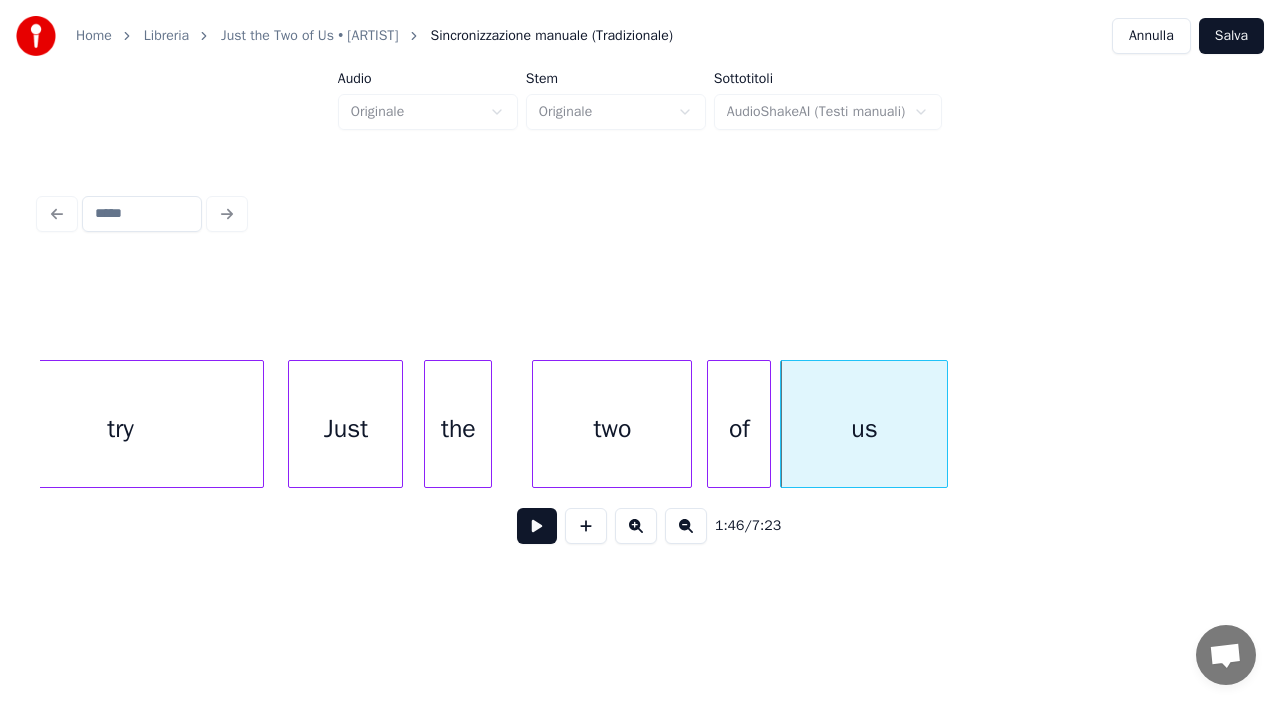 click on "two of us the Just try" at bounding box center (640, 424) 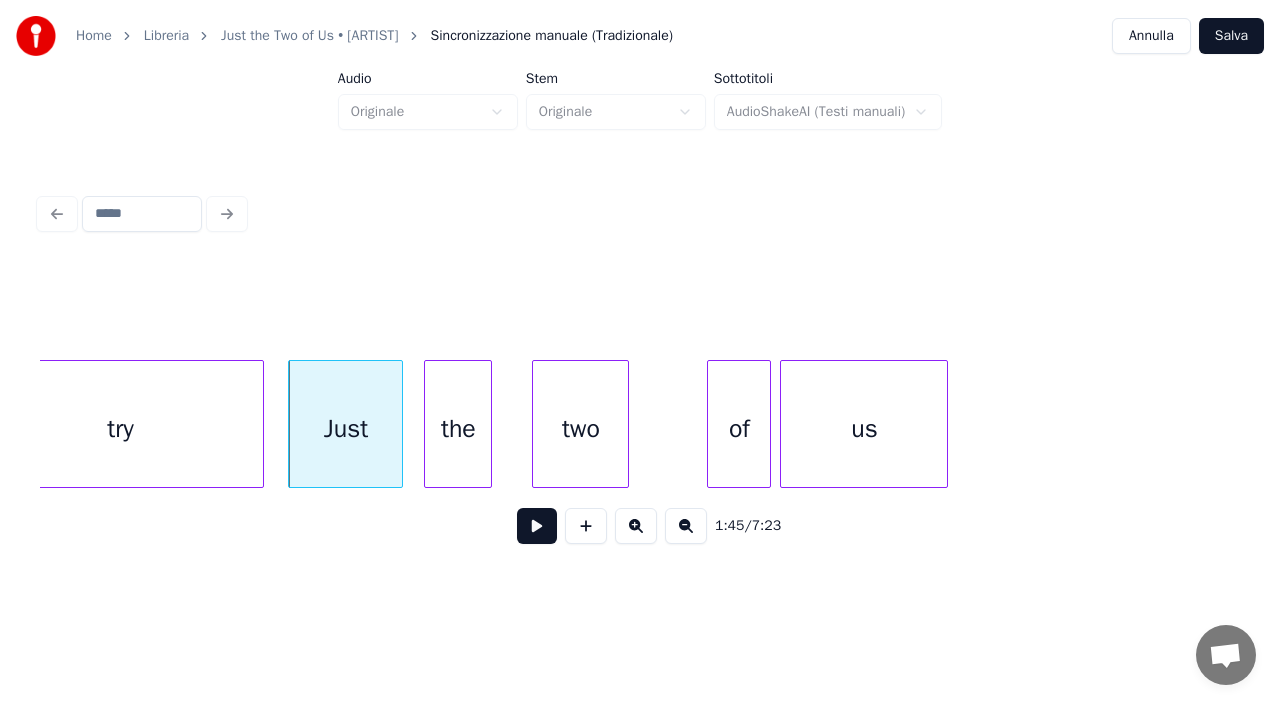 click at bounding box center (625, 424) 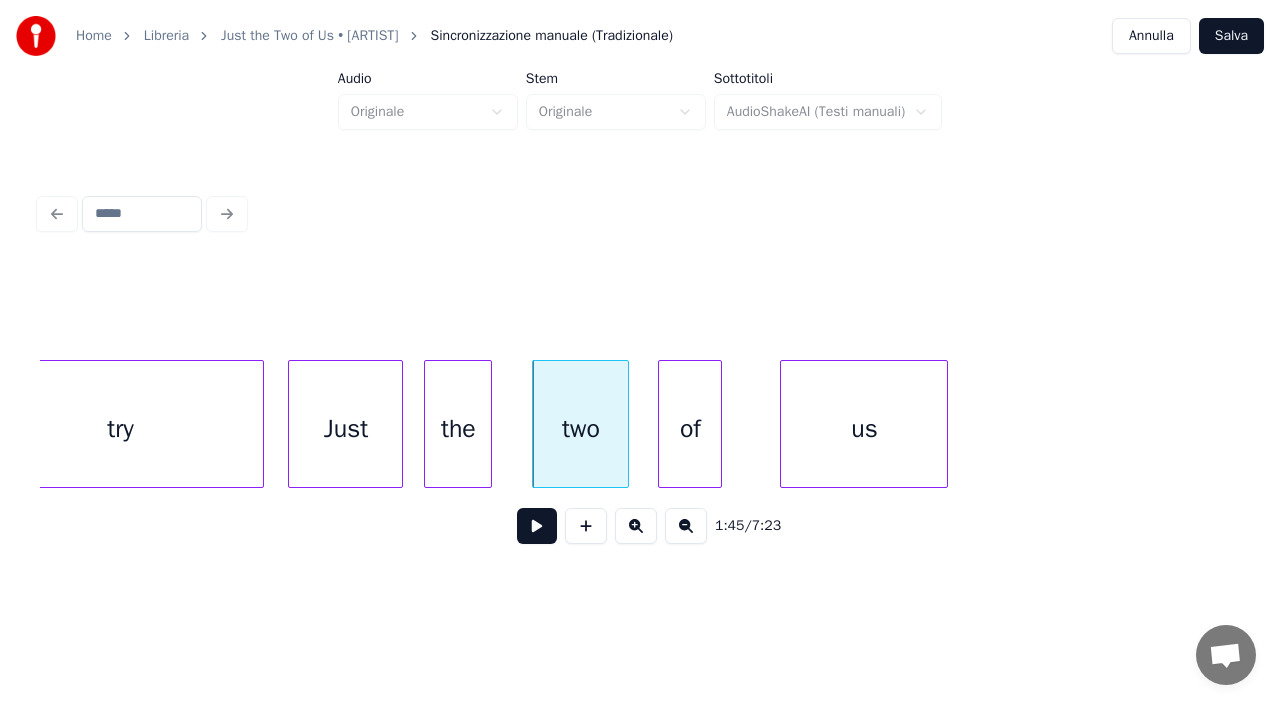 click on "of" at bounding box center [690, 429] 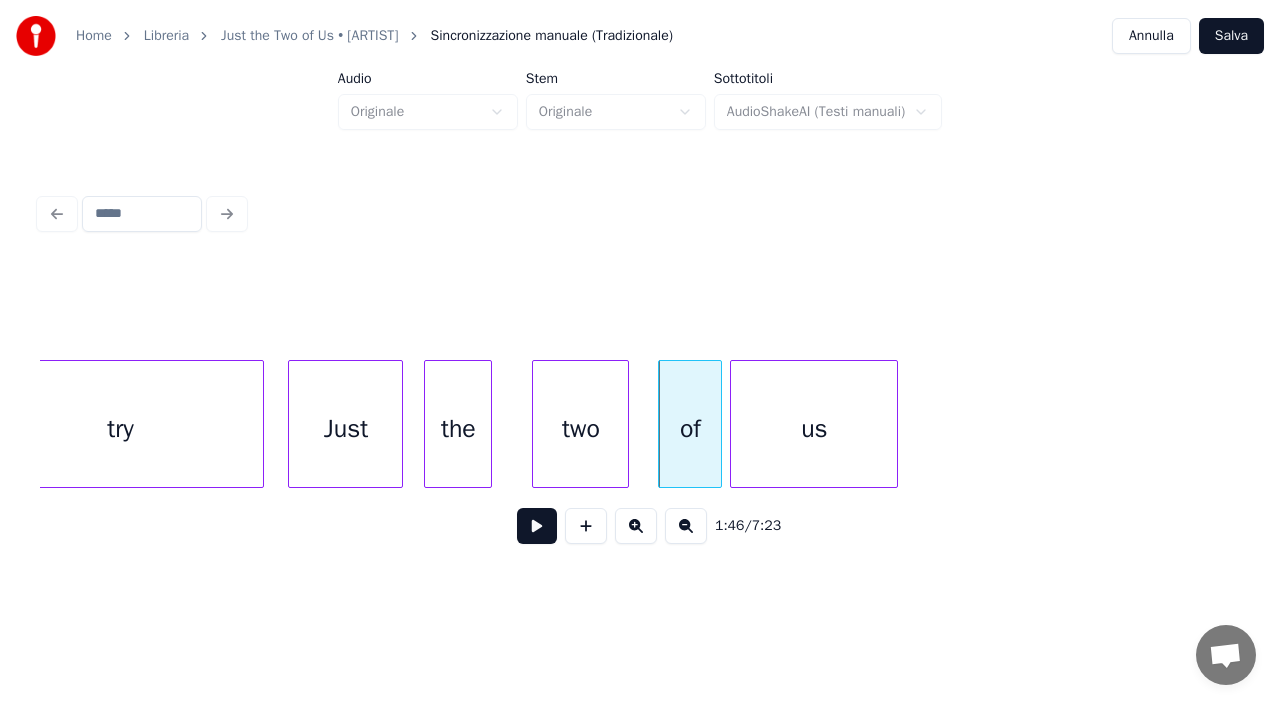 click on "us" at bounding box center (814, 429) 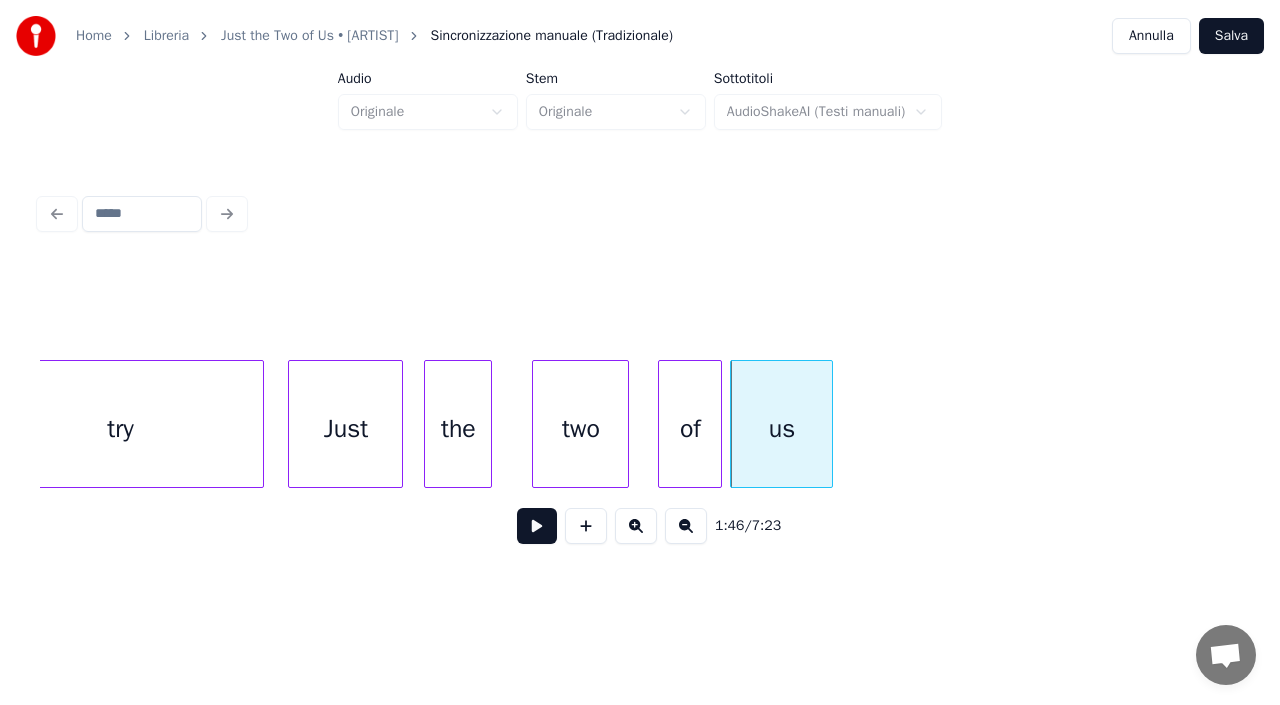 click at bounding box center (829, 424) 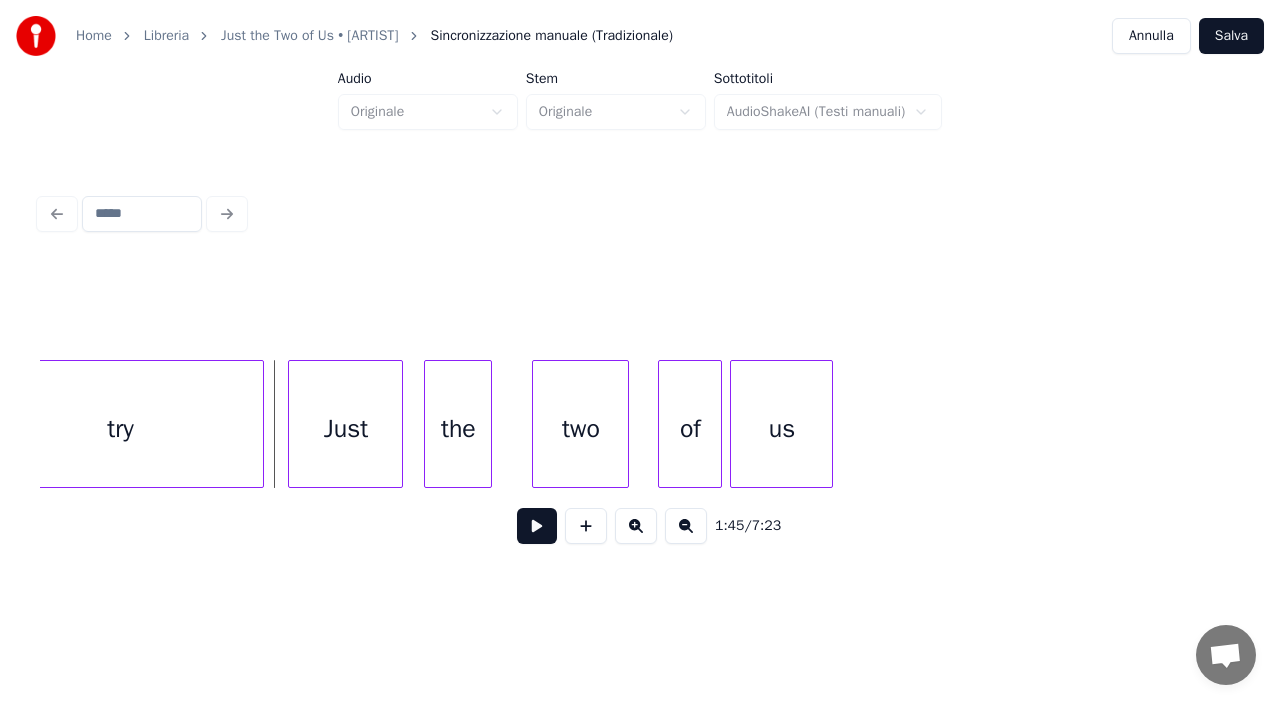 click at bounding box center (537, 526) 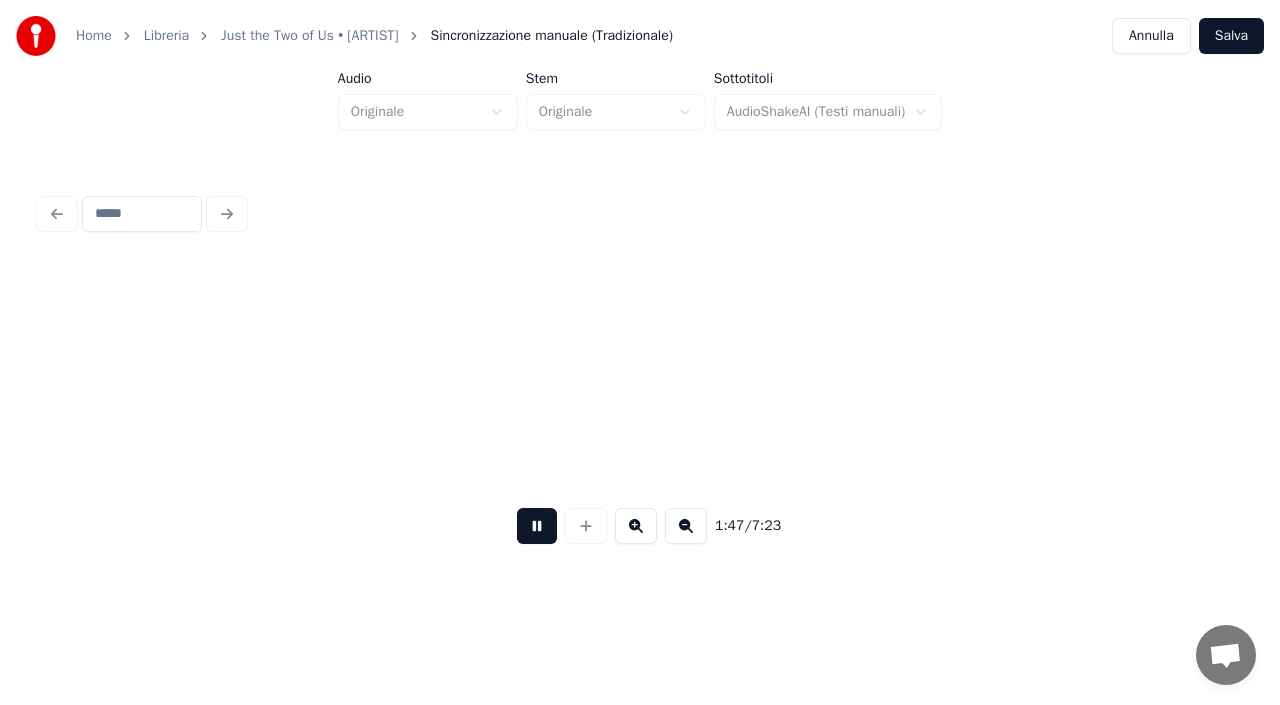 scroll, scrollTop: 0, scrollLeft: 43069, axis: horizontal 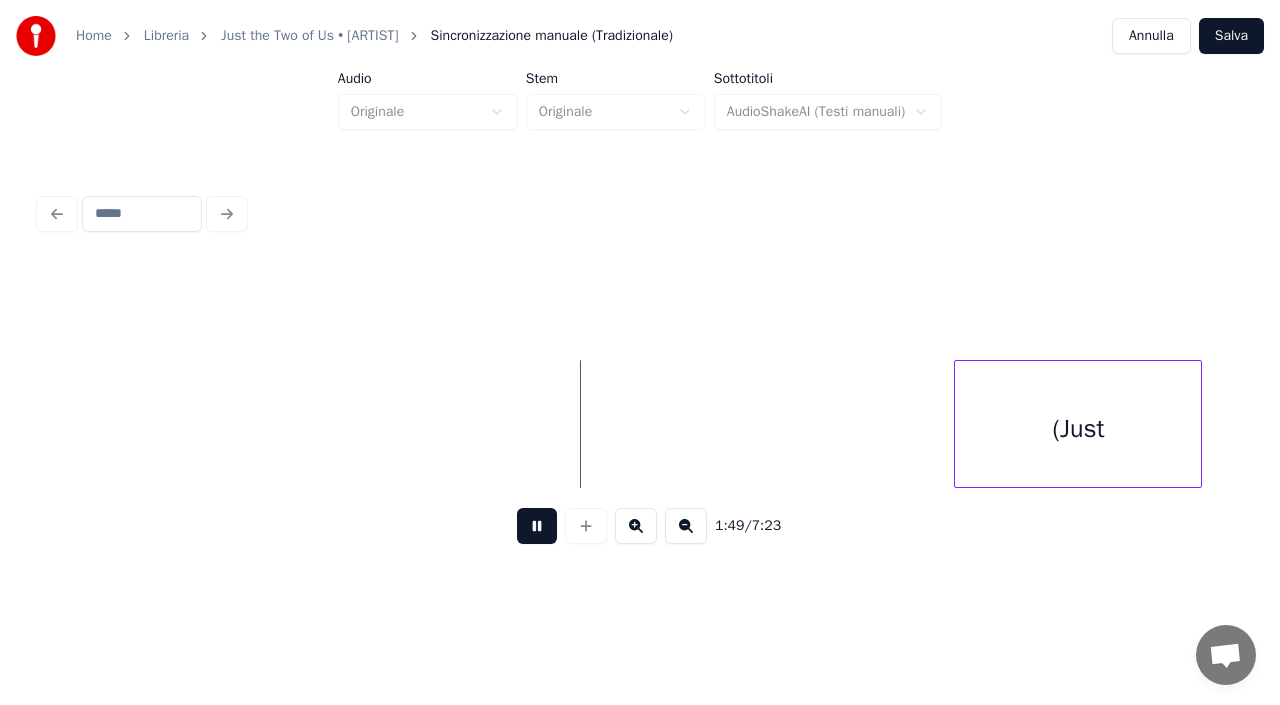 click at bounding box center (537, 526) 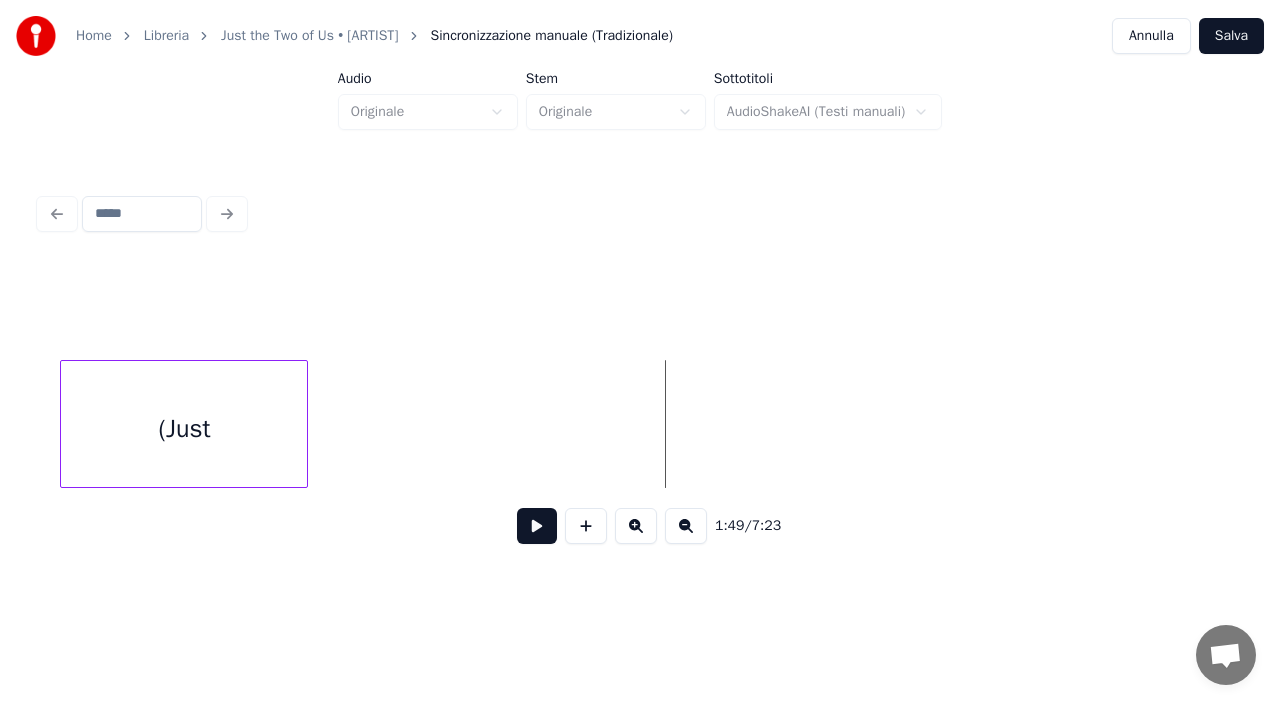 click on "(Just" at bounding box center (184, 429) 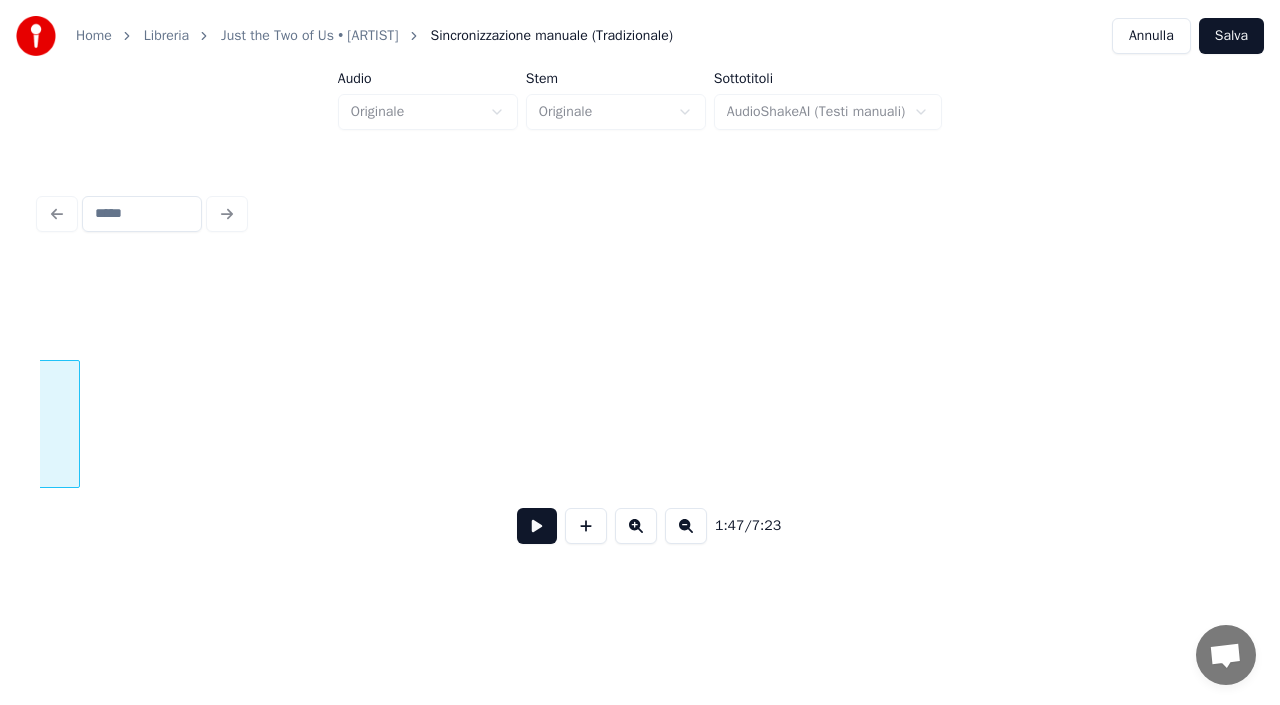 scroll, scrollTop: 0, scrollLeft: 43349, axis: horizontal 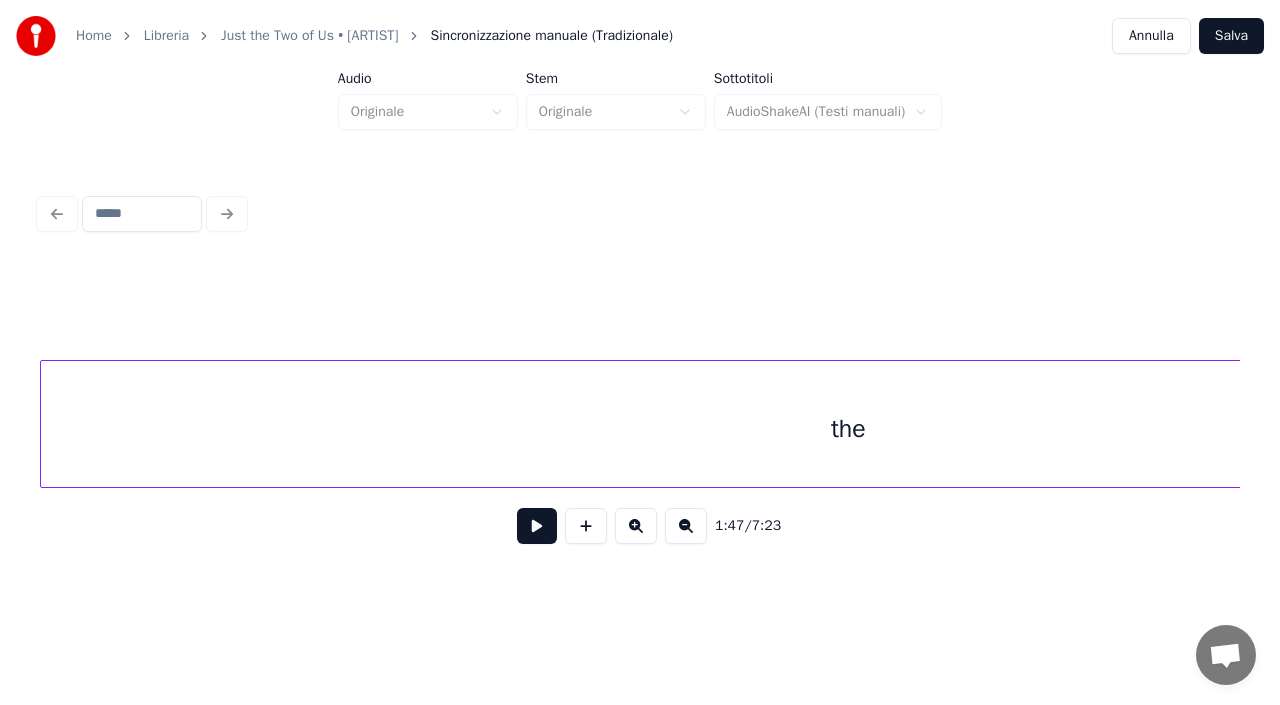 click on "the" at bounding box center [848, 429] 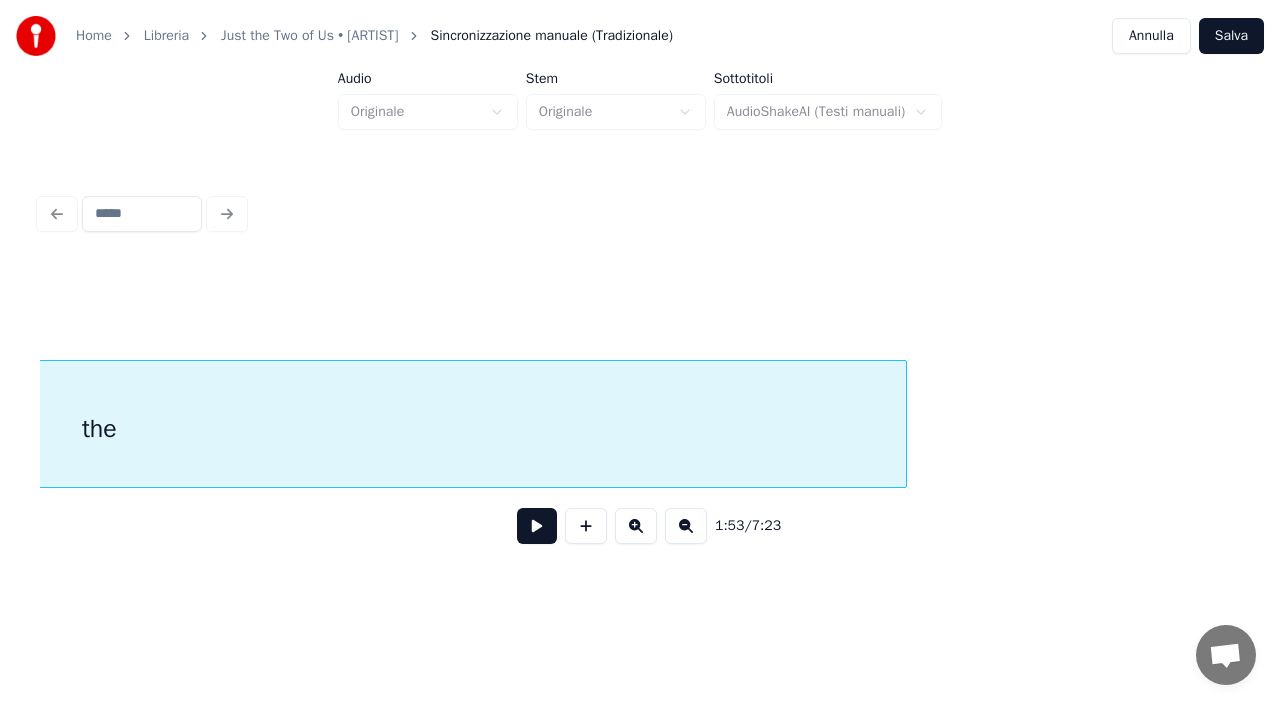 scroll, scrollTop: 0, scrollLeft: 46030, axis: horizontal 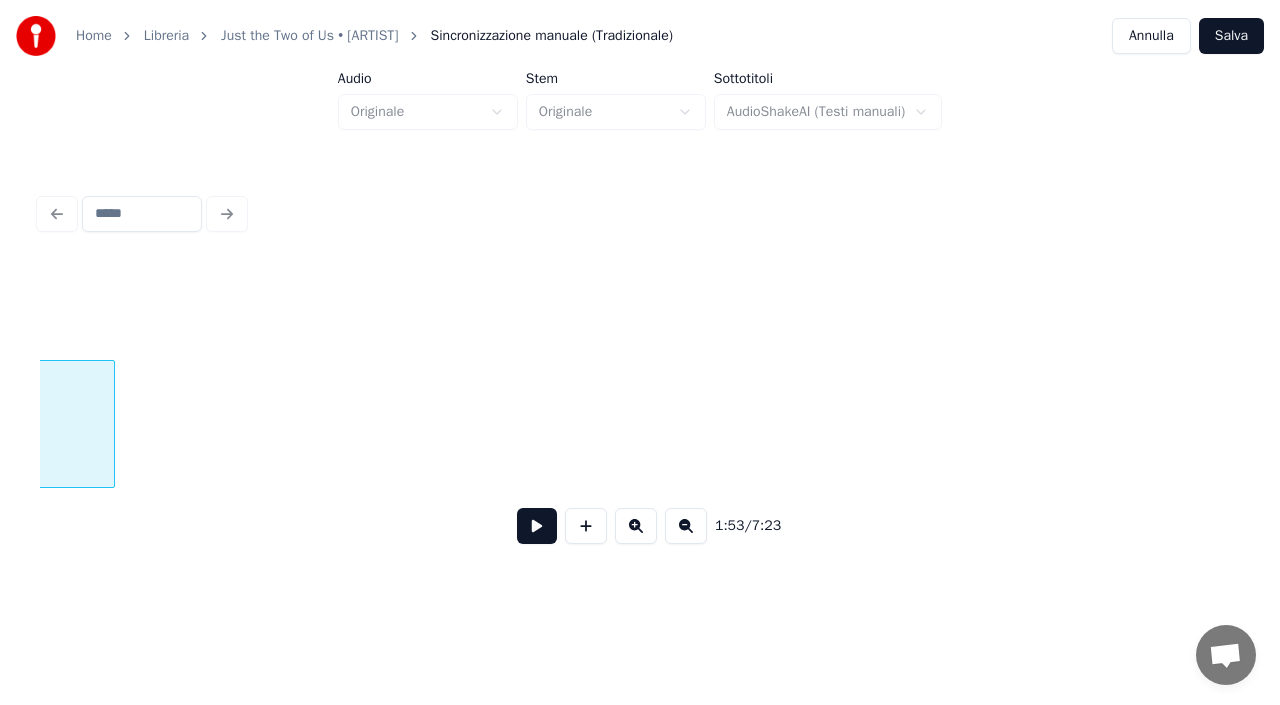 click at bounding box center (111, 424) 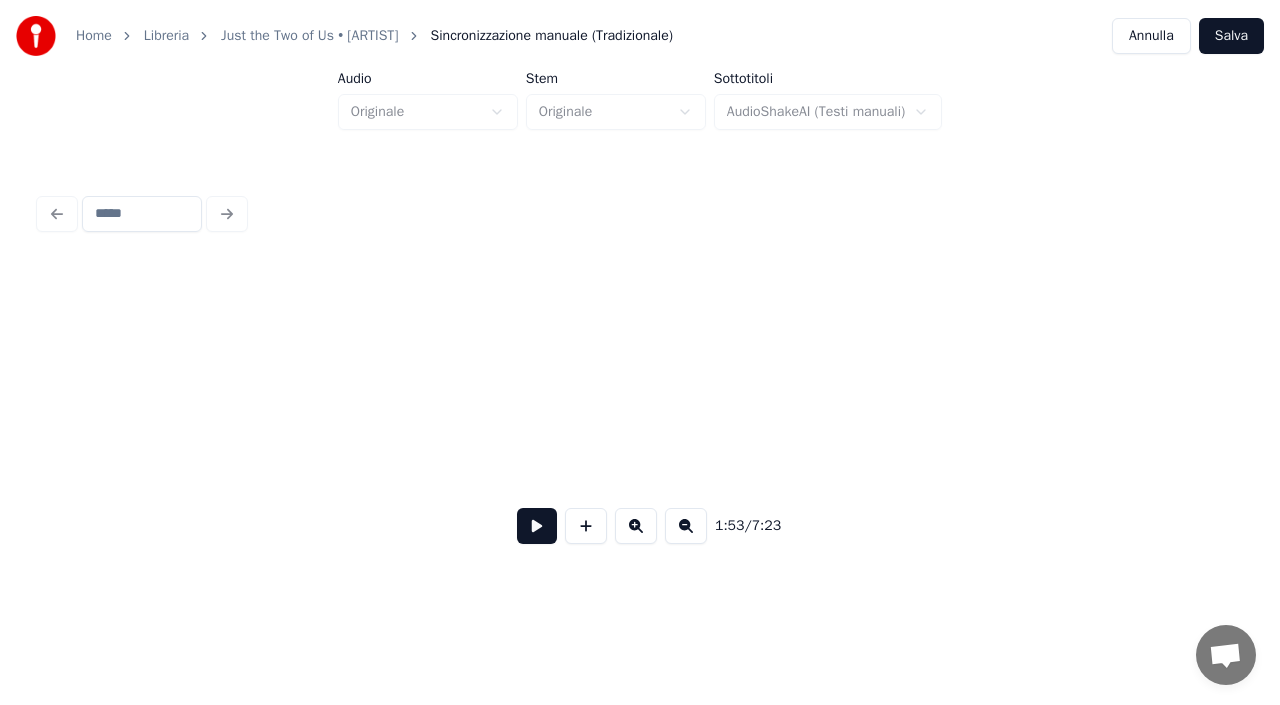 scroll, scrollTop: 0, scrollLeft: 47390, axis: horizontal 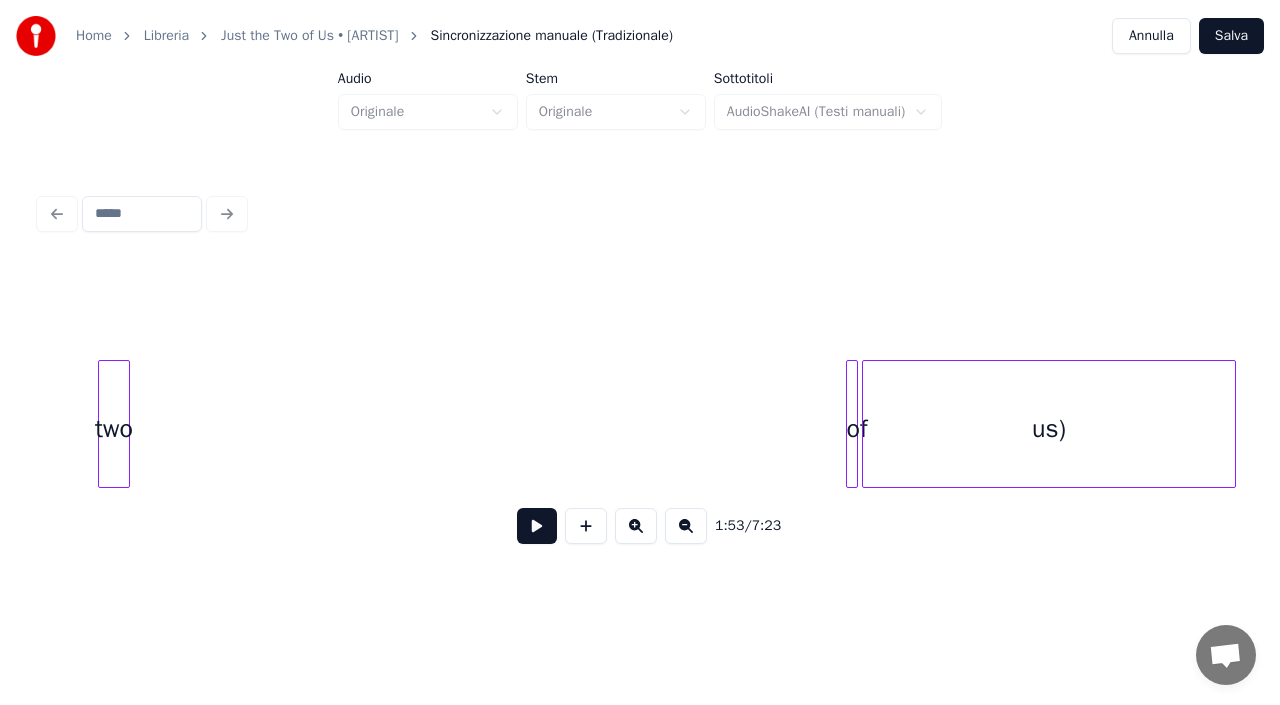 click on "two" at bounding box center [114, 429] 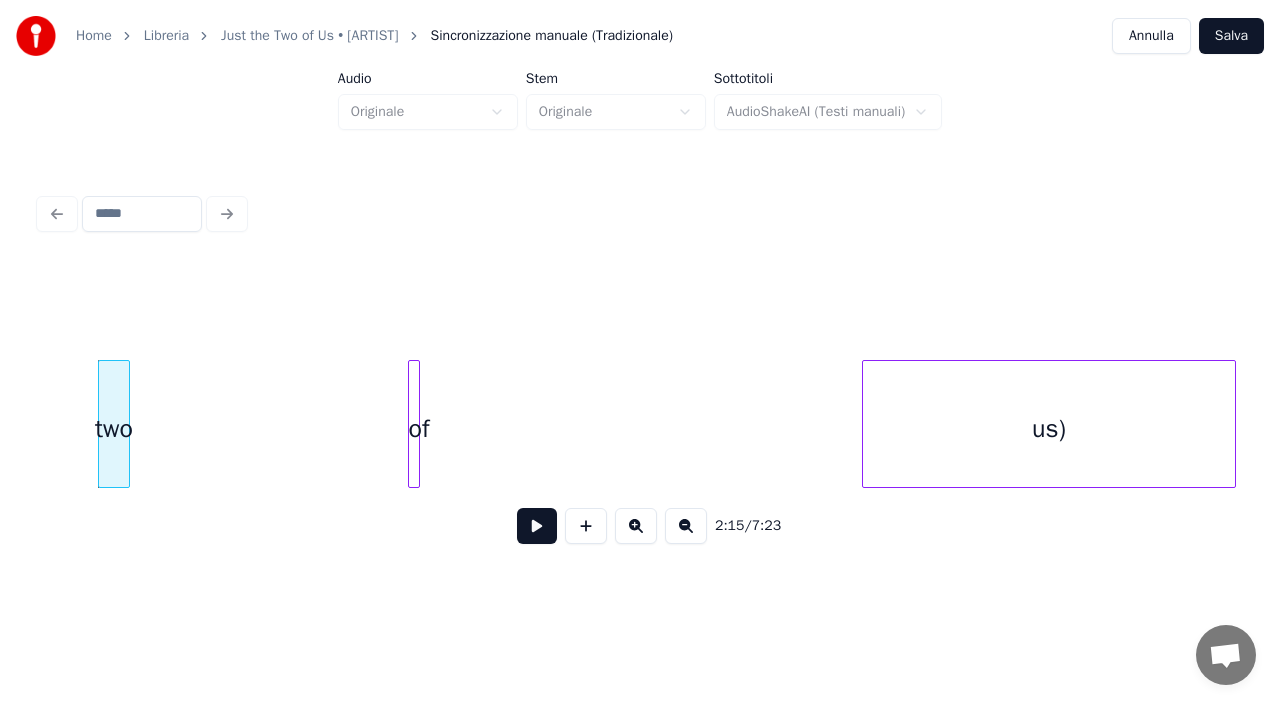 click on "of" at bounding box center (419, 429) 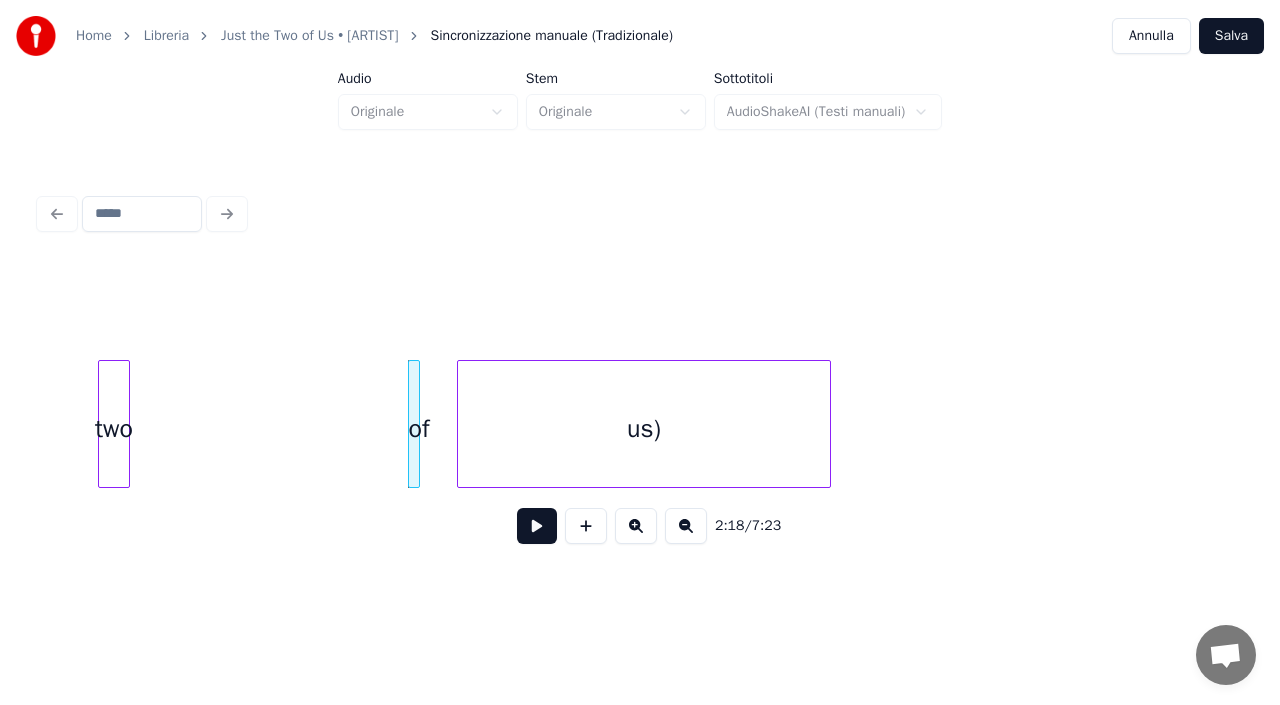 click on "us)" at bounding box center [644, 429] 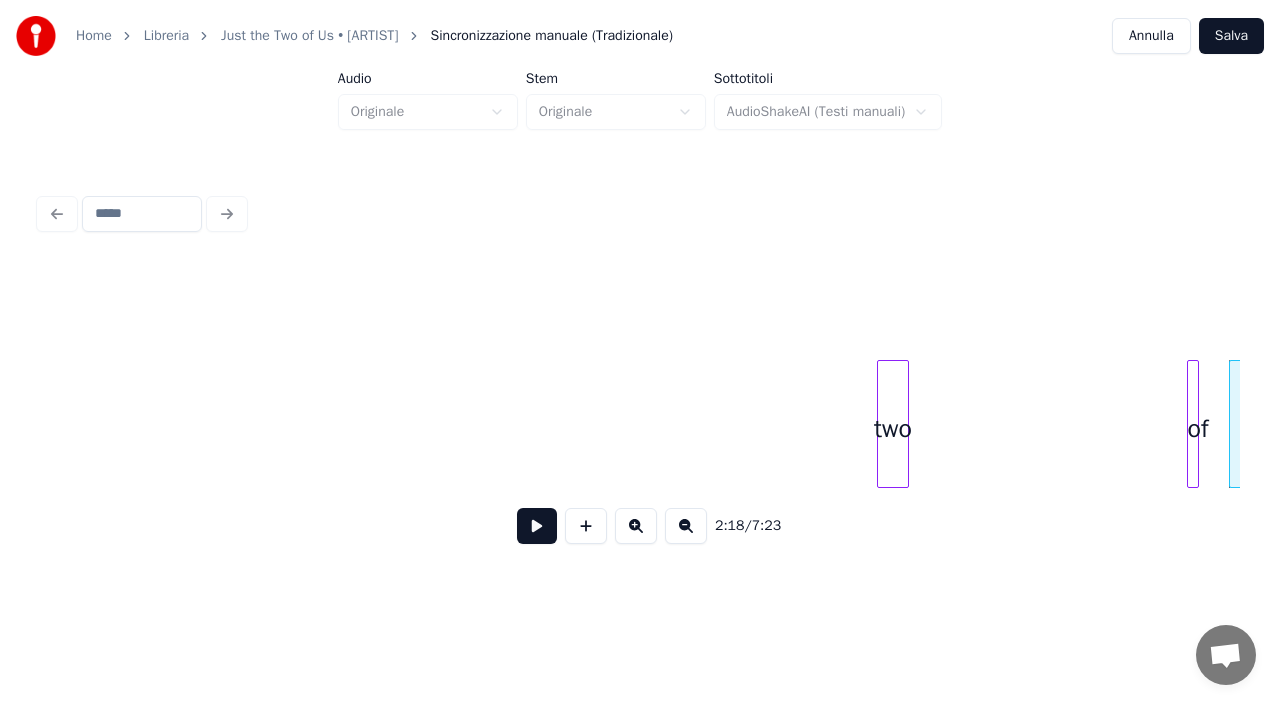 scroll, scrollTop: 0, scrollLeft: 12666, axis: horizontal 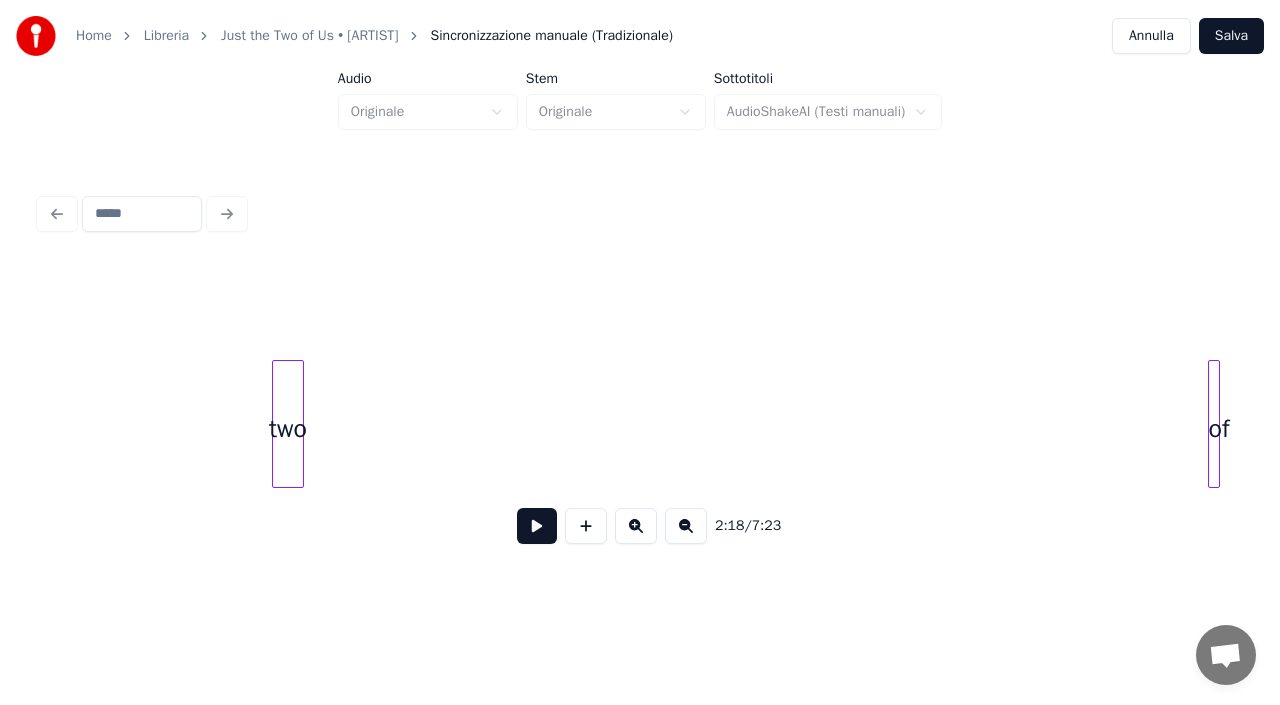 click on "two" at bounding box center (288, 429) 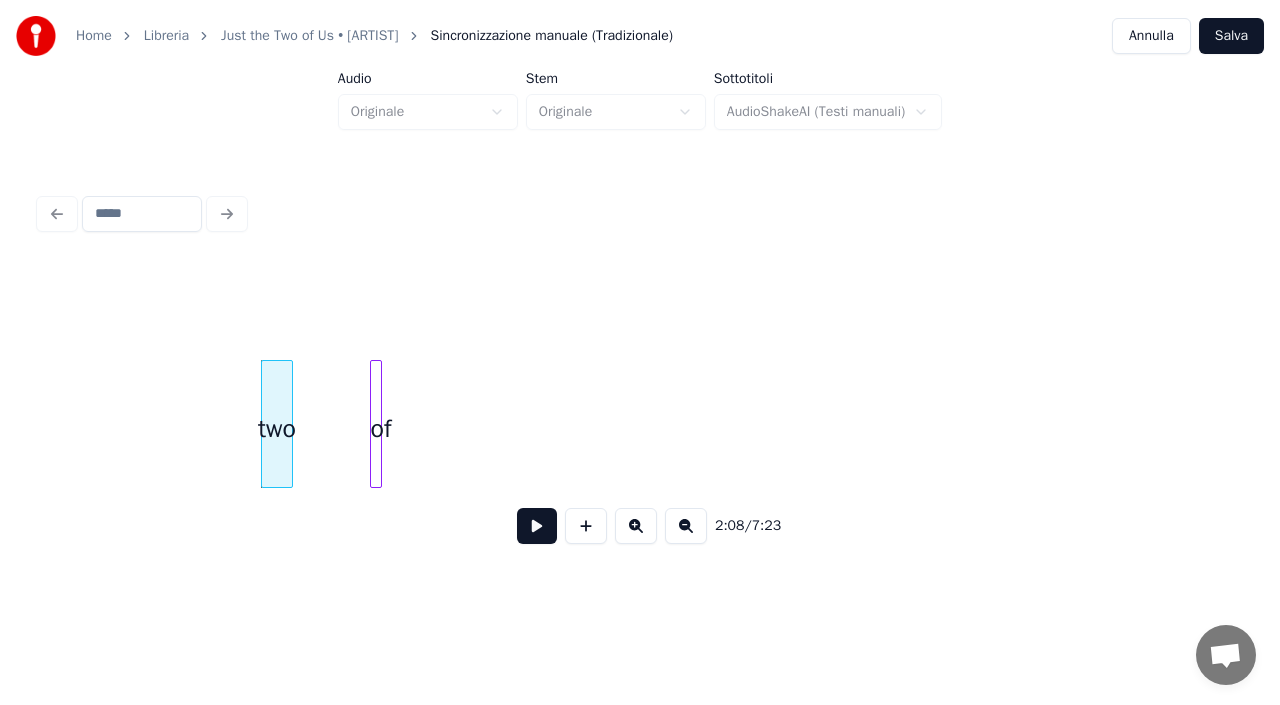 click on "of" at bounding box center [376, 424] 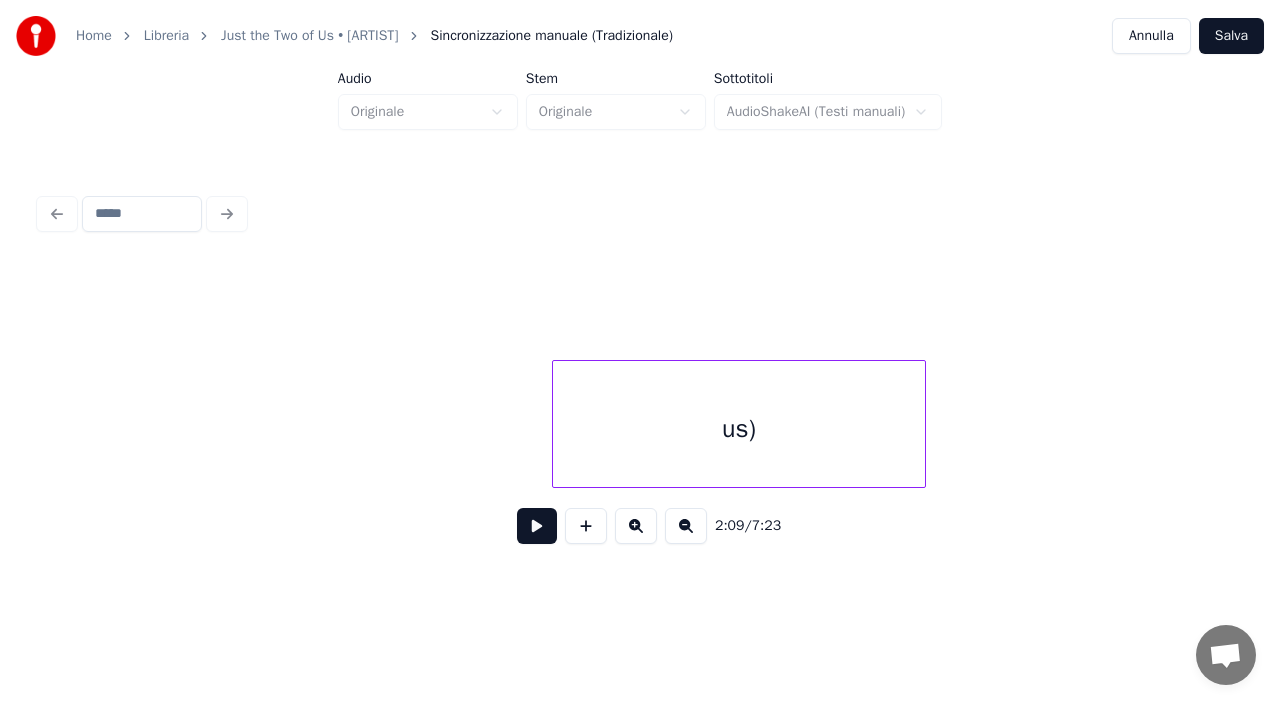 scroll, scrollTop: 0, scrollLeft: 13402, axis: horizontal 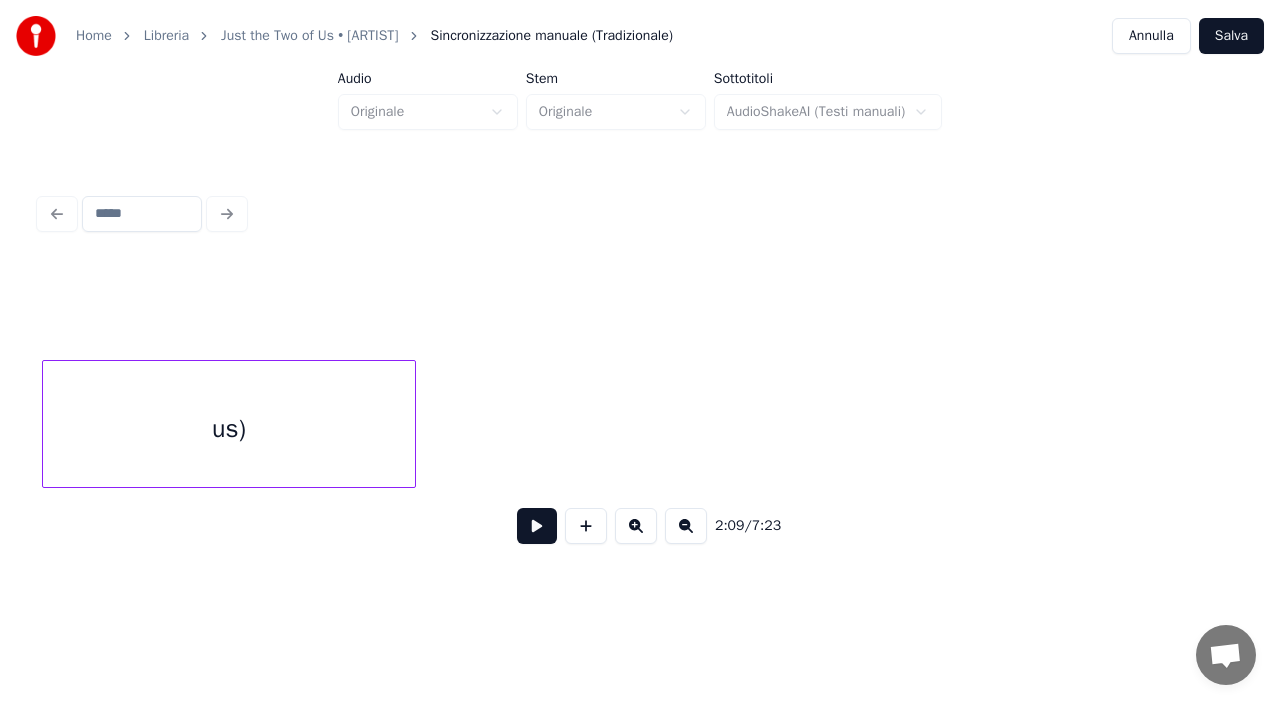 click on "us)" at bounding box center (229, 429) 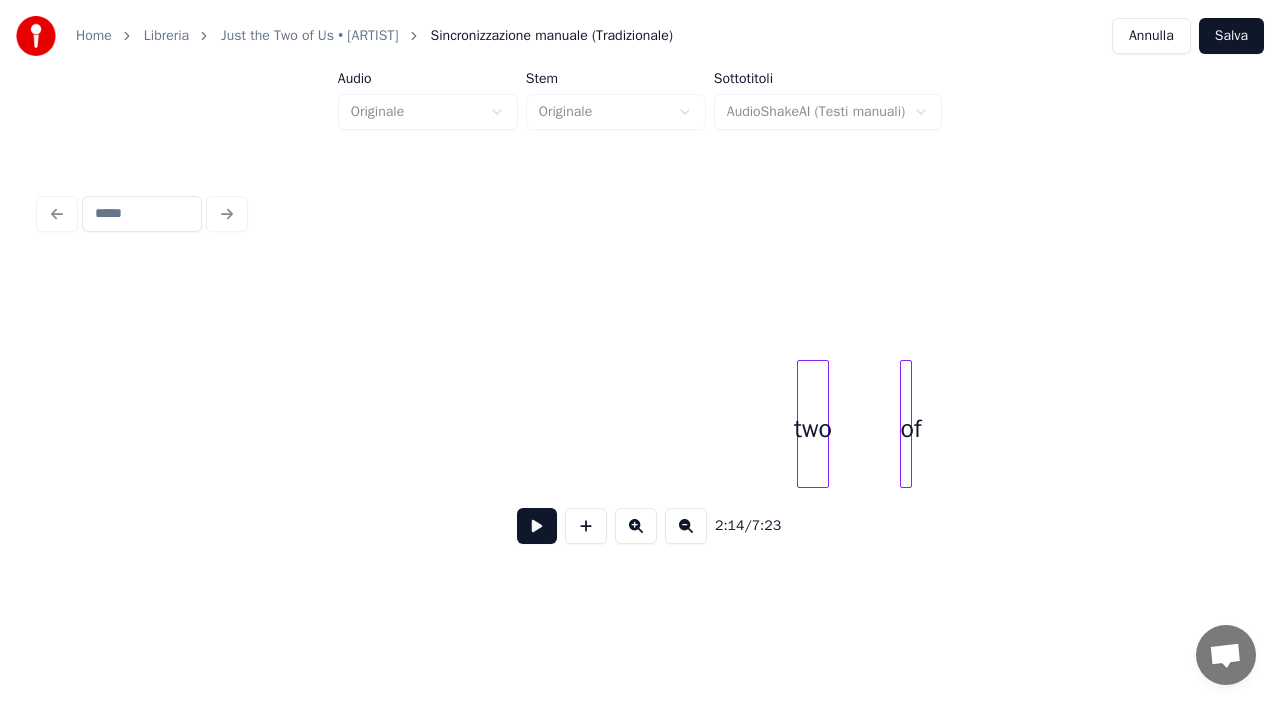 scroll, scrollTop: 0, scrollLeft: 12082, axis: horizontal 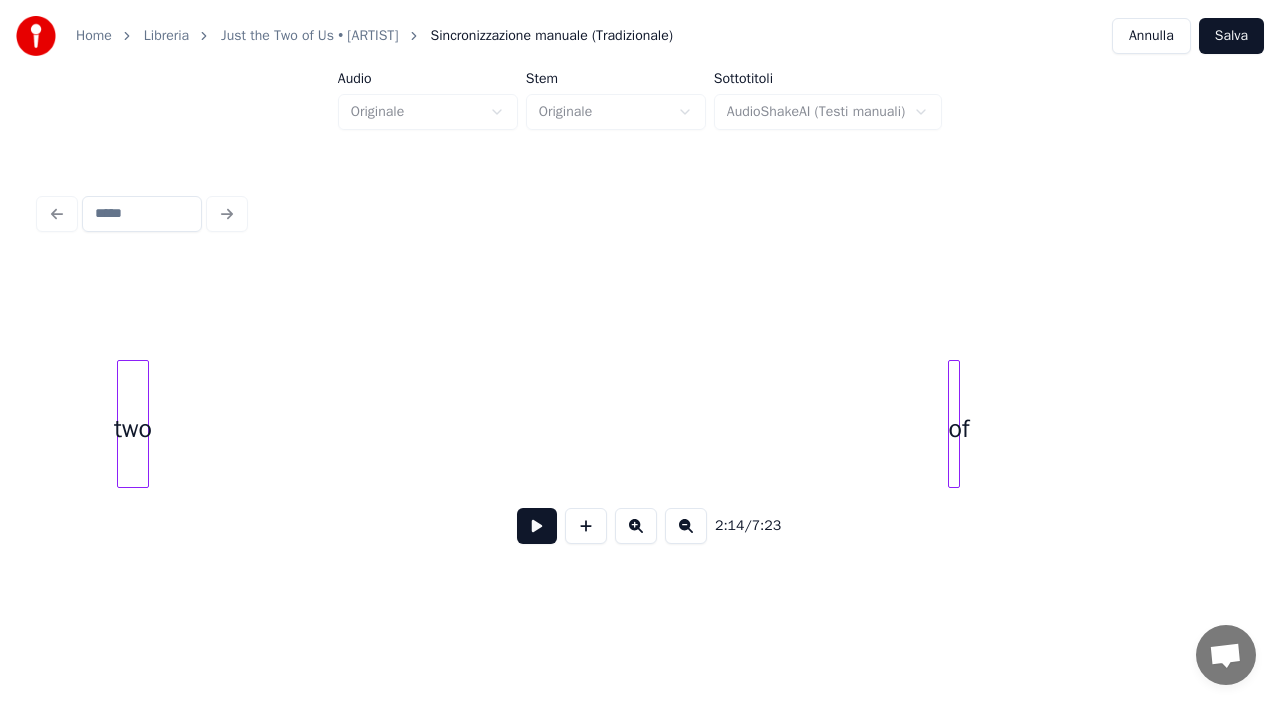 click on "two" at bounding box center (133, 429) 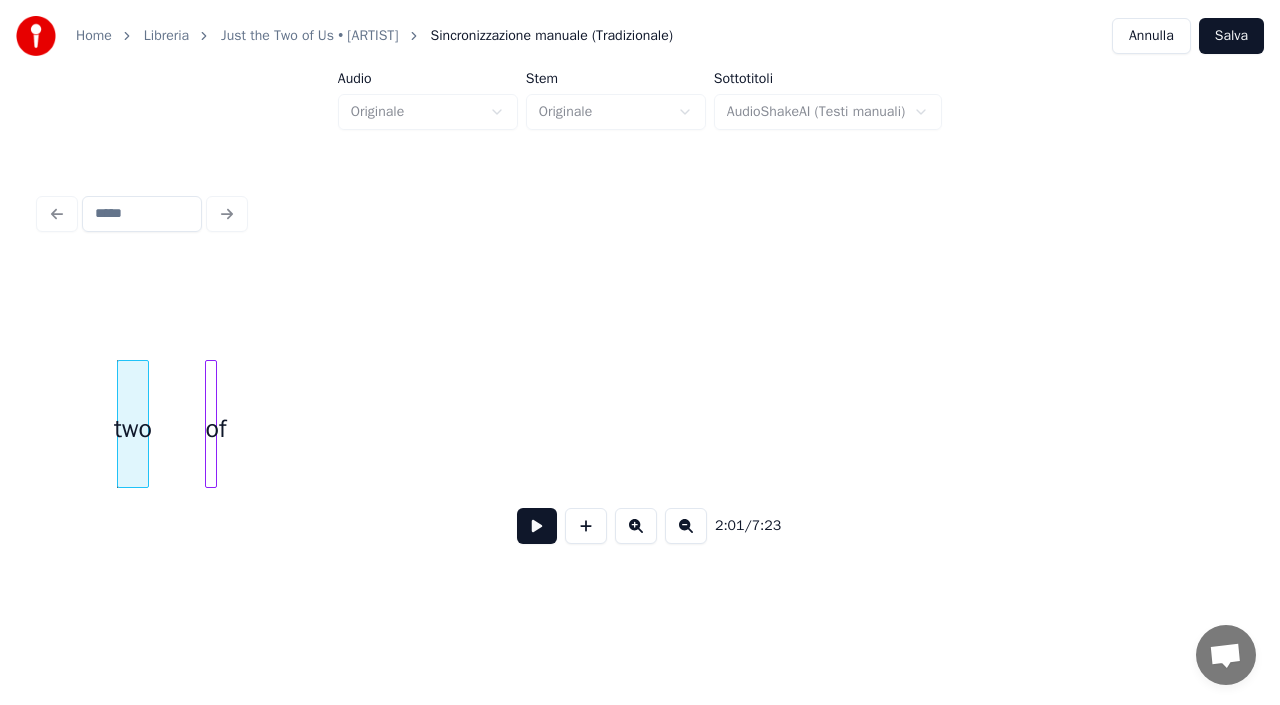 click on "of" at bounding box center (211, 424) 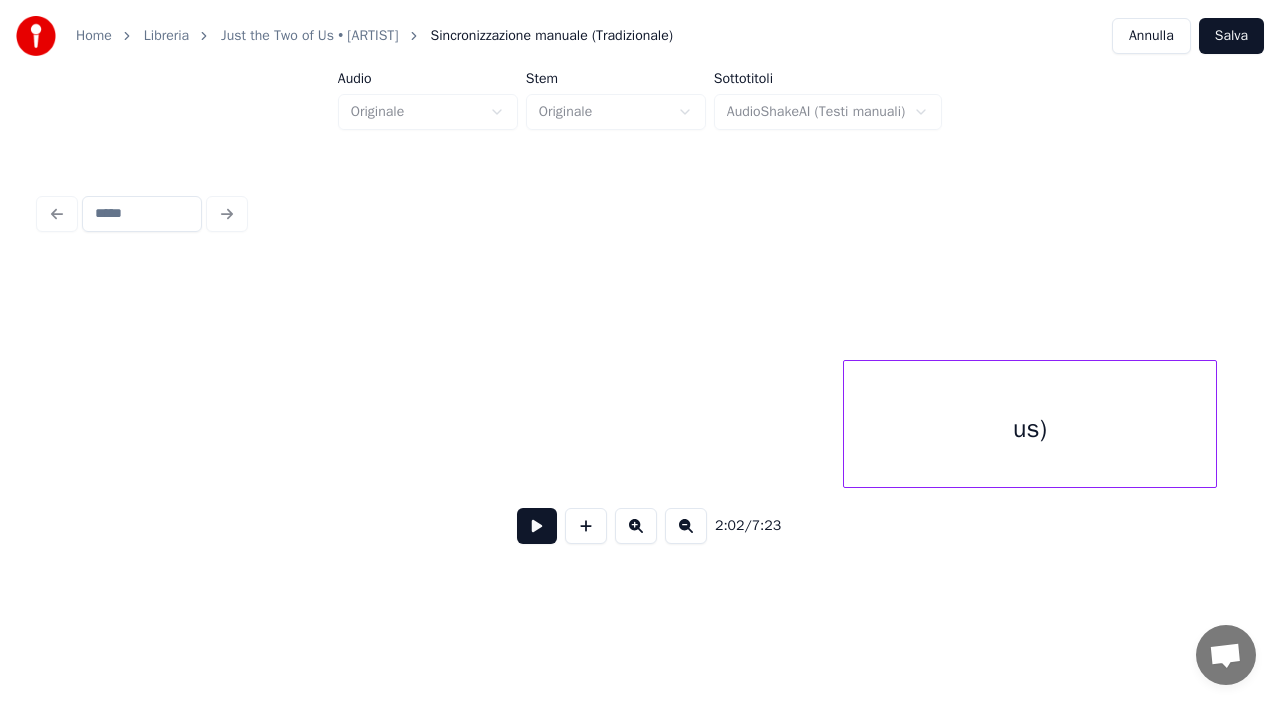 scroll, scrollTop: 0, scrollLeft: 12602, axis: horizontal 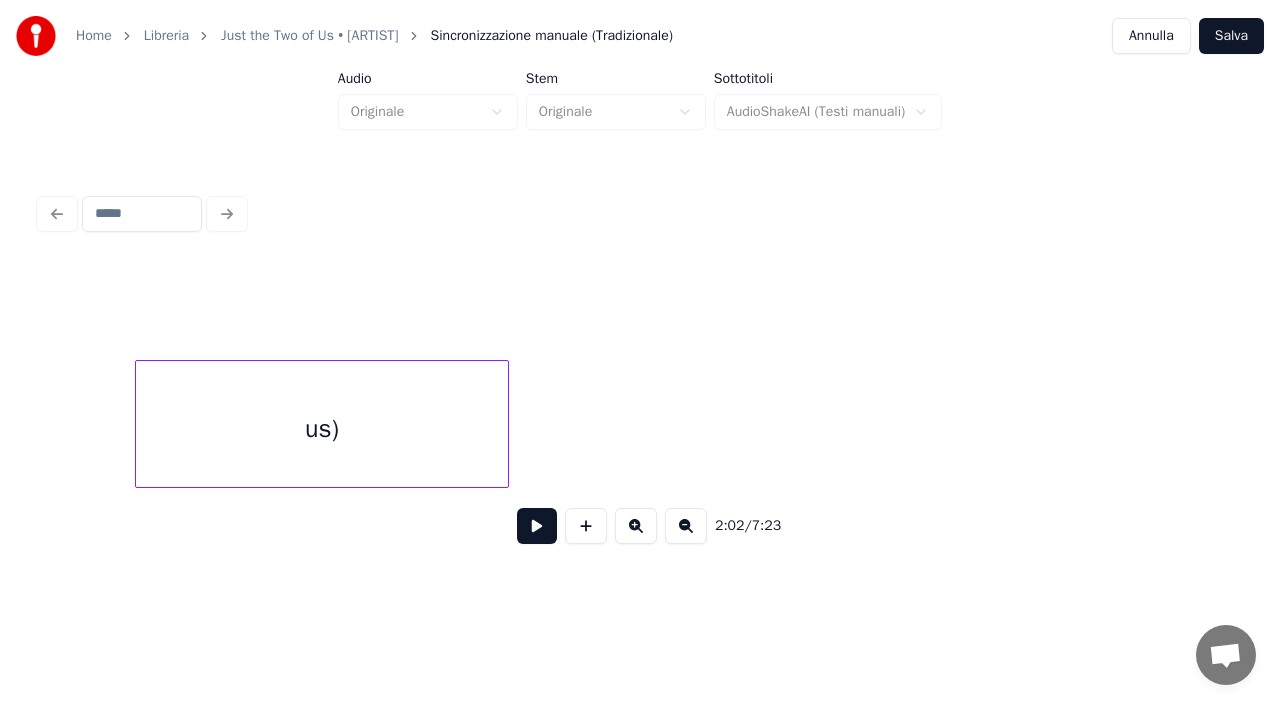 click on "us)" at bounding box center [322, 429] 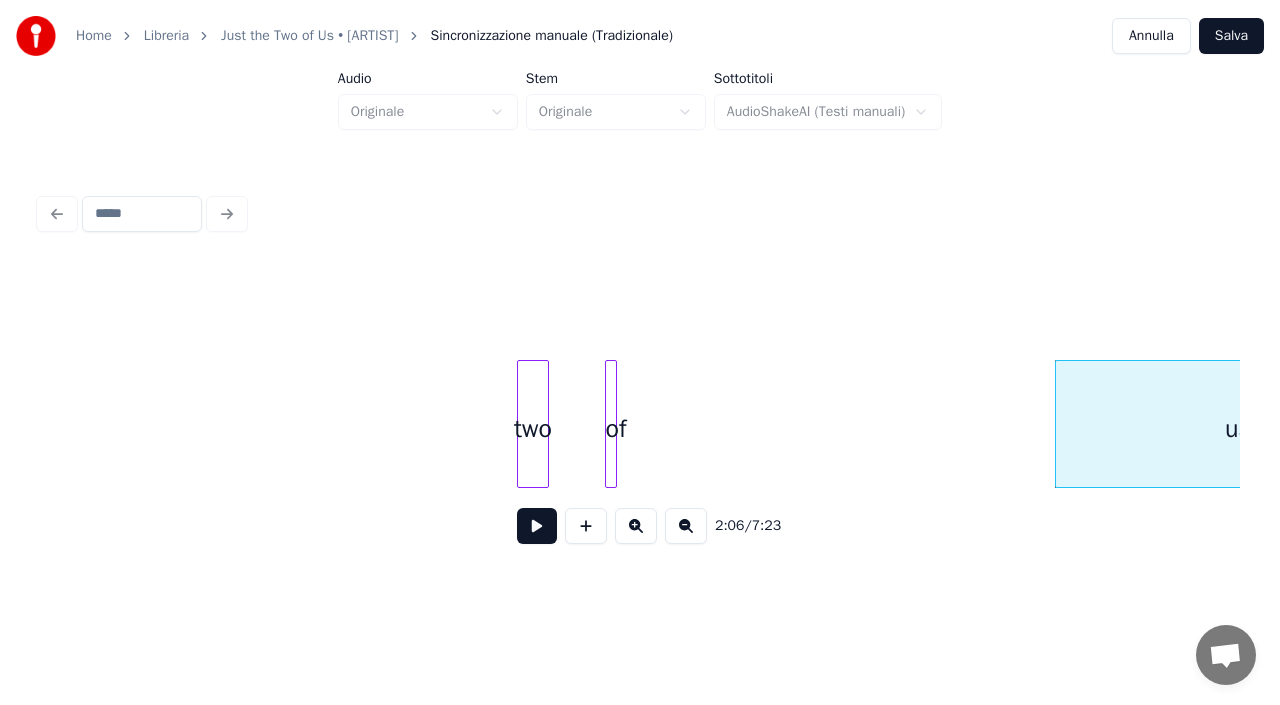 scroll, scrollTop: 0, scrollLeft: 11855, axis: horizontal 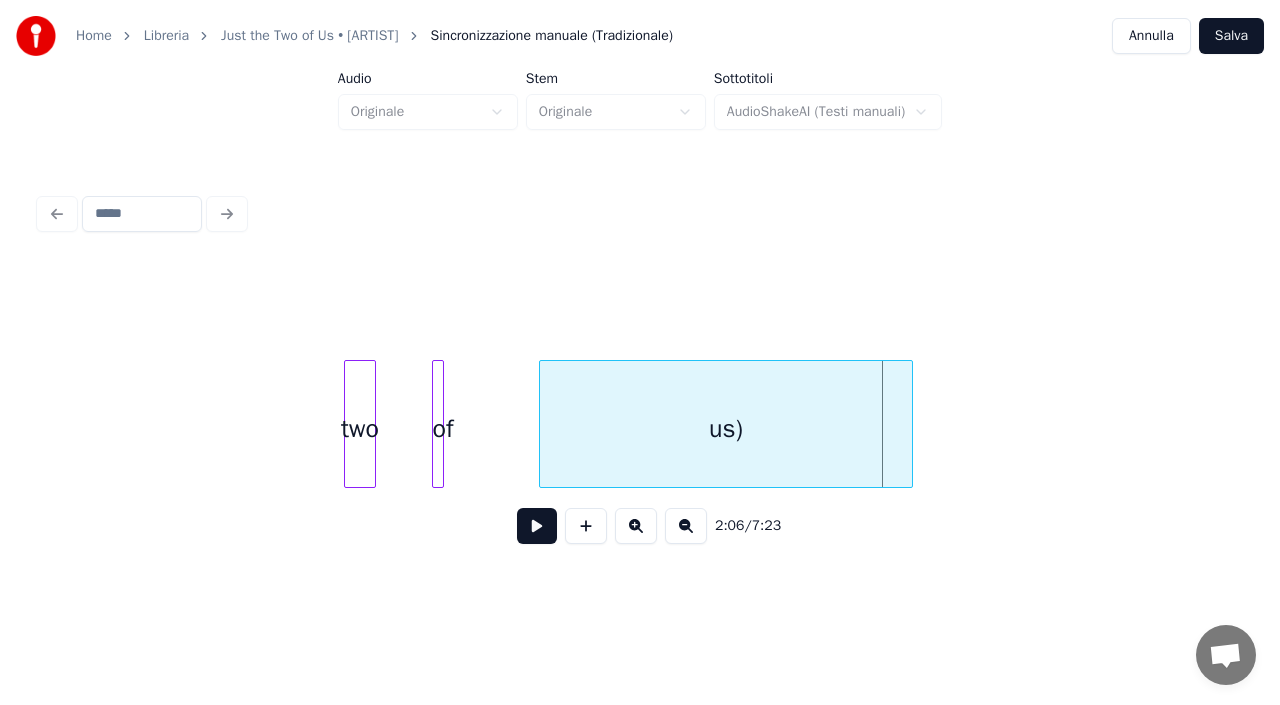 click on "us)" at bounding box center [726, 429] 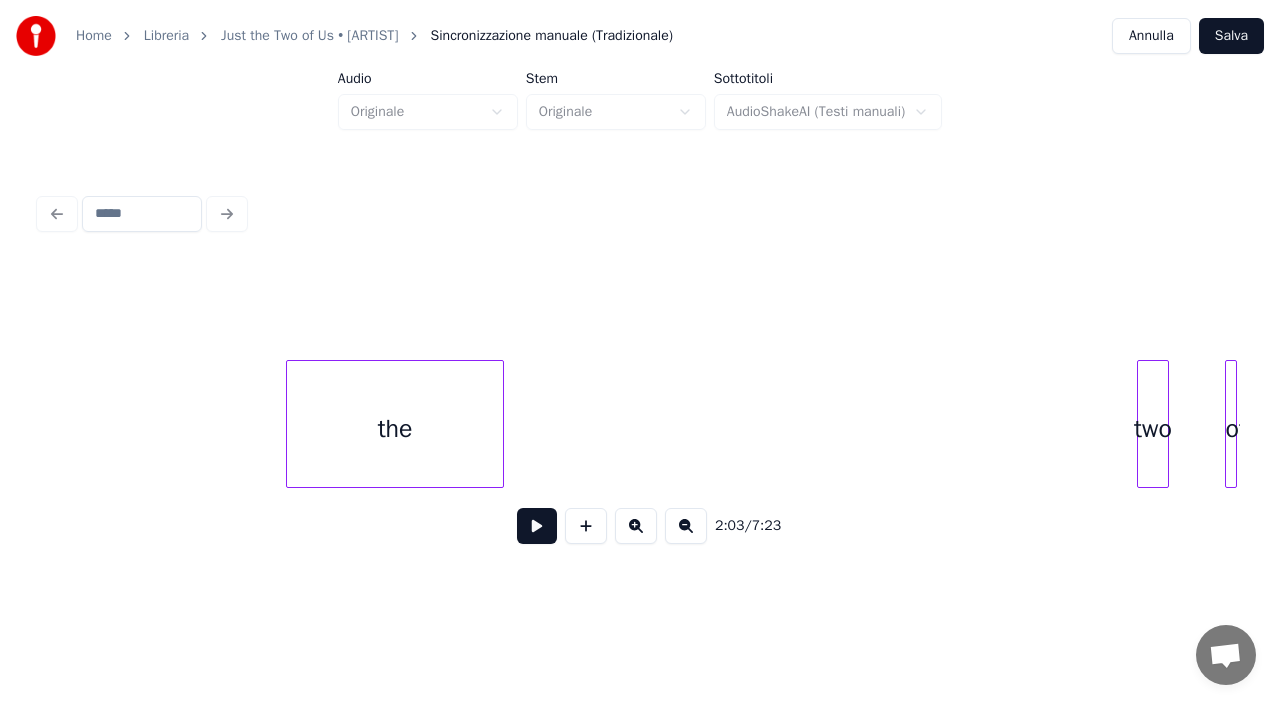 scroll, scrollTop: 0, scrollLeft: 11055, axis: horizontal 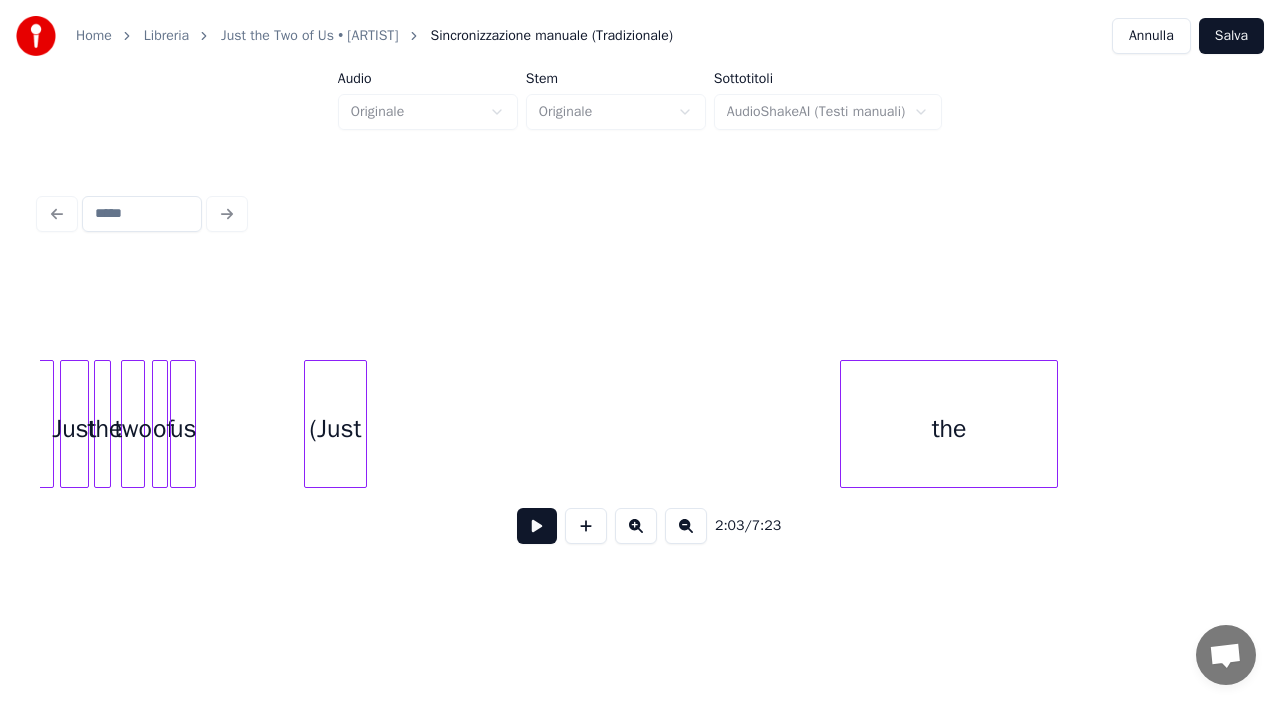 click on "(Just" at bounding box center [335, 429] 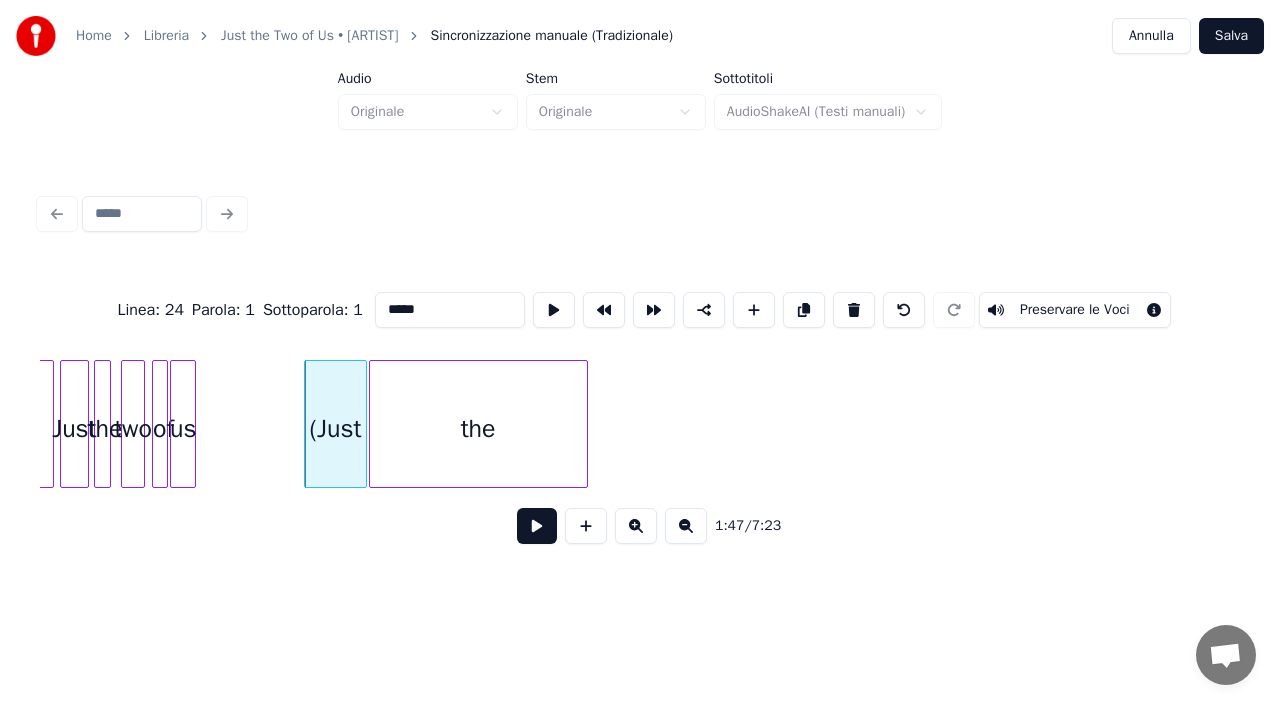 click on "the" at bounding box center [478, 429] 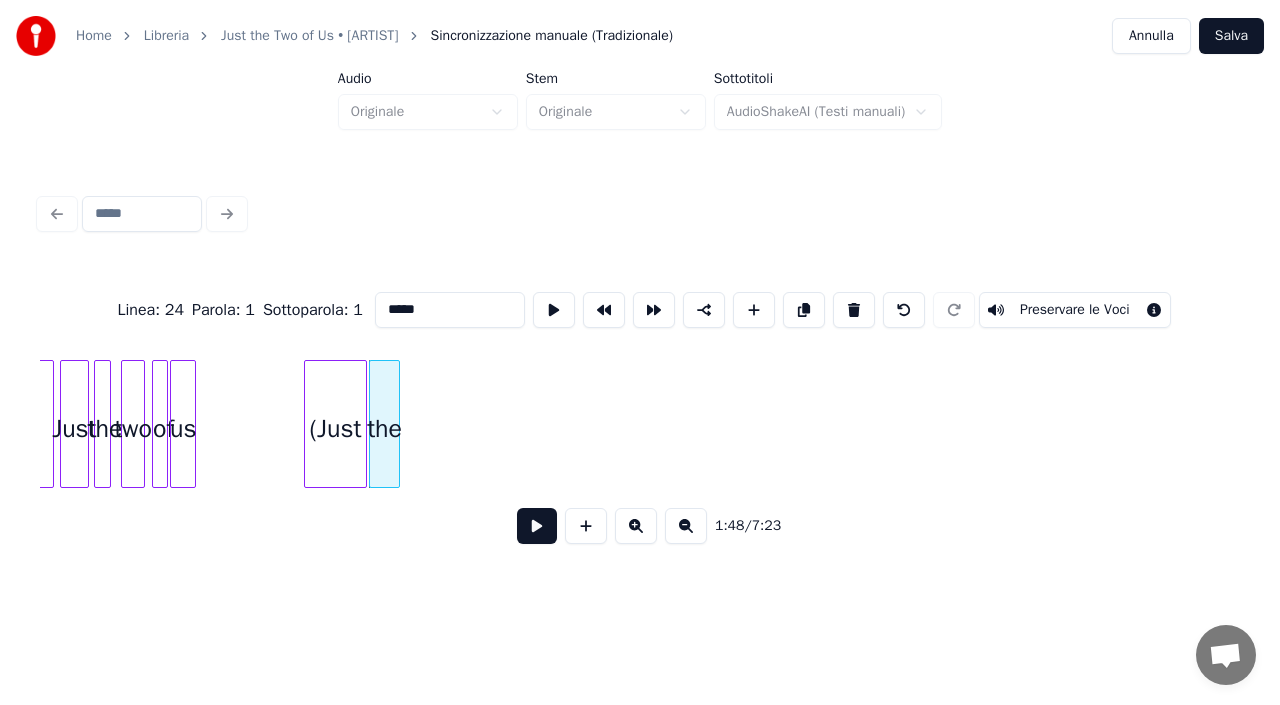 click at bounding box center [396, 424] 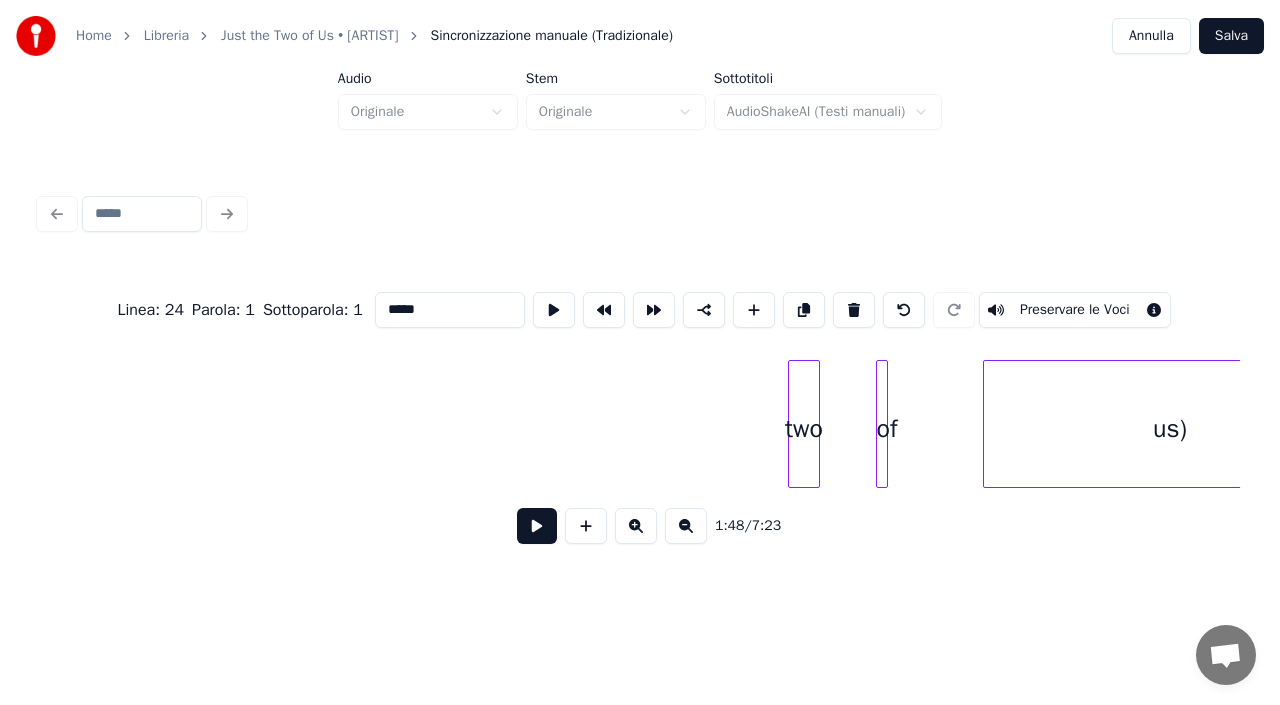 scroll, scrollTop: 0, scrollLeft: 11468, axis: horizontal 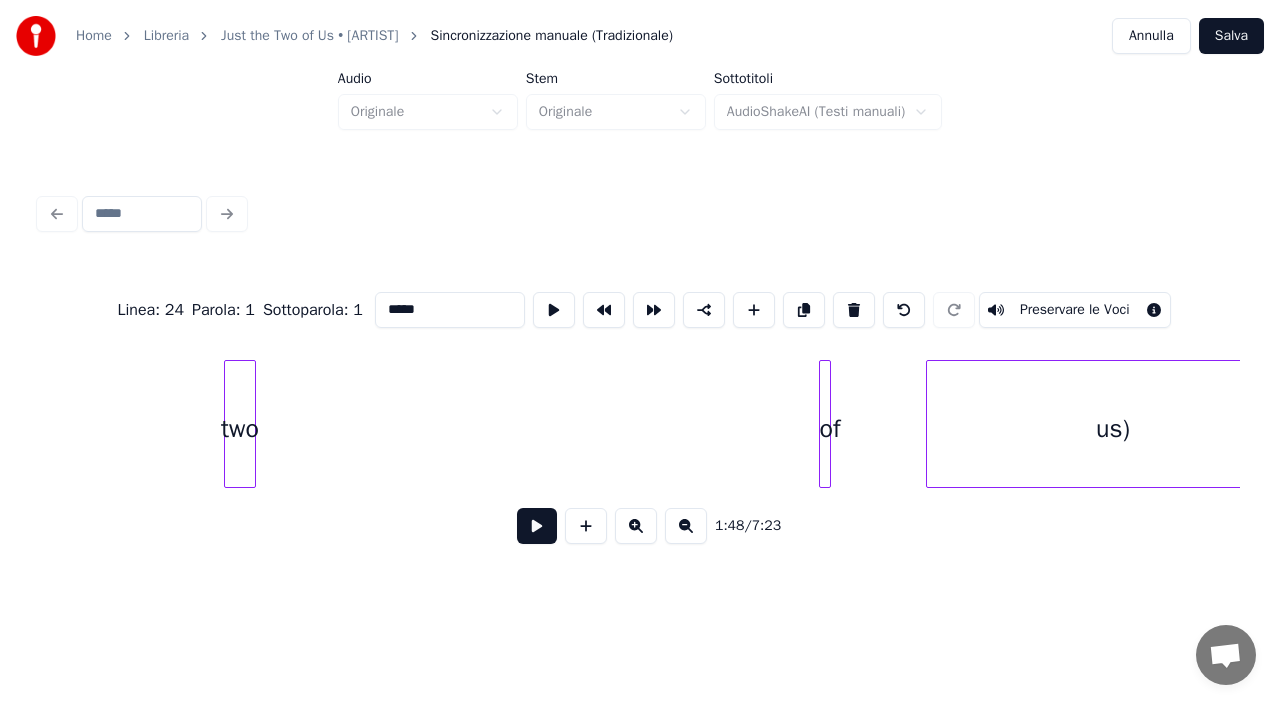 click on "two" at bounding box center [240, 429] 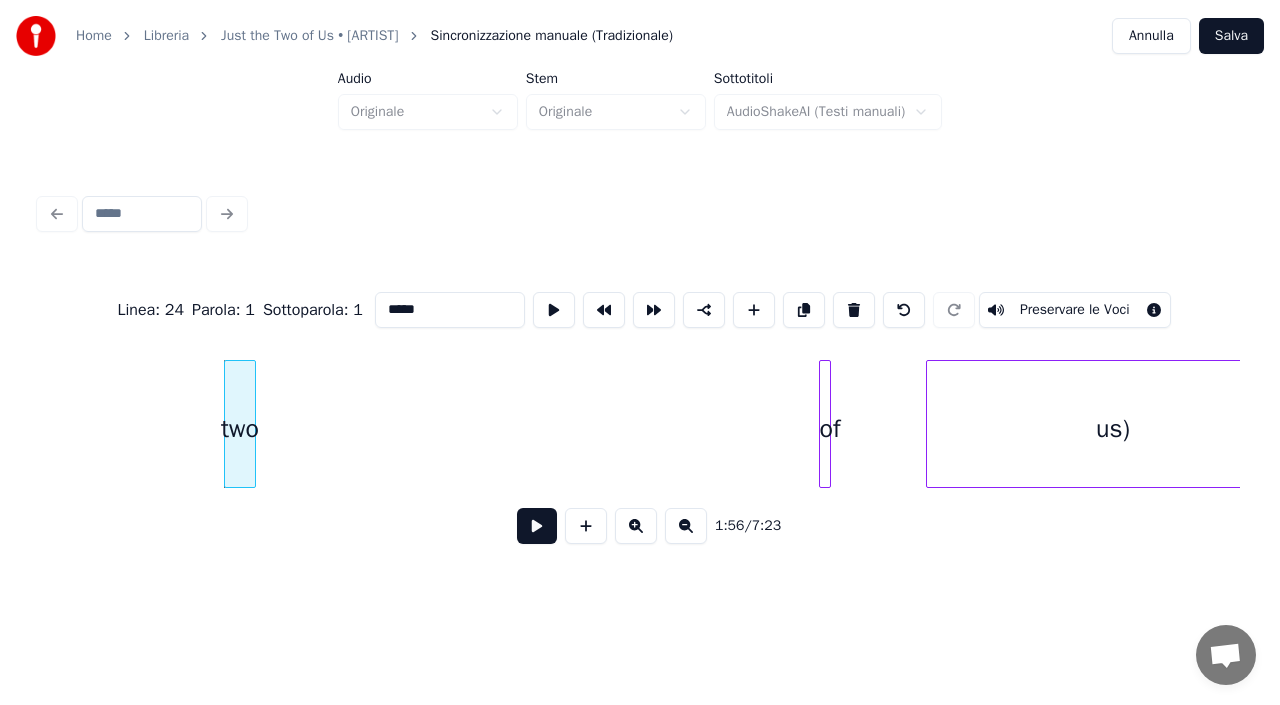 click at bounding box center (827, 424) 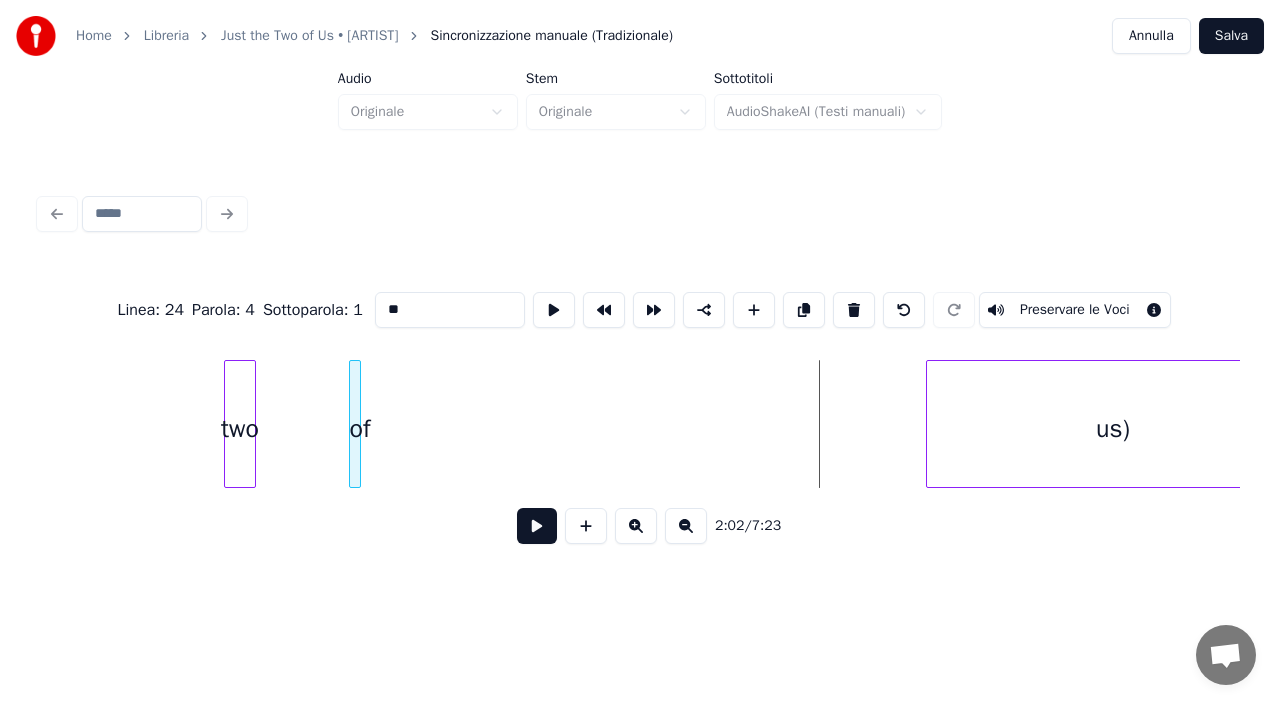 click on "of" at bounding box center [355, 424] 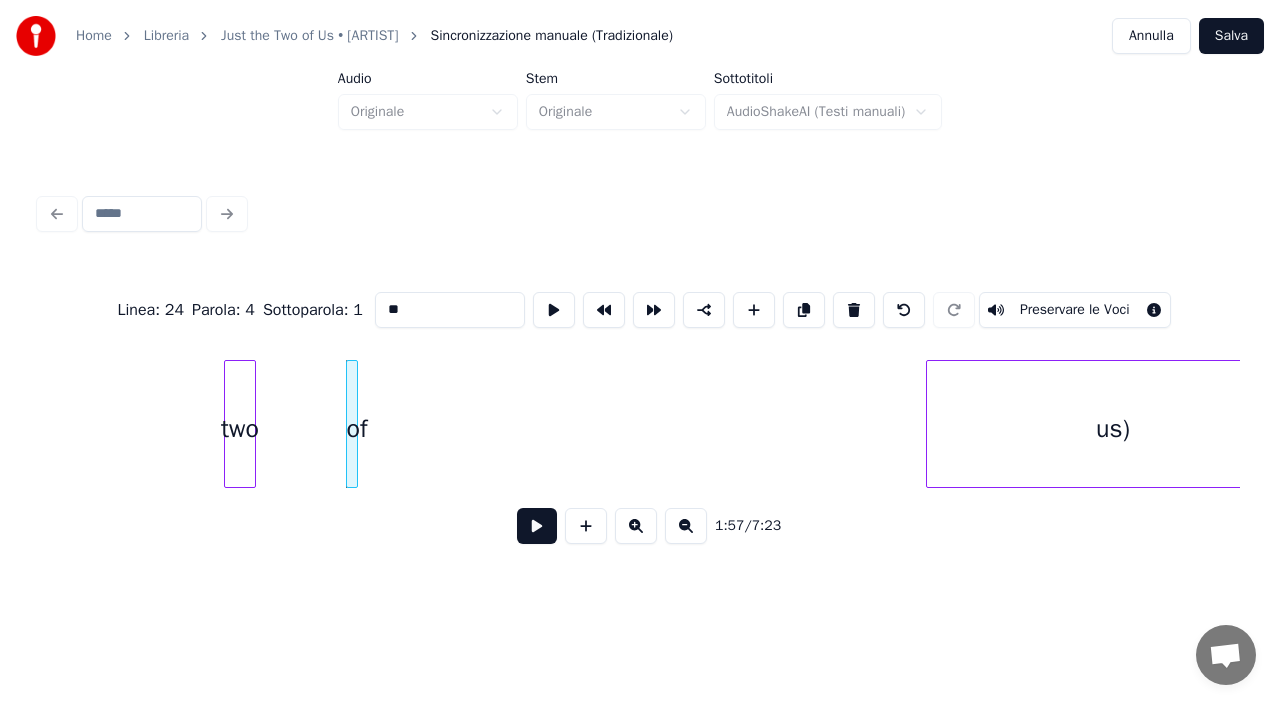 scroll, scrollTop: 0, scrollLeft: 11521, axis: horizontal 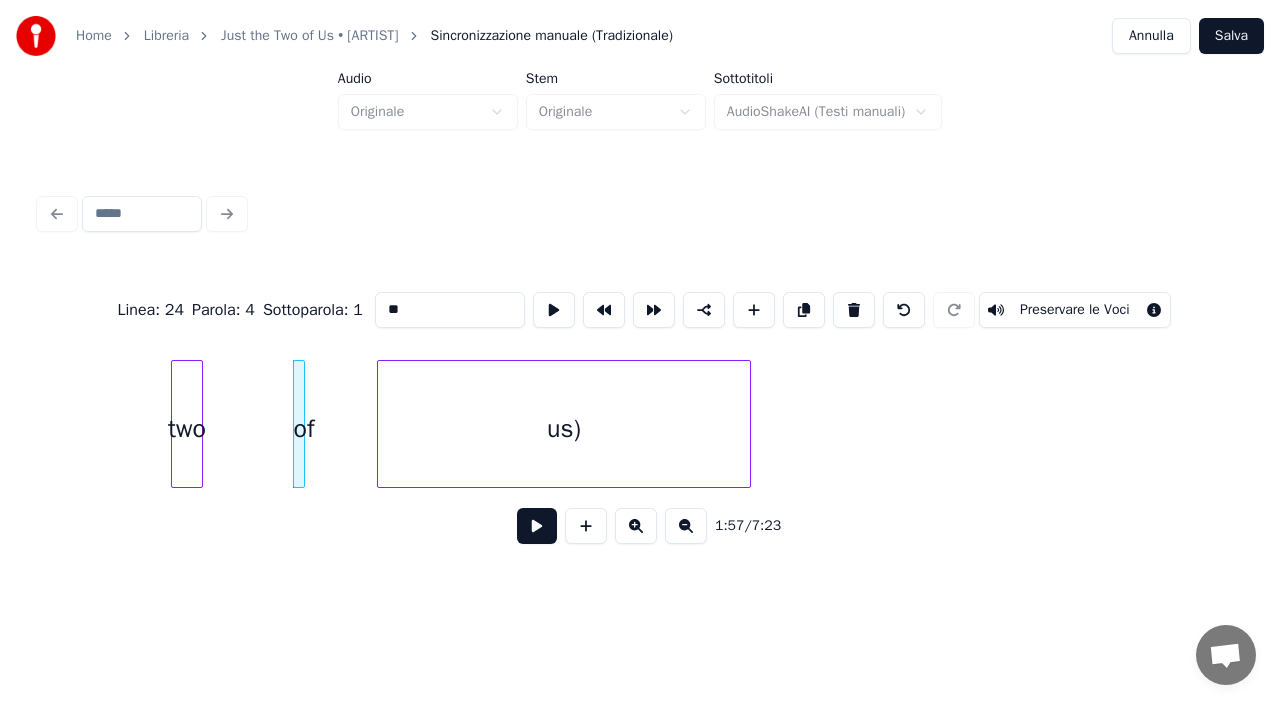 click on "us)" at bounding box center [564, 429] 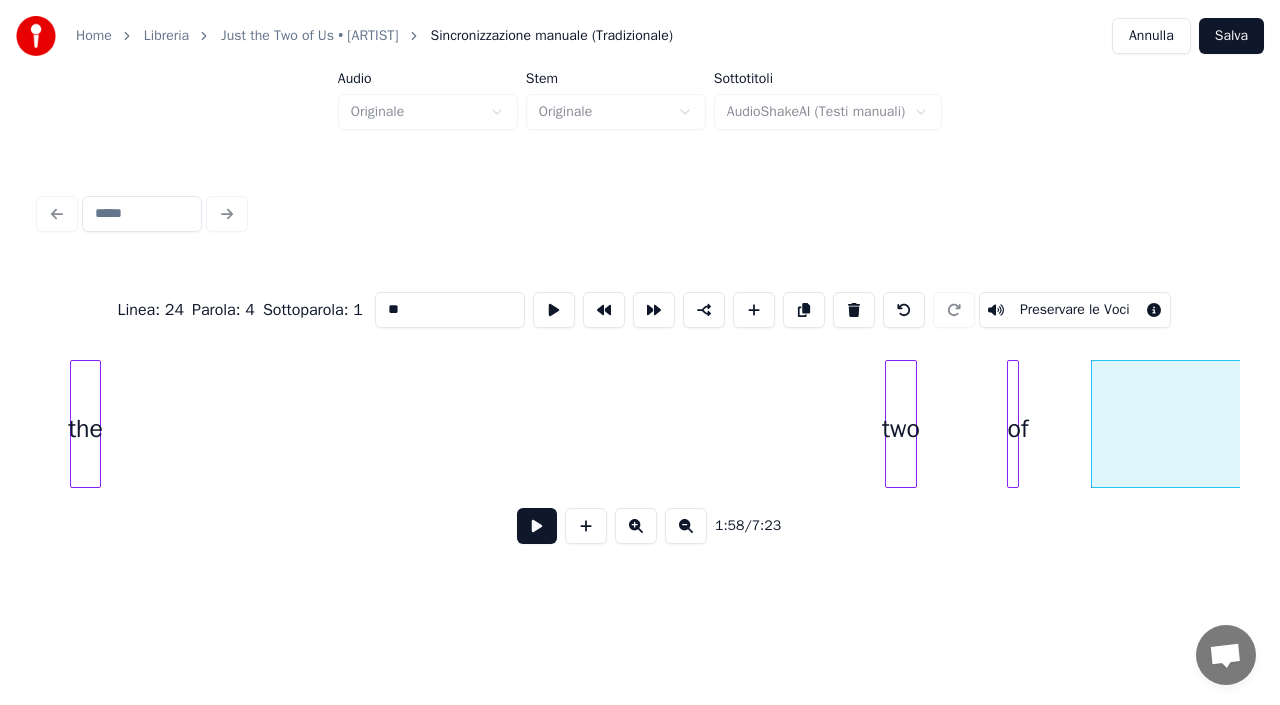 scroll, scrollTop: 0, scrollLeft: 10761, axis: horizontal 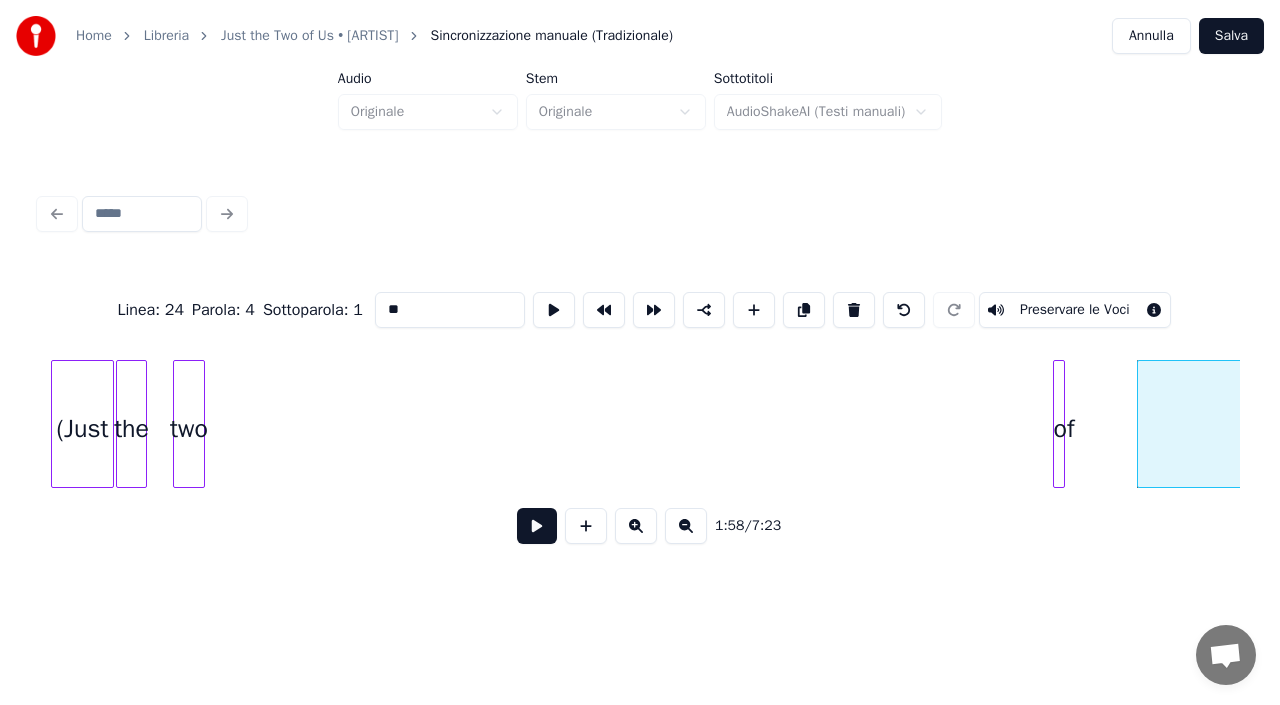 click on "two" at bounding box center [189, 429] 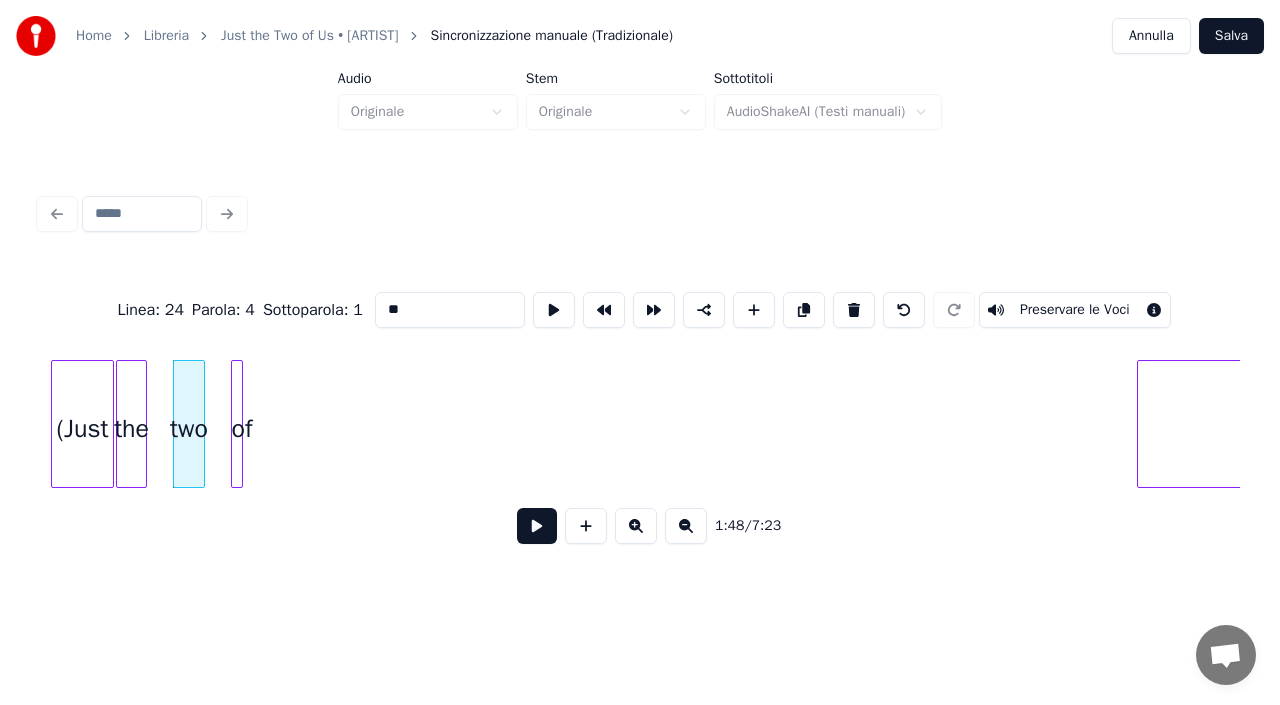 click on "of" at bounding box center (237, 424) 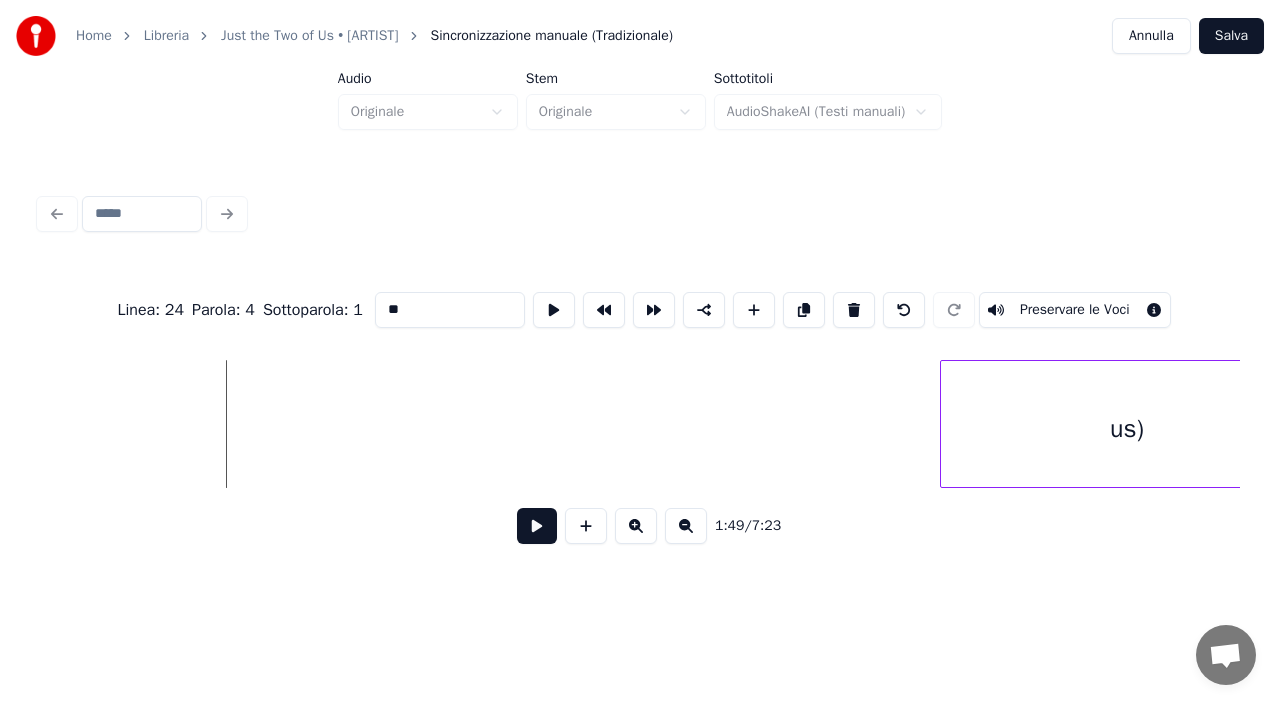 scroll, scrollTop: 0, scrollLeft: 11021, axis: horizontal 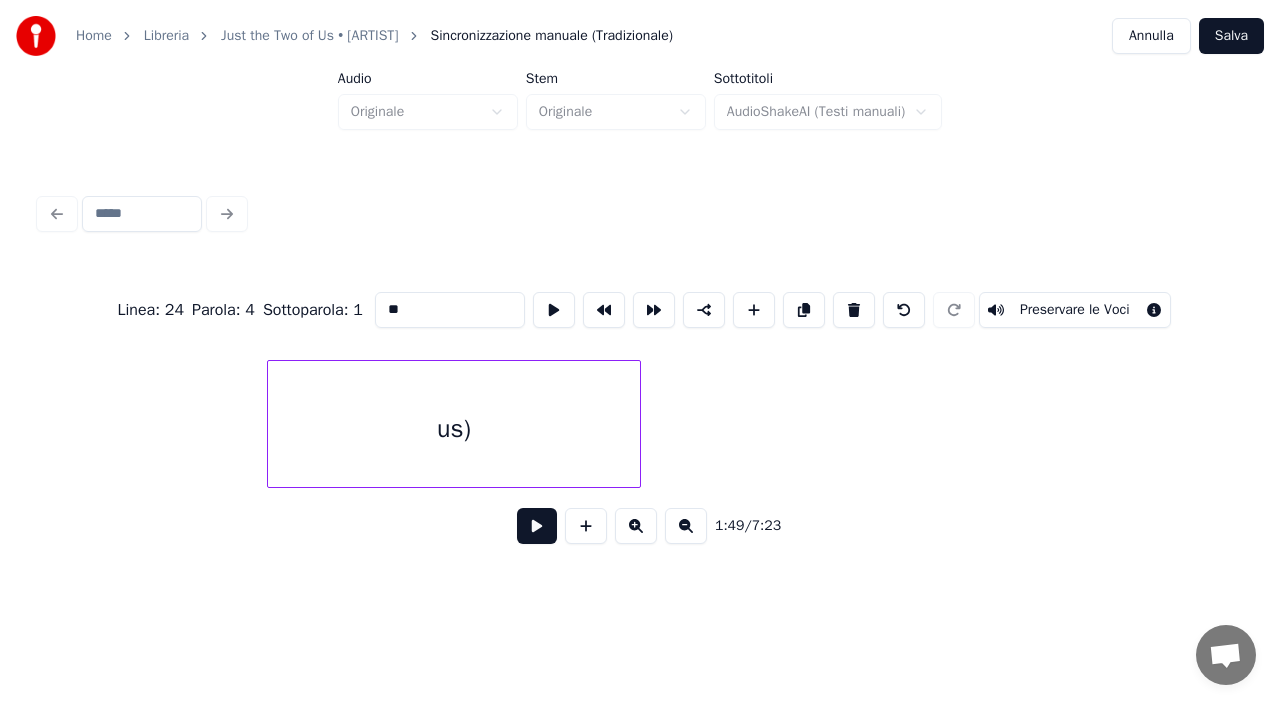 click on "us)" at bounding box center (454, 429) 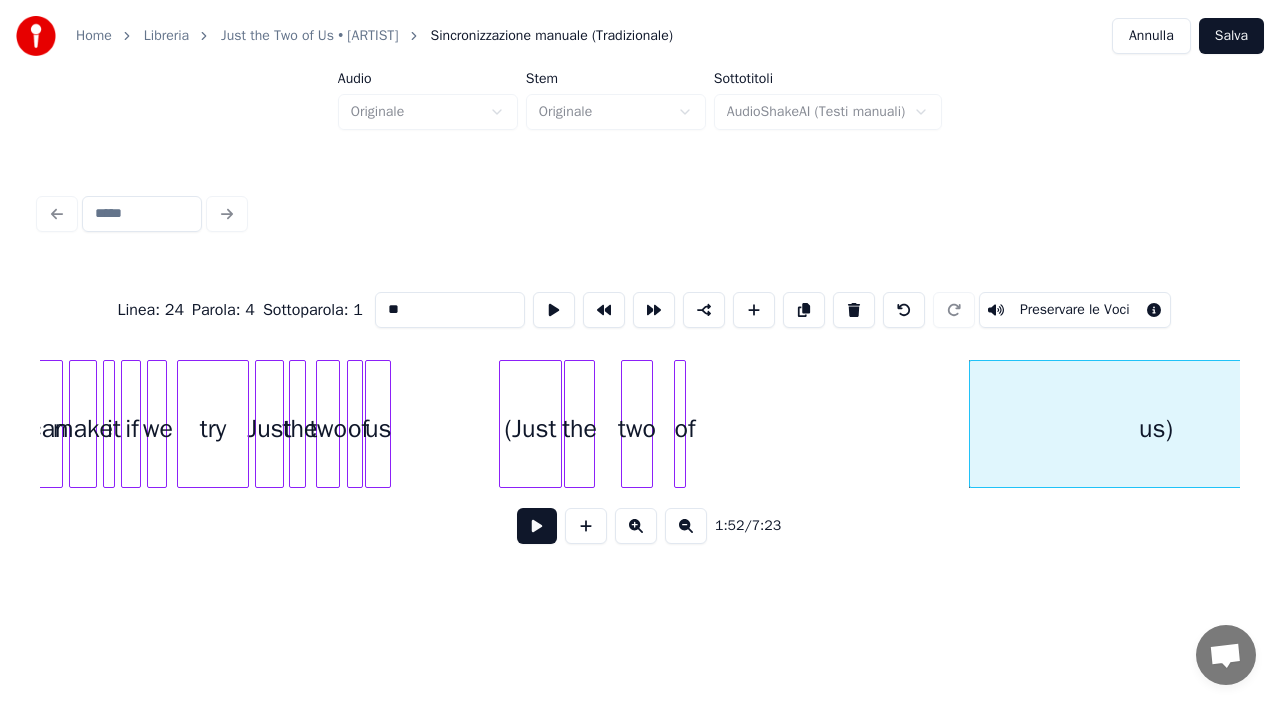 scroll, scrollTop: 0, scrollLeft: 10301, axis: horizontal 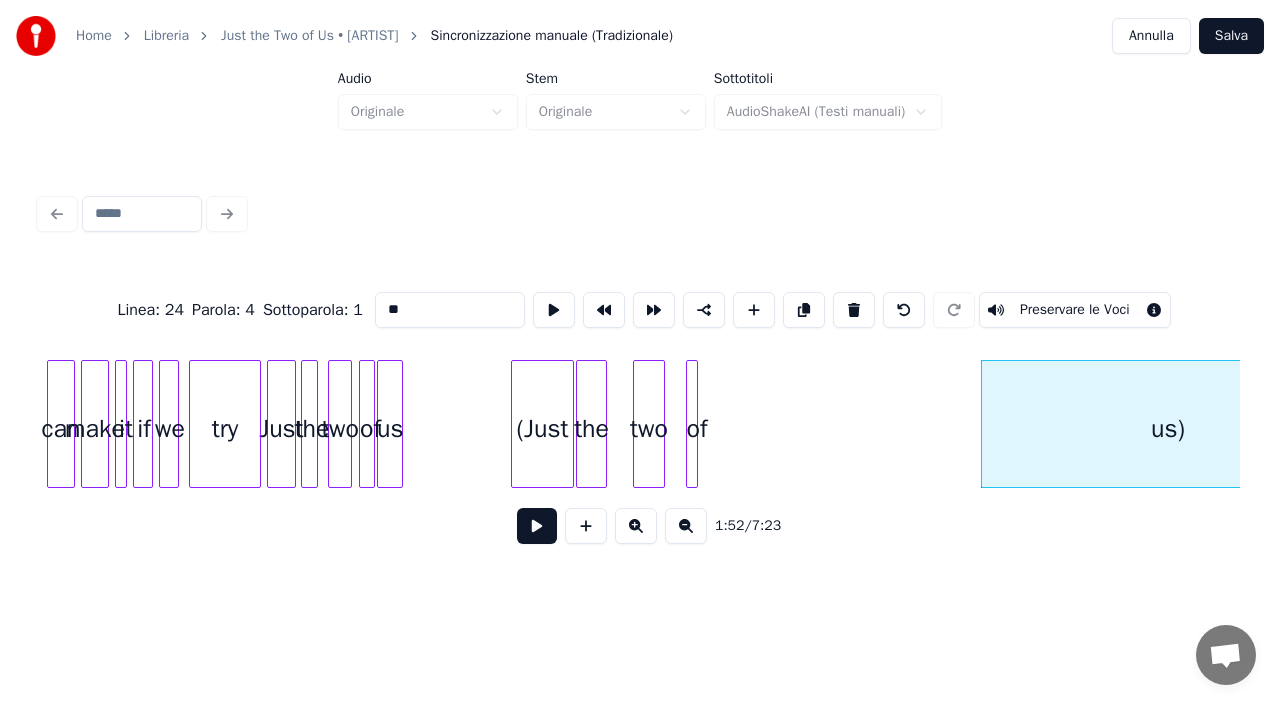 click at bounding box center (636, 526) 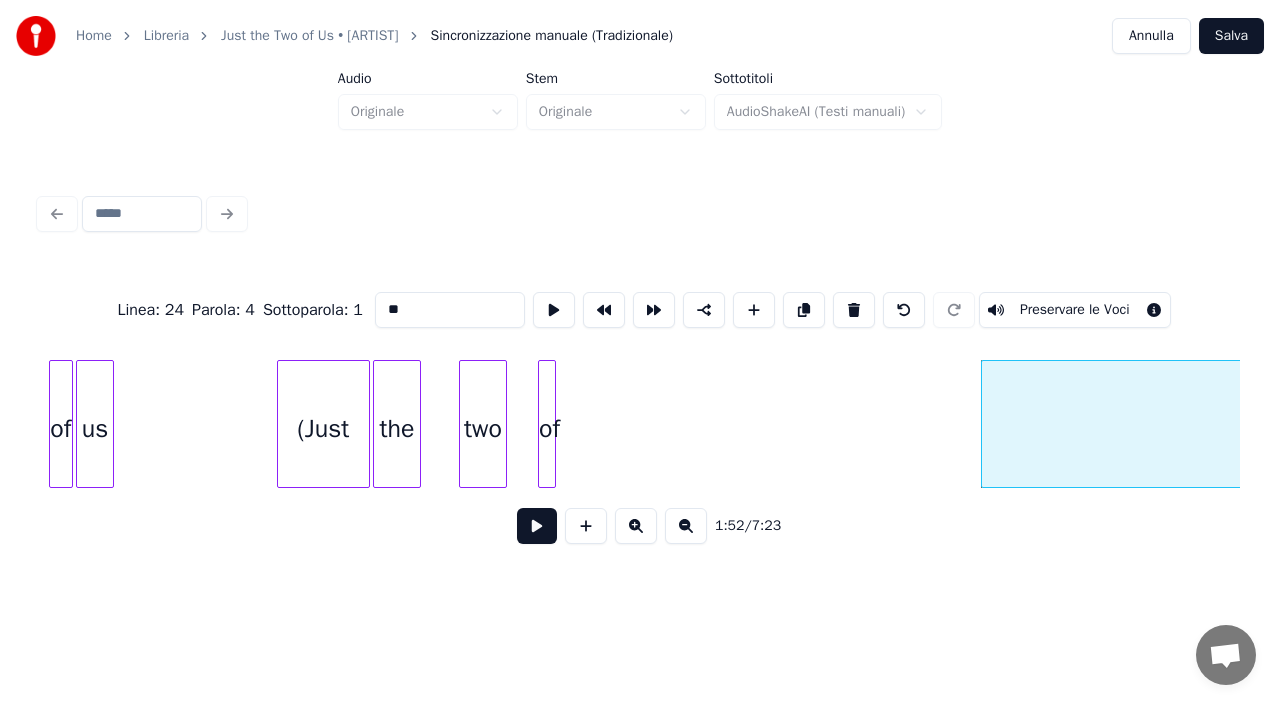 click at bounding box center [636, 526] 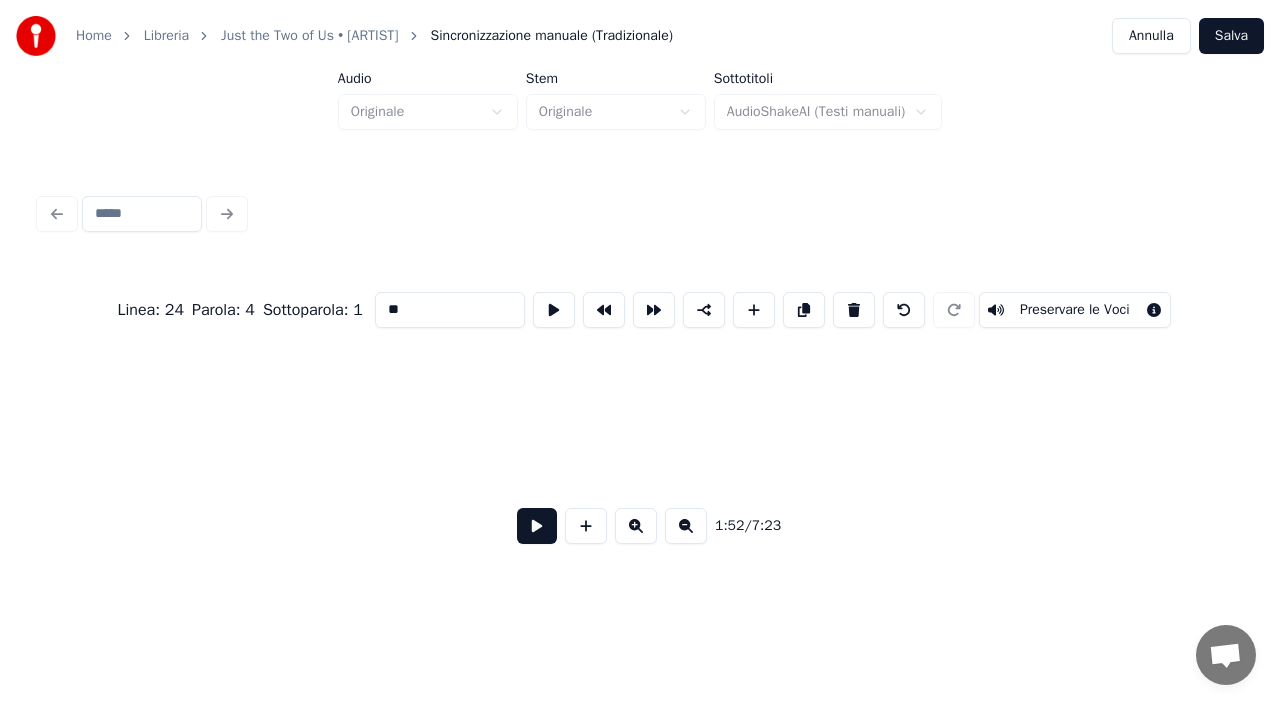 scroll, scrollTop: 0, scrollLeft: 21543, axis: horizontal 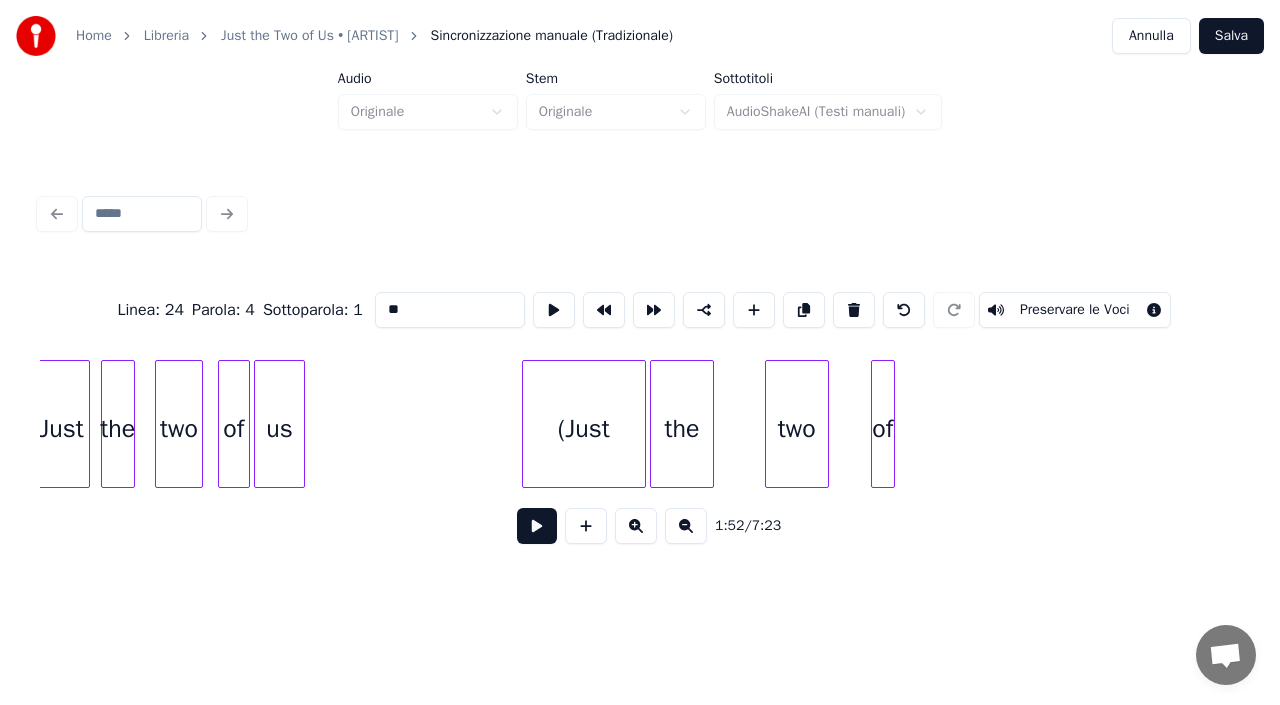 click on "(Just" at bounding box center (584, 424) 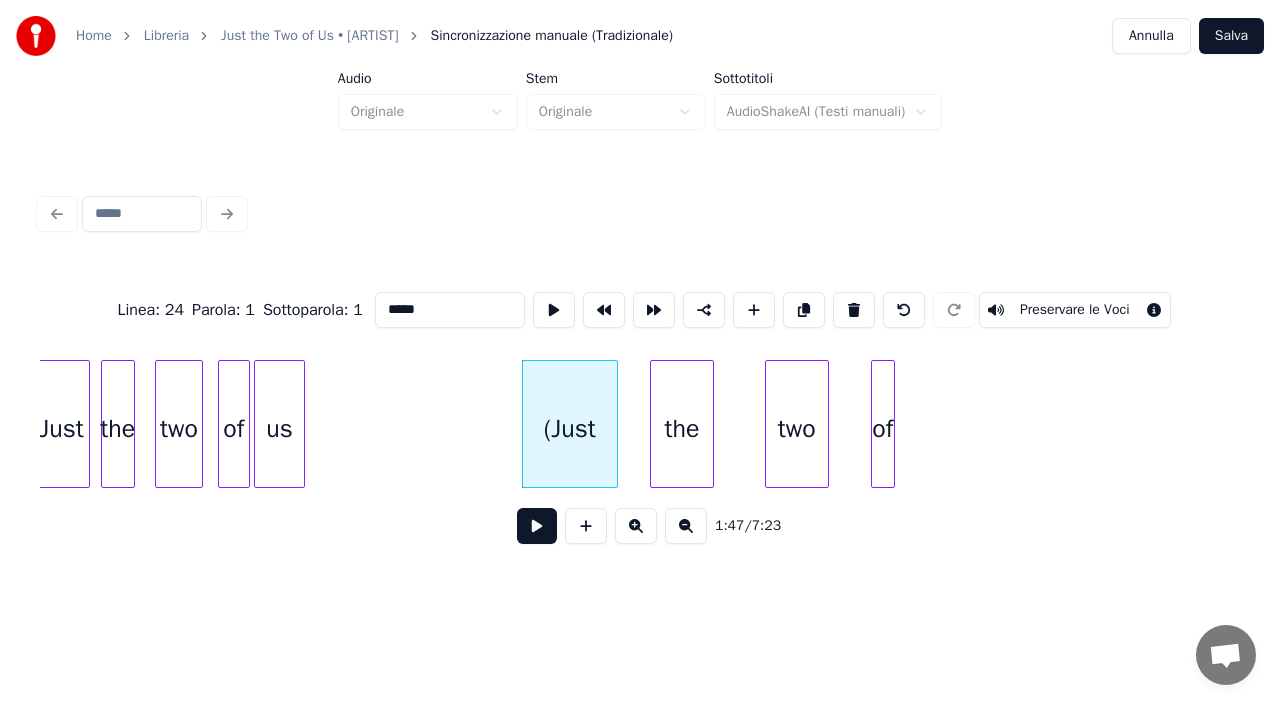click on "of two the (Just us of two the Just" at bounding box center [640, 424] 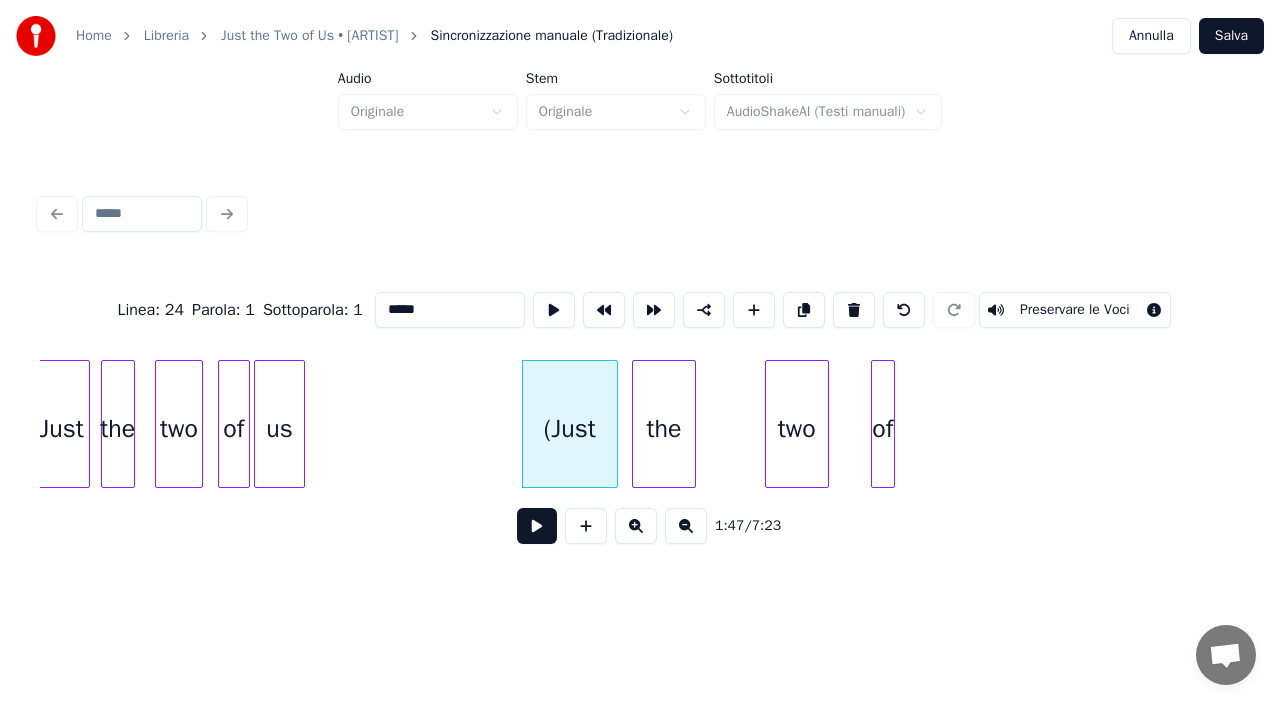 click on "the" at bounding box center [663, 429] 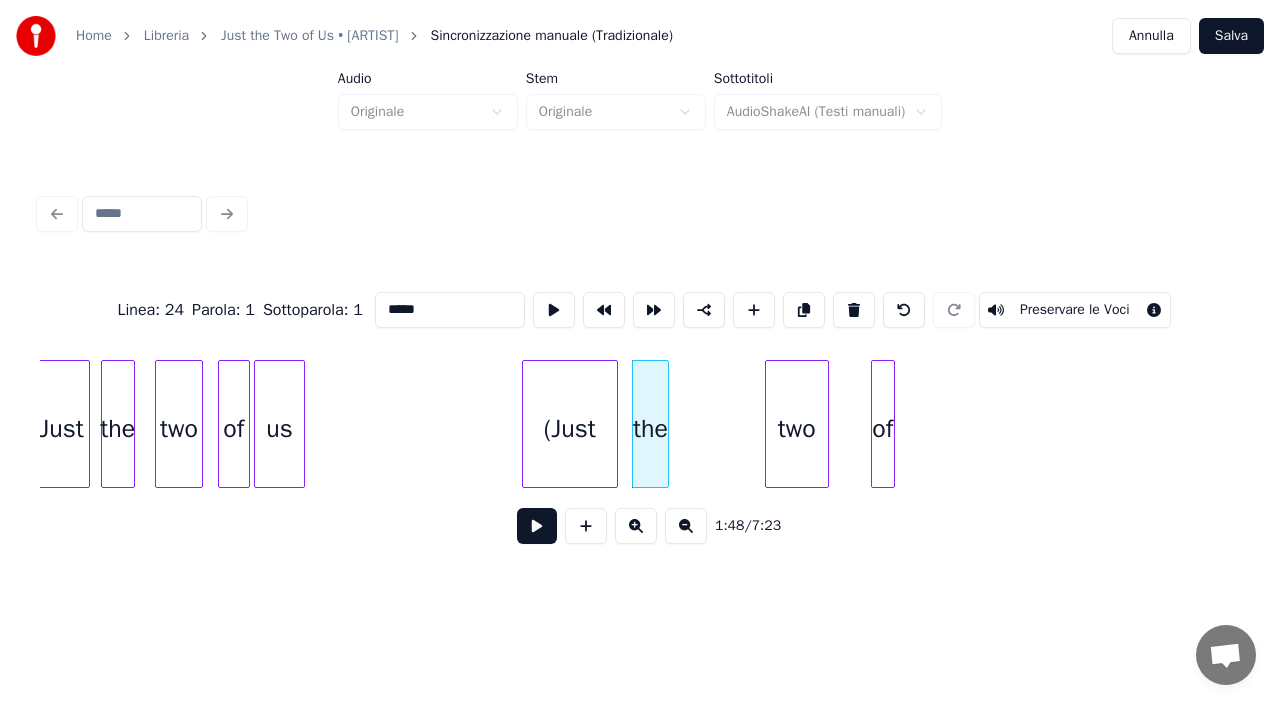click at bounding box center (665, 424) 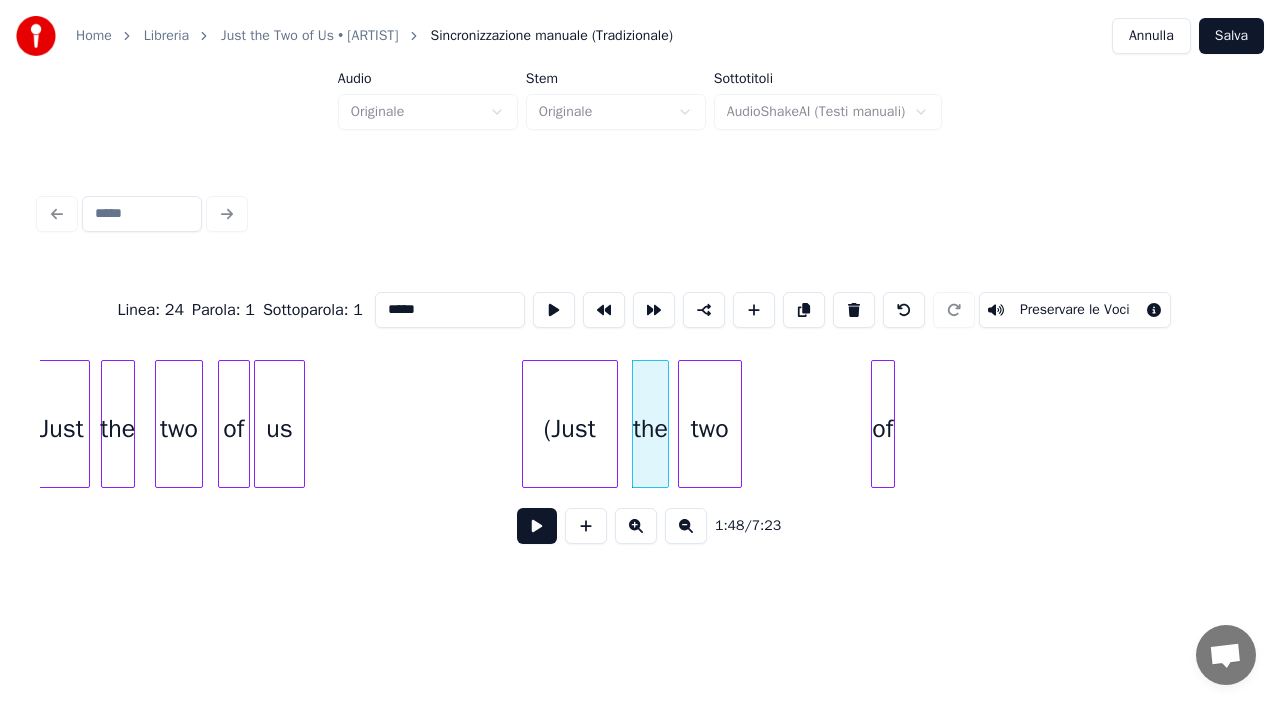 click on "two" at bounding box center (710, 429) 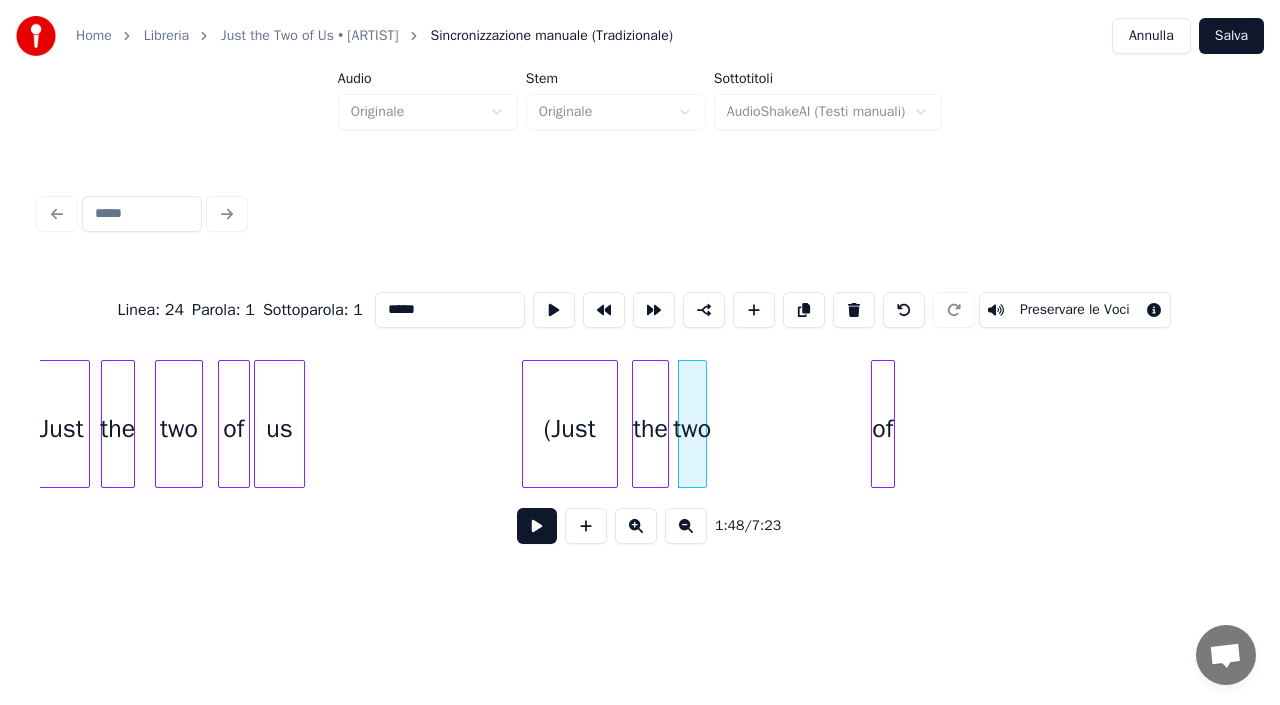 click at bounding box center (703, 424) 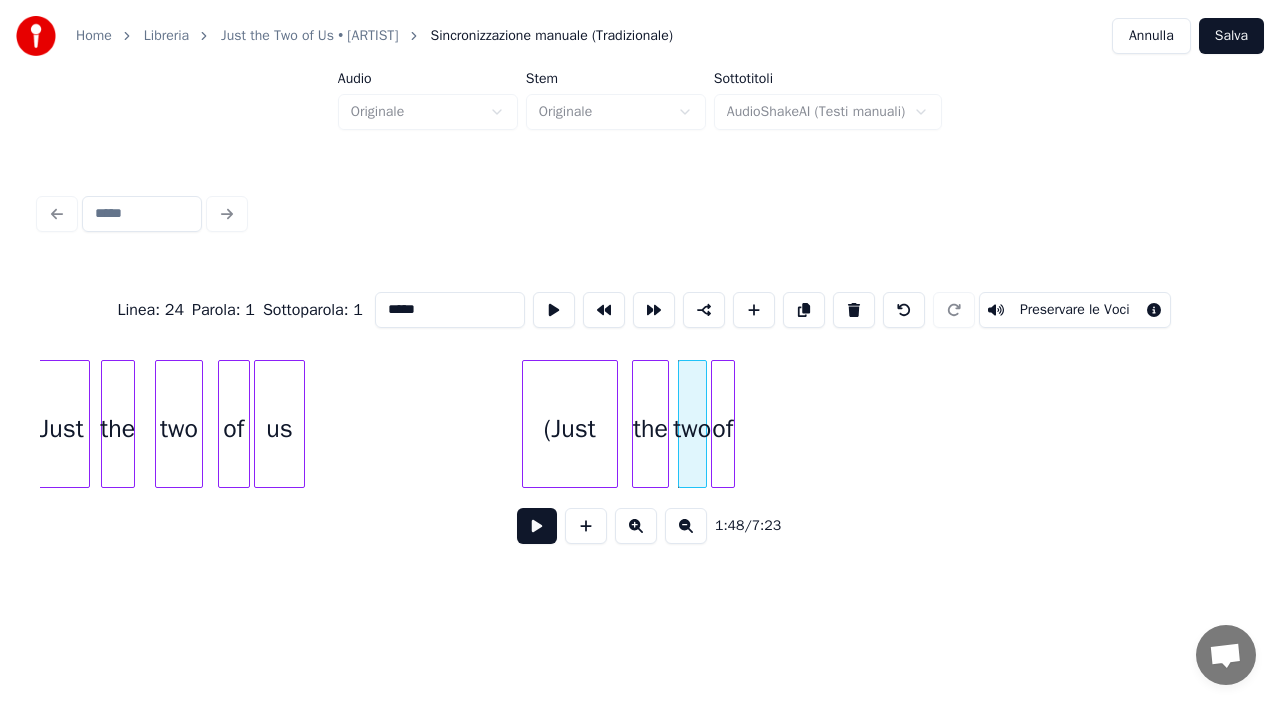 click on "of" at bounding box center (723, 429) 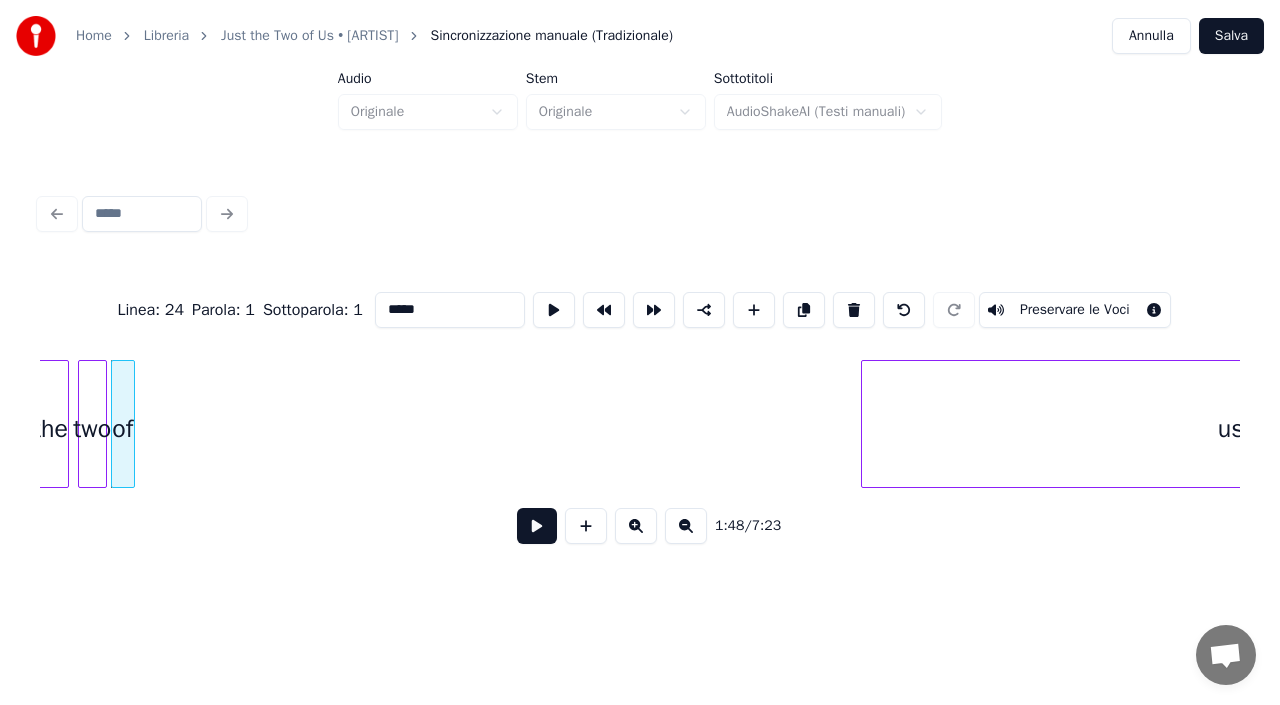 scroll, scrollTop: 0, scrollLeft: 22025, axis: horizontal 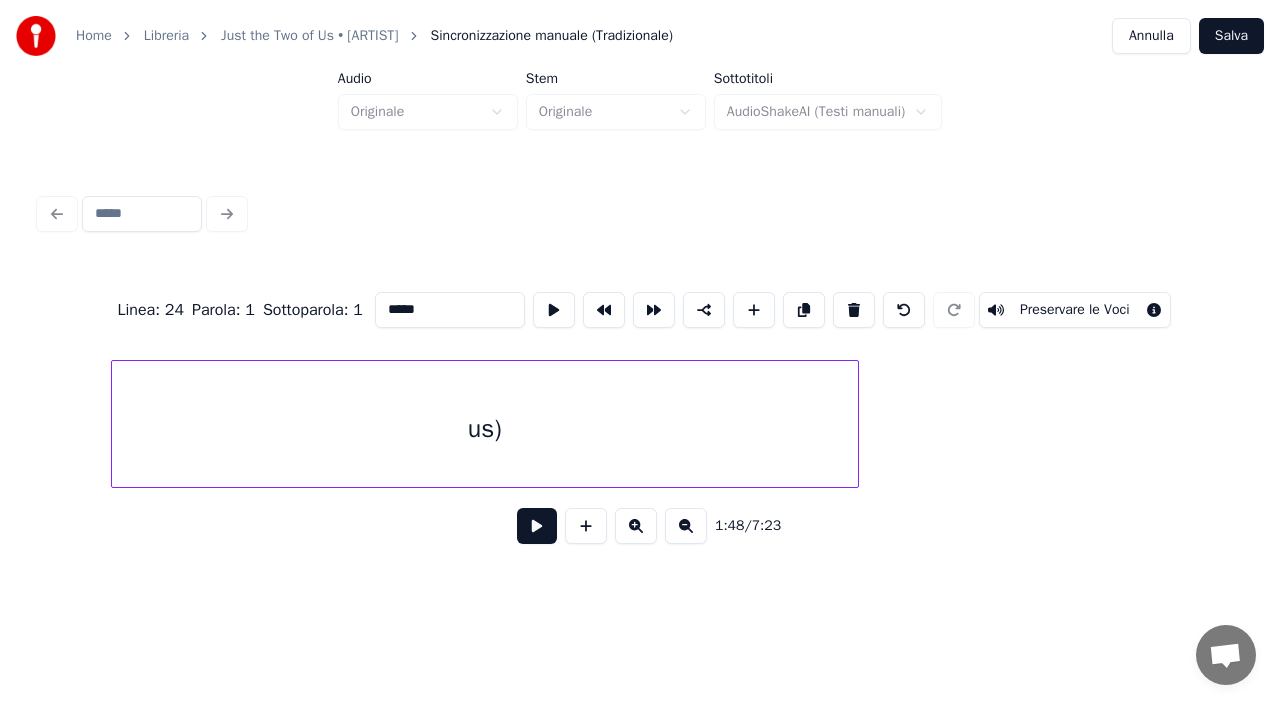 click on "us)" at bounding box center [485, 429] 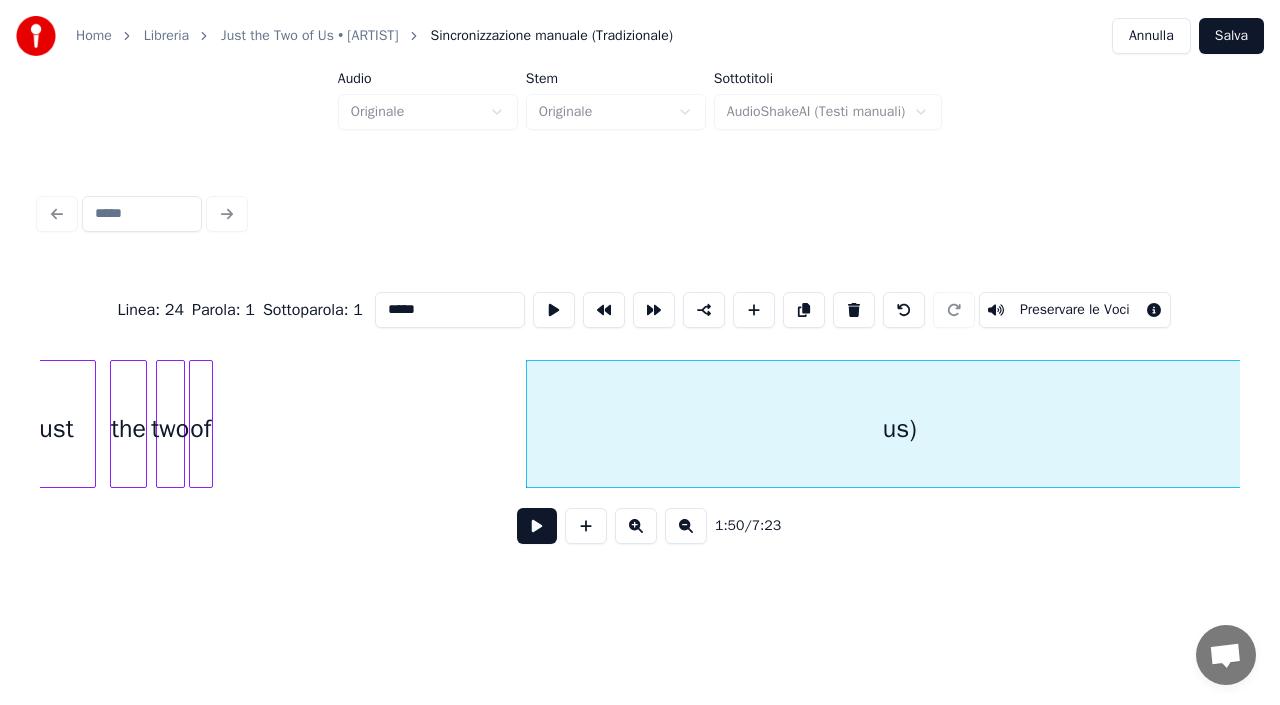 scroll, scrollTop: 0, scrollLeft: 21614, axis: horizontal 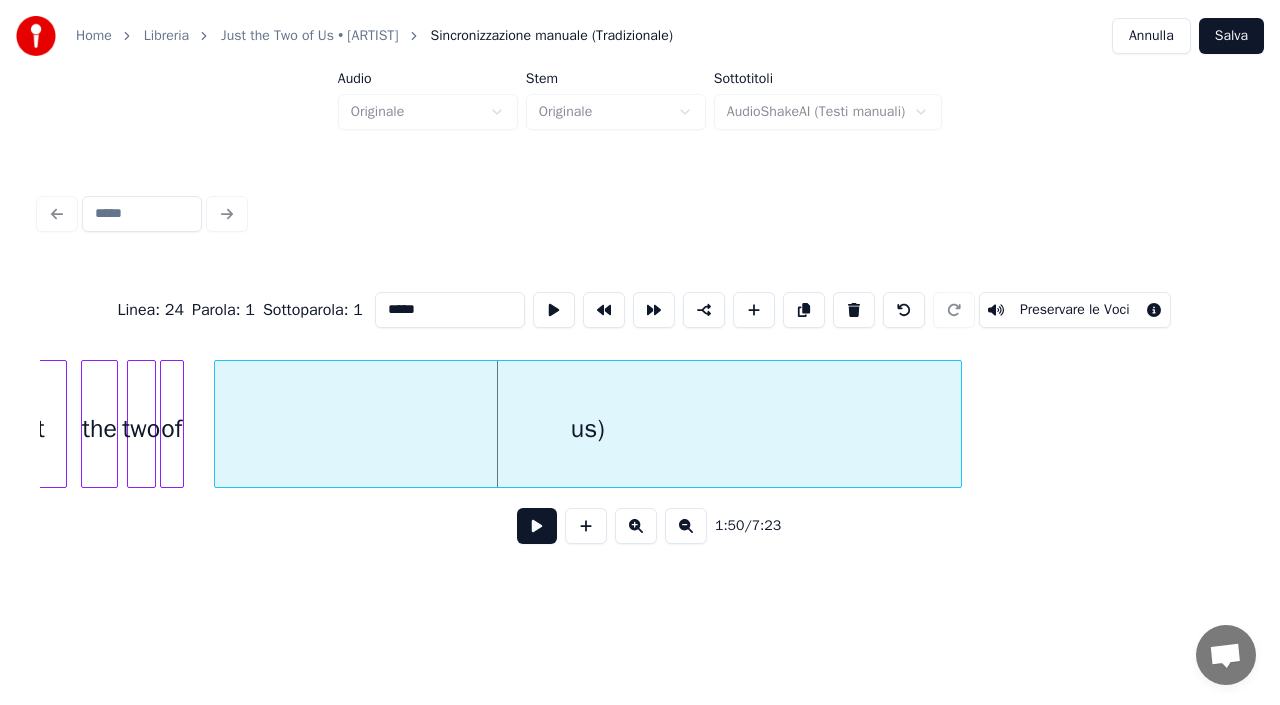 click on "us)" at bounding box center (588, 429) 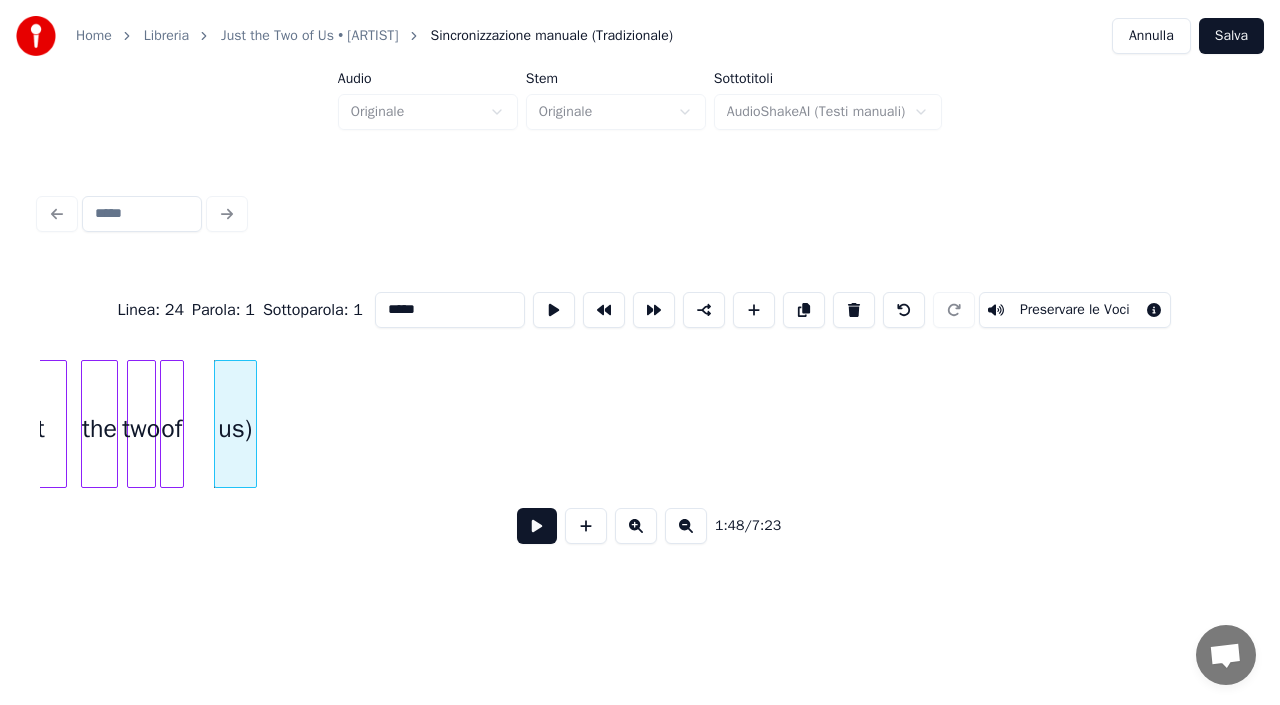 click on "Home Libreria Just the Two of Us • [ARTIST] Sincronizzazione manuale (Tradizionale) Annulla Salva Audio Originale Stem Originale Sottotitoli AudioShakeAI (Testi manuali) Linea :   24 Parola :   1 Sottoparola :   1 ***** Preservare le Voci 1:48  /  7:23" at bounding box center [640, 292] 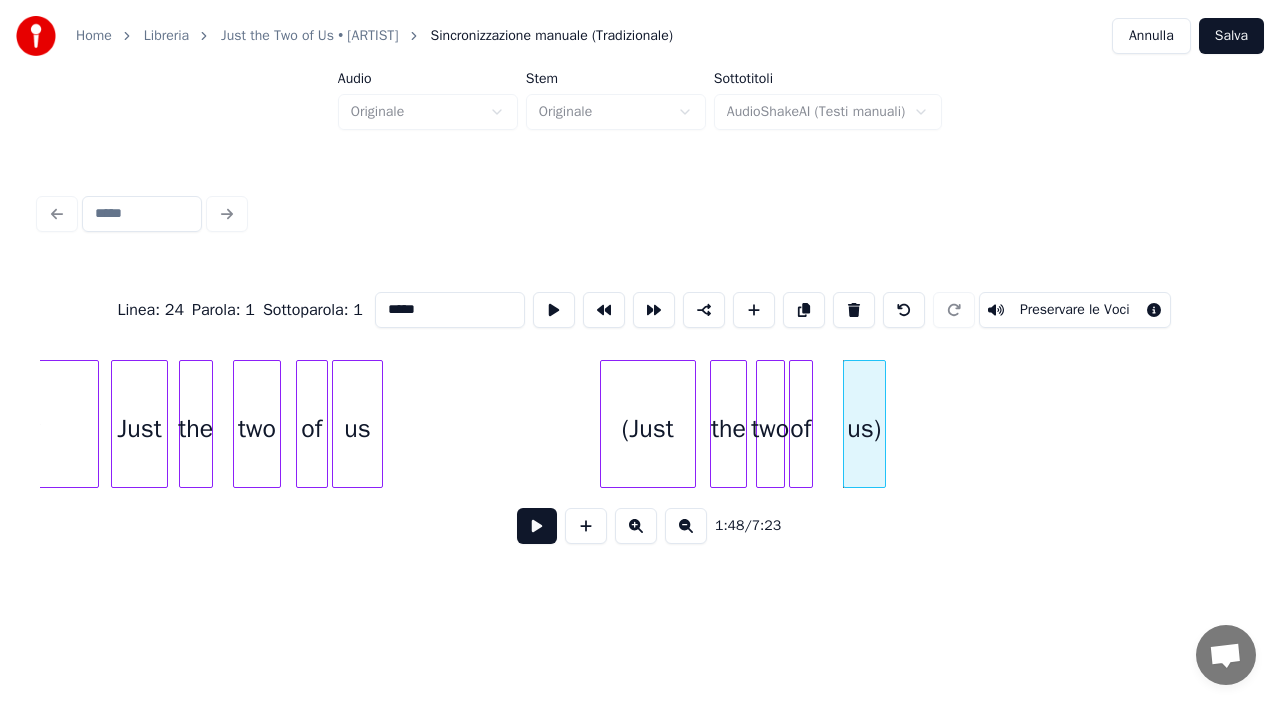 scroll, scrollTop: 0, scrollLeft: 20934, axis: horizontal 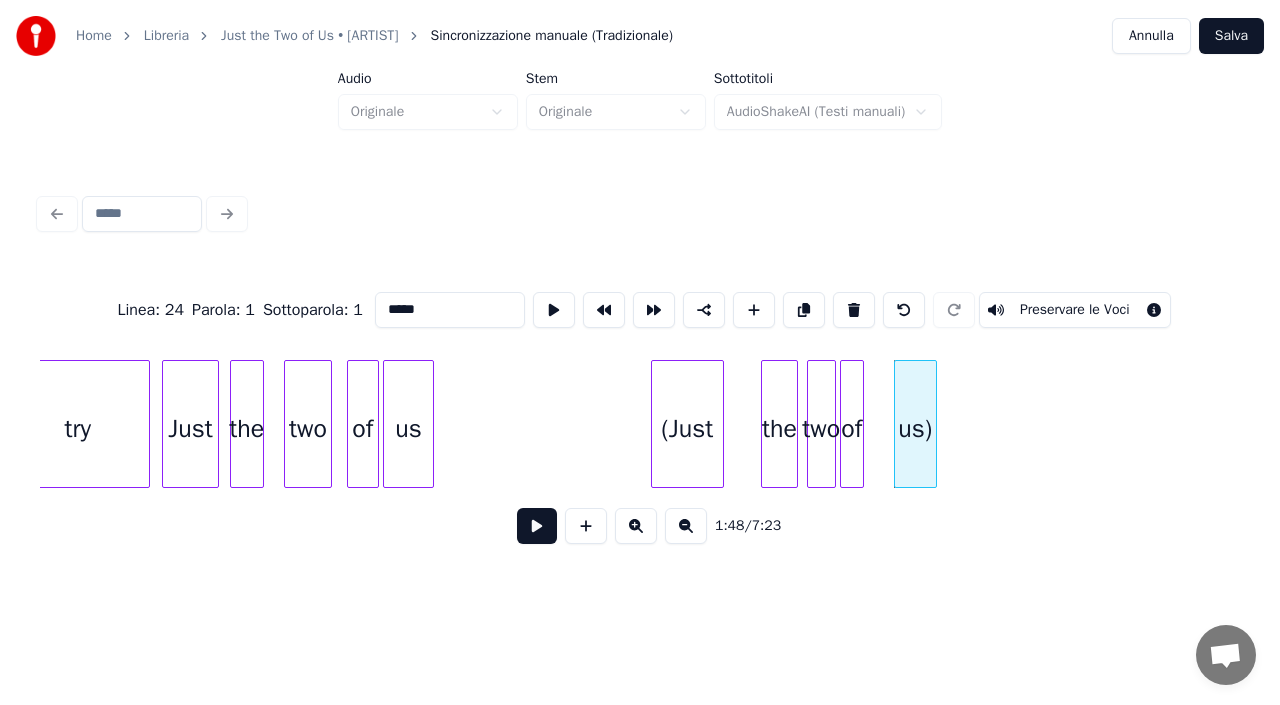 click at bounding box center (720, 424) 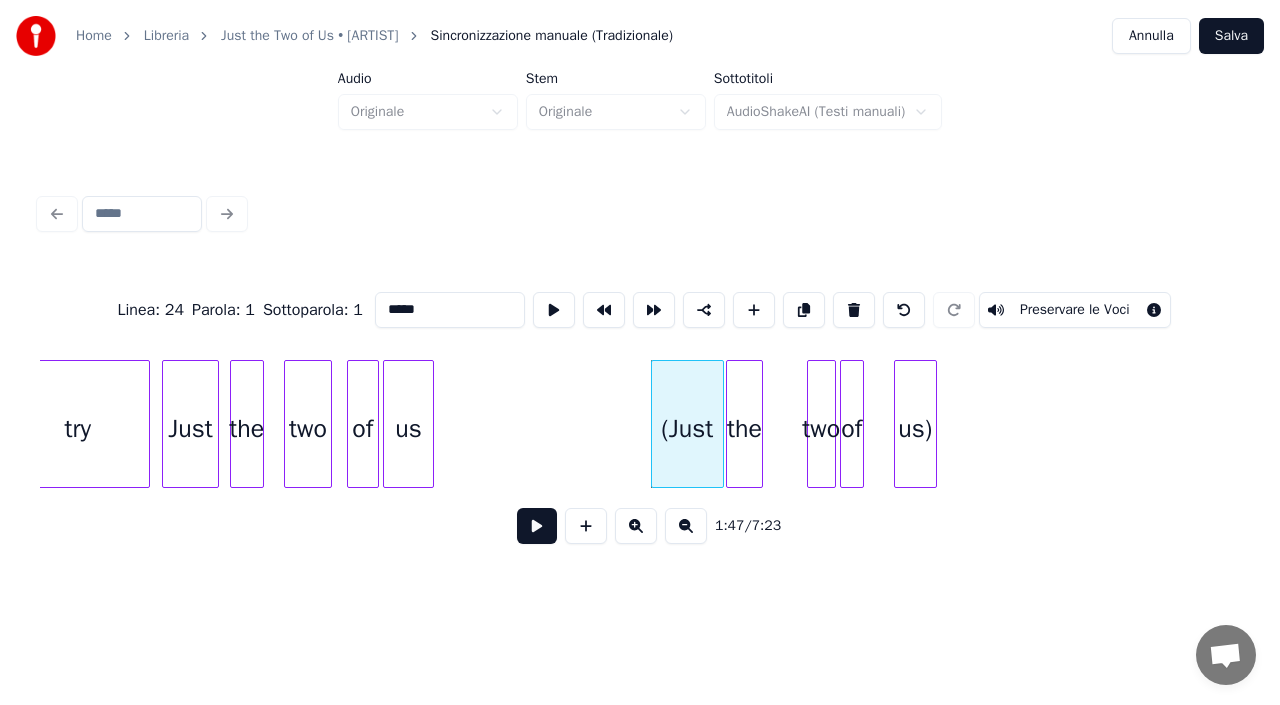 click on "the" at bounding box center (744, 429) 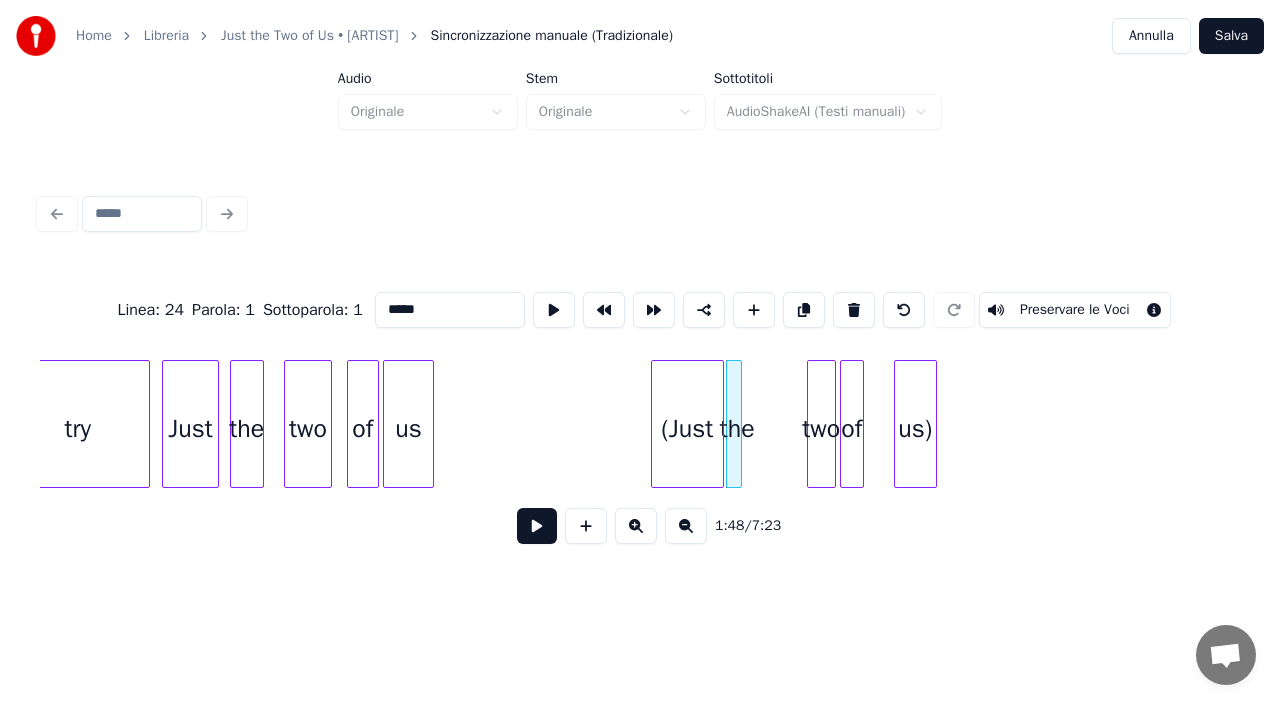 click on "us) of two the (Just us of two the Just try" at bounding box center (640, 424) 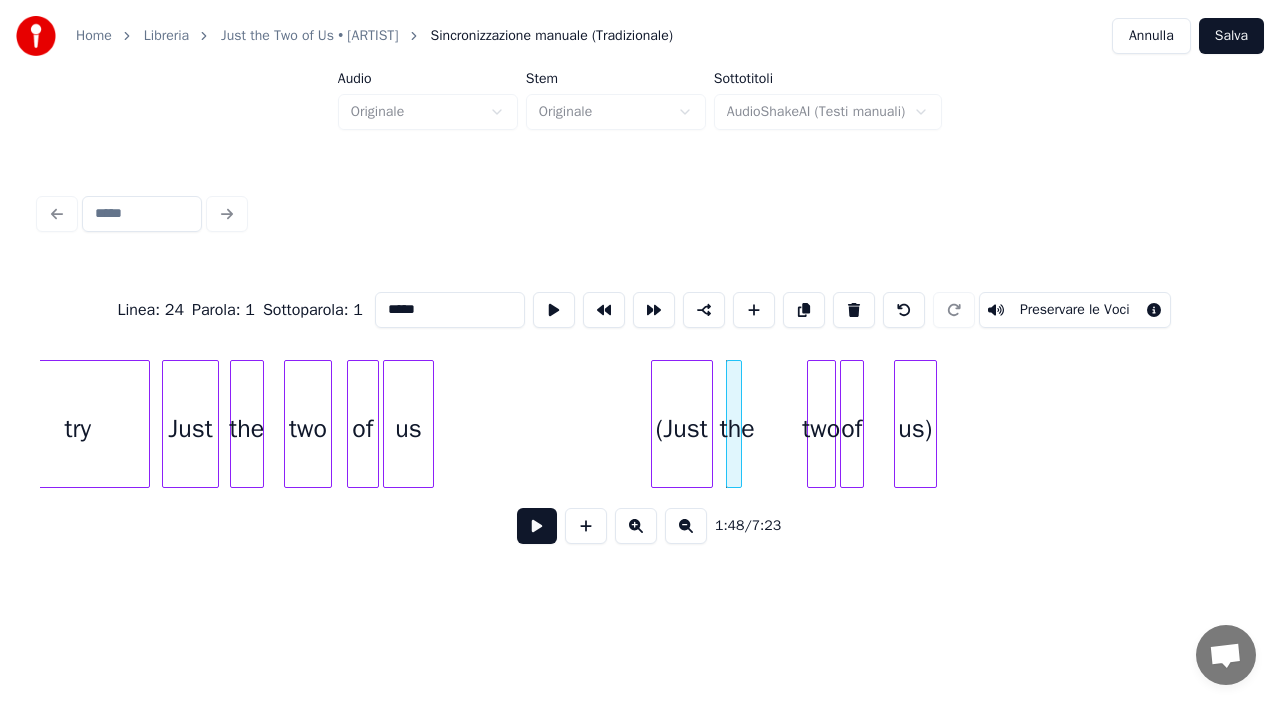 click at bounding box center [709, 424] 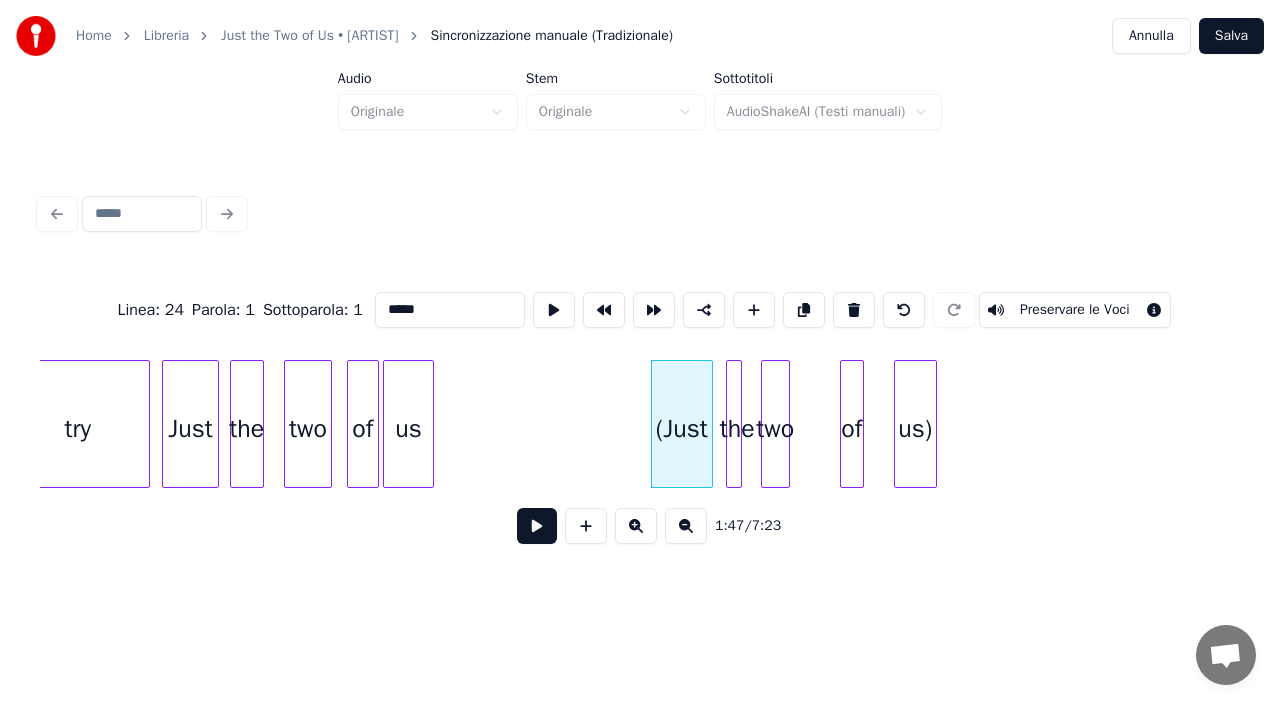 click on "us) of two the (Just us of two the Just try" at bounding box center [640, 424] 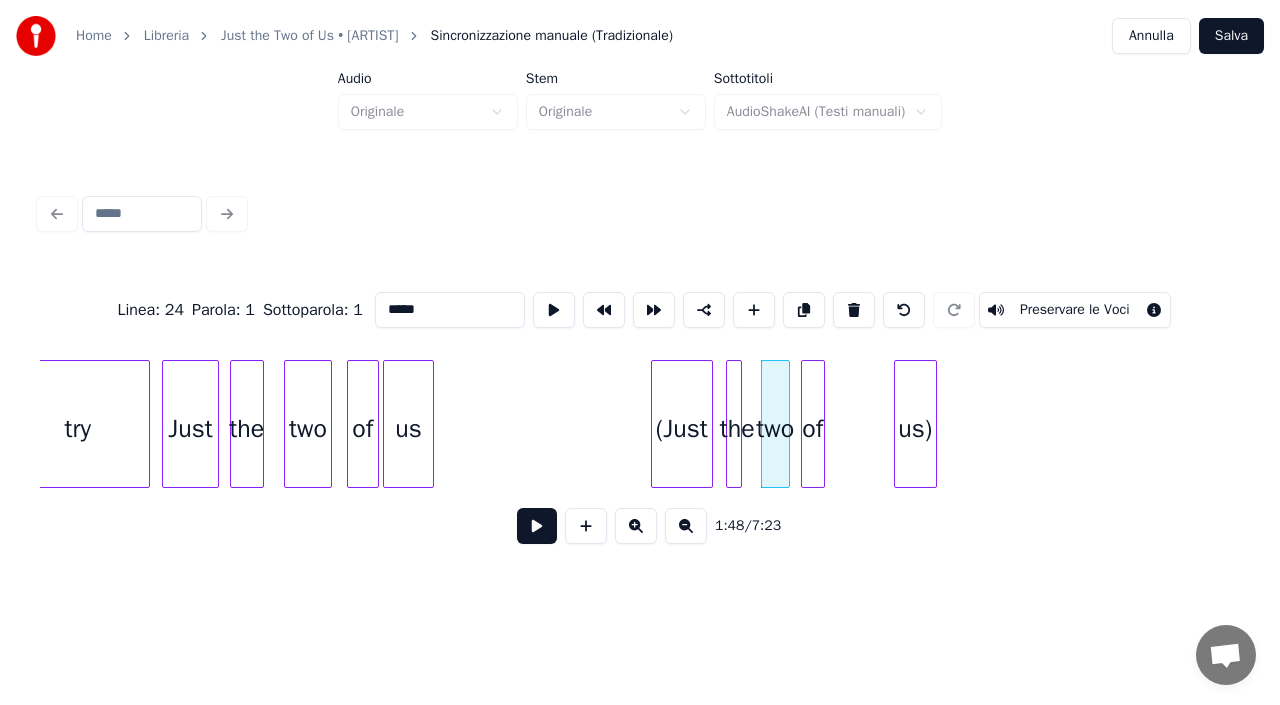 click on "Linea :   24 Parola :   1 Sottoparola :   1 ***** Preservare le Voci 1:48  /  7:23" at bounding box center [640, 412] 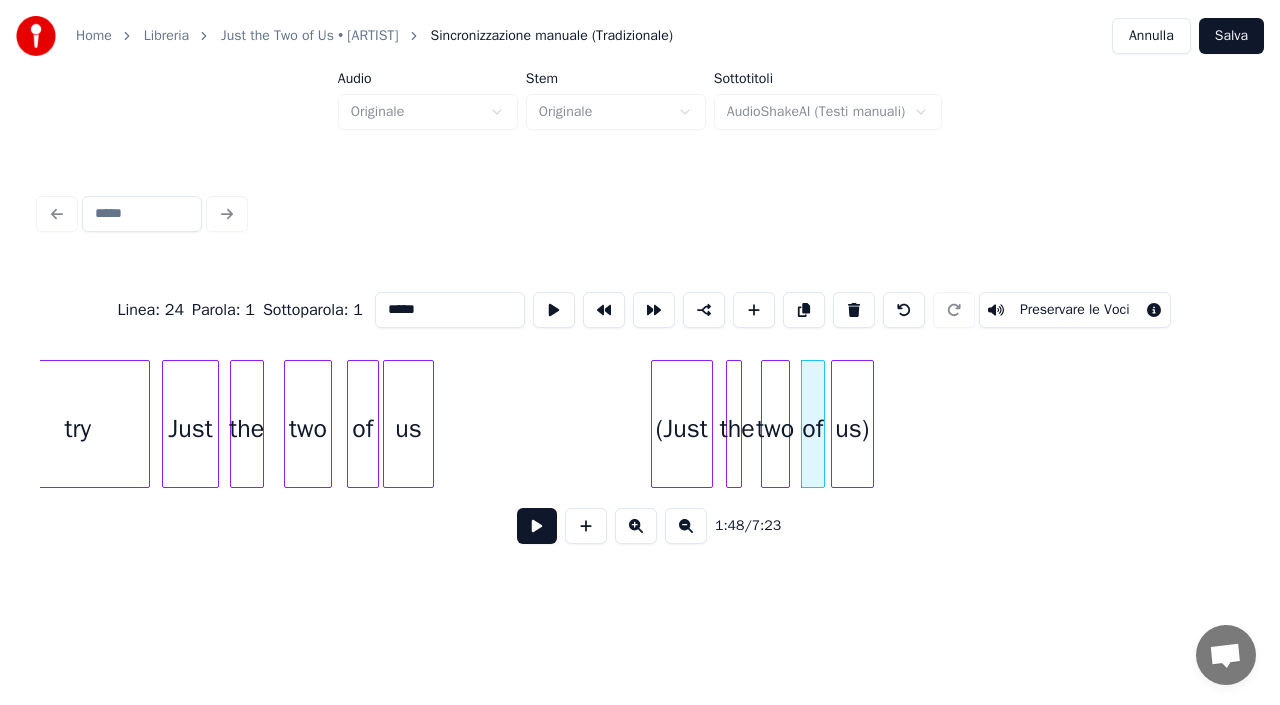click on "us)" at bounding box center (852, 429) 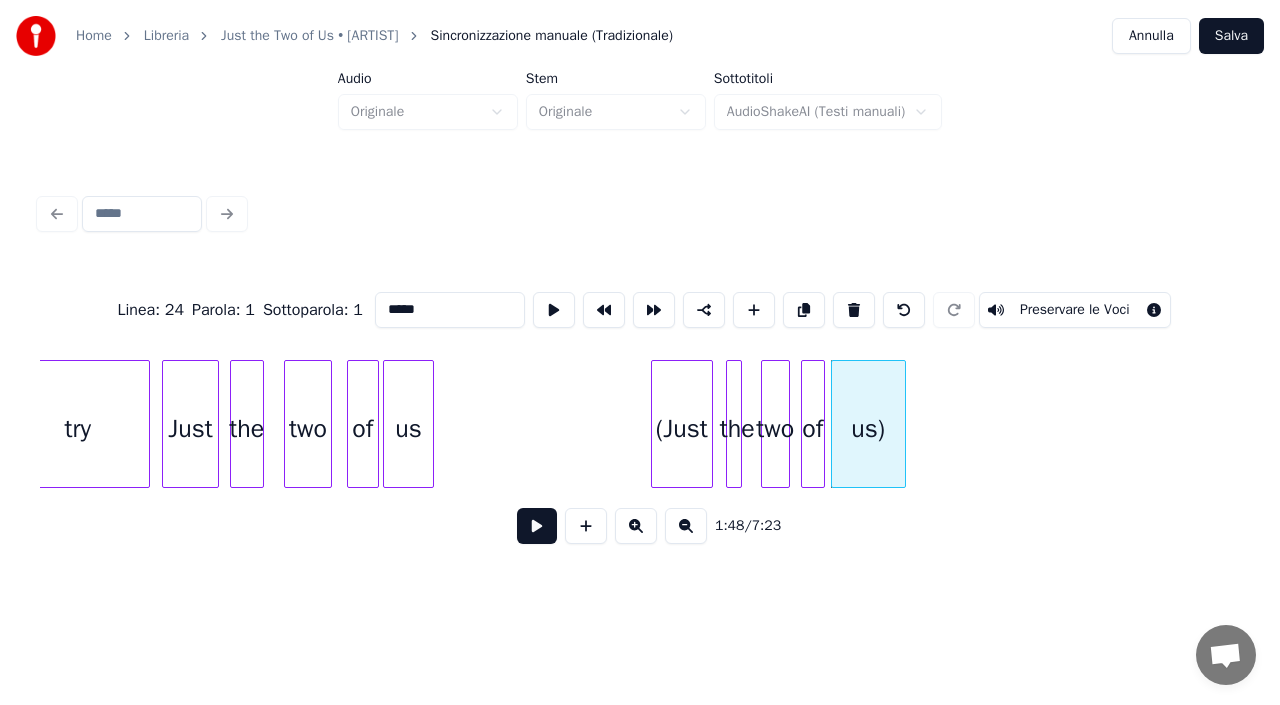 click at bounding box center [902, 424] 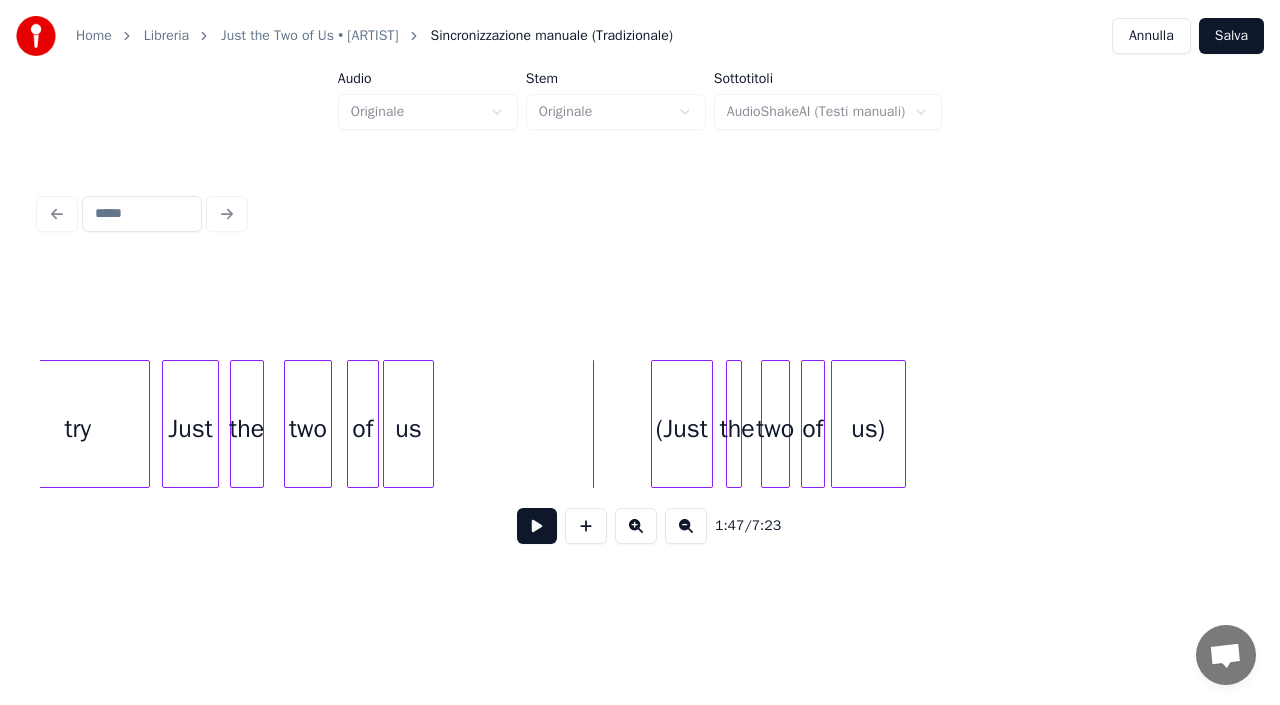 click at bounding box center [537, 526] 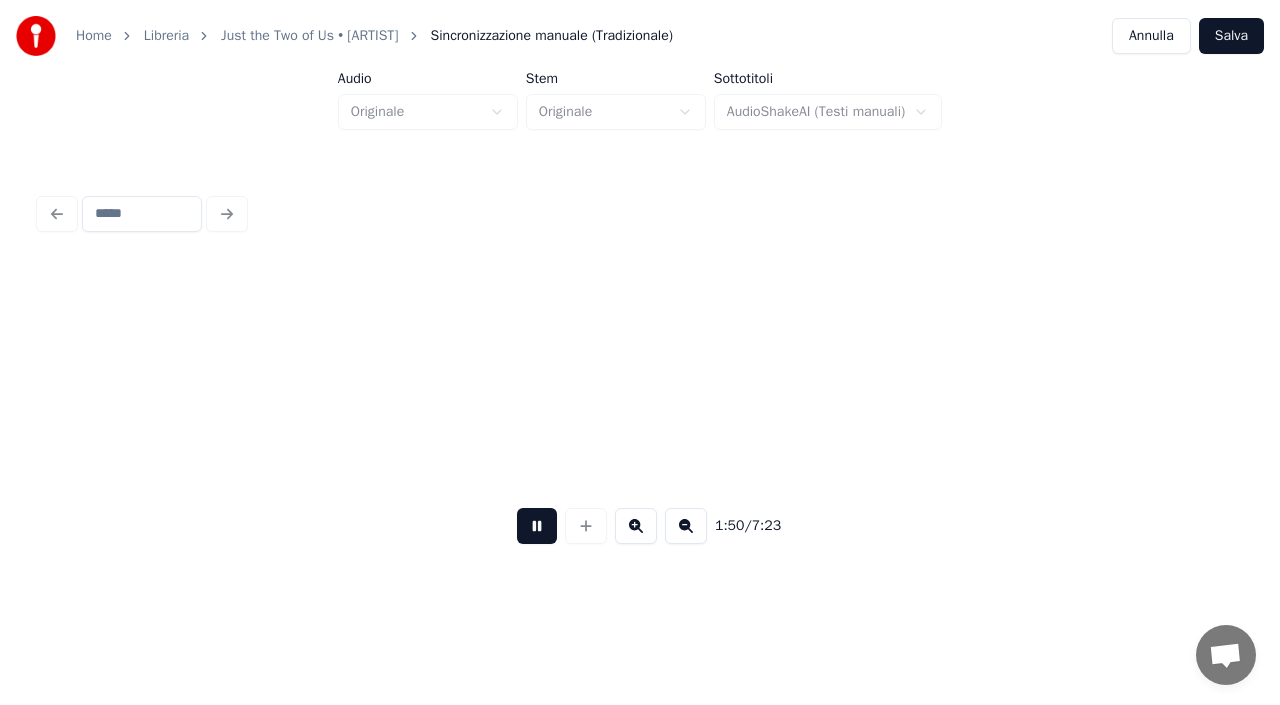 scroll, scrollTop: 0, scrollLeft: 22136, axis: horizontal 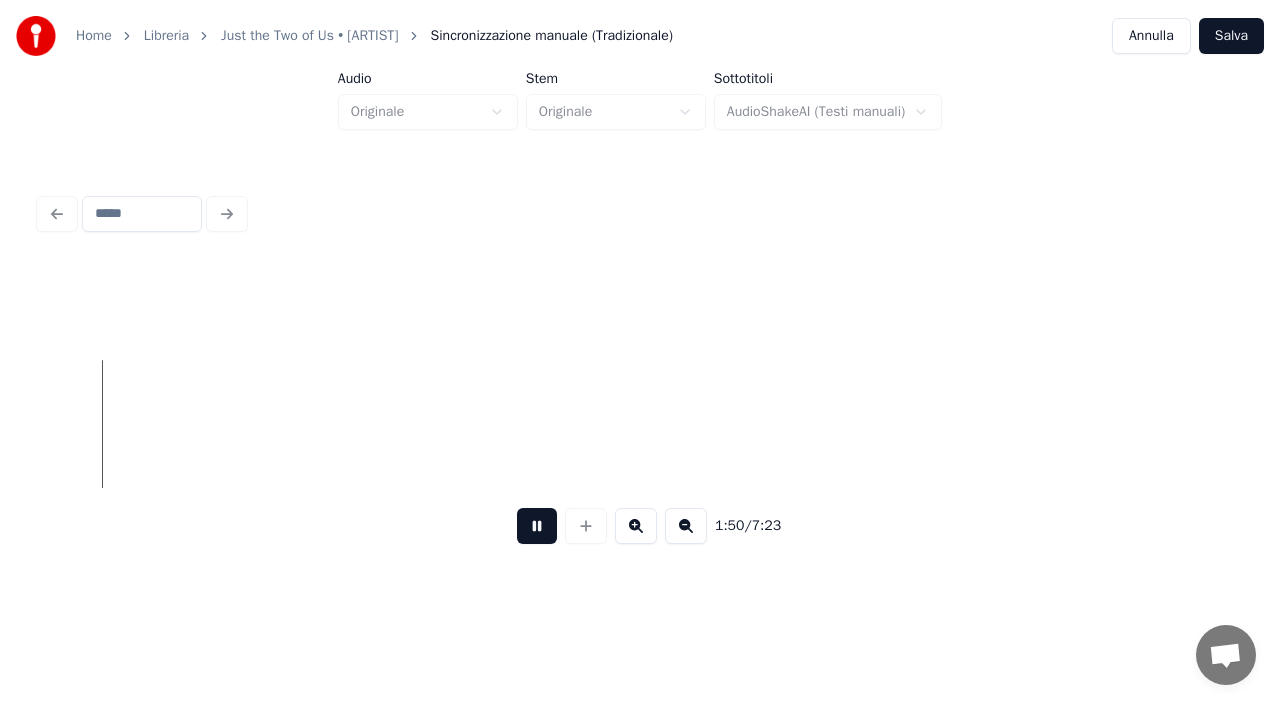 click at bounding box center (537, 526) 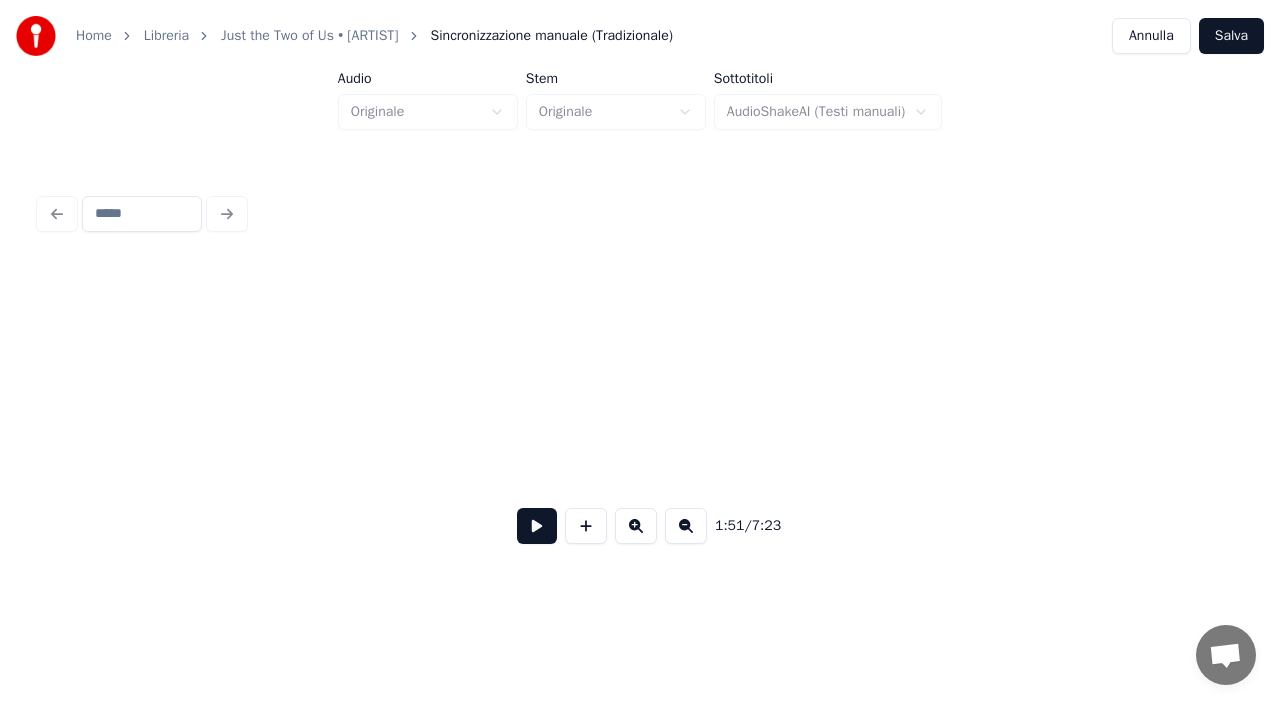 scroll, scrollTop: 0, scrollLeft: 25576, axis: horizontal 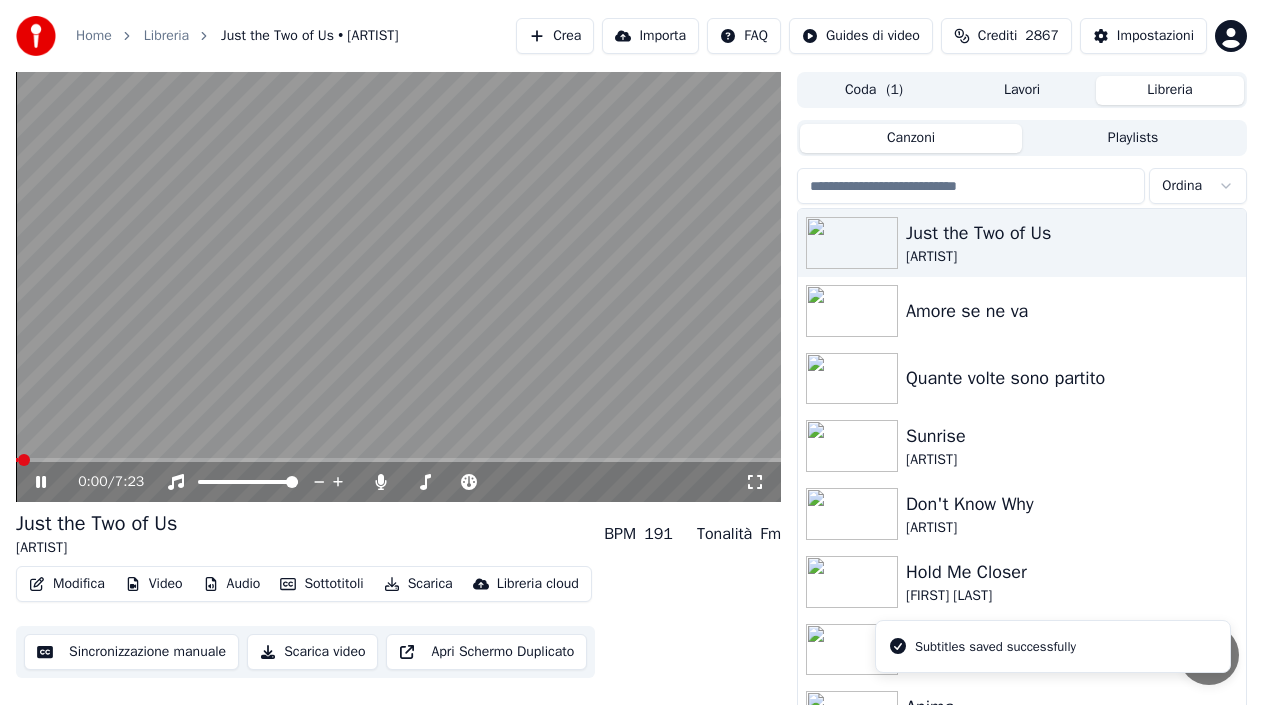 click 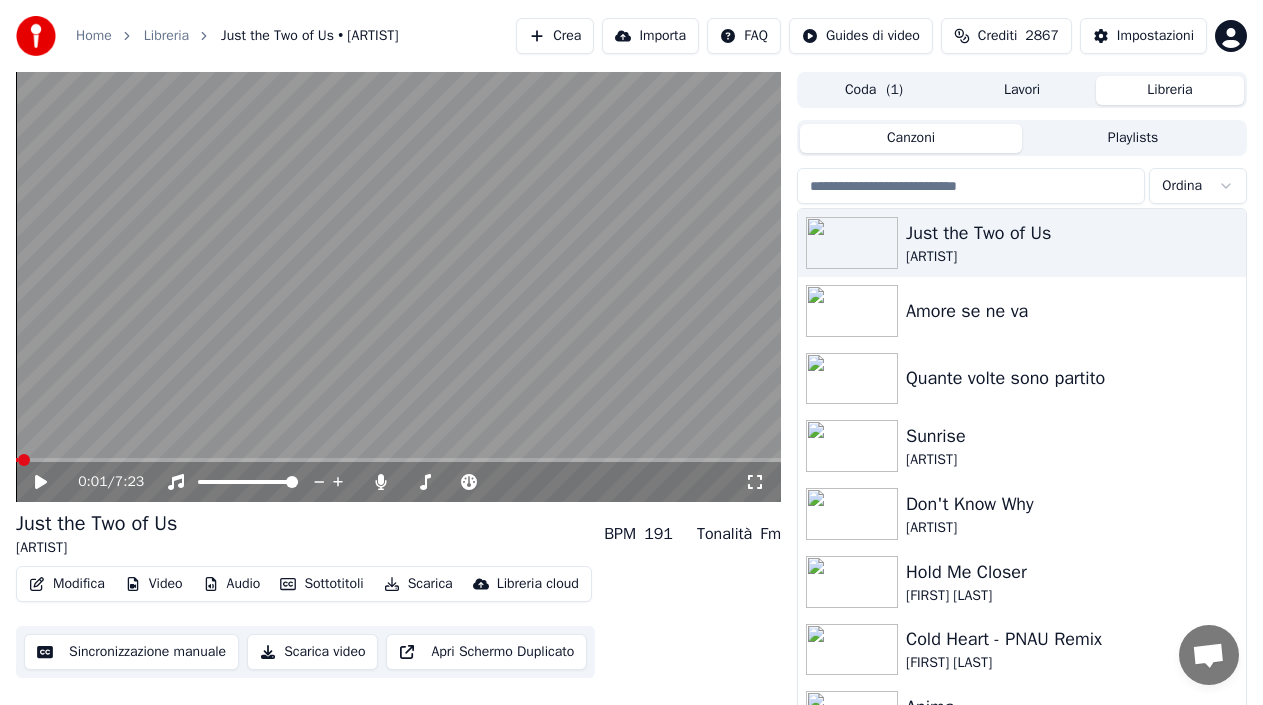 click on "Modifica" at bounding box center [67, 584] 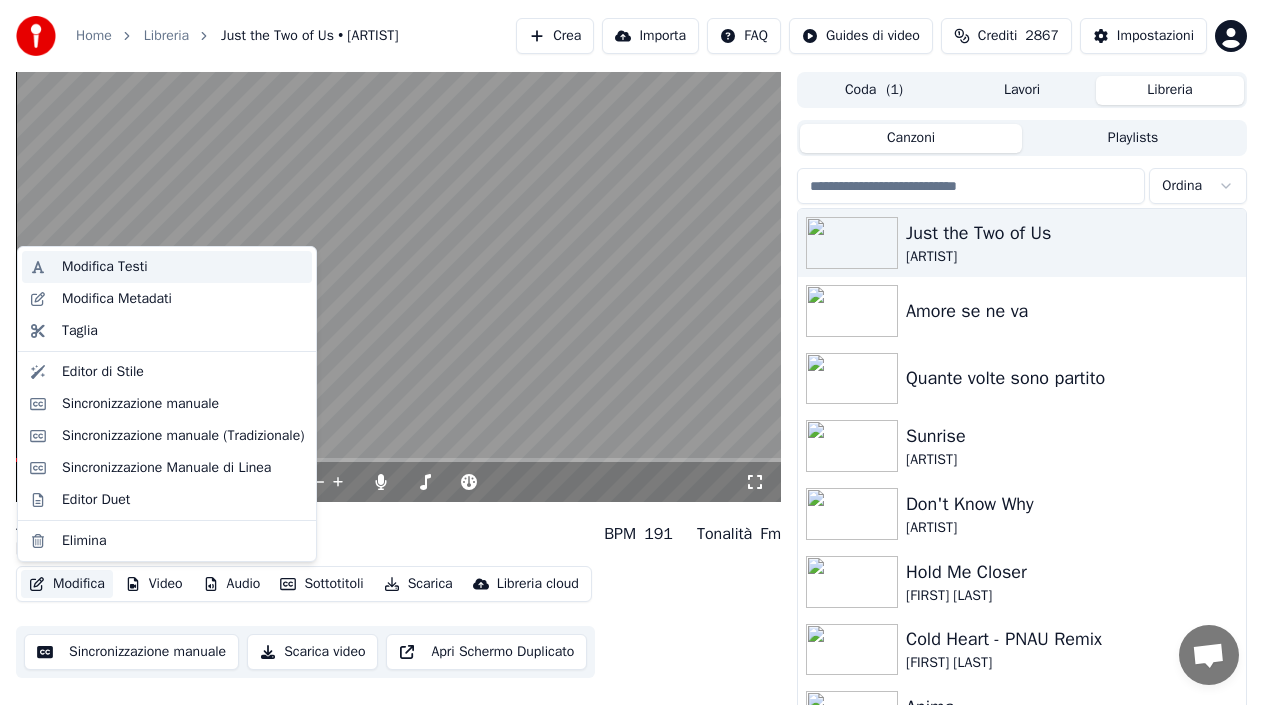 click on "Modifica Testi" at bounding box center (105, 267) 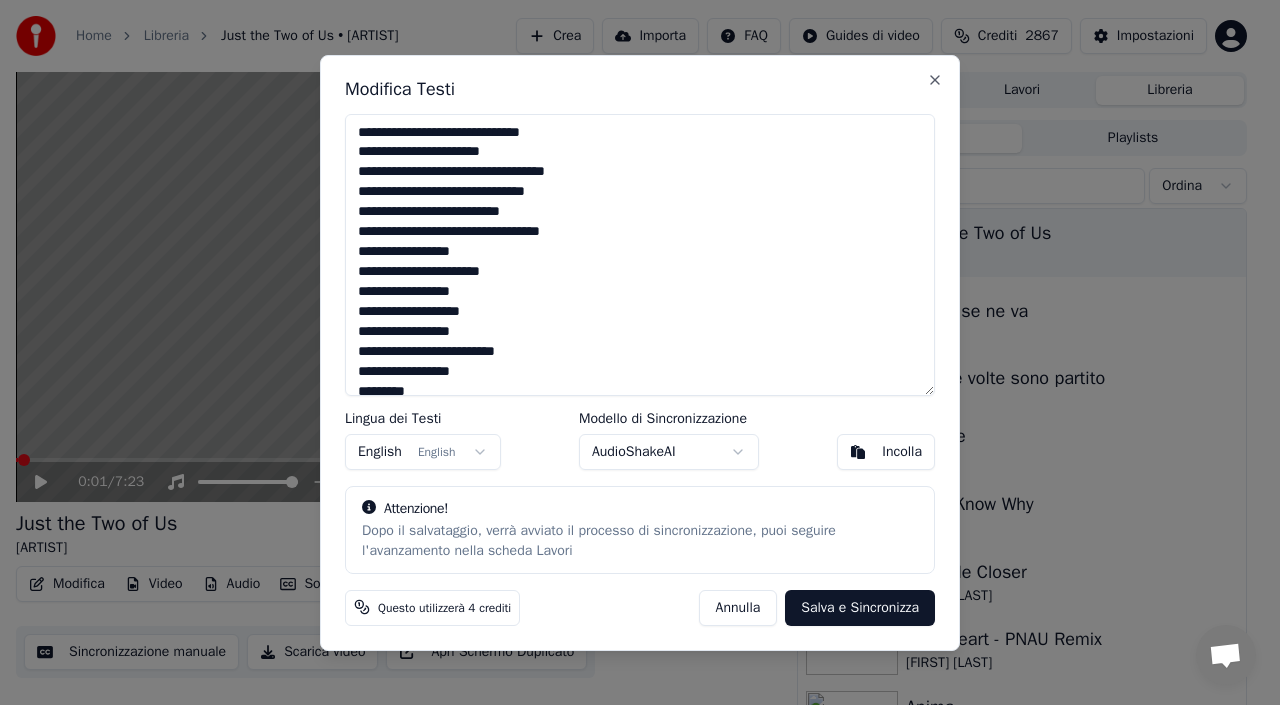 scroll, scrollTop: 100, scrollLeft: 0, axis: vertical 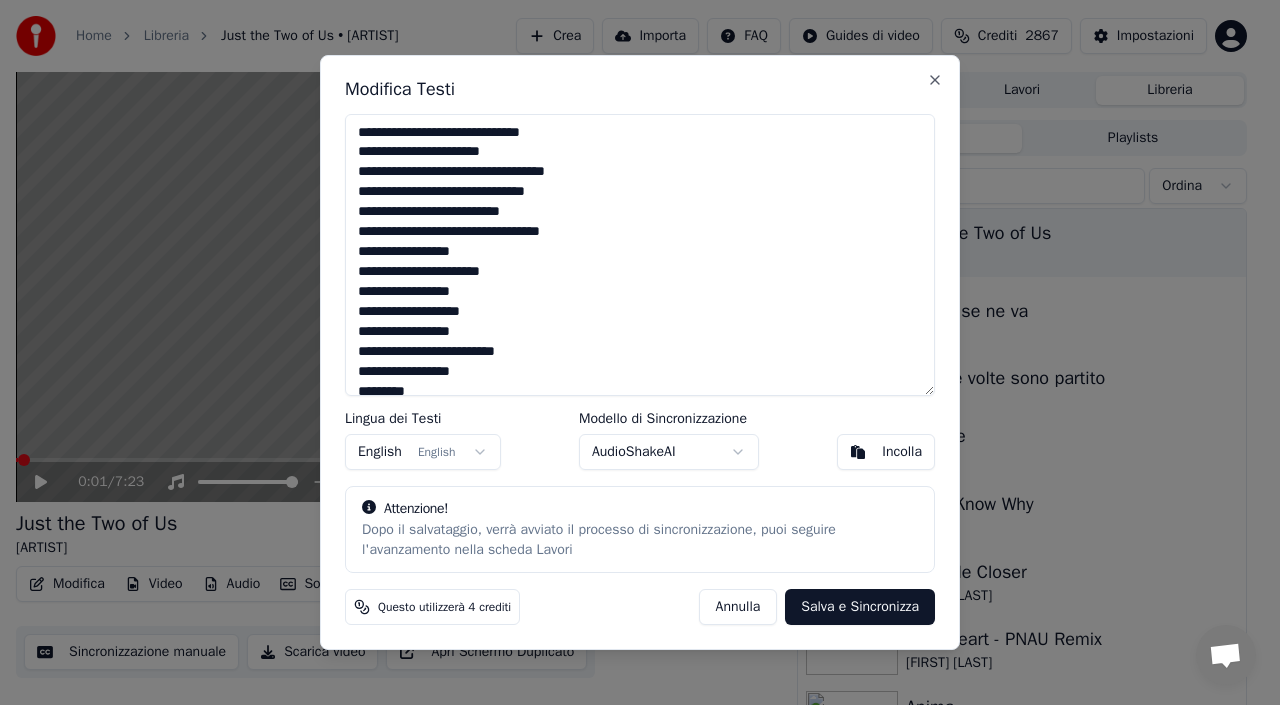 drag, startPoint x: 575, startPoint y: 376, endPoint x: 257, endPoint y: -20, distance: 507.87793 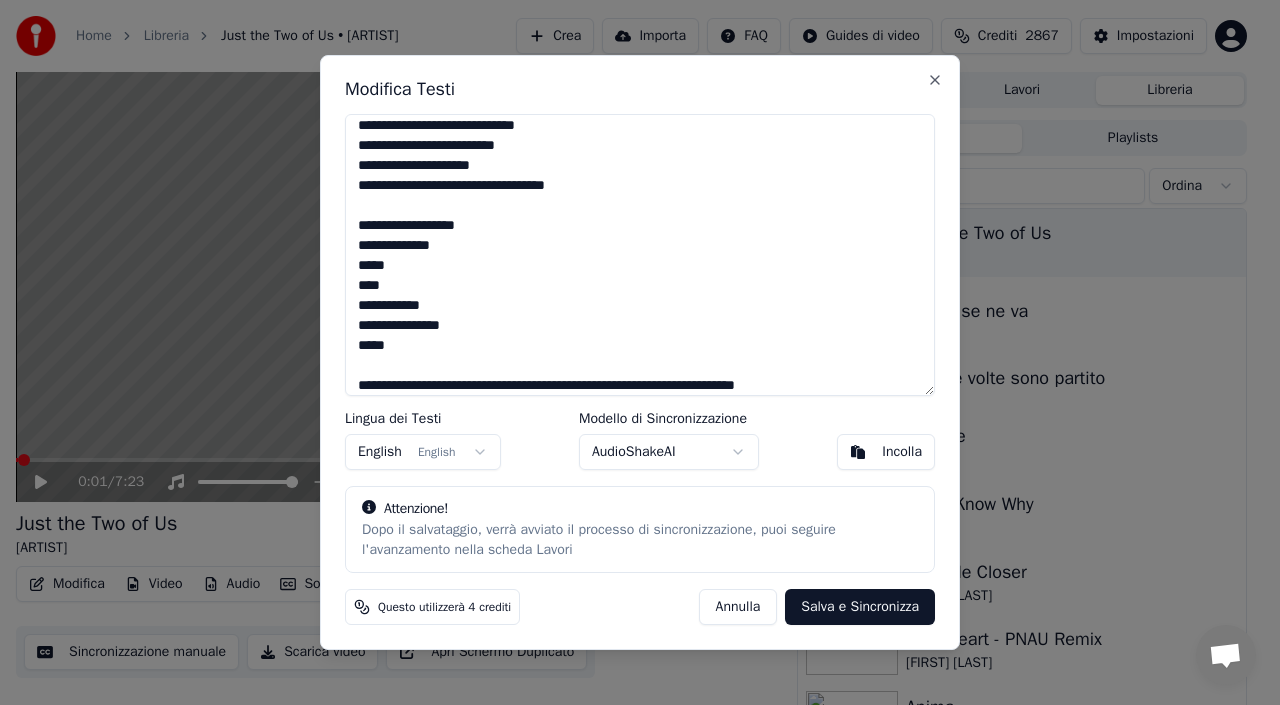 scroll, scrollTop: 0, scrollLeft: 0, axis: both 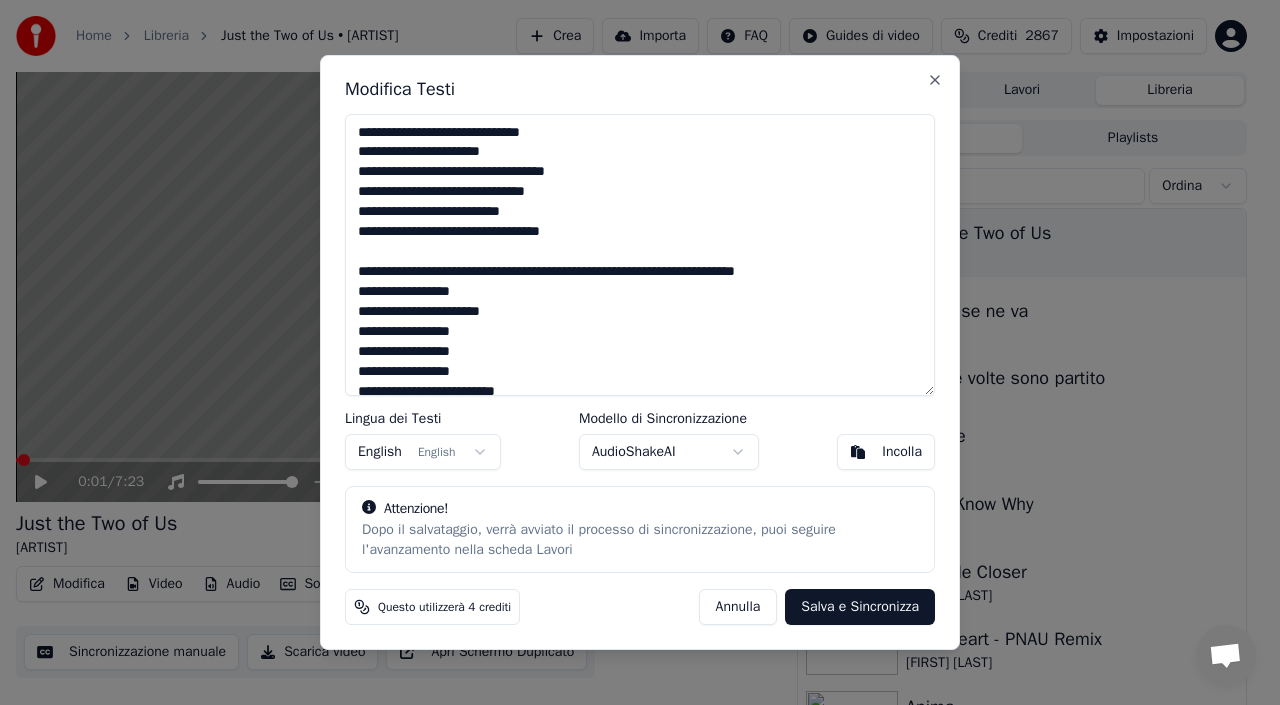 drag, startPoint x: 831, startPoint y: 278, endPoint x: 351, endPoint y: 281, distance: 480.00937 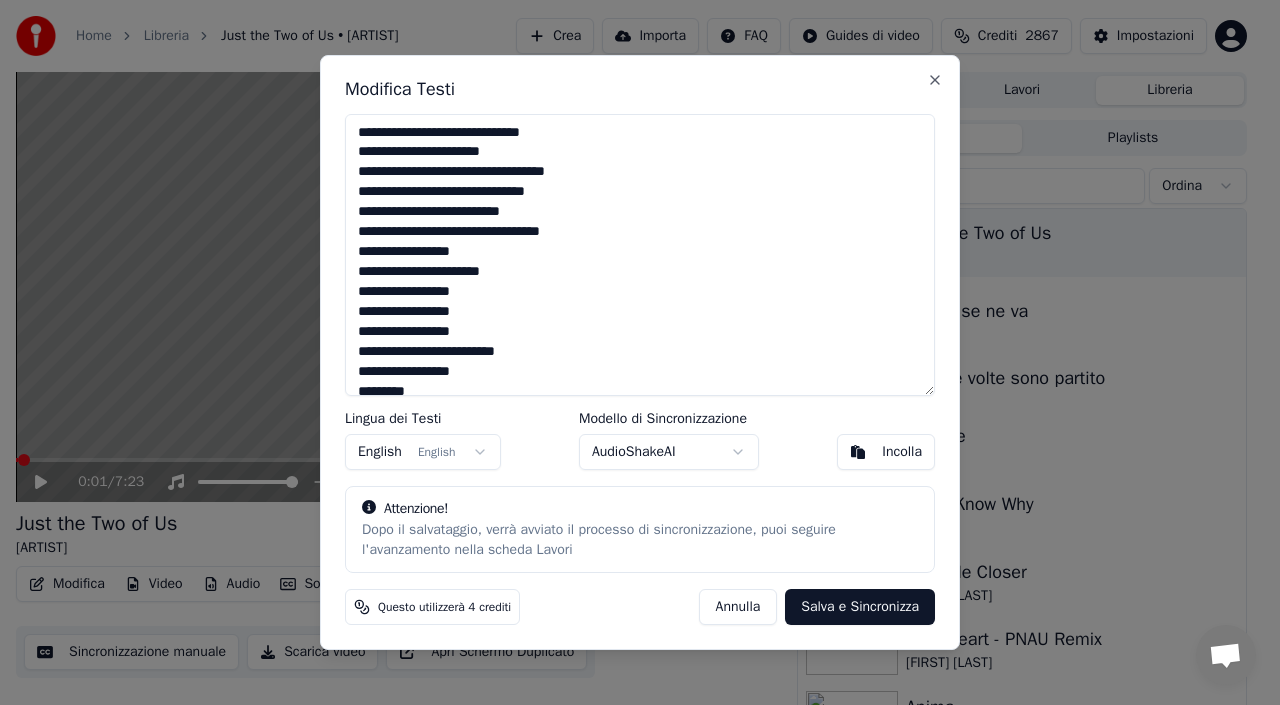 click at bounding box center [640, 255] 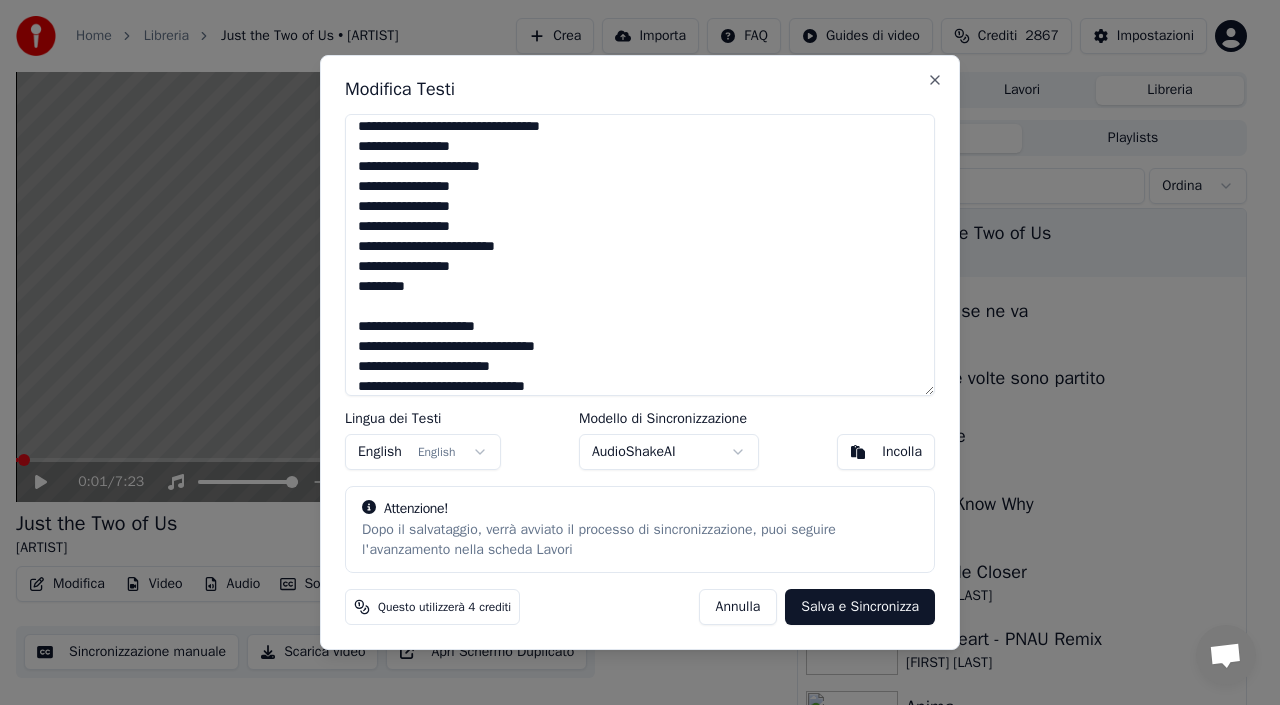 scroll, scrollTop: 200, scrollLeft: 0, axis: vertical 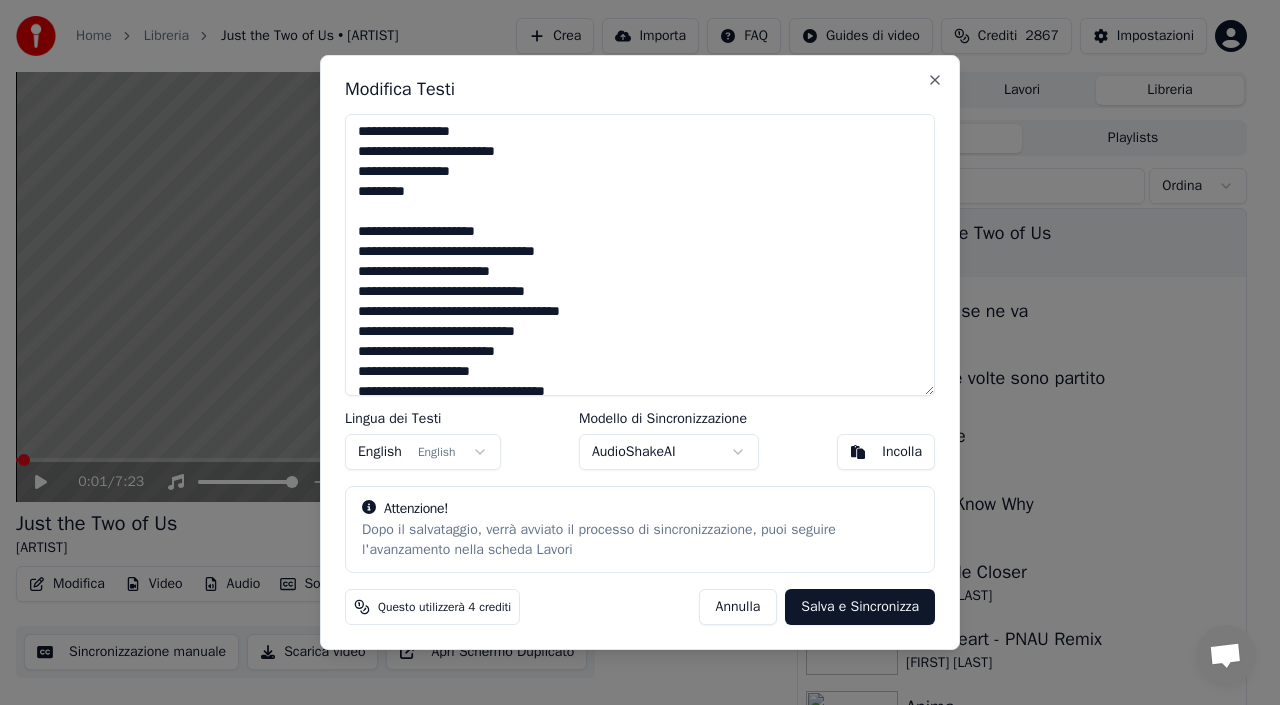drag, startPoint x: 492, startPoint y: 230, endPoint x: 314, endPoint y: 238, distance: 178.17969 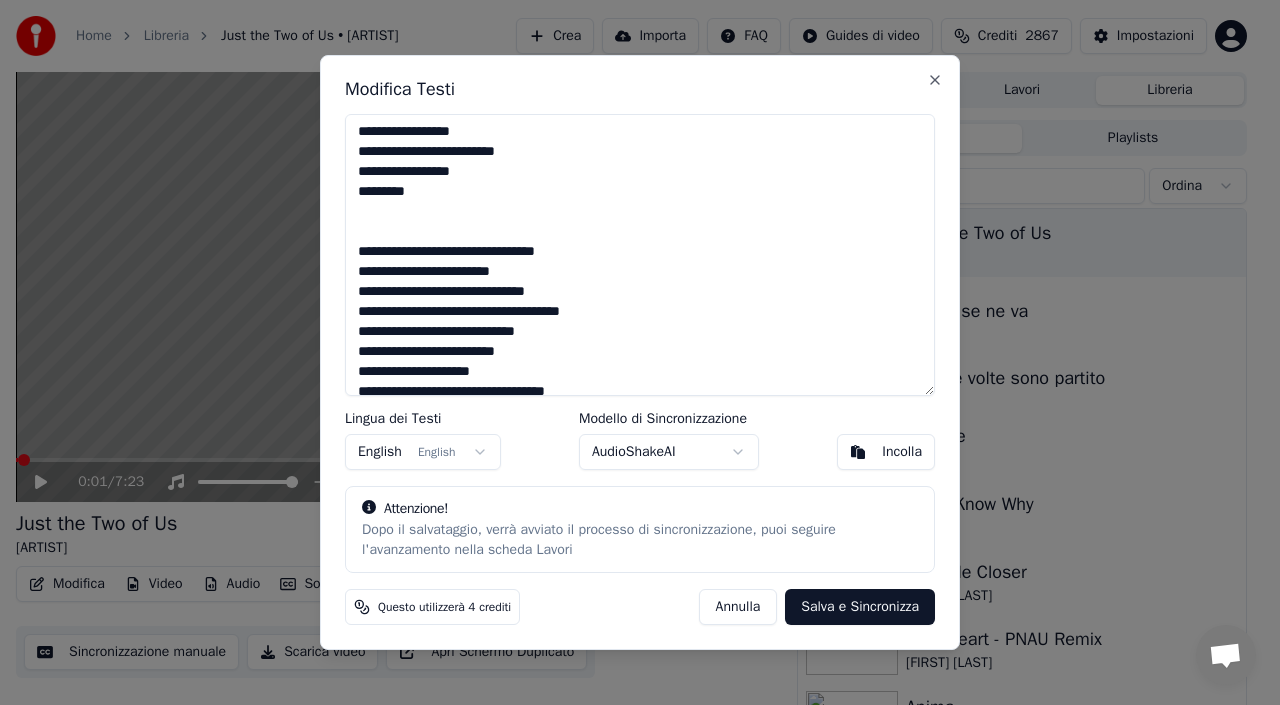 click at bounding box center [640, 255] 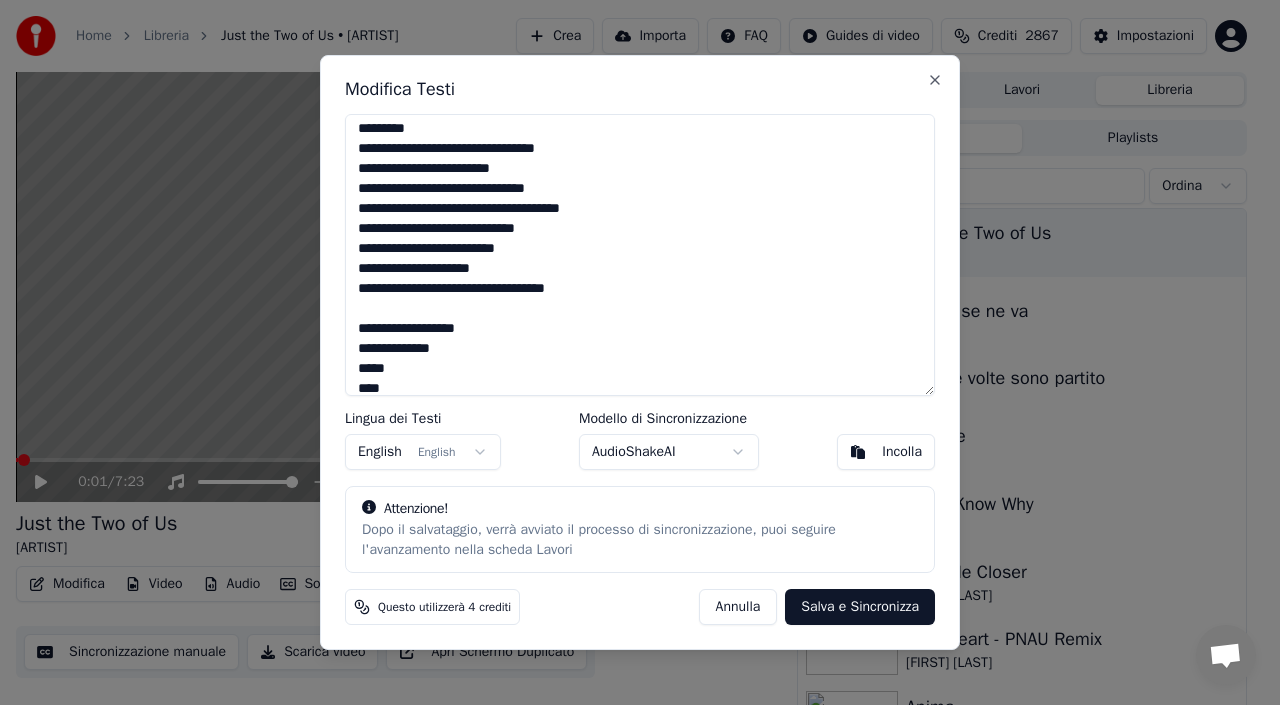 scroll, scrollTop: 300, scrollLeft: 0, axis: vertical 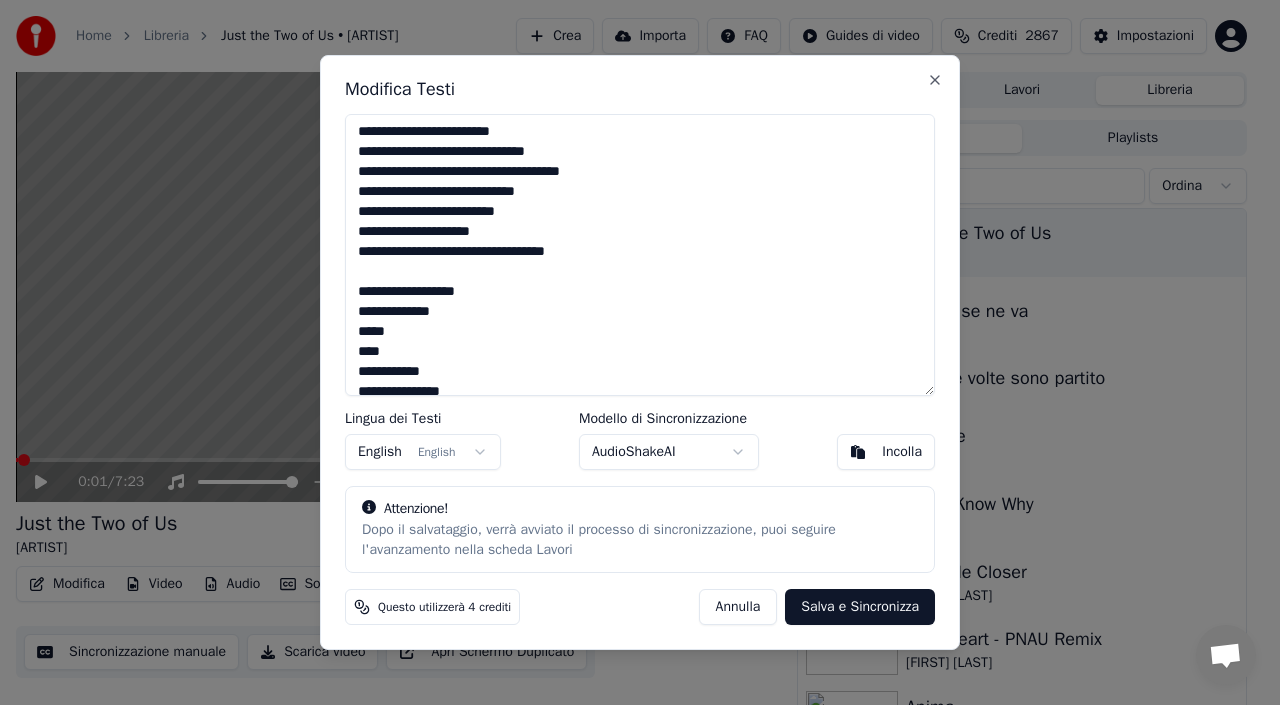 click at bounding box center (640, 255) 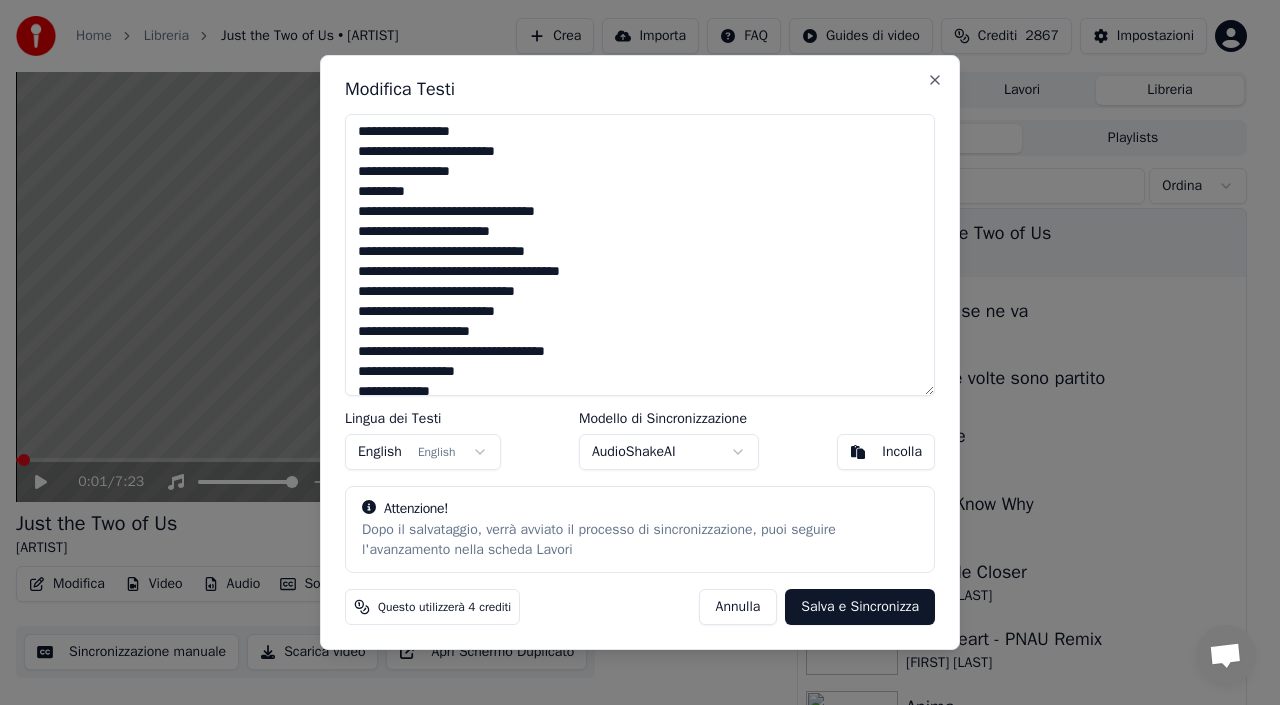 scroll, scrollTop: 400, scrollLeft: 0, axis: vertical 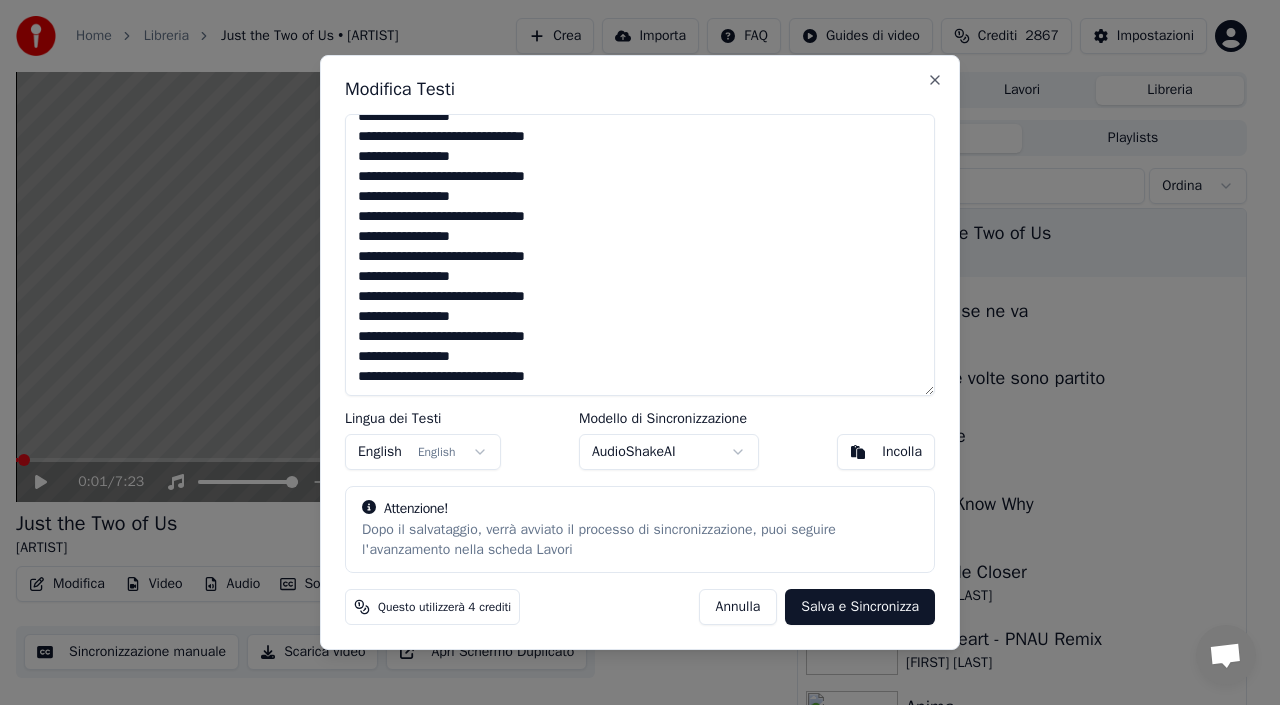 drag, startPoint x: 351, startPoint y: 129, endPoint x: 627, endPoint y: 428, distance: 406.91153 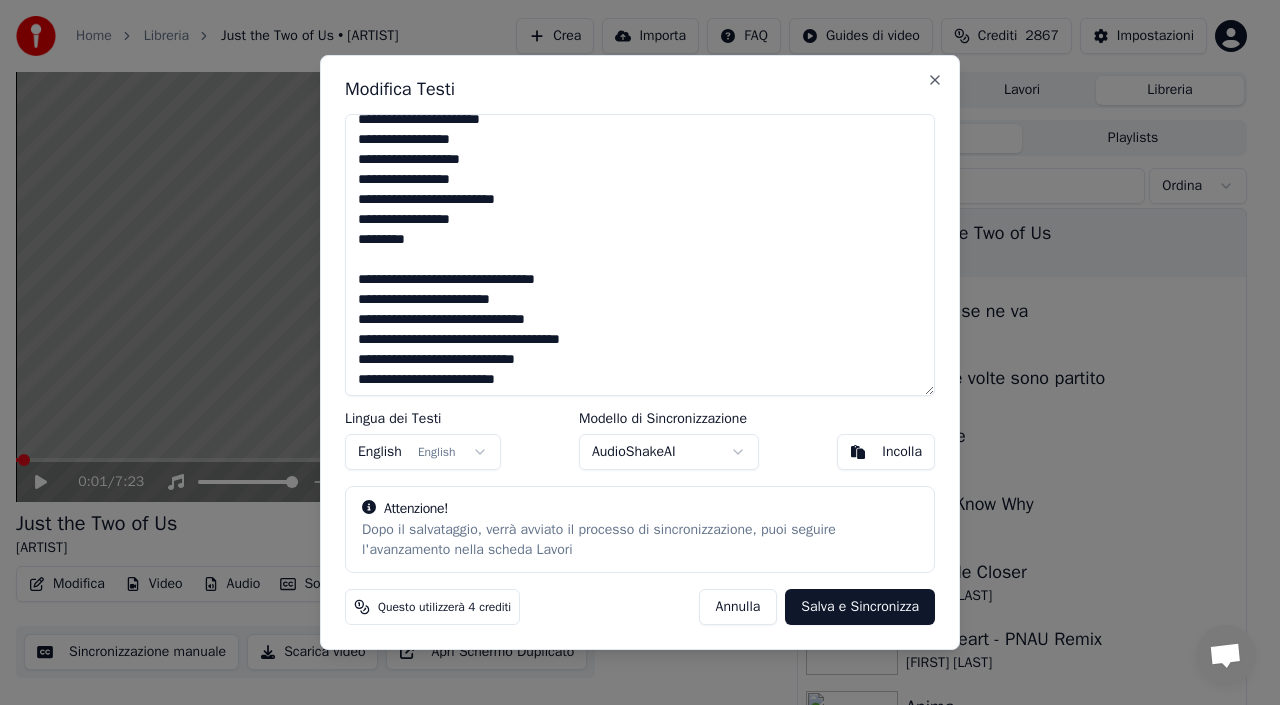 scroll, scrollTop: 0, scrollLeft: 0, axis: both 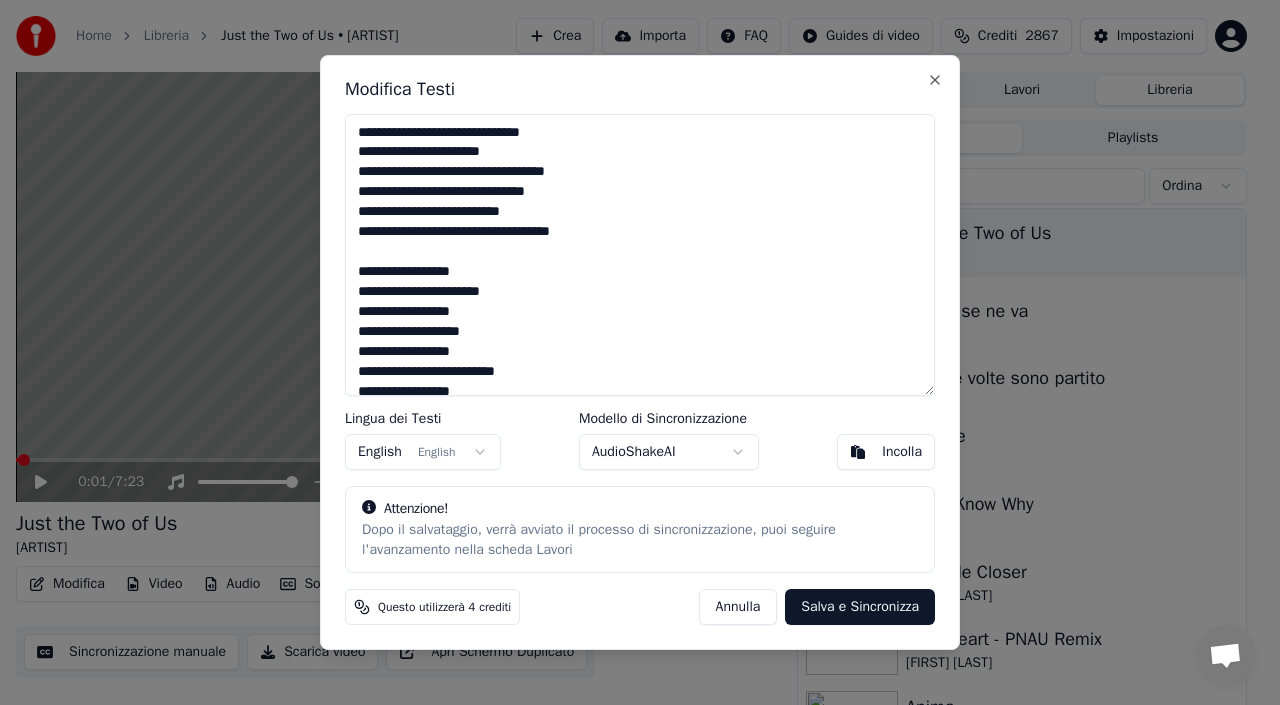 click at bounding box center (640, 255) 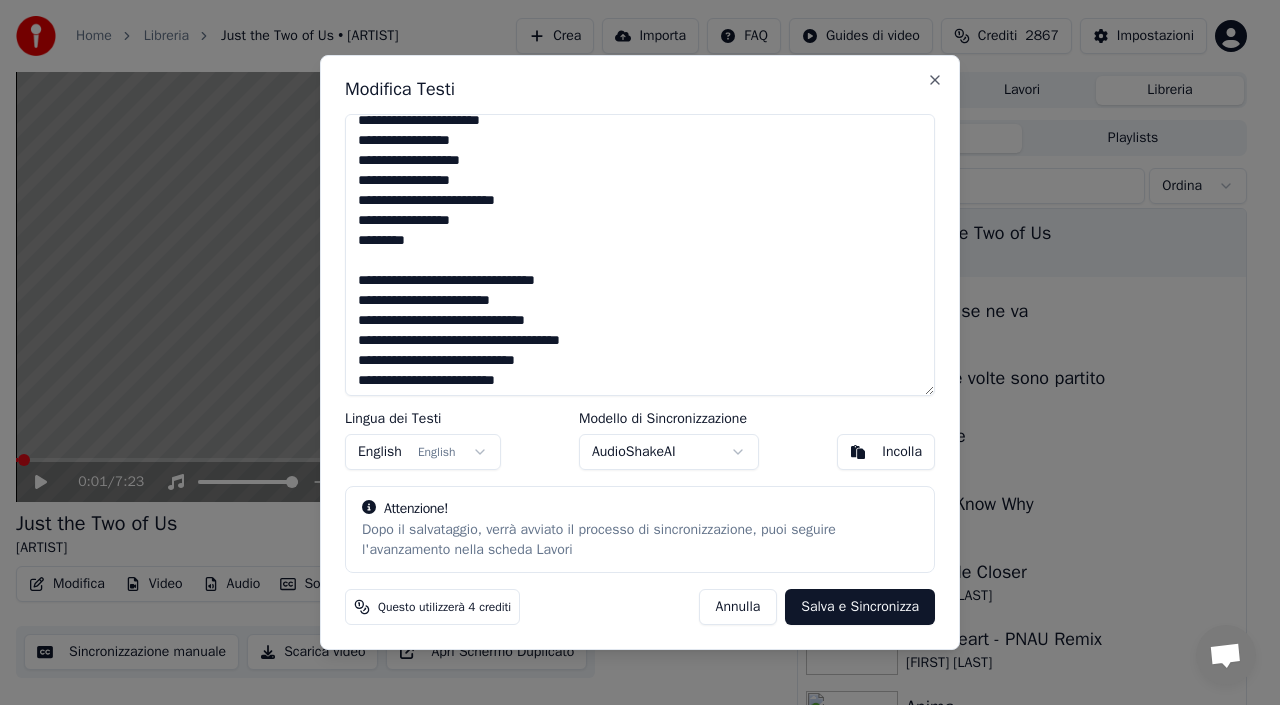 scroll, scrollTop: 200, scrollLeft: 0, axis: vertical 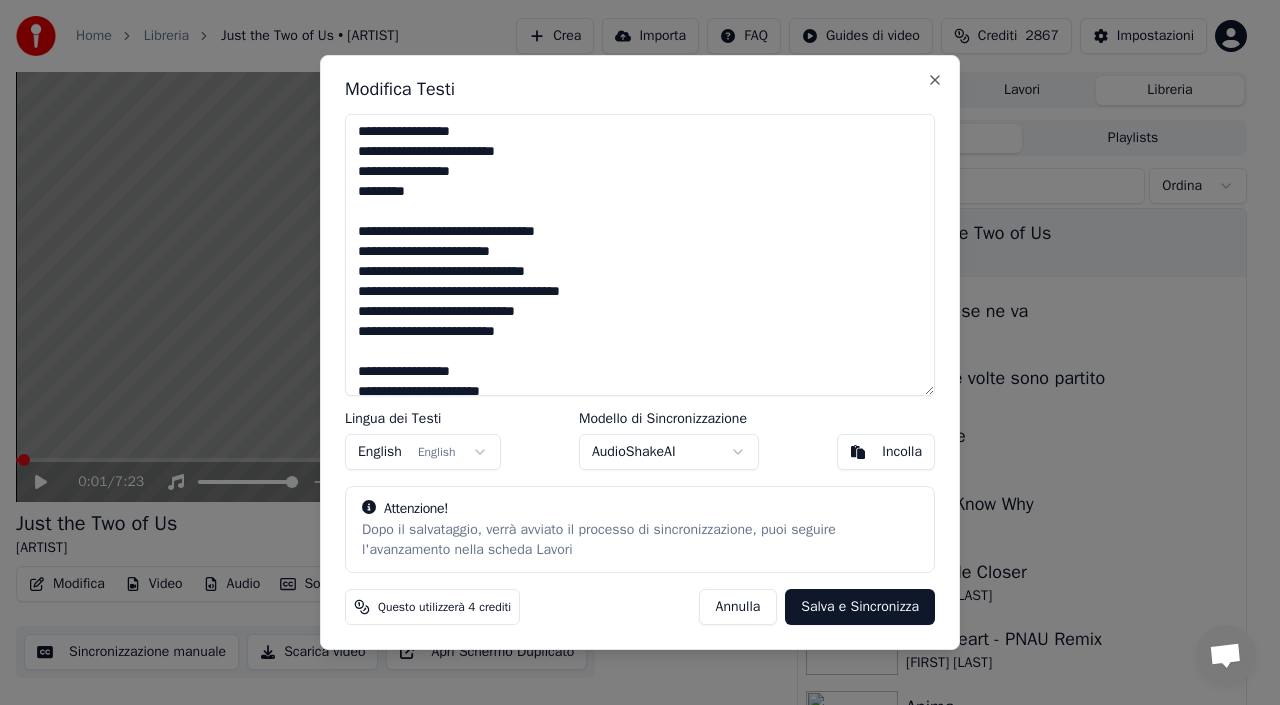 click at bounding box center (640, 255) 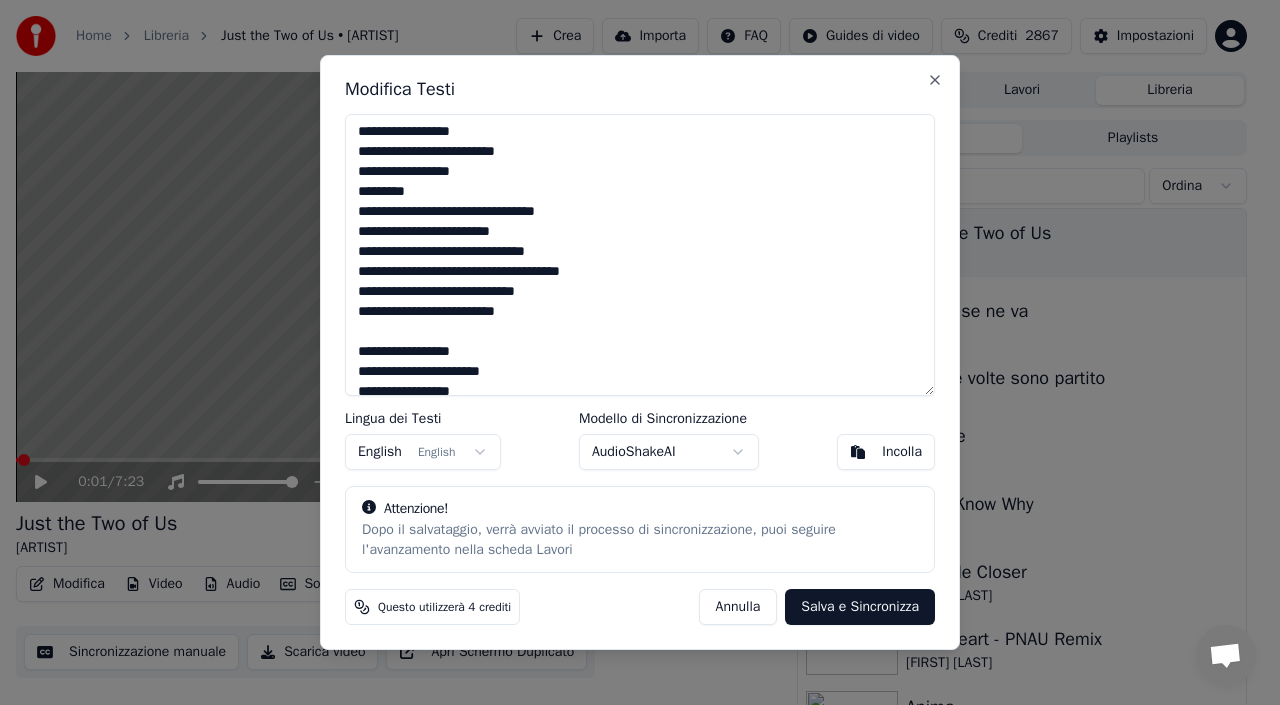 click at bounding box center (640, 255) 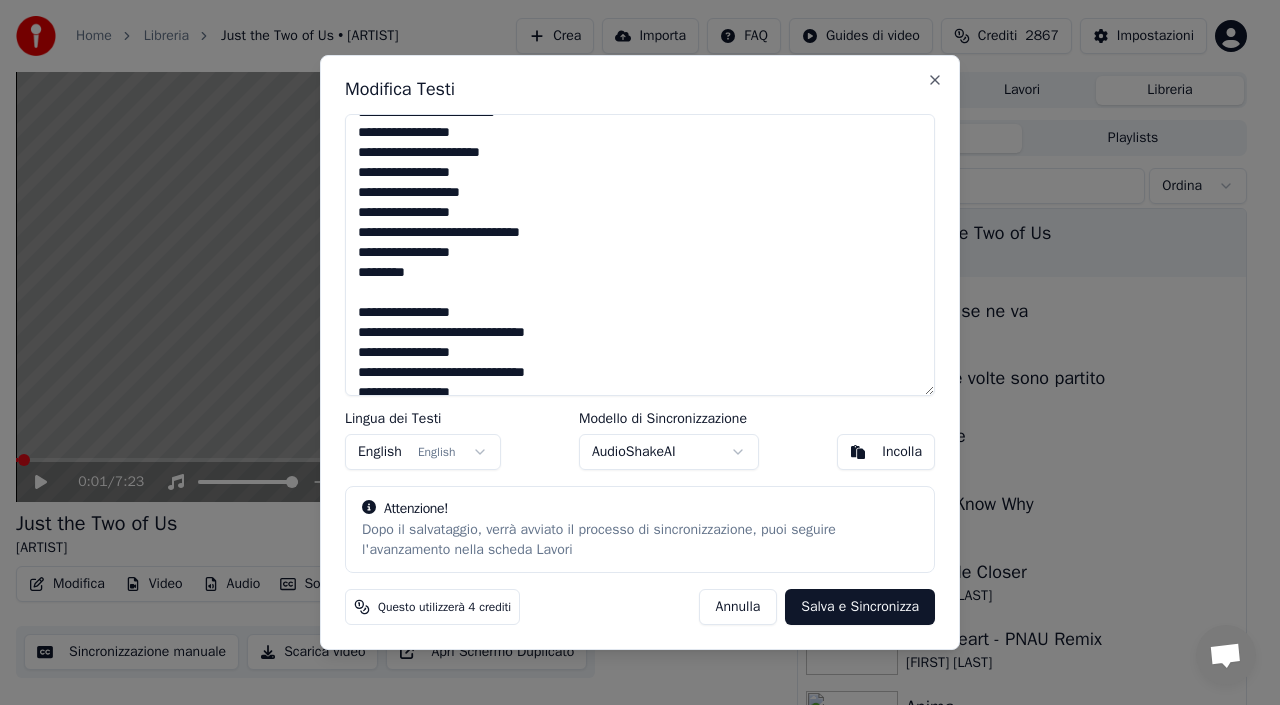 scroll, scrollTop: 400, scrollLeft: 0, axis: vertical 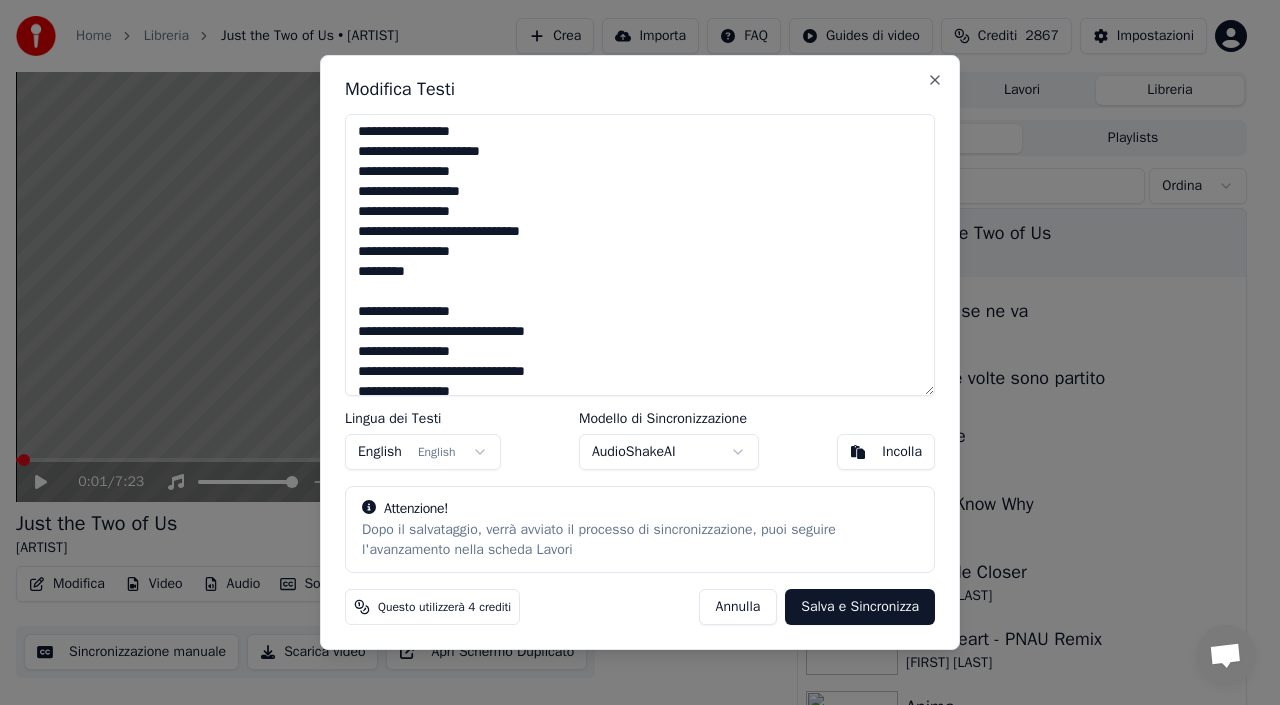 click at bounding box center [640, 255] 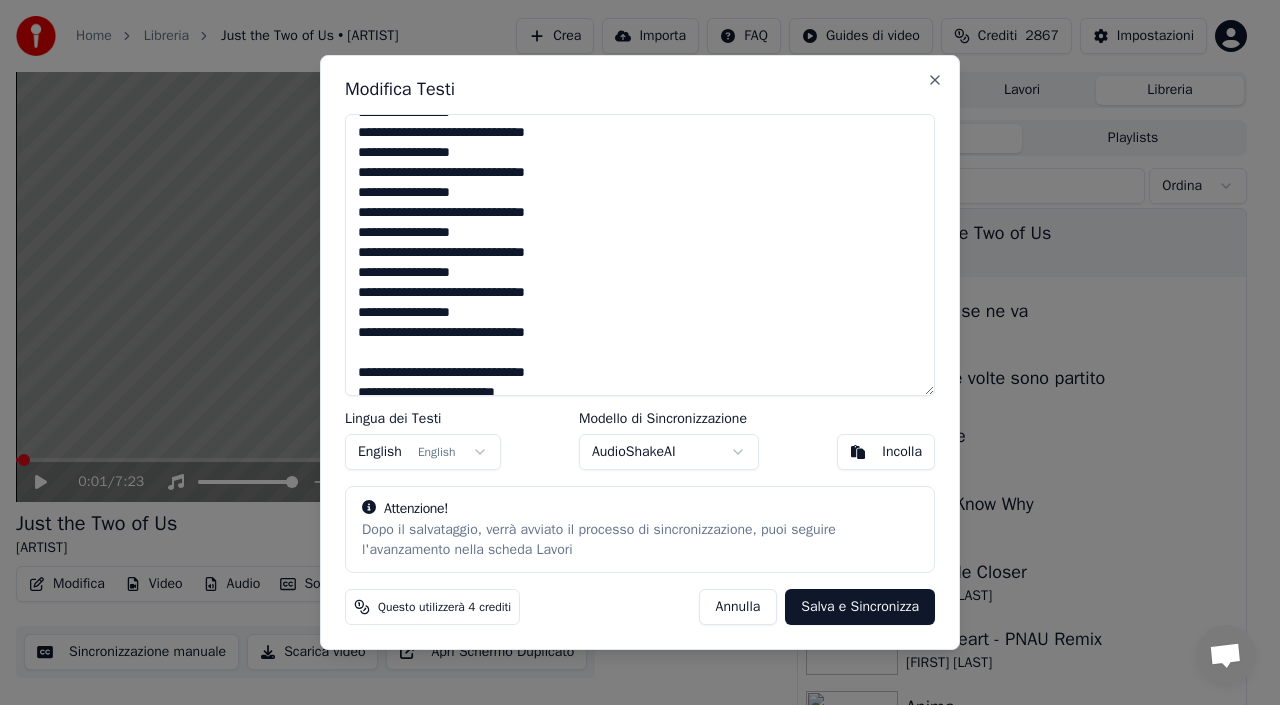 scroll, scrollTop: 700, scrollLeft: 0, axis: vertical 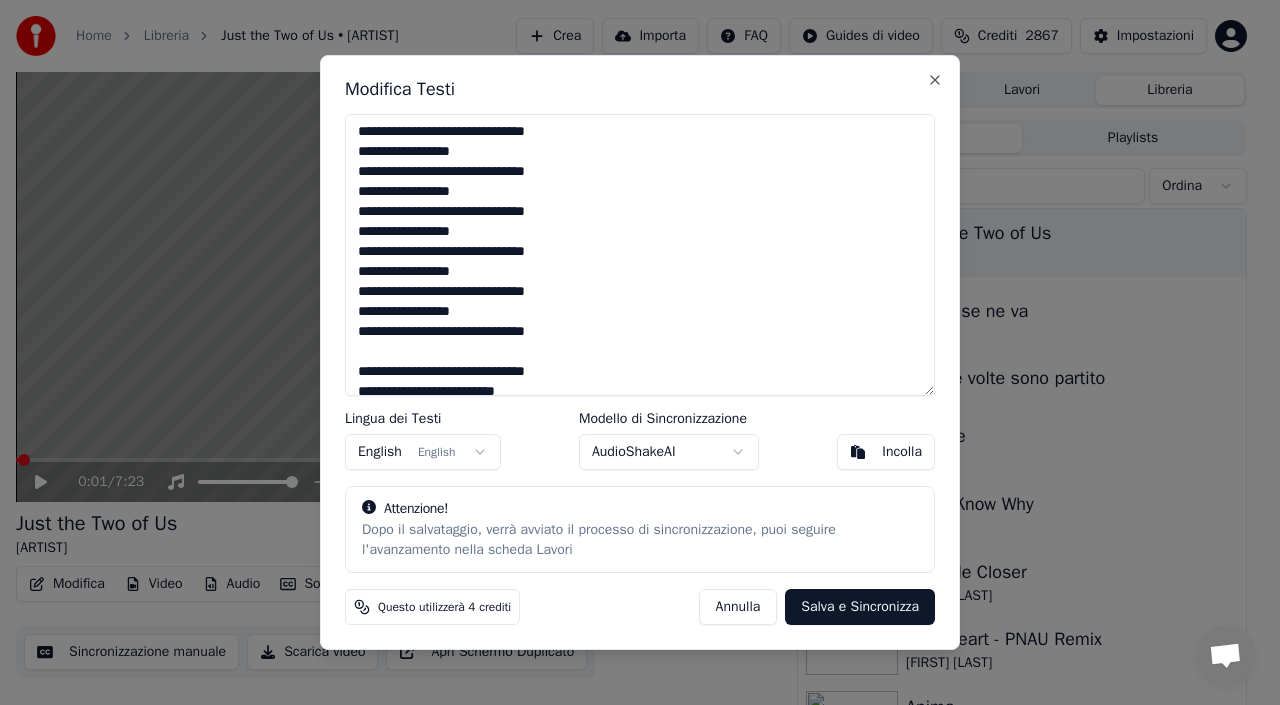 click at bounding box center (640, 255) 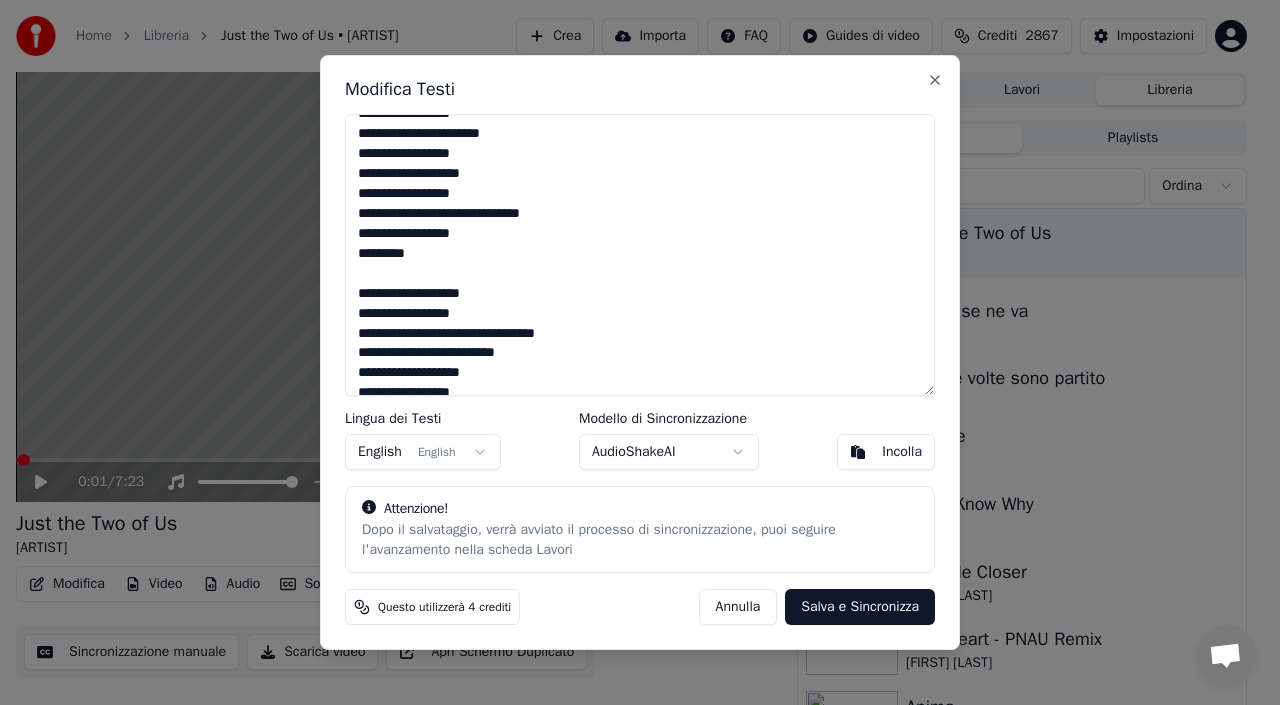 scroll, scrollTop: 1100, scrollLeft: 0, axis: vertical 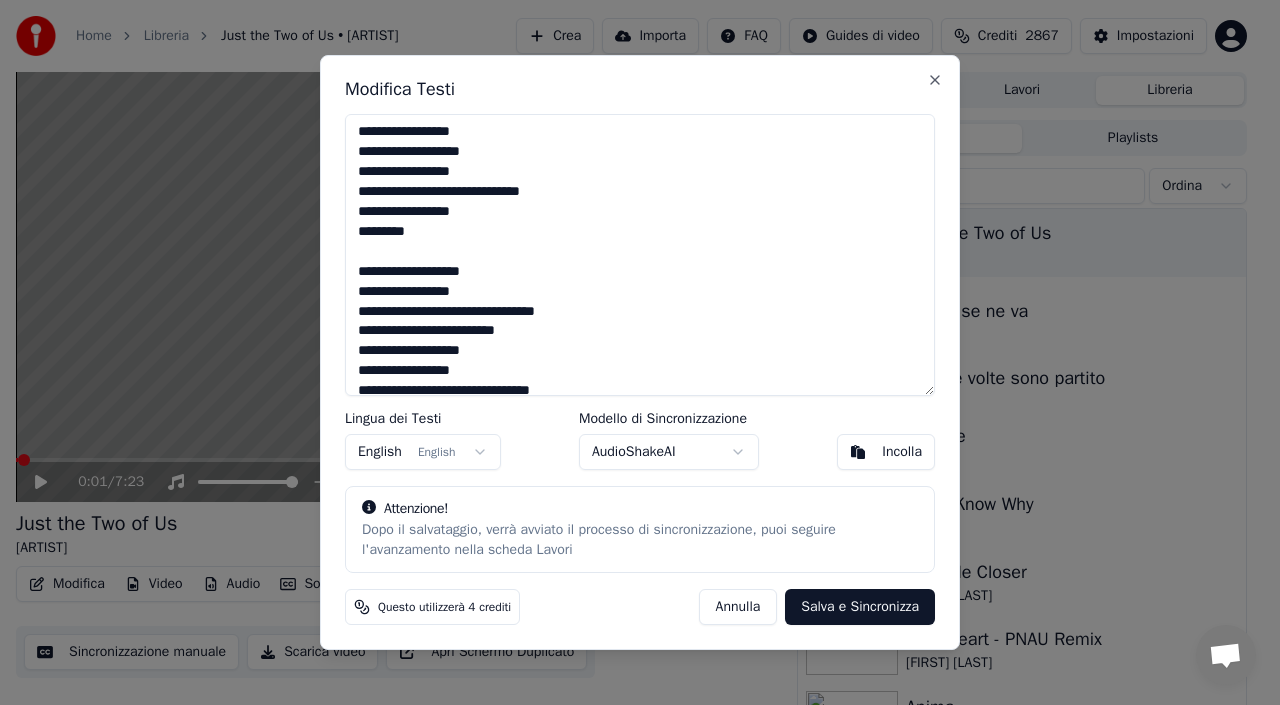 click at bounding box center [640, 255] 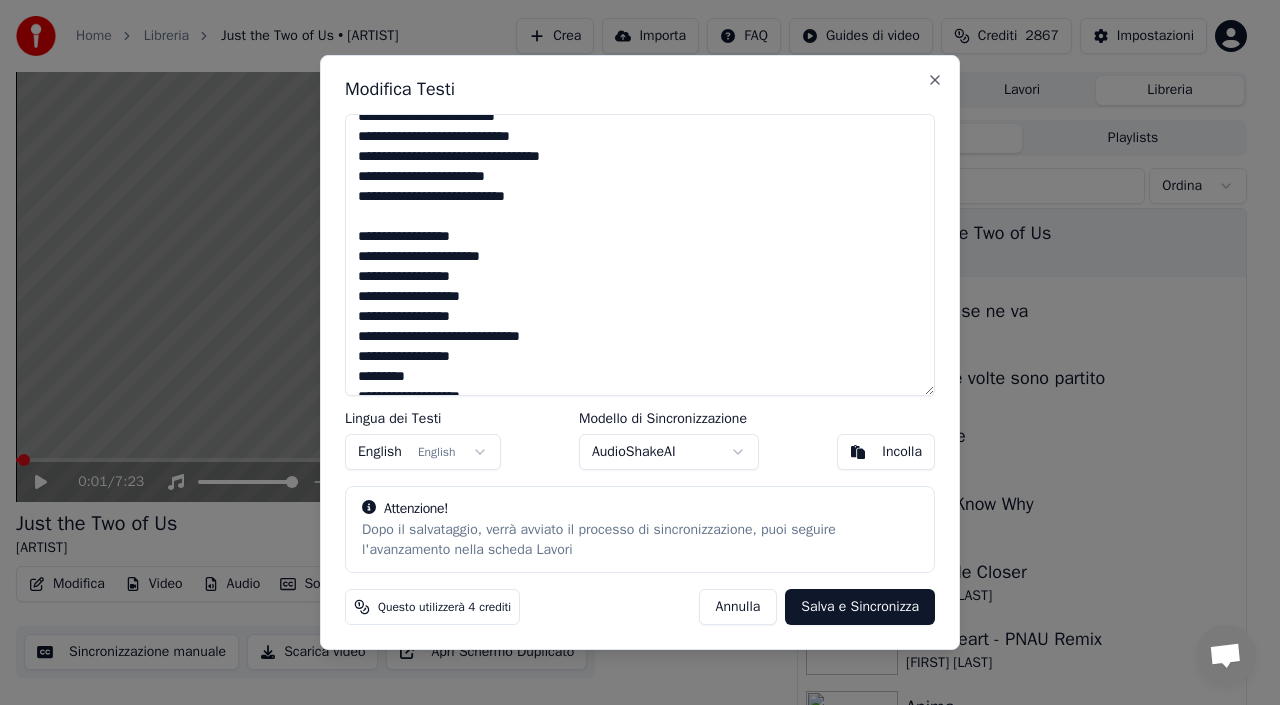 scroll, scrollTop: 1155, scrollLeft: 0, axis: vertical 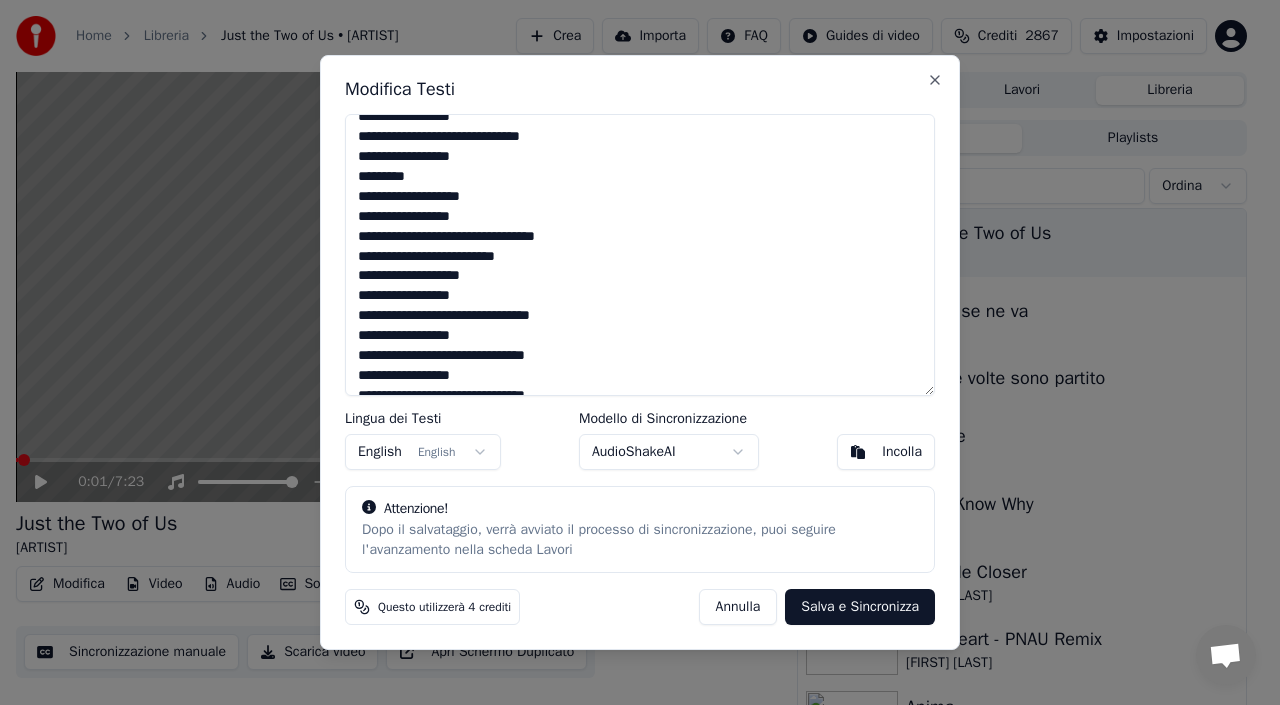 type on "**********" 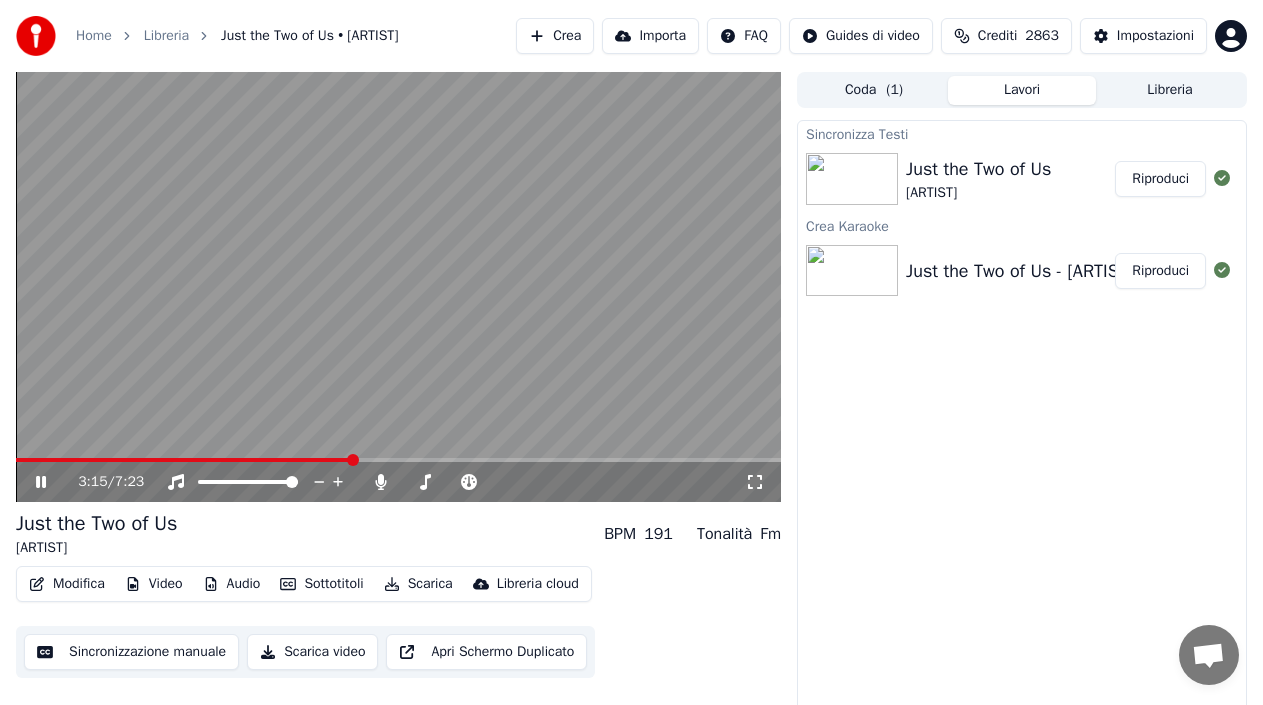 click at bounding box center (184, 460) 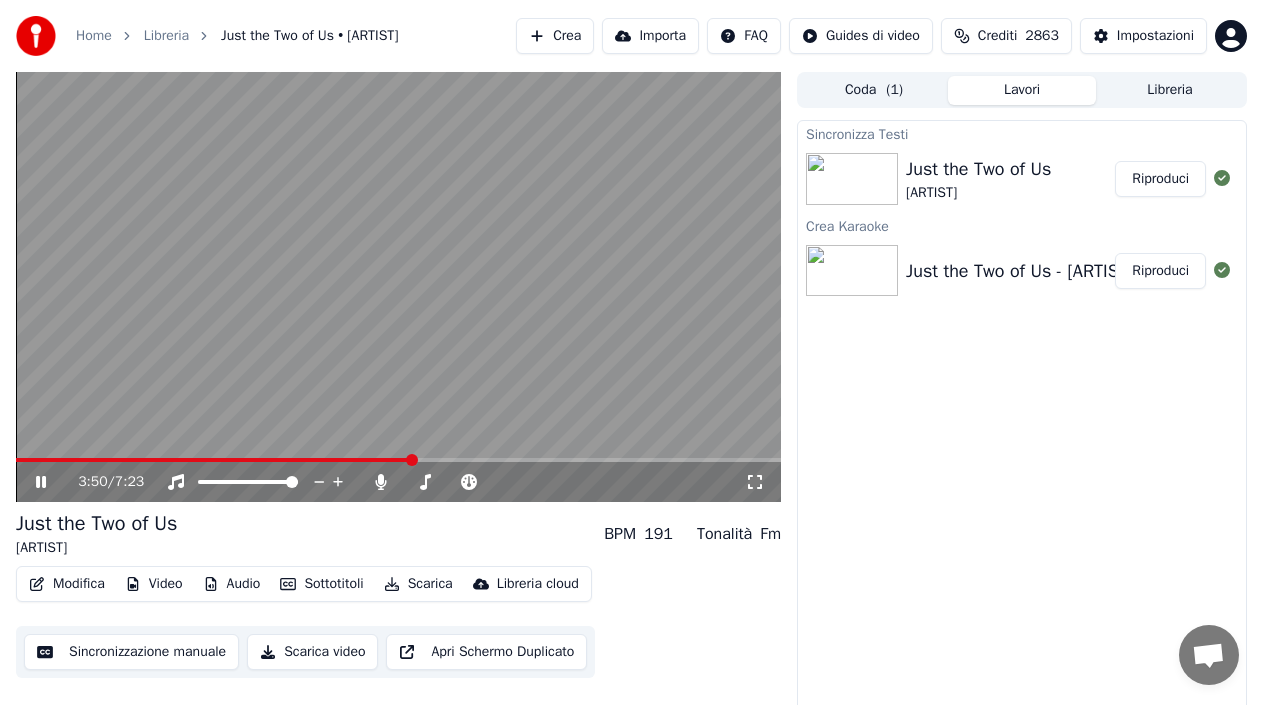 click 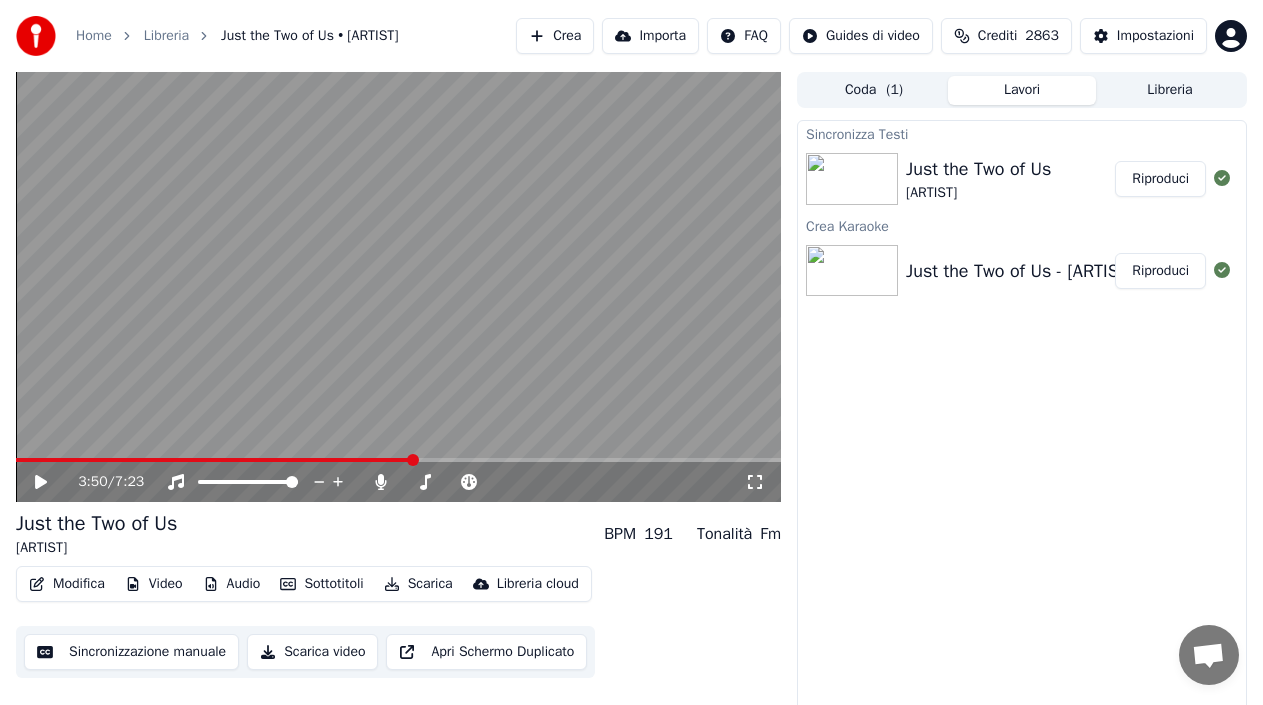 click on "Modifica" at bounding box center [67, 584] 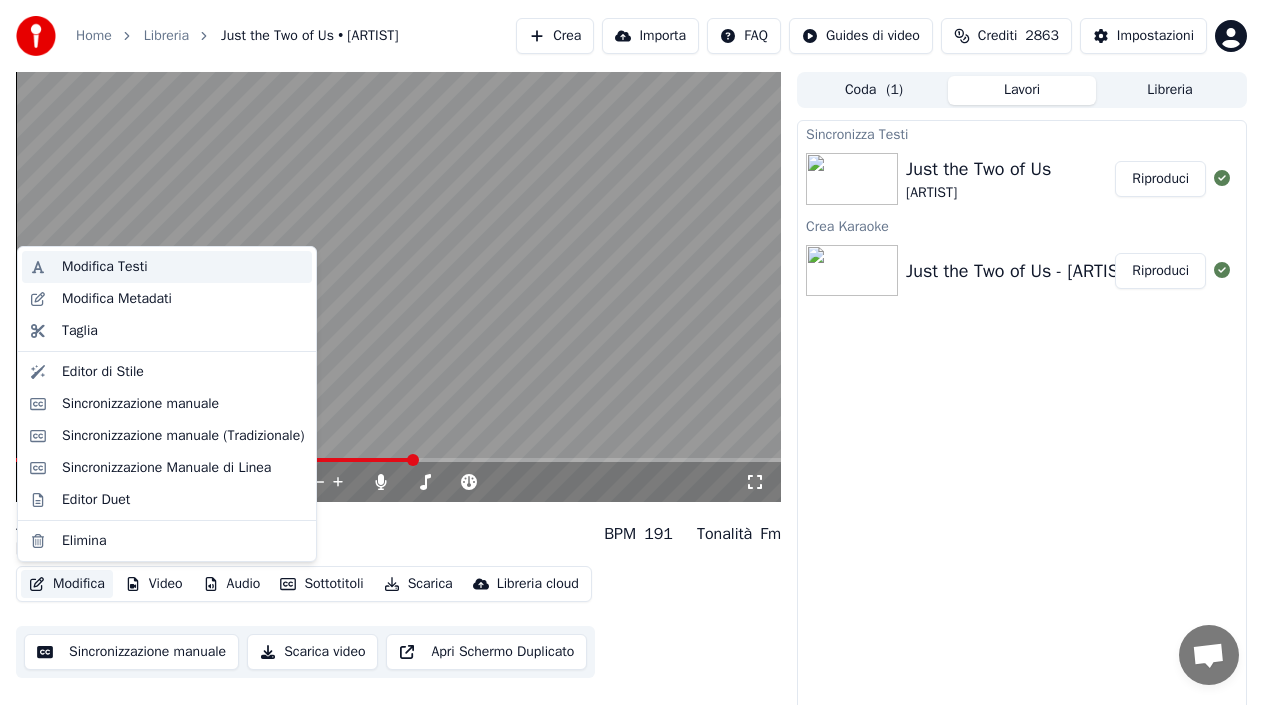 click on "Modifica Testi" at bounding box center [183, 267] 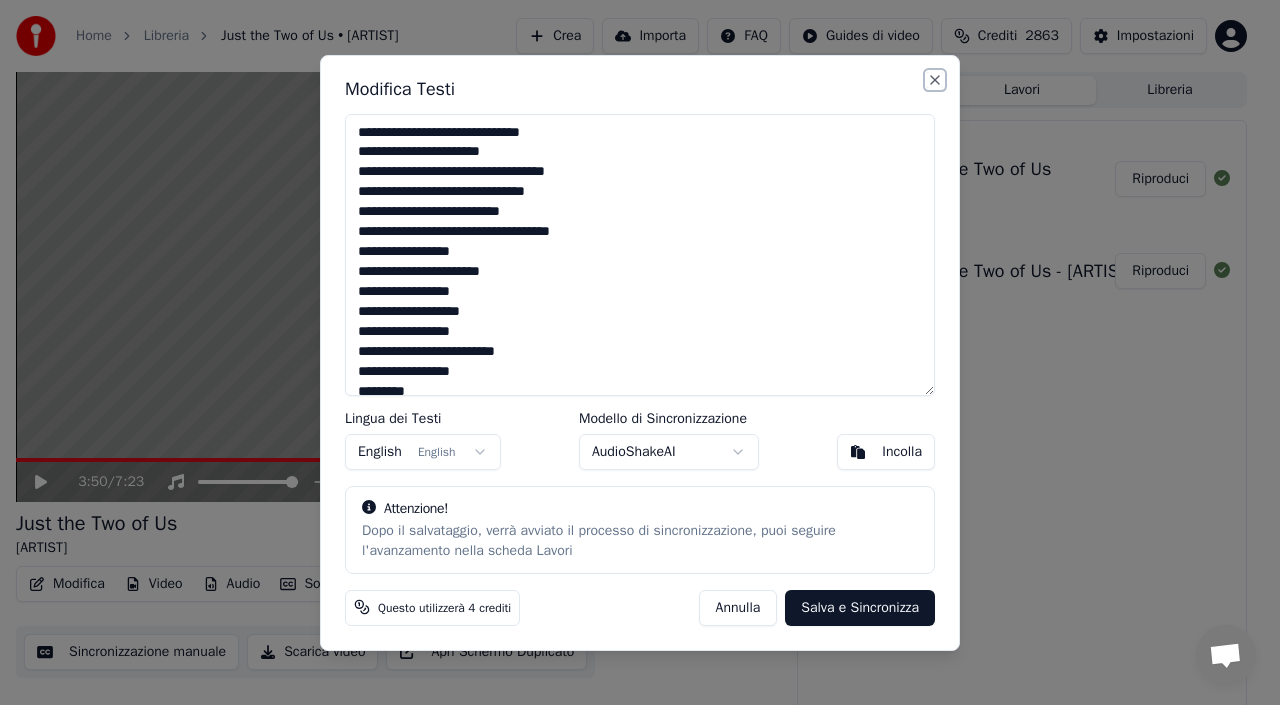 click on "Close" at bounding box center (935, 80) 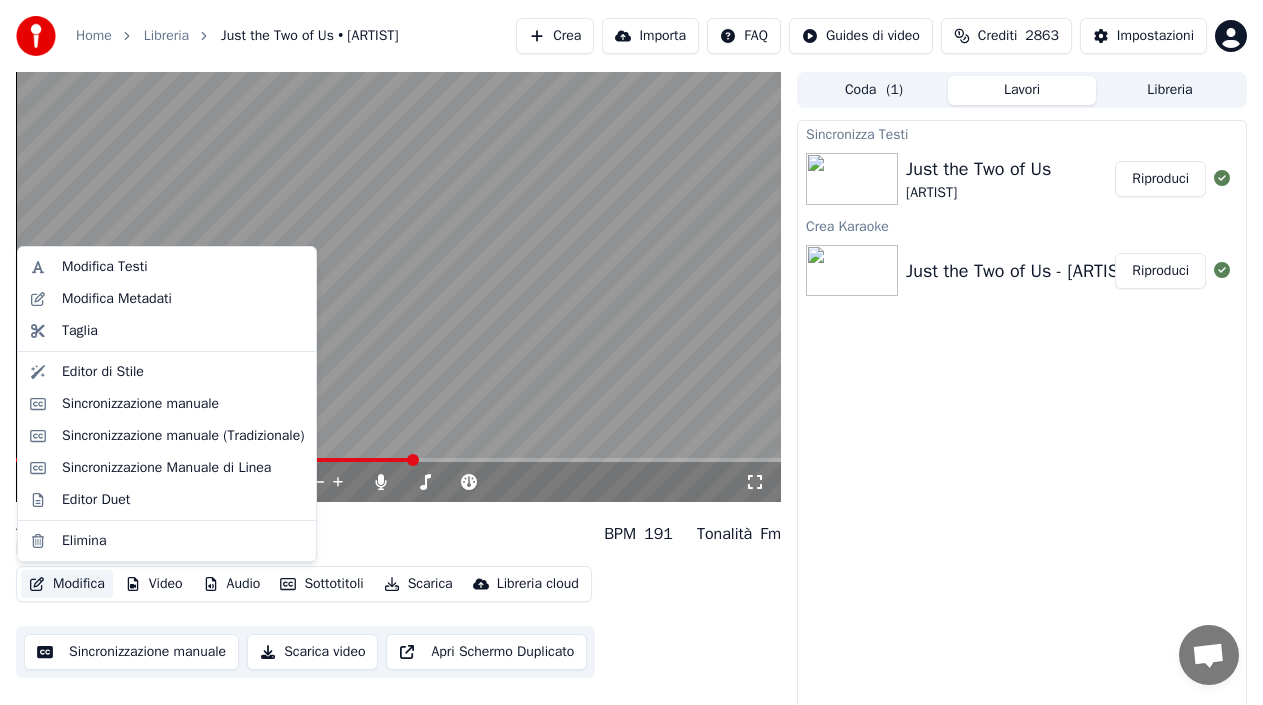 click on "Modifica" at bounding box center [67, 584] 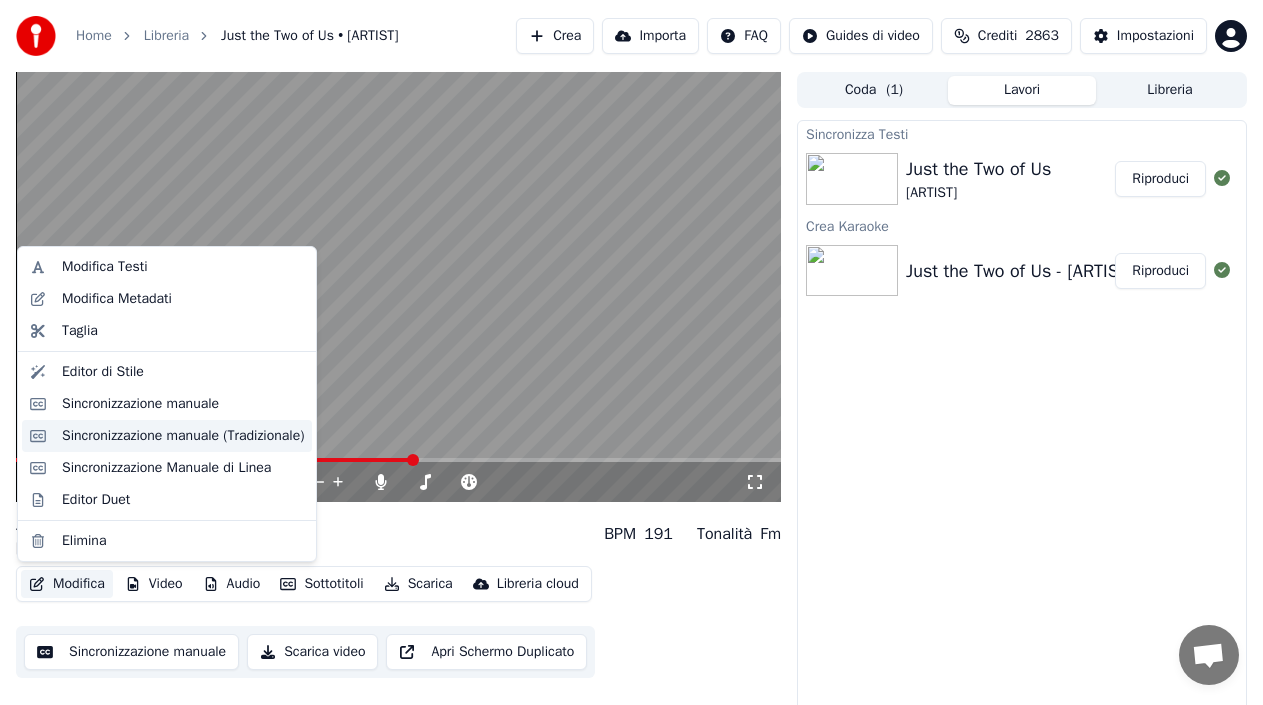 click on "Sincronizzazione manuale (Tradizionale)" at bounding box center (183, 436) 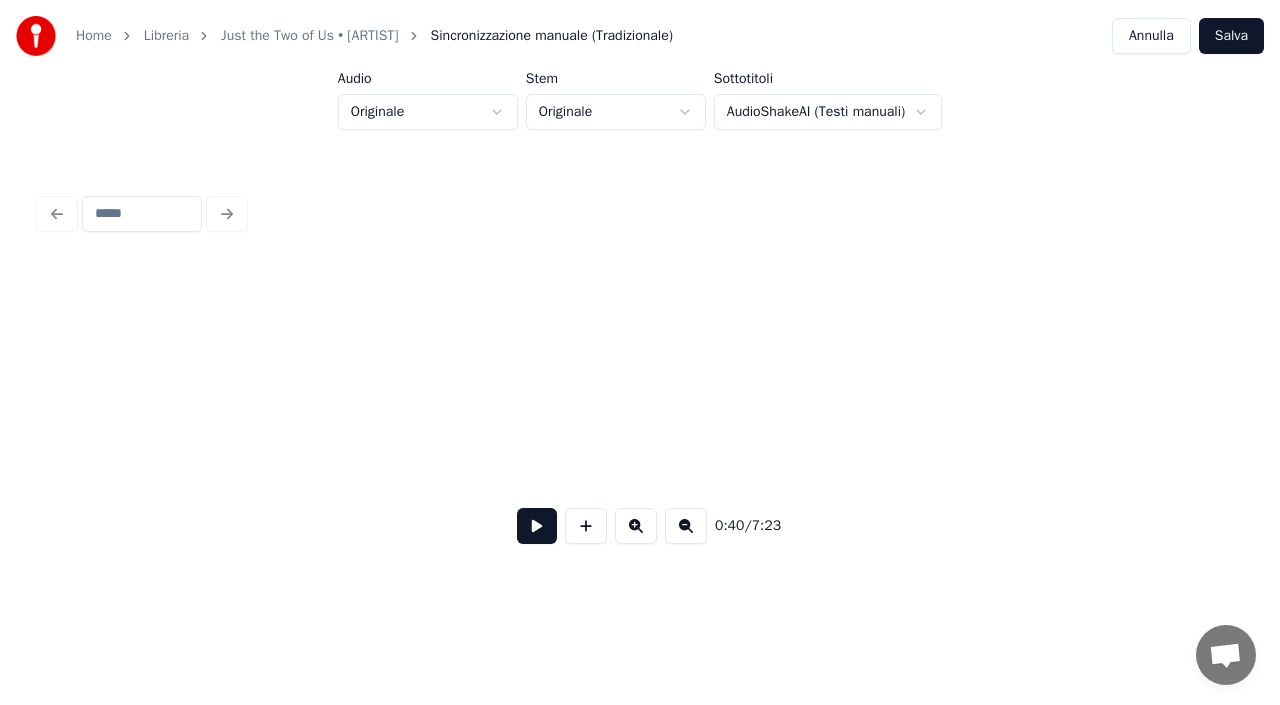 scroll, scrollTop: 0, scrollLeft: 8187, axis: horizontal 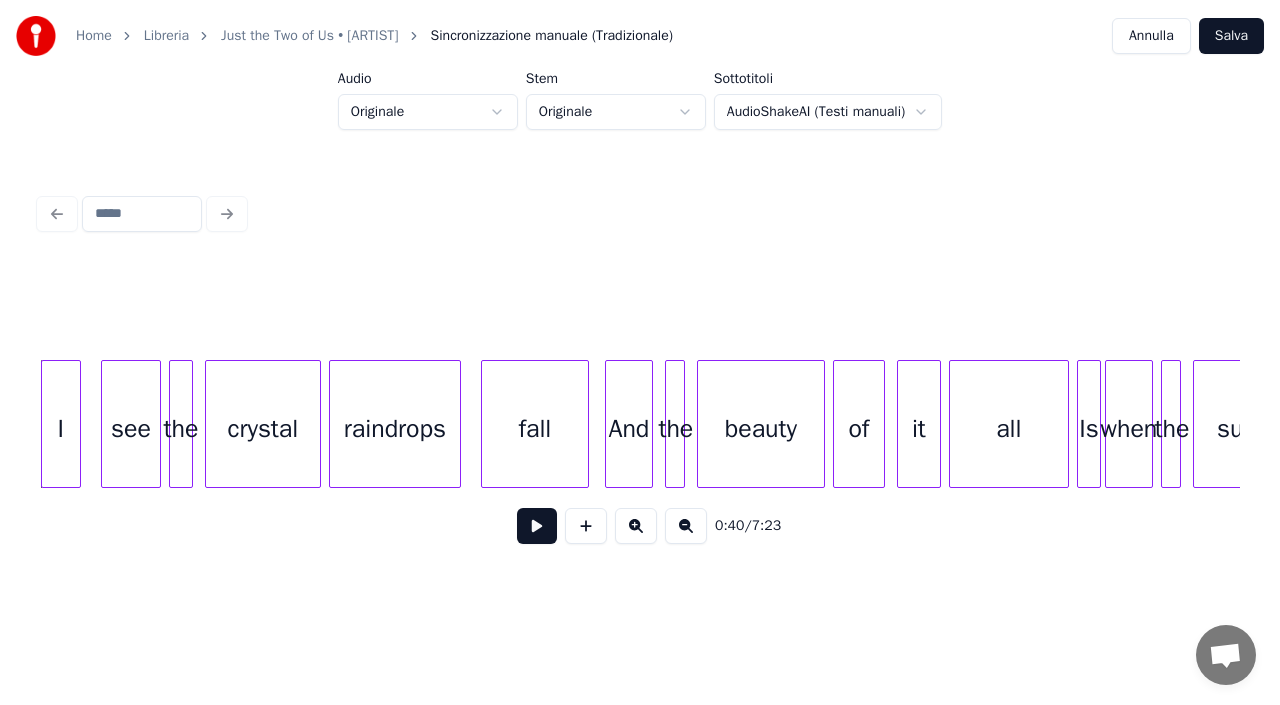 click on "0:40  /  7:23" at bounding box center (640, 526) 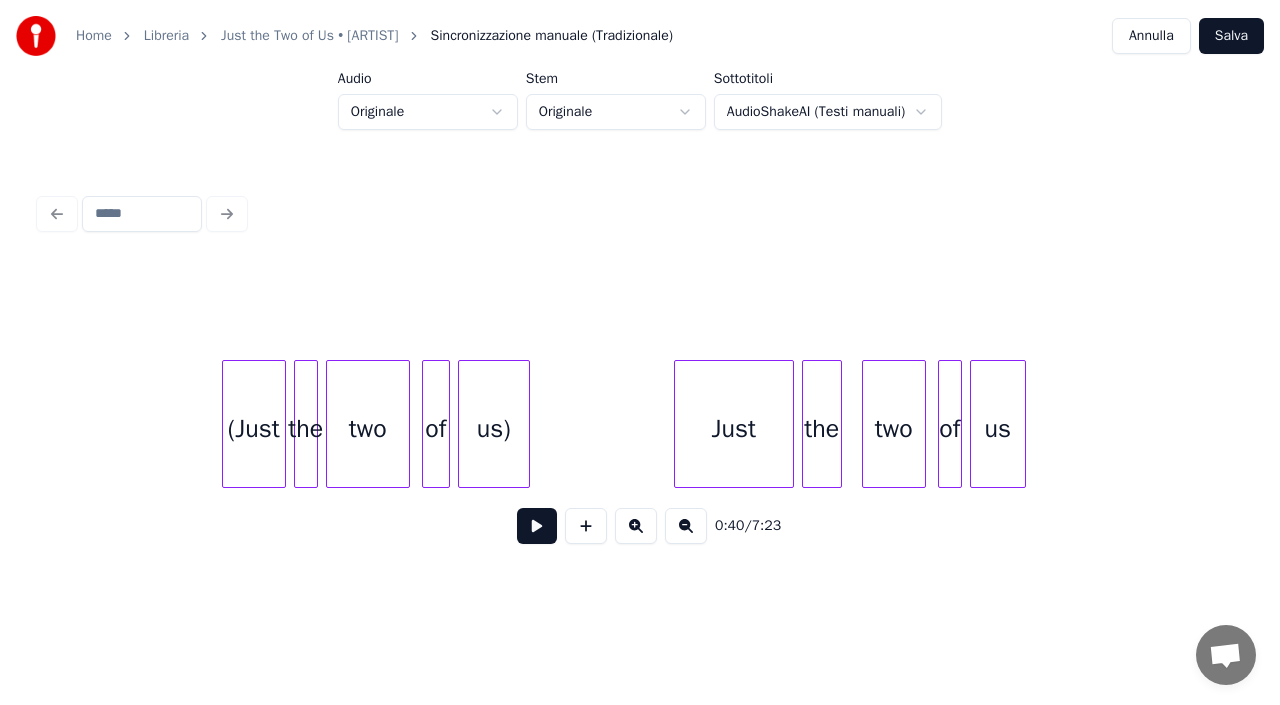 scroll, scrollTop: 0, scrollLeft: 13437, axis: horizontal 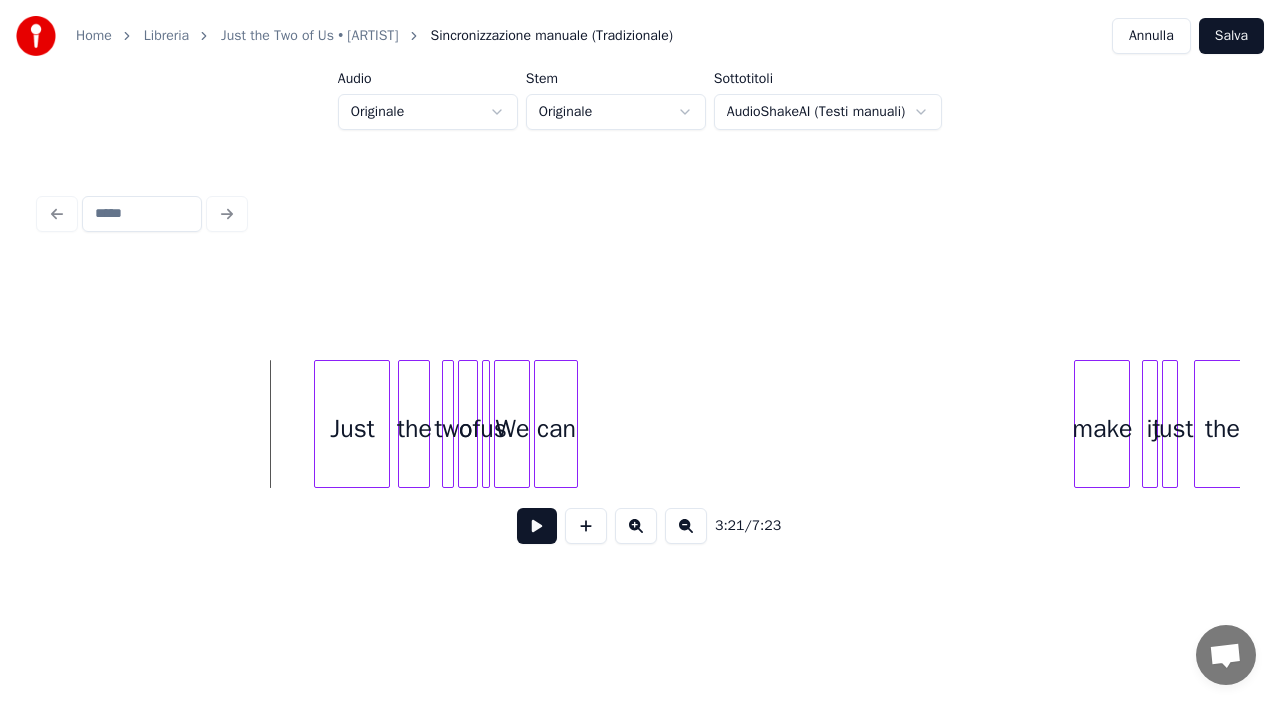 click at bounding box center [537, 526] 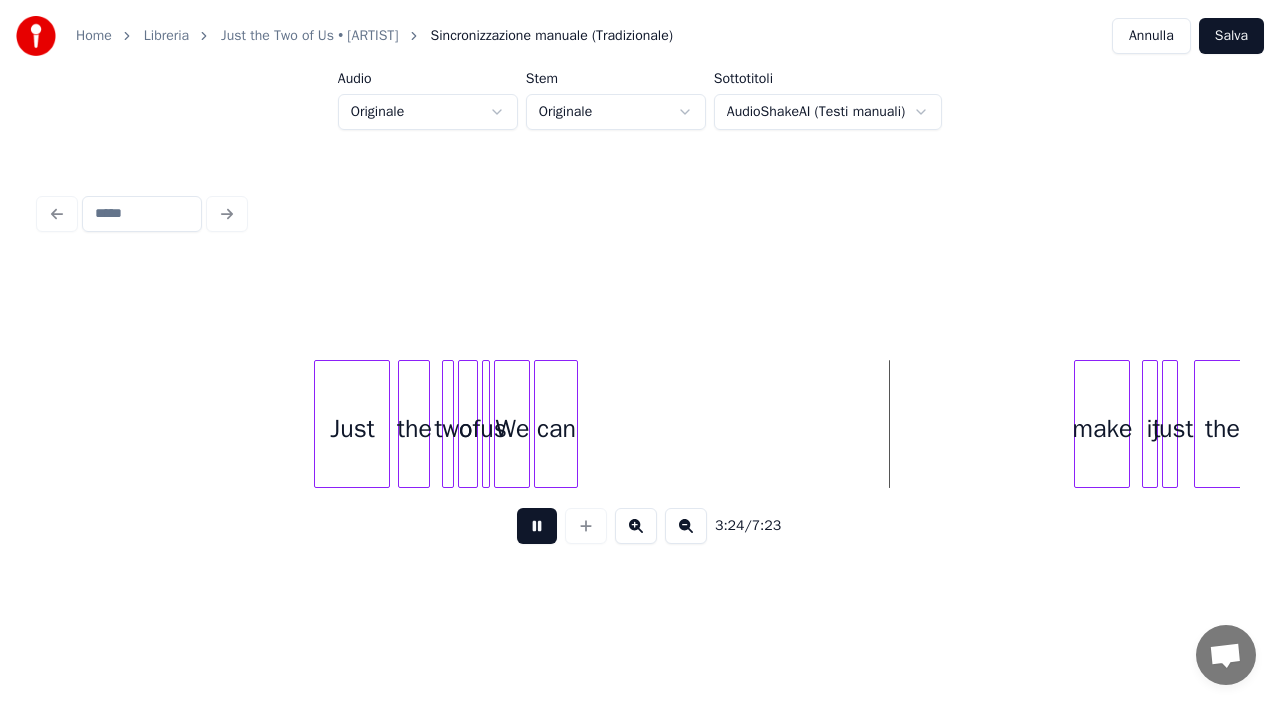 click at bounding box center (537, 526) 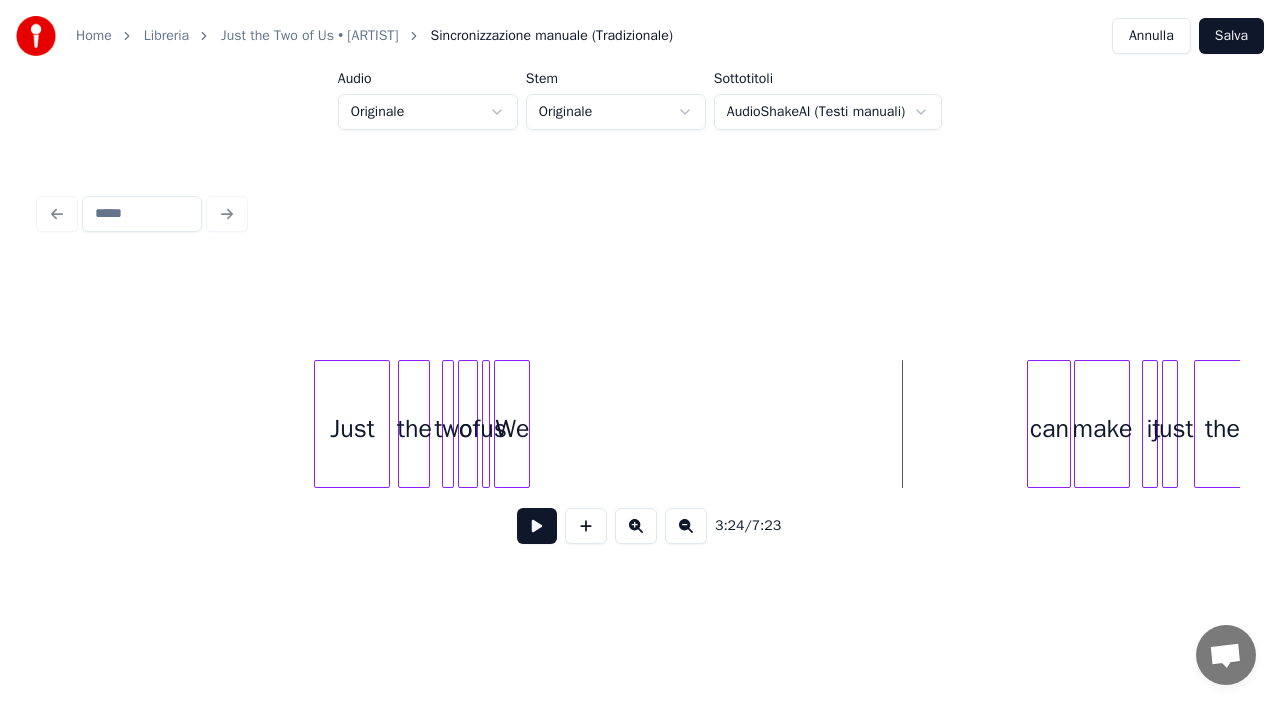 click on "can" at bounding box center [1049, 429] 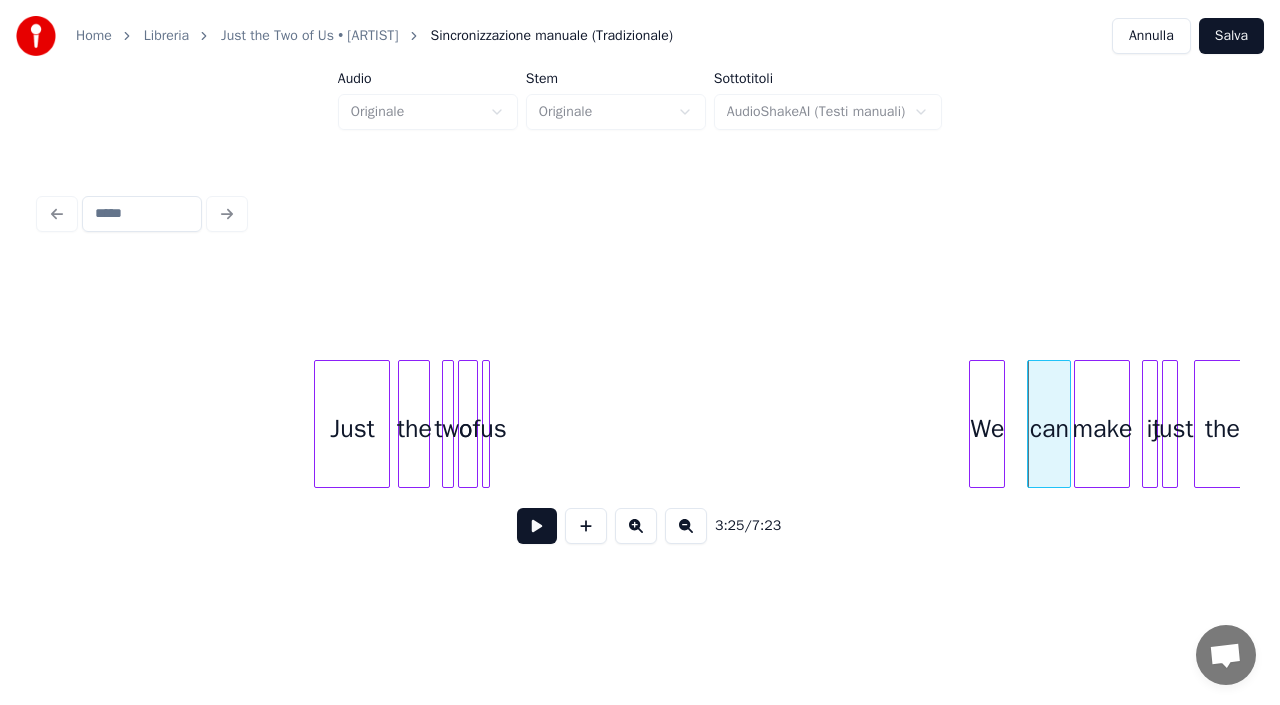 click on "We" at bounding box center (987, 429) 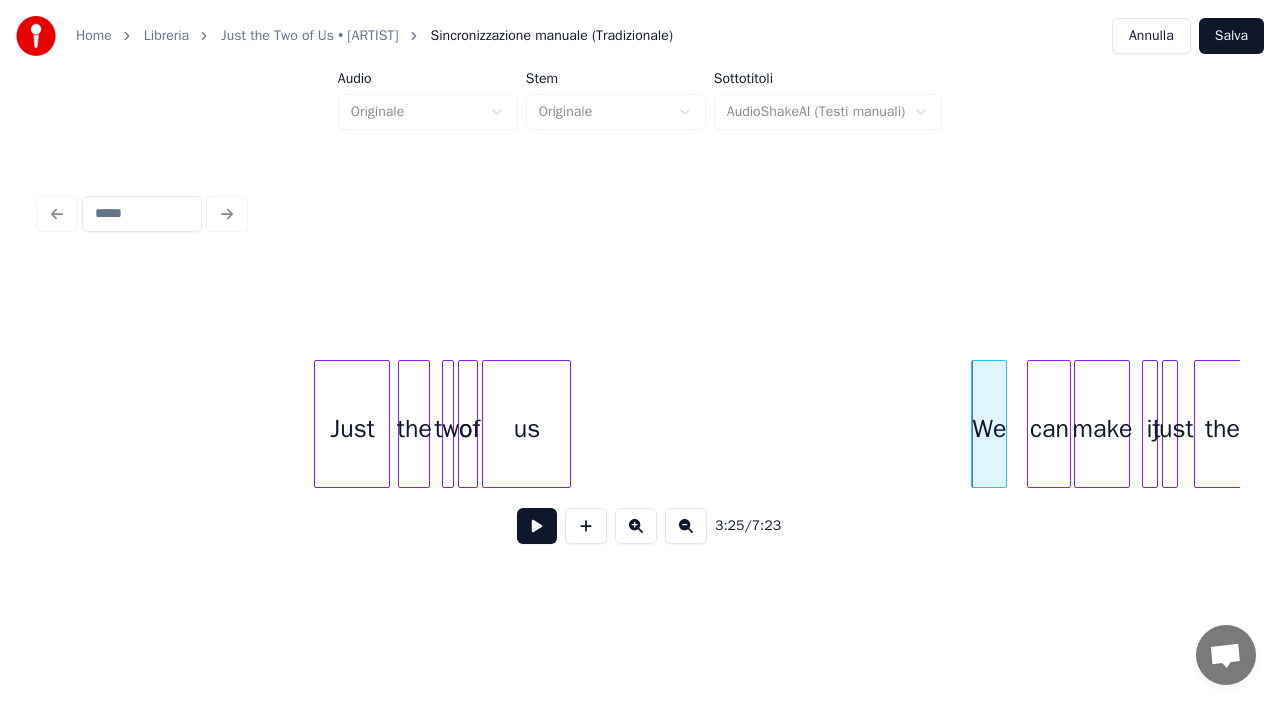 click on "make it just the can We us of two the Just" at bounding box center [640, 424] 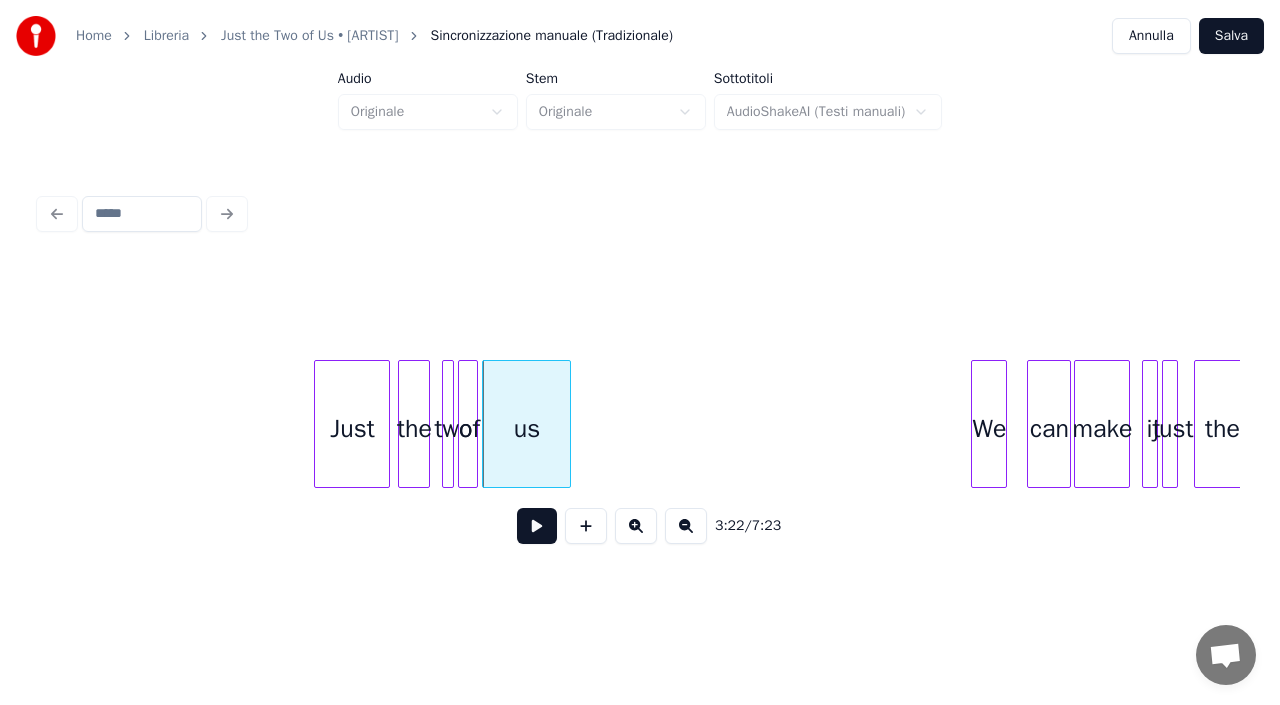 click on "make it just the can We us of two the Just" at bounding box center [4280, 424] 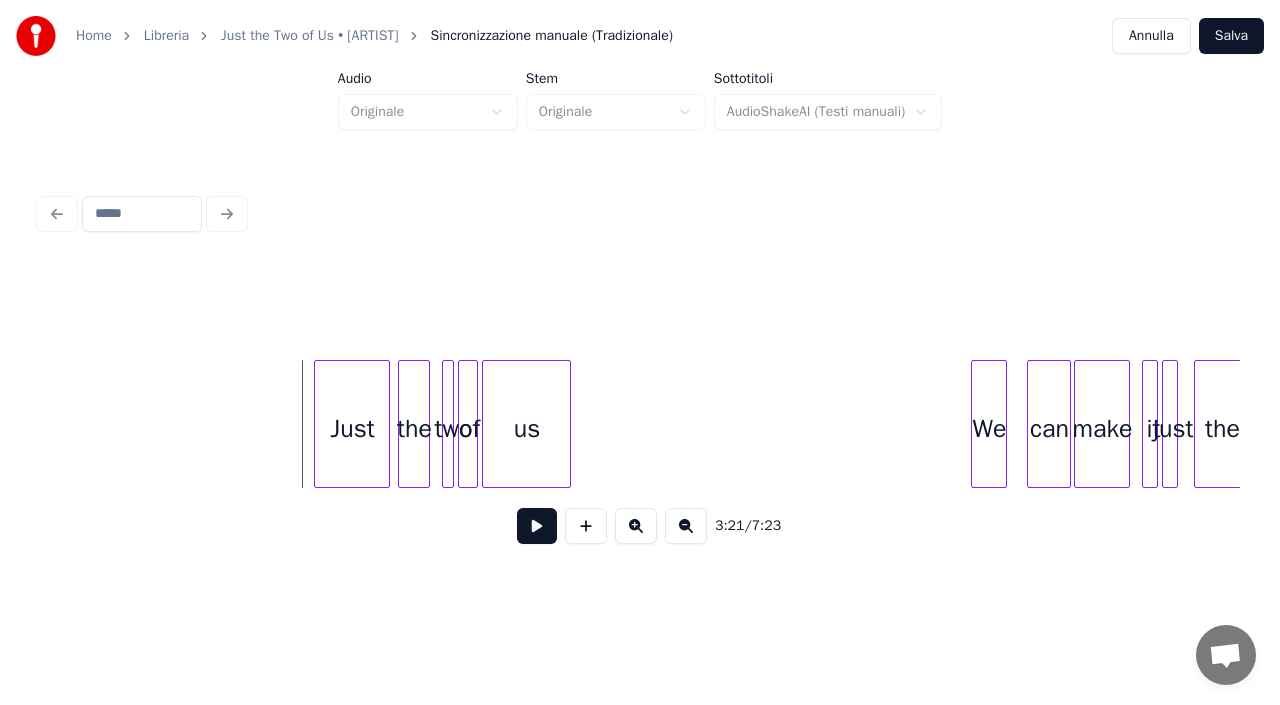 click at bounding box center [537, 526] 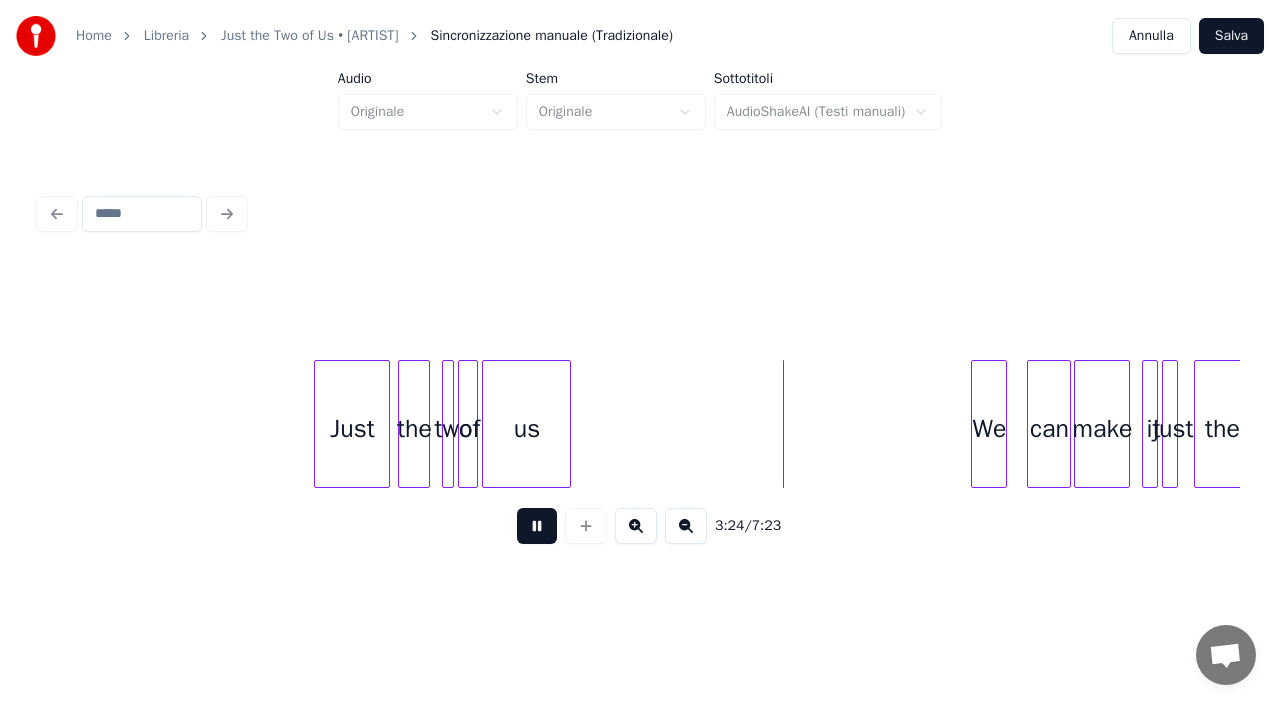 click at bounding box center (537, 526) 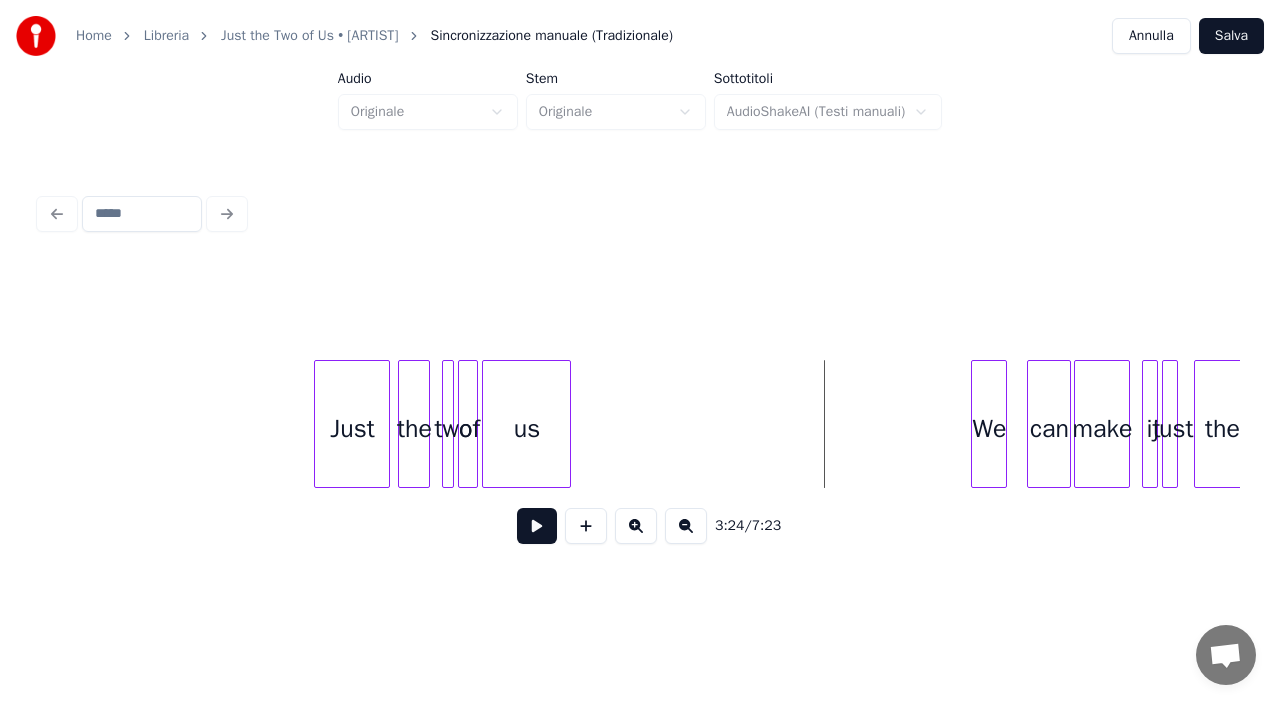 click on "make it just the can We us of two the Just" at bounding box center [4280, 424] 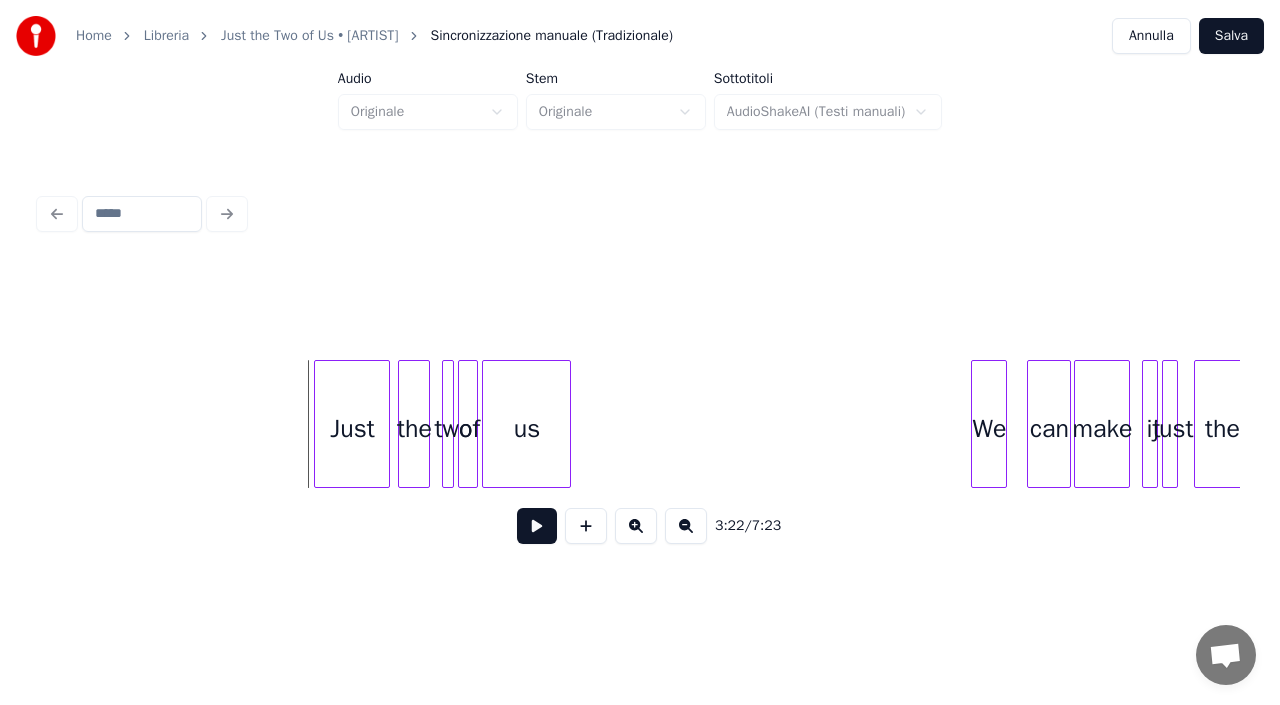 click at bounding box center (537, 526) 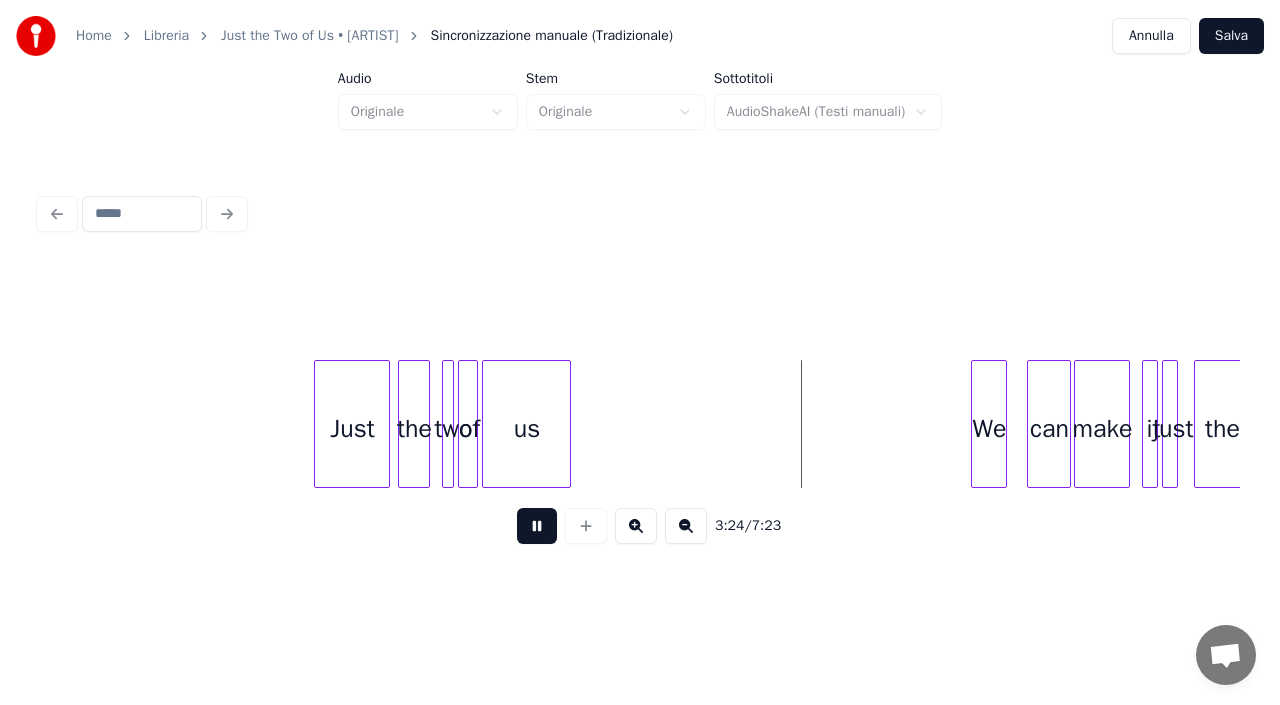 click at bounding box center (537, 526) 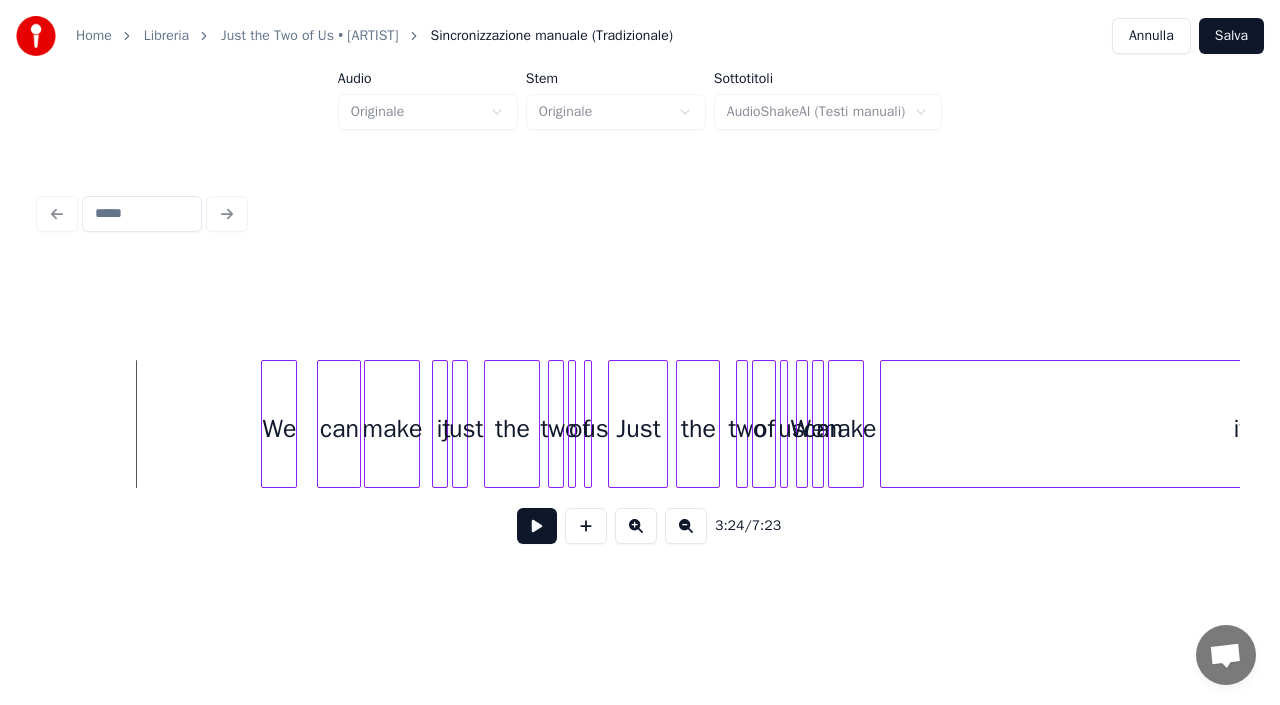scroll, scrollTop: 0, scrollLeft: 40857, axis: horizontal 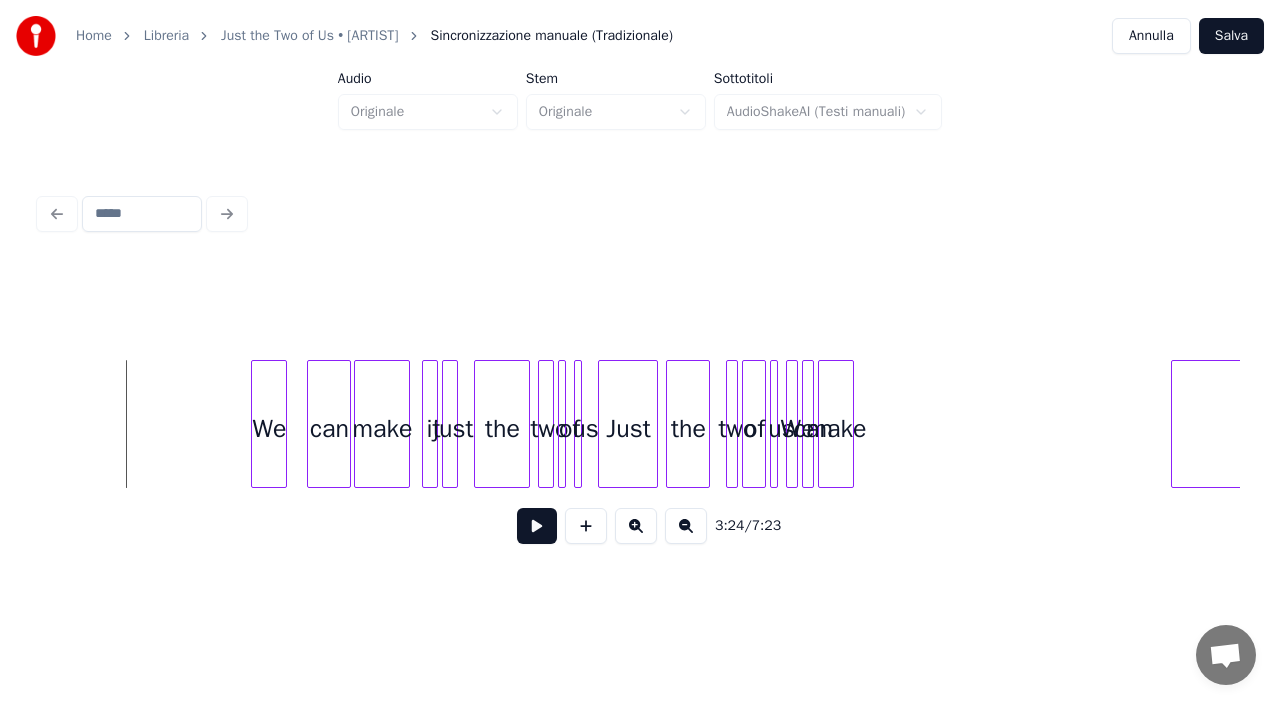 click at bounding box center (1175, 424) 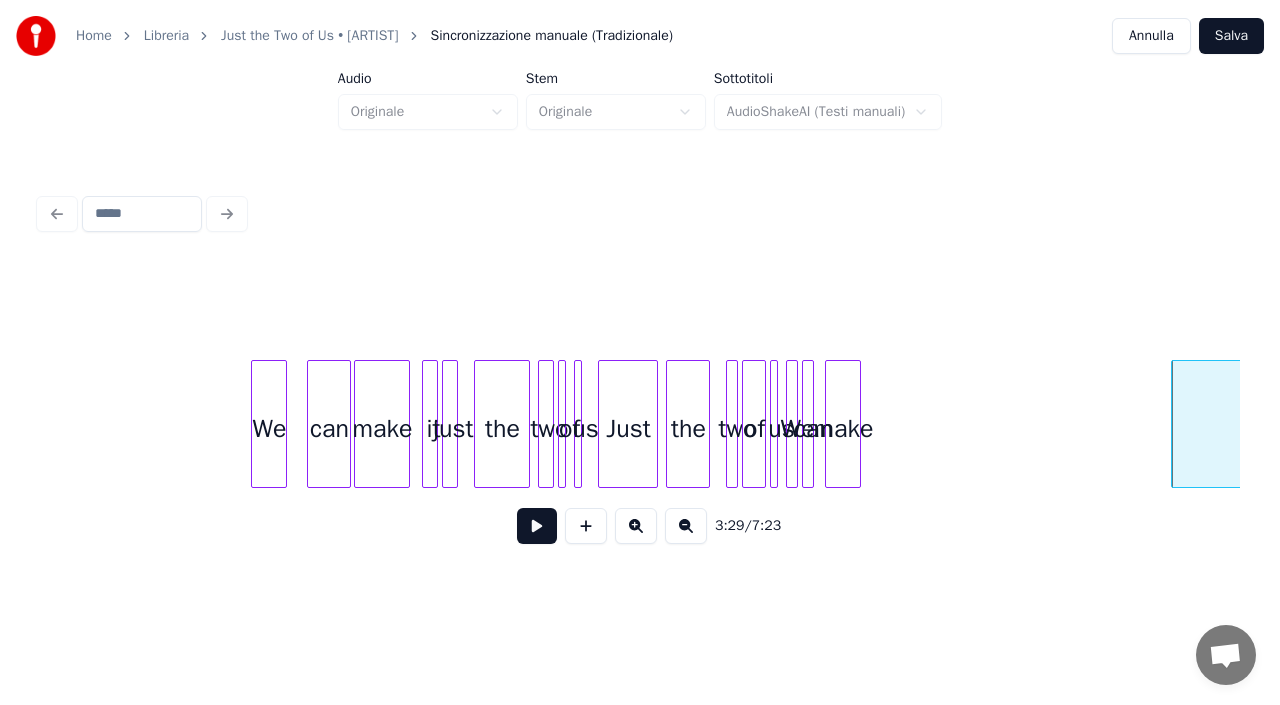 click on "make" at bounding box center (843, 429) 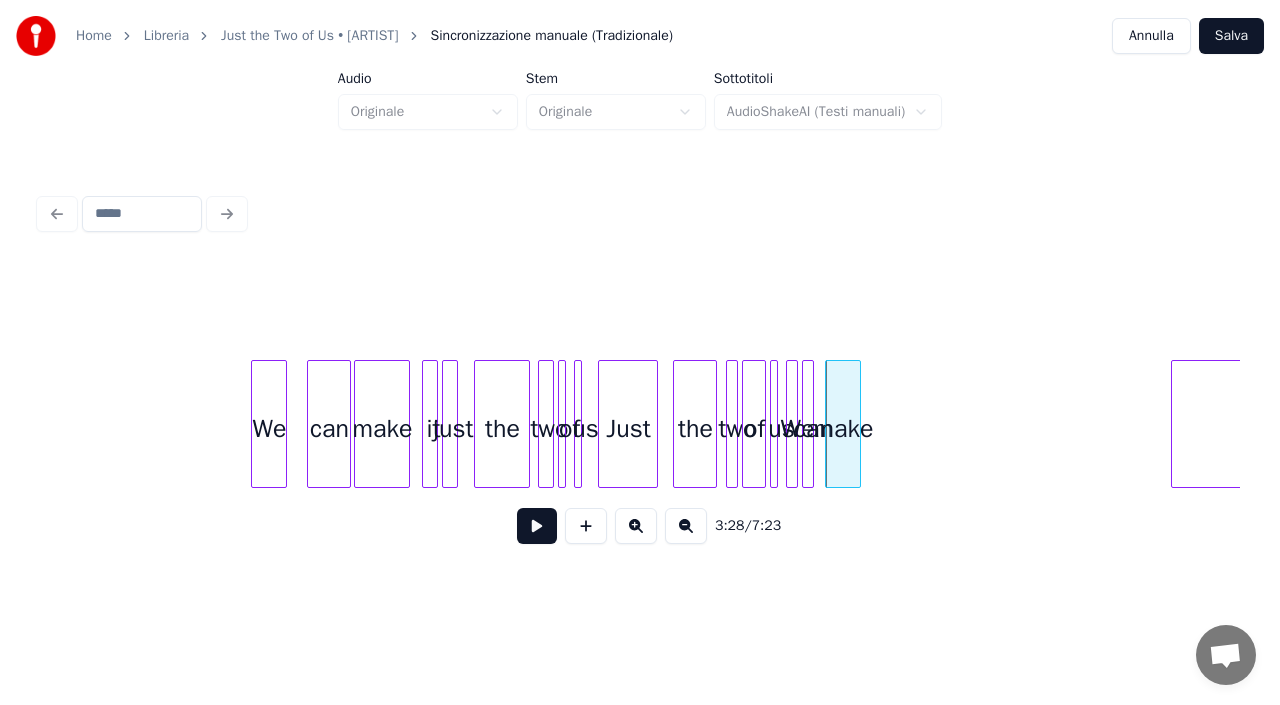click on "the" at bounding box center [695, 429] 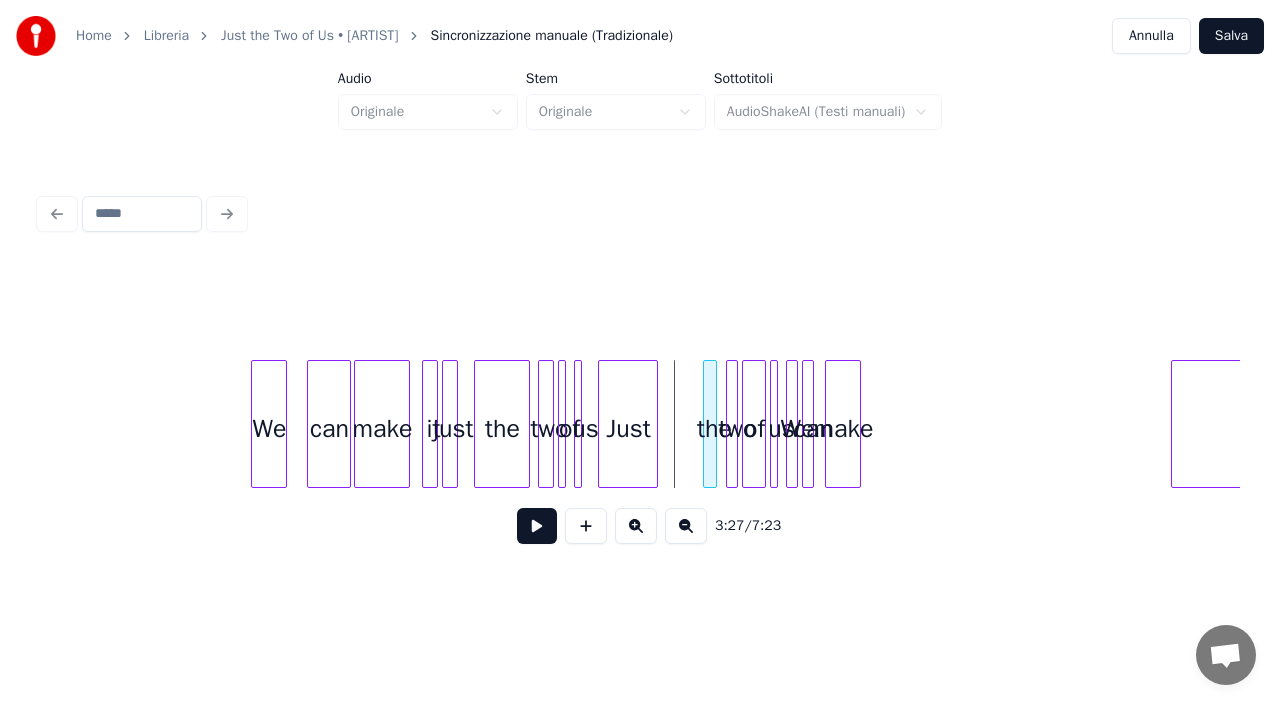 click at bounding box center (707, 424) 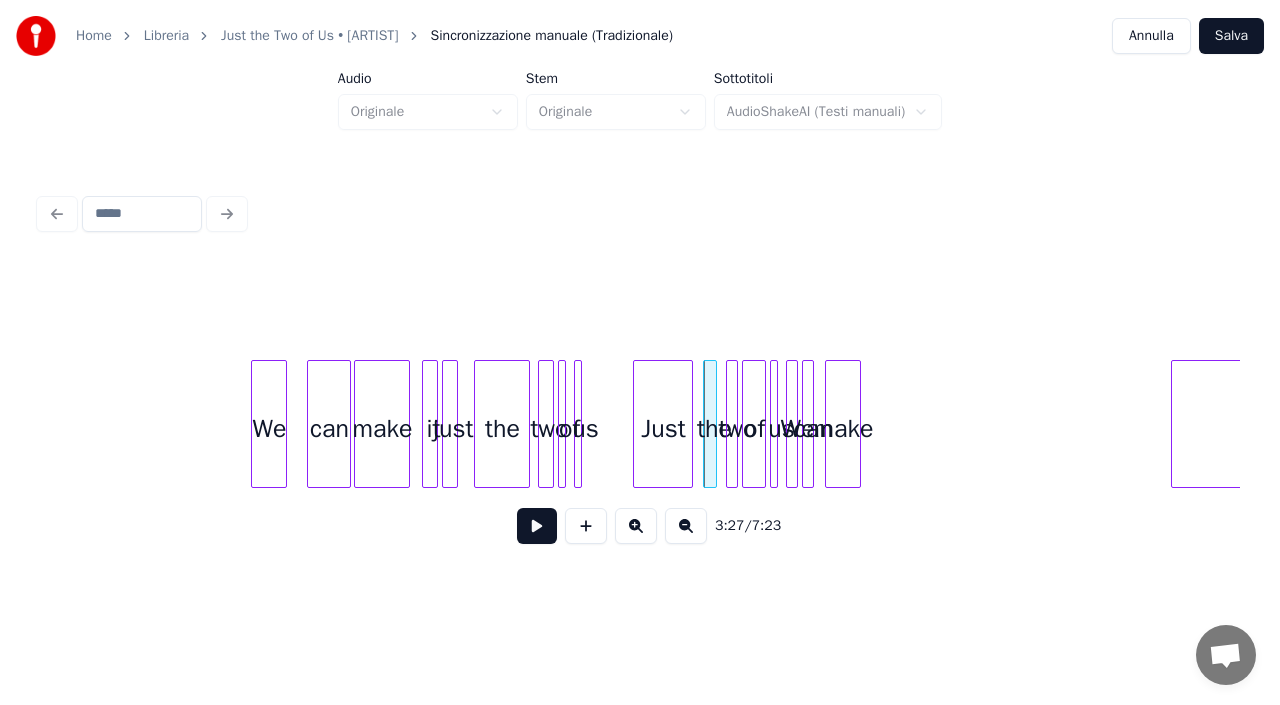 click on "Just" at bounding box center (663, 429) 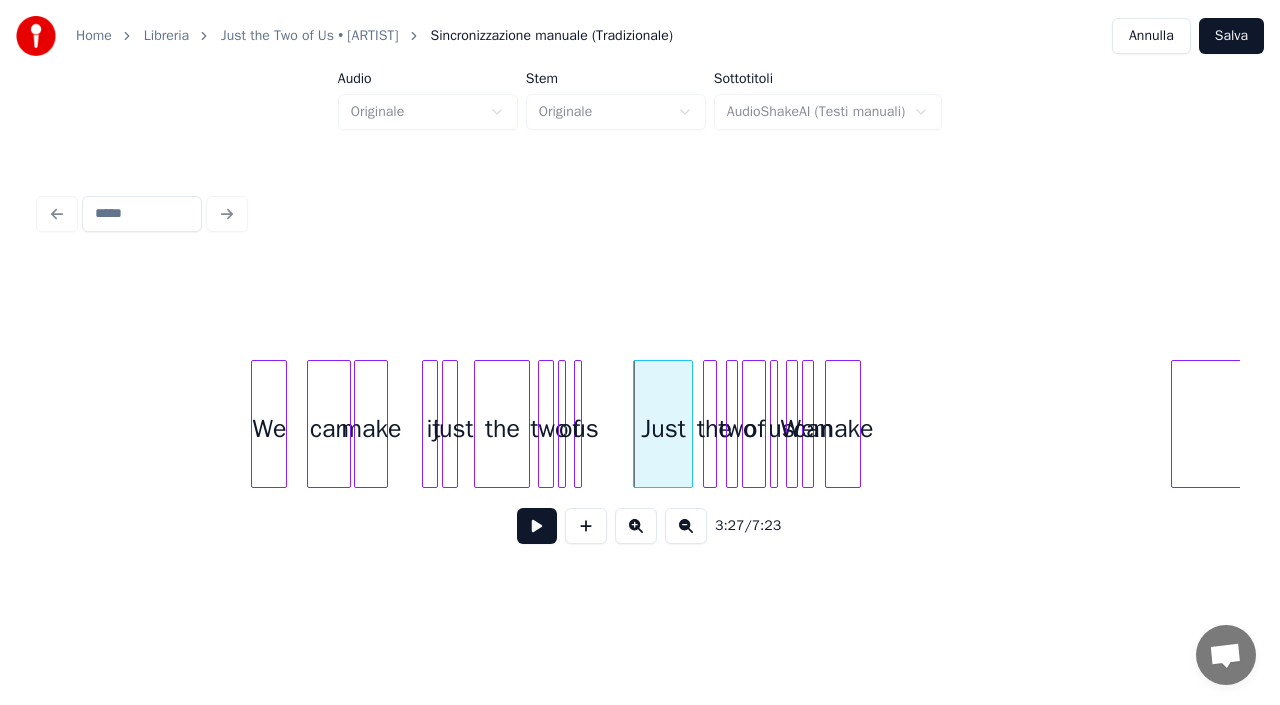 click at bounding box center (384, 424) 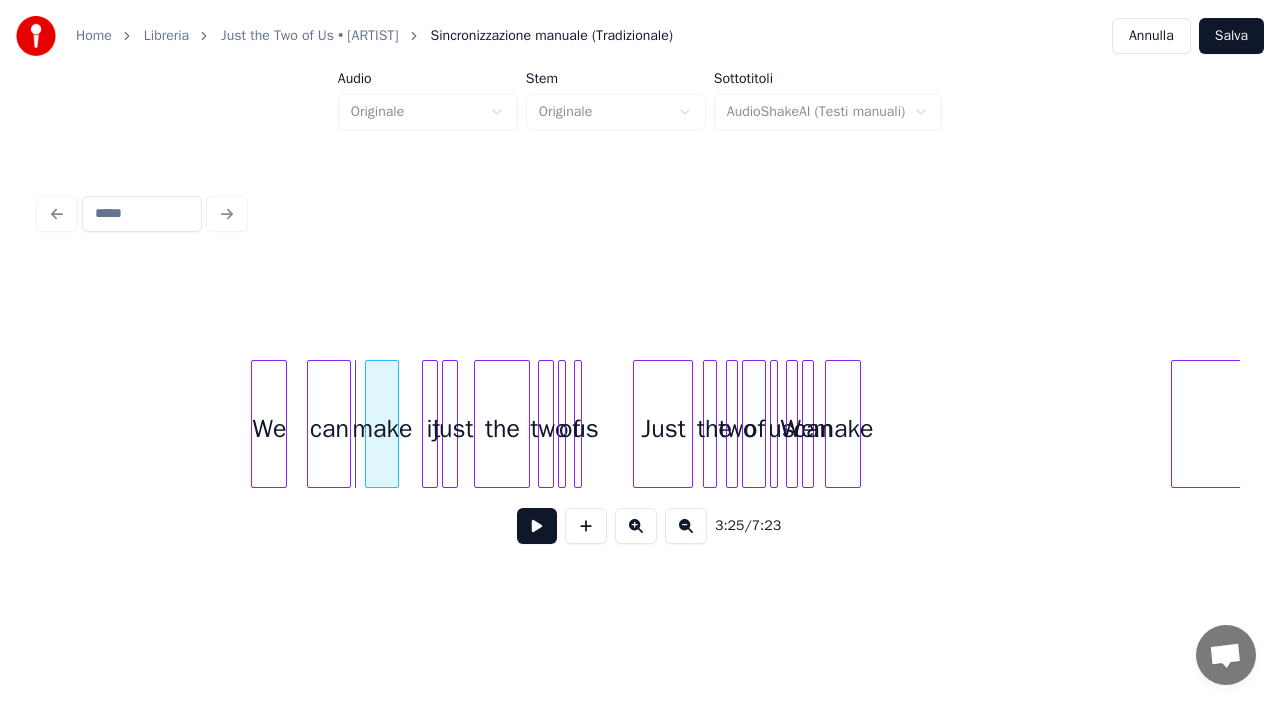 click on "make" at bounding box center [382, 429] 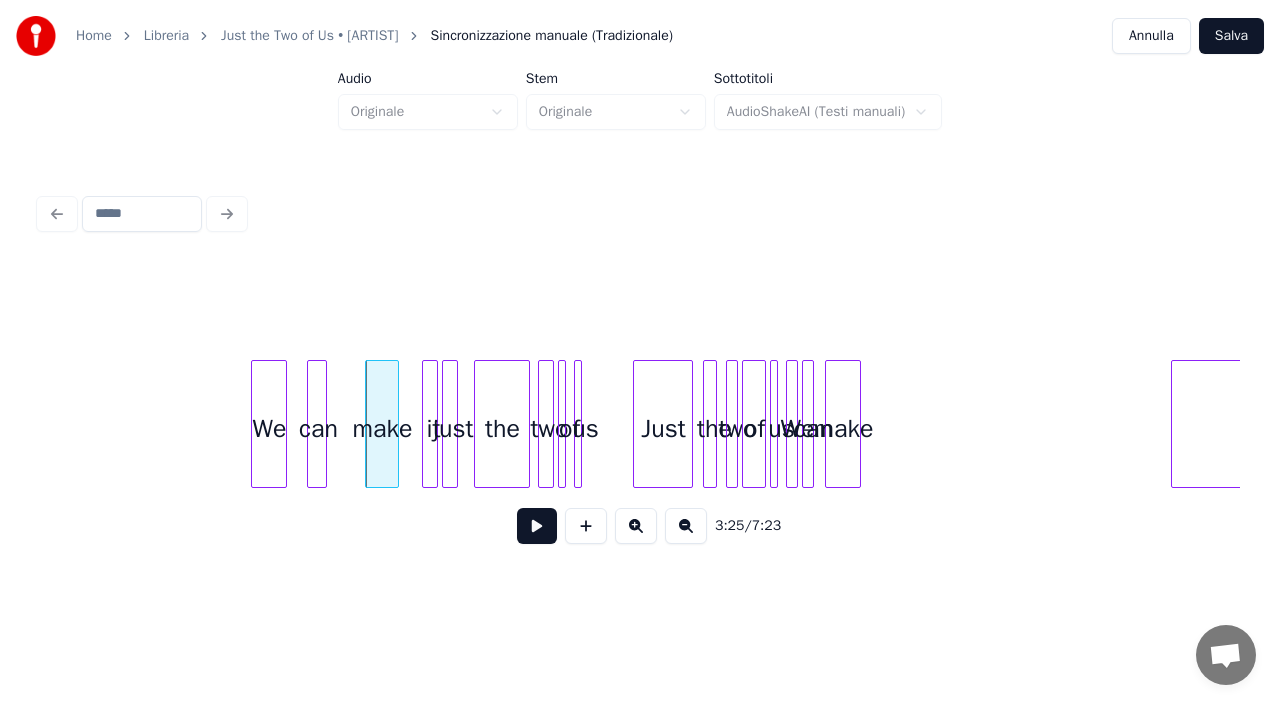 click at bounding box center (323, 424) 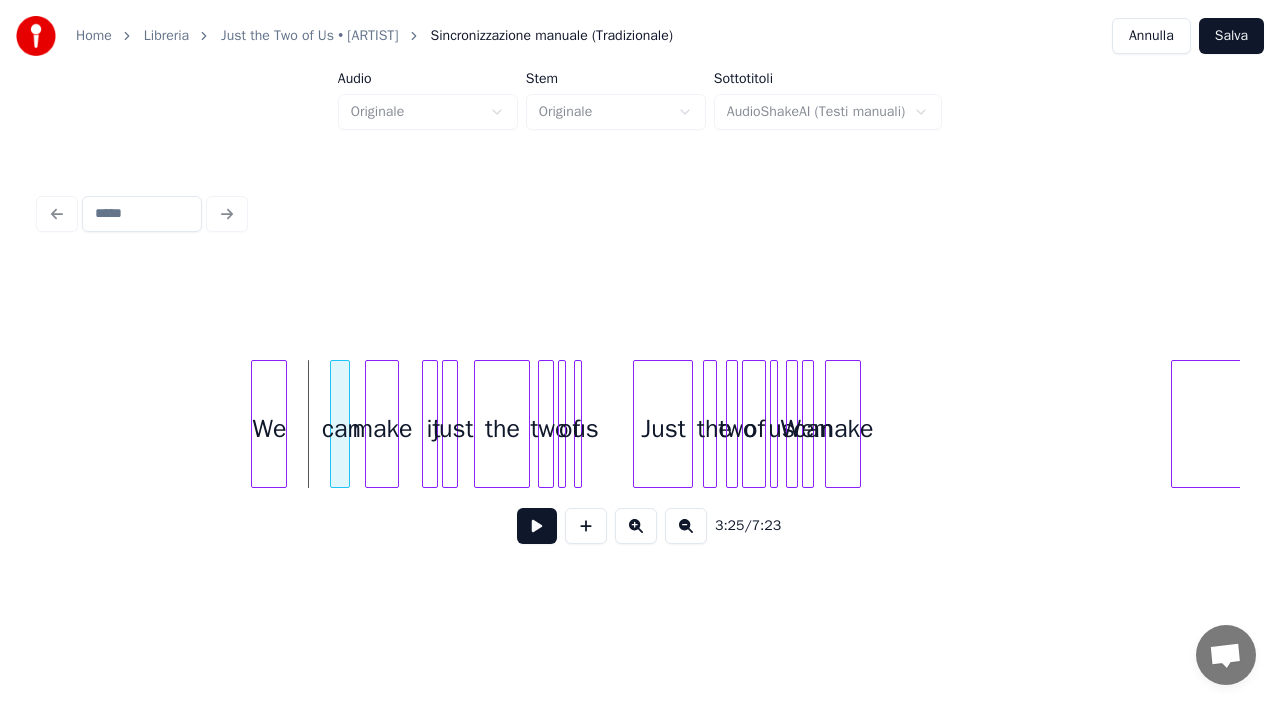 click on "can" at bounding box center (341, 429) 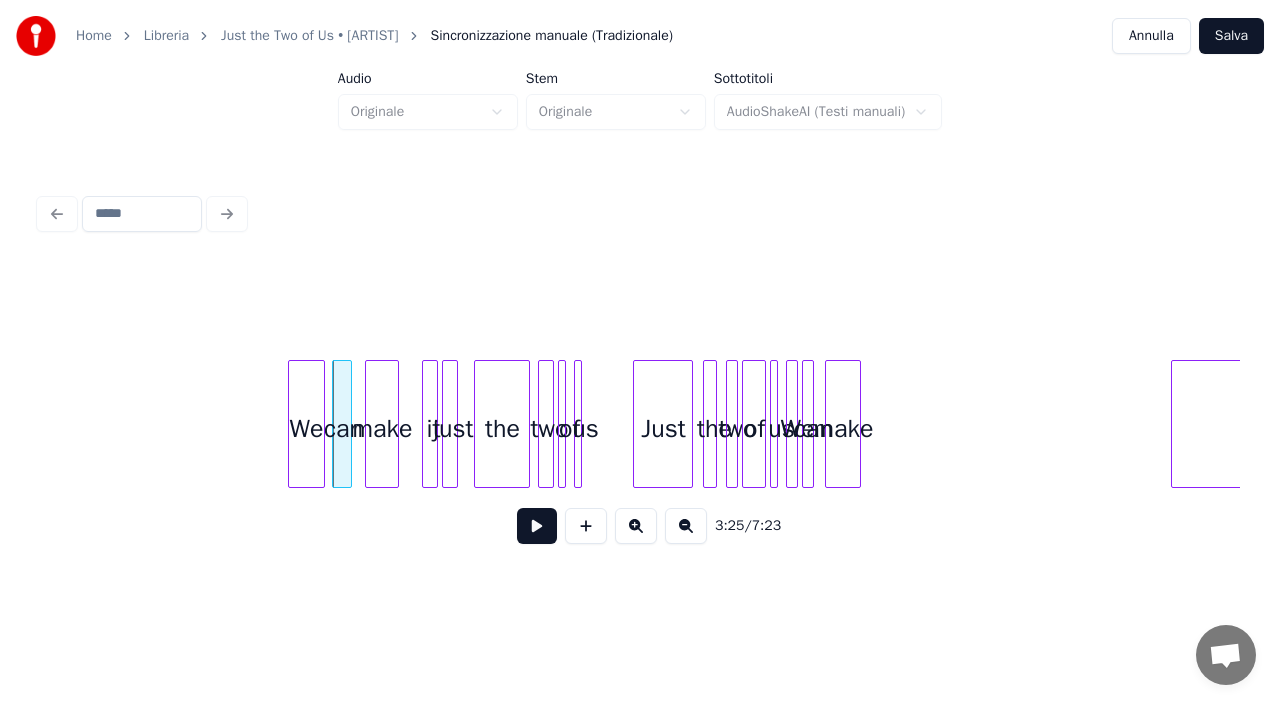 click on "We" at bounding box center (306, 429) 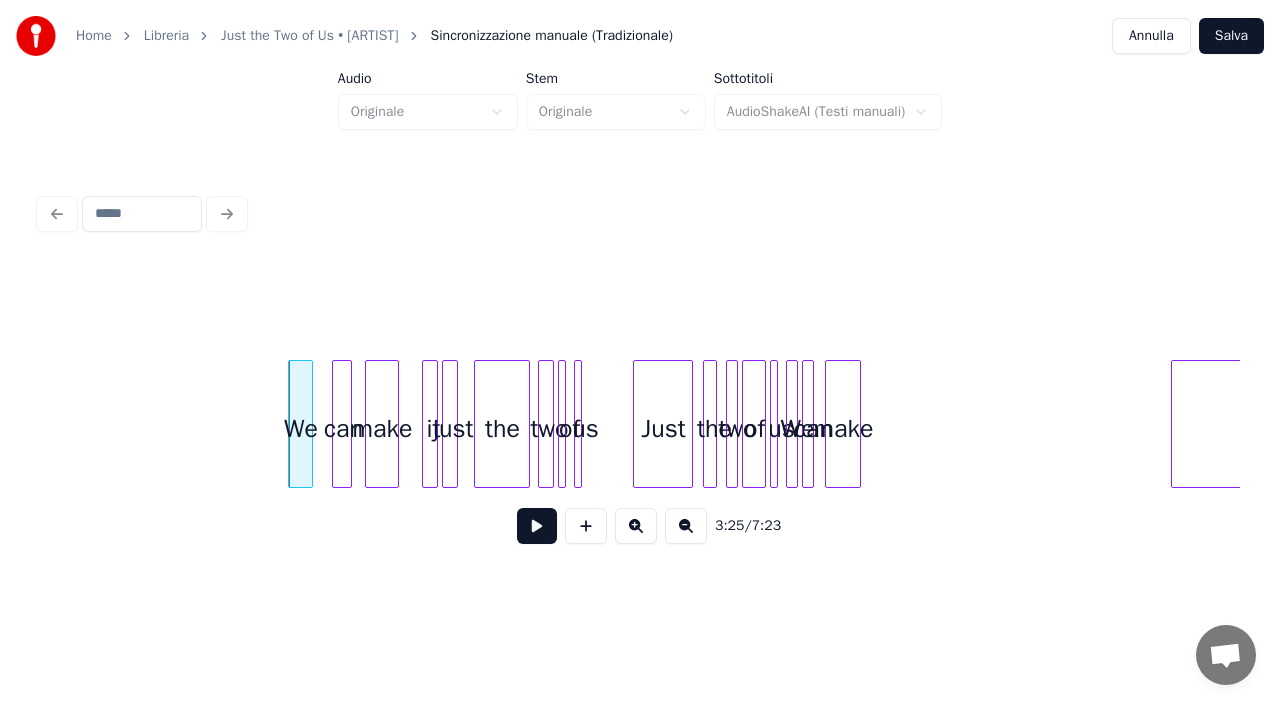 click at bounding box center (309, 424) 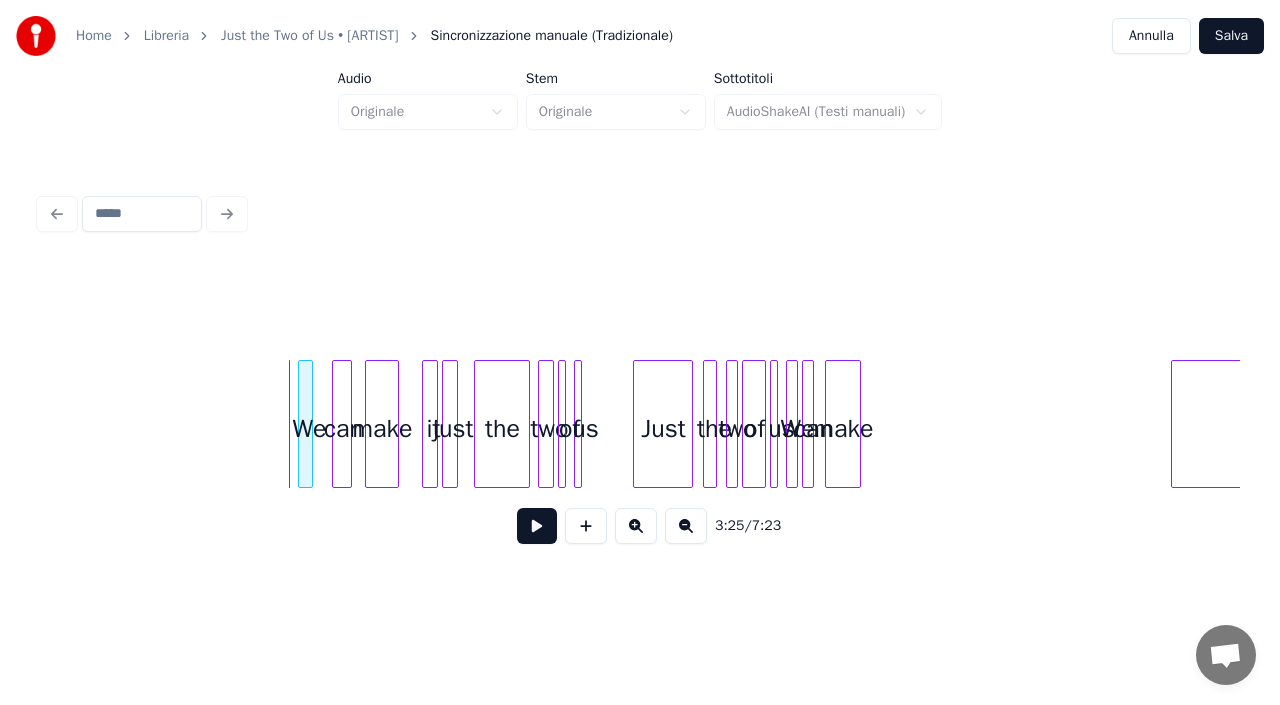 click at bounding box center [302, 424] 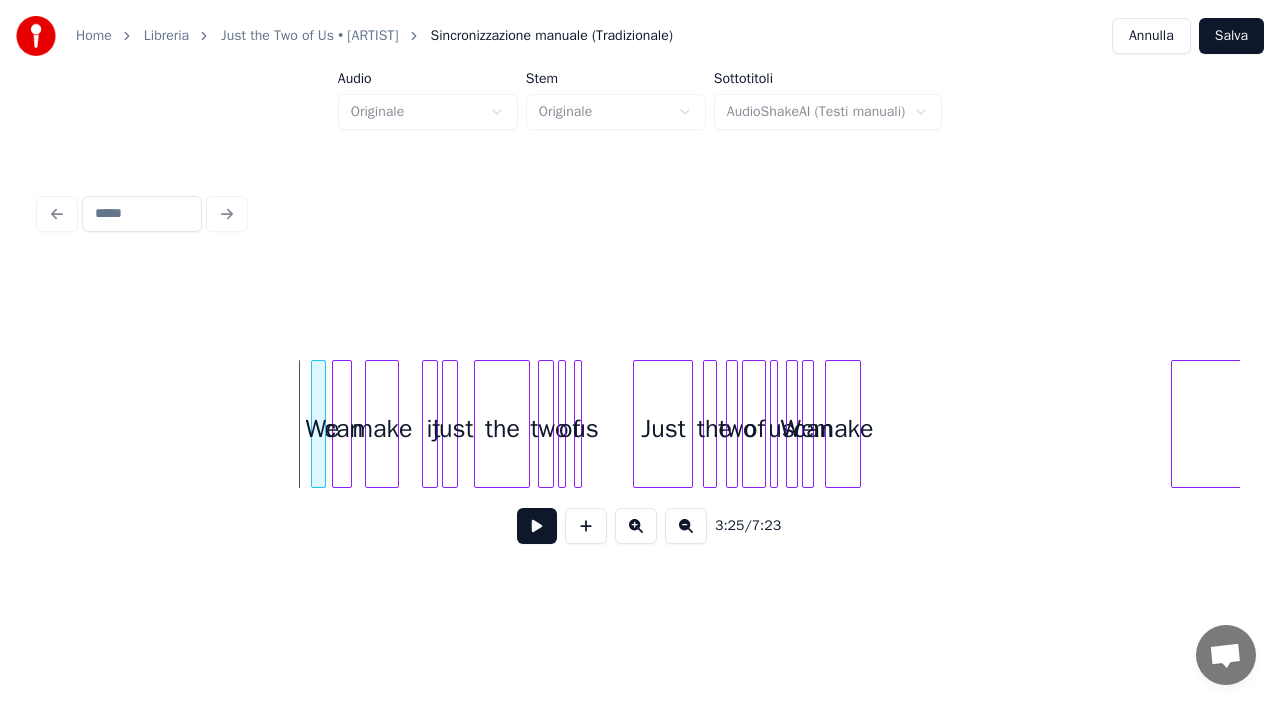click on "make it just the can We two of us Just the two of us We can make it" at bounding box center [640, 424] 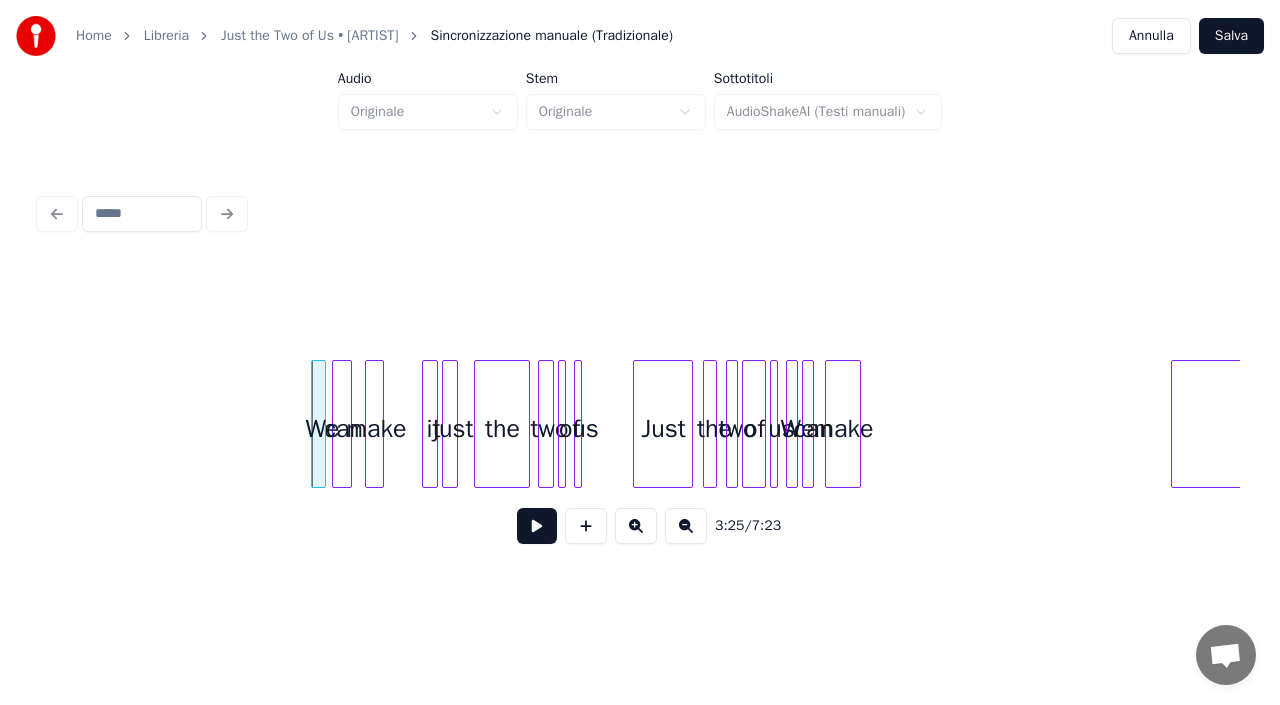 click at bounding box center (380, 424) 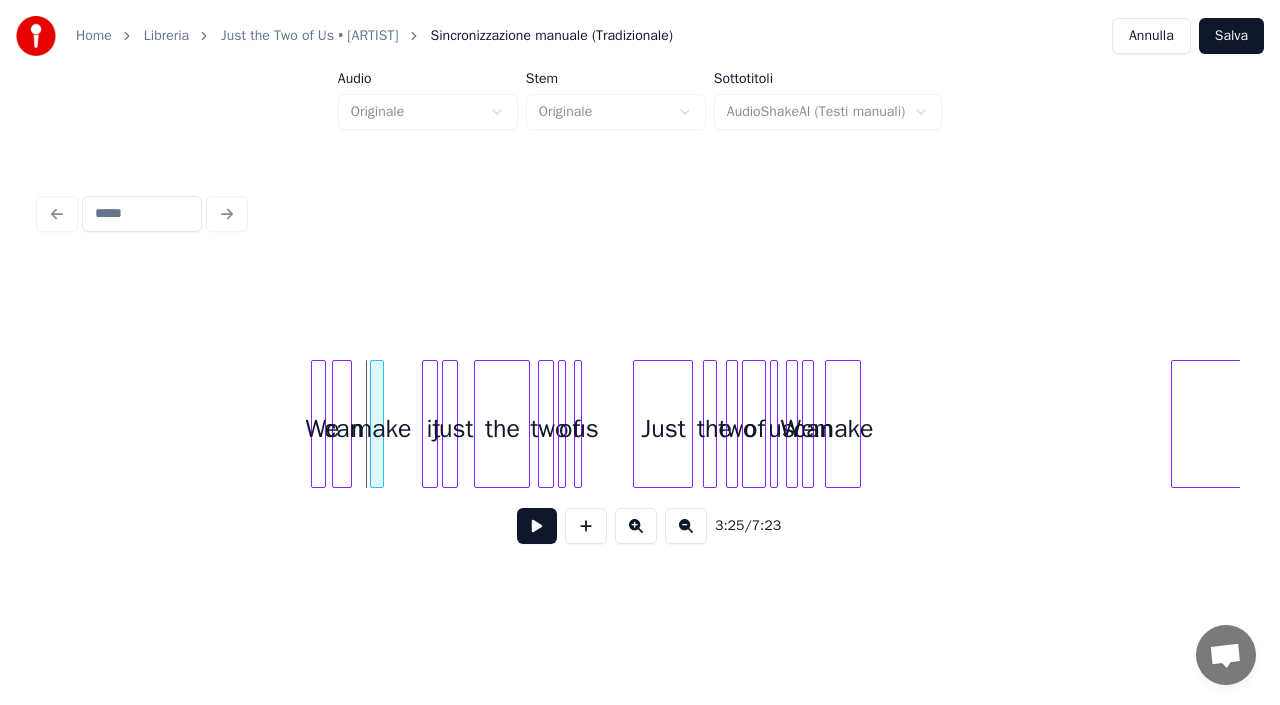 click at bounding box center [374, 424] 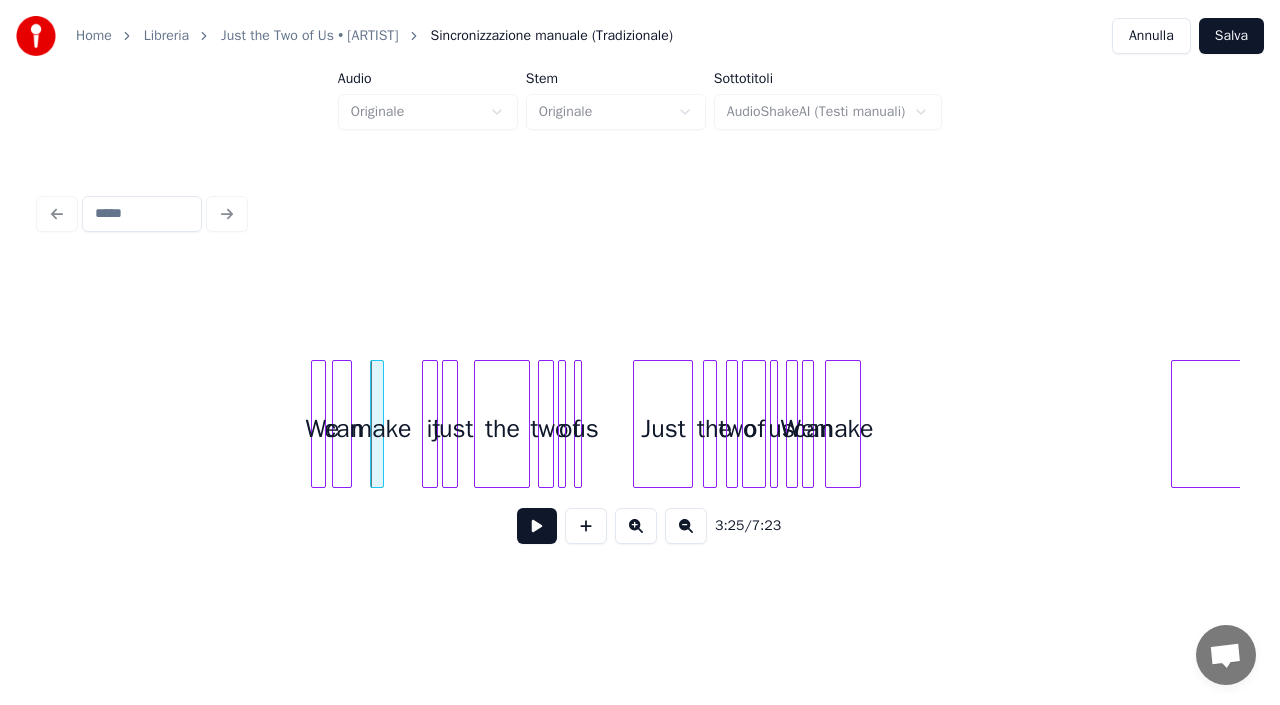click at bounding box center (380, 424) 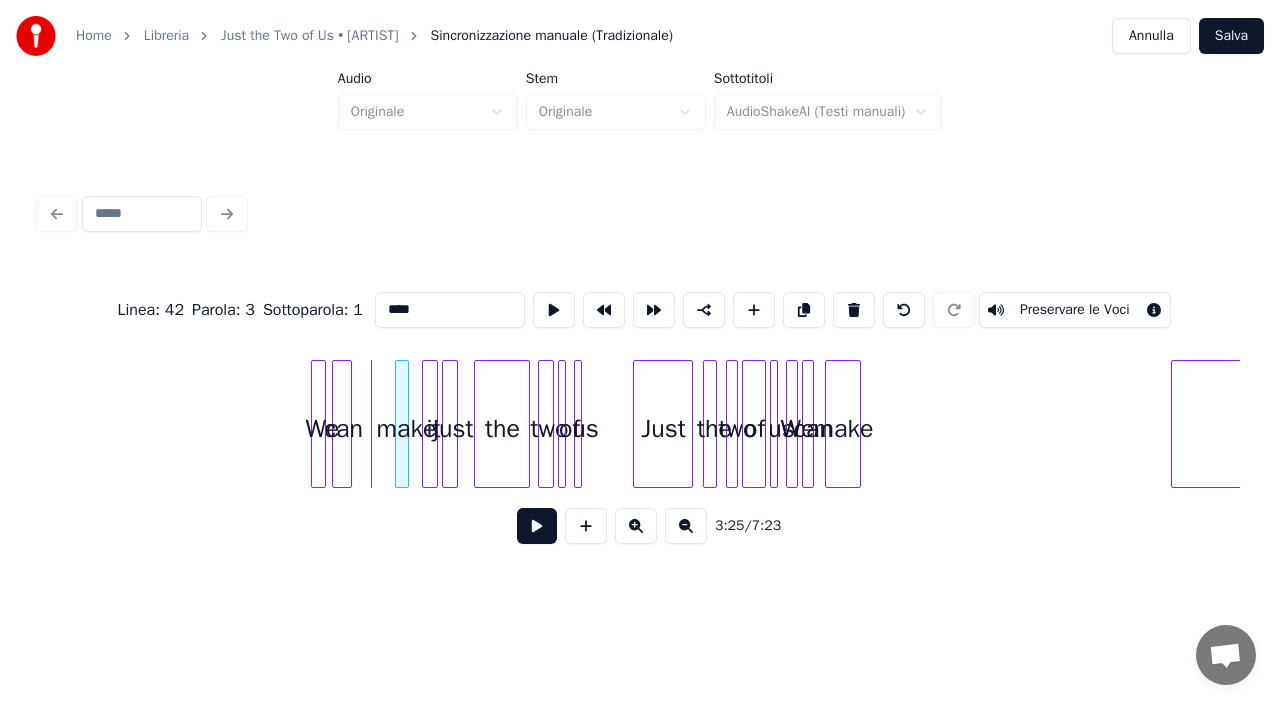click on "make it just the can We two of us Just the two of us We can make it" at bounding box center [640, 424] 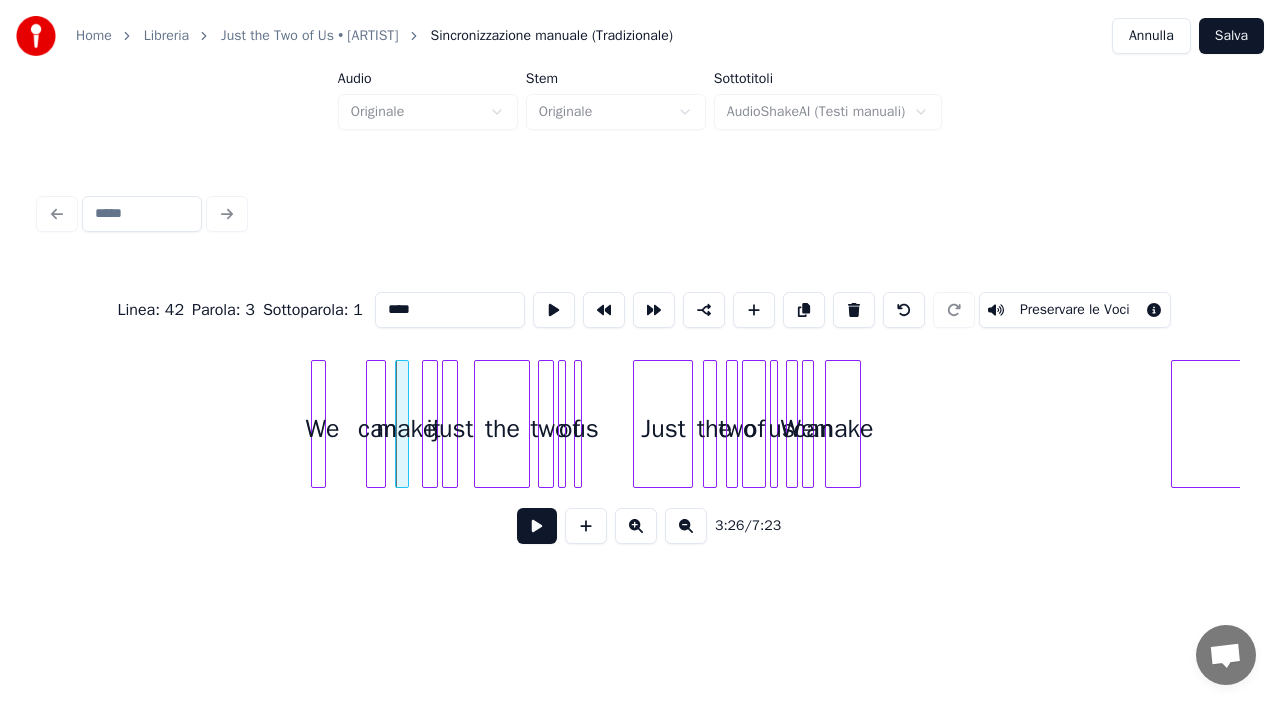 click on "make it just the can We two of us Just the two of us We can make it" at bounding box center [640, 424] 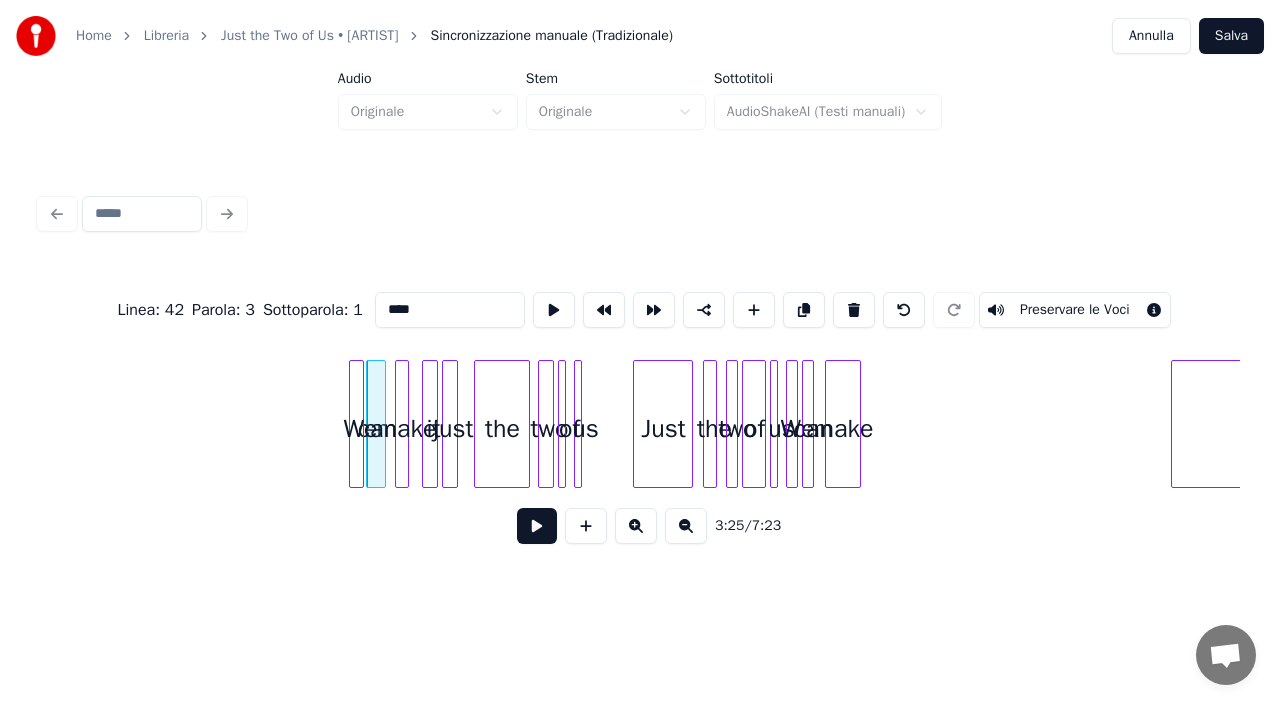 click on "We" at bounding box center [356, 424] 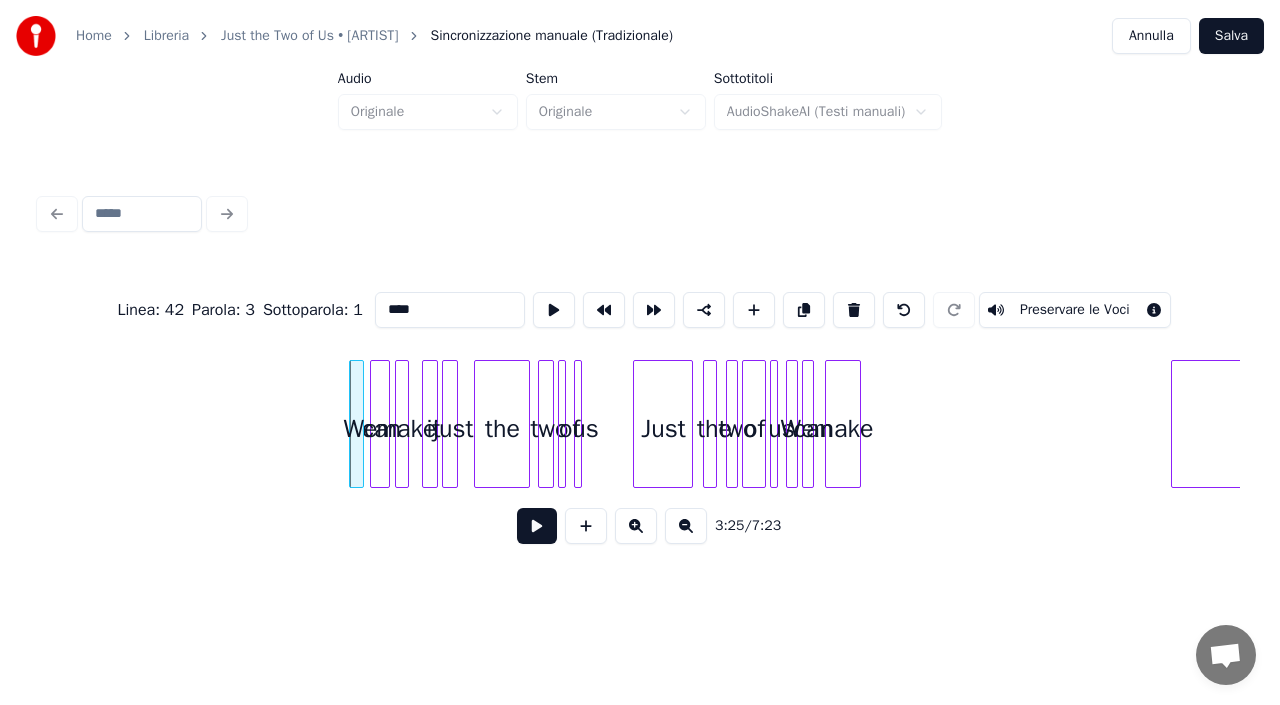 click on "can" at bounding box center (381, 429) 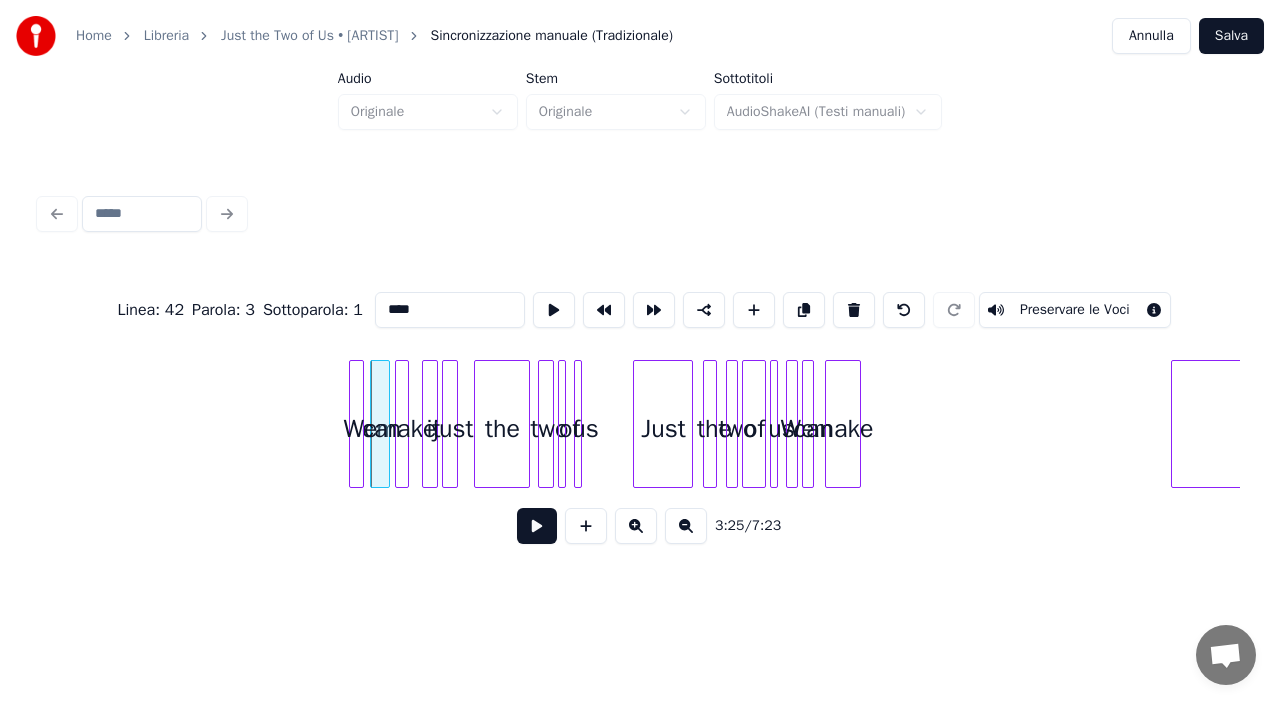 click on "make it just the can We two of us Just the two of us We can make it" at bounding box center [3560, 424] 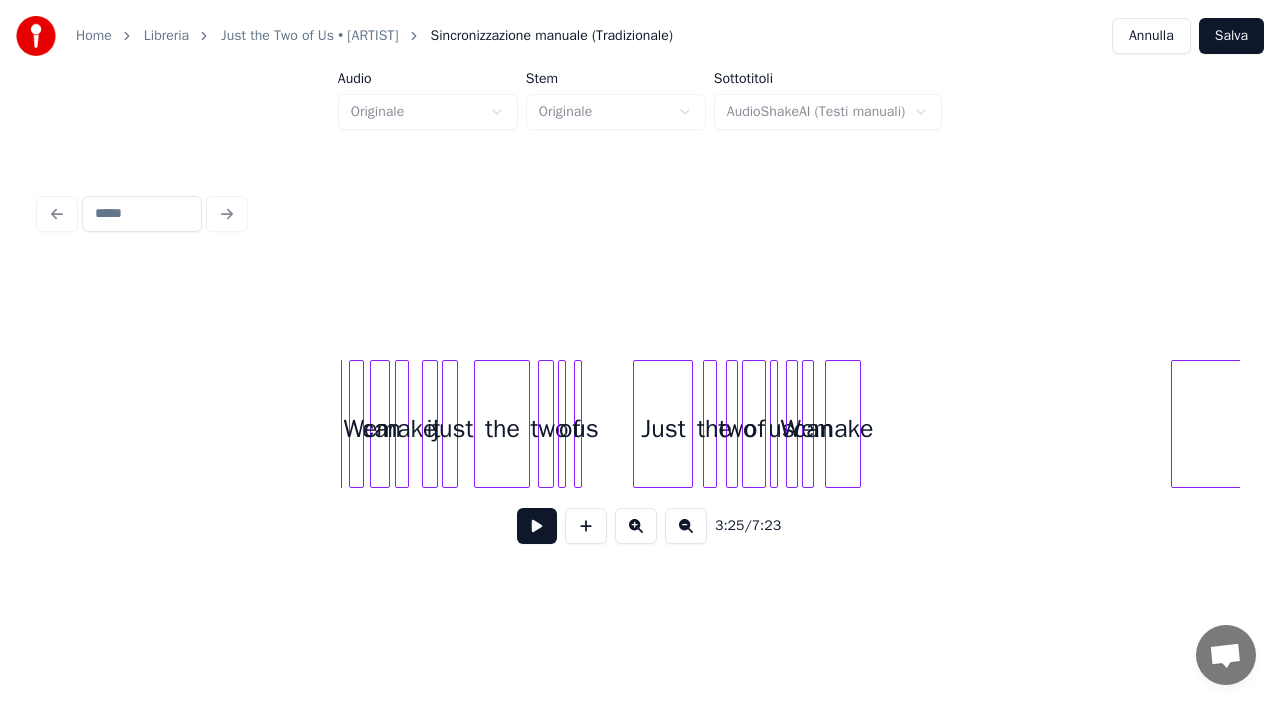 click at bounding box center [537, 526] 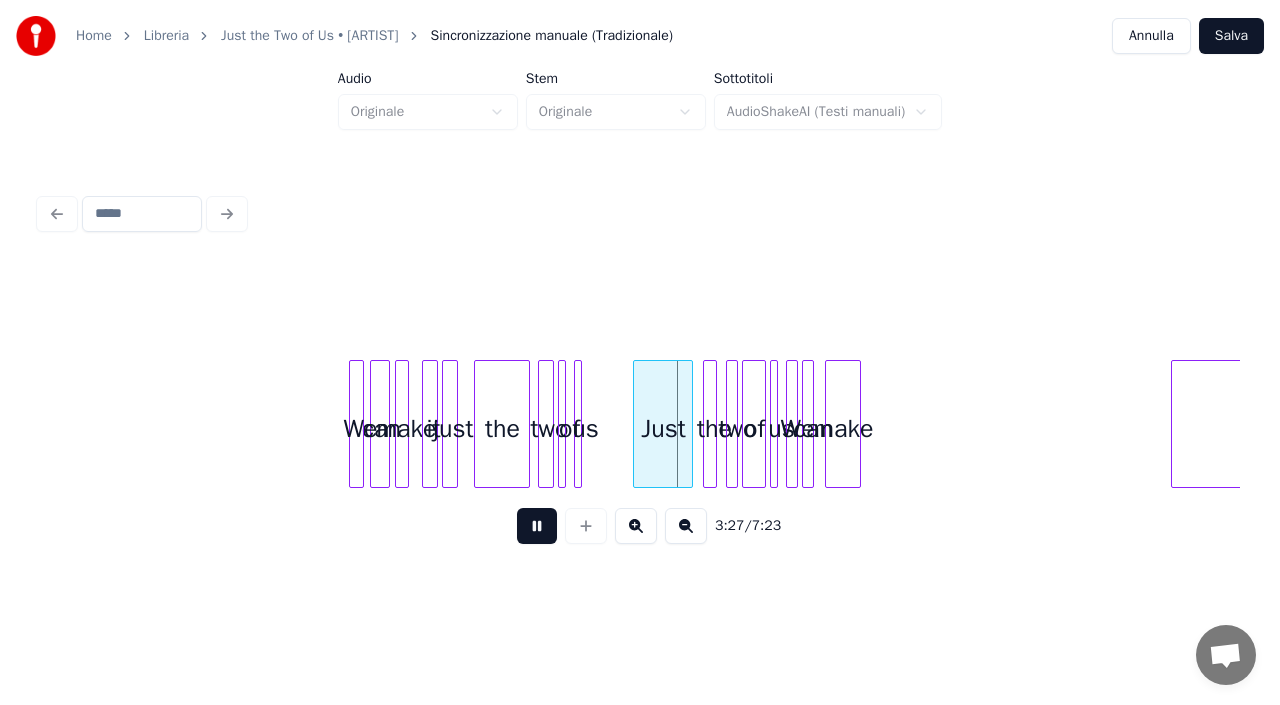 click at bounding box center [537, 526] 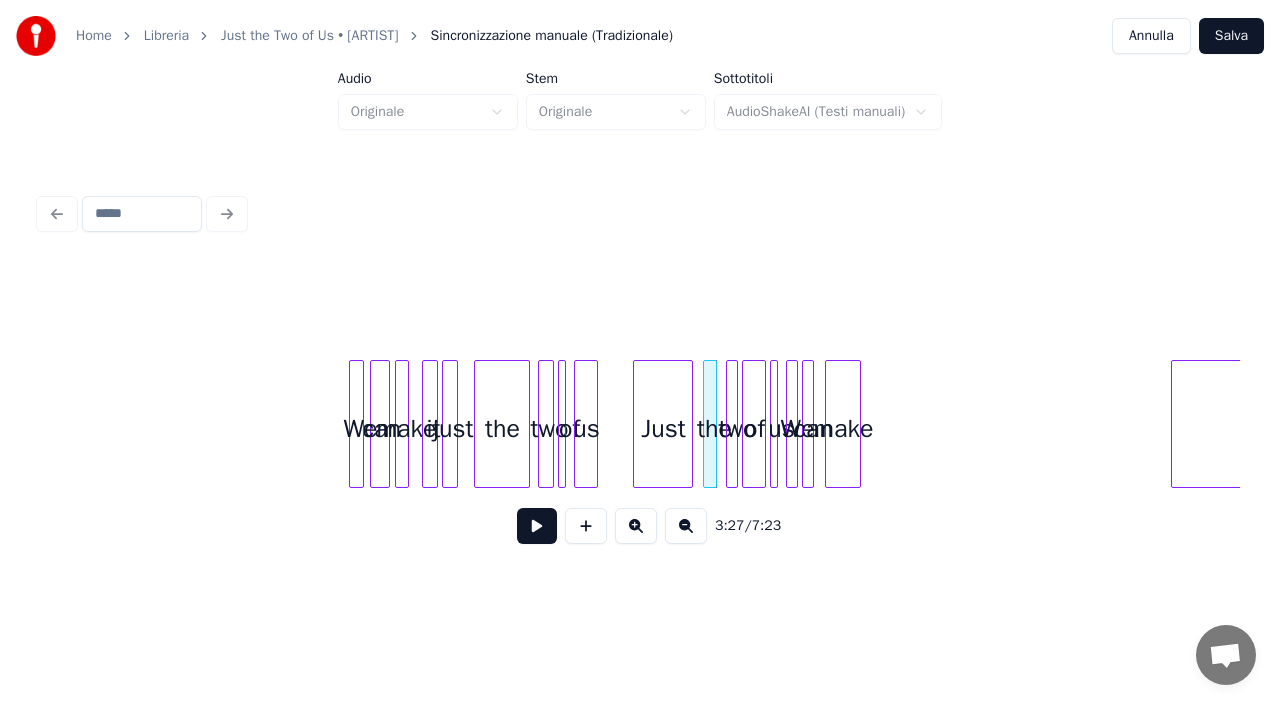 click at bounding box center [594, 424] 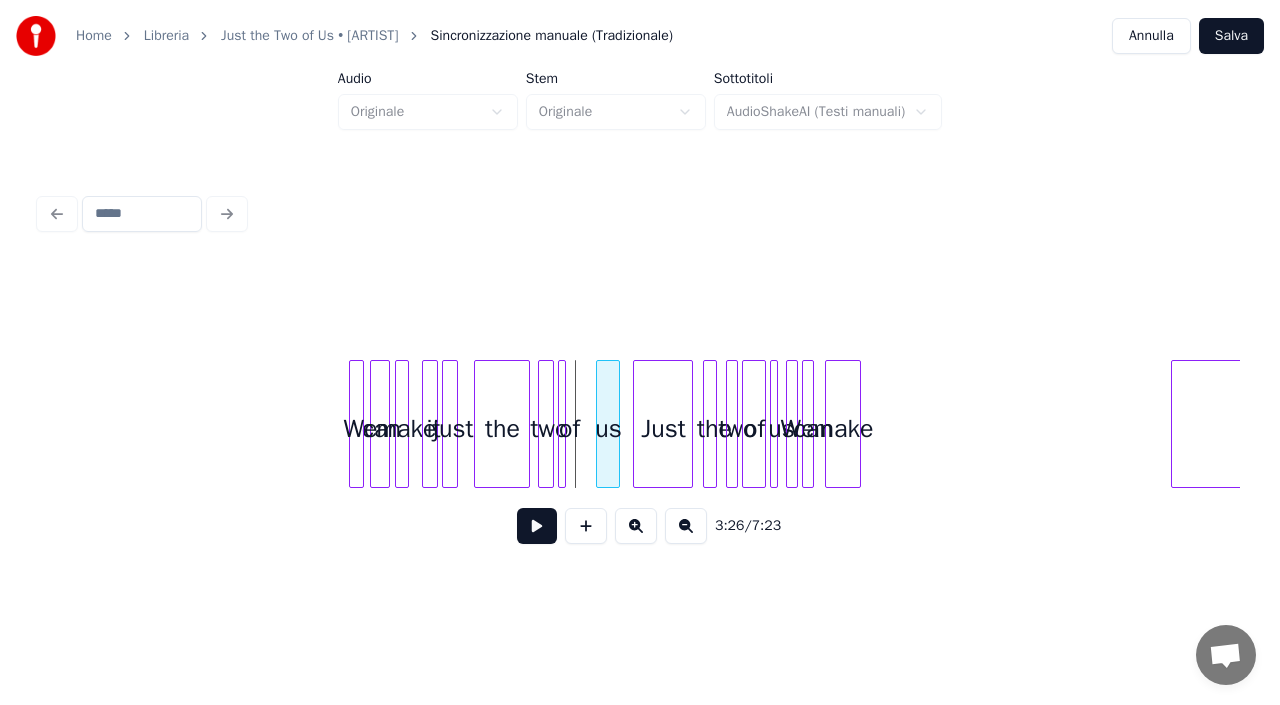 click on "us" at bounding box center [608, 429] 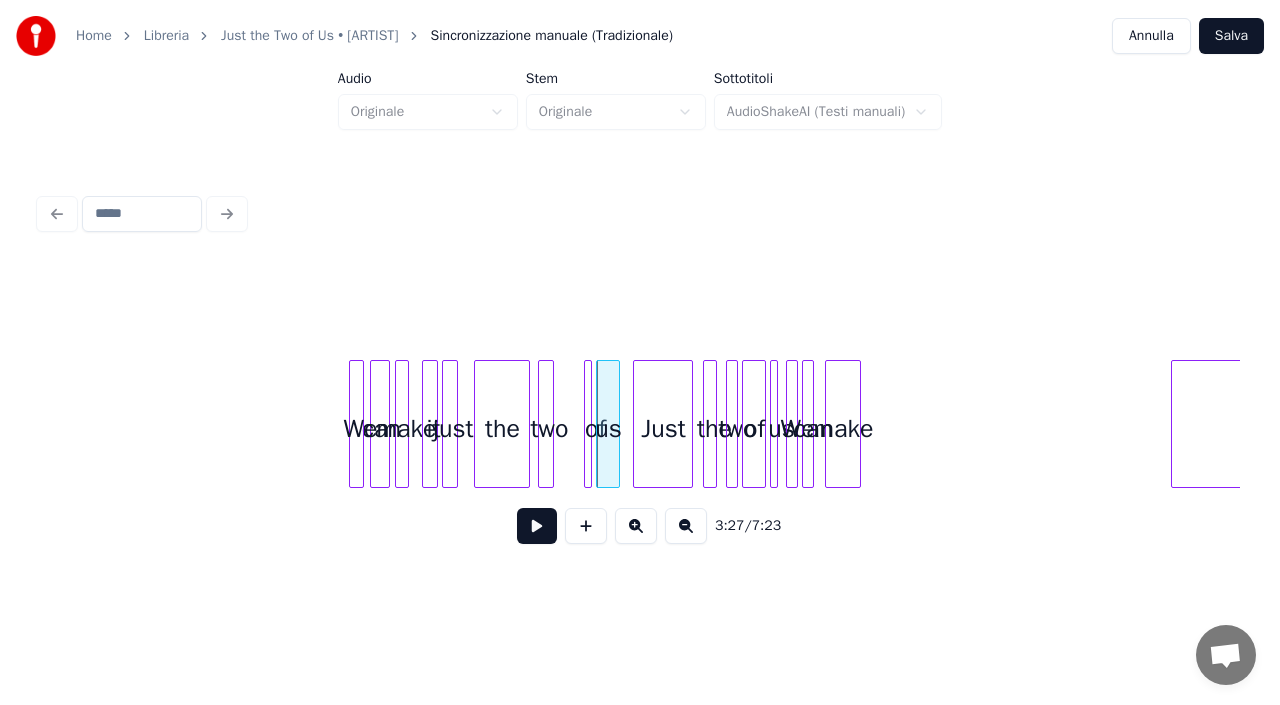 click on "of" at bounding box center (595, 429) 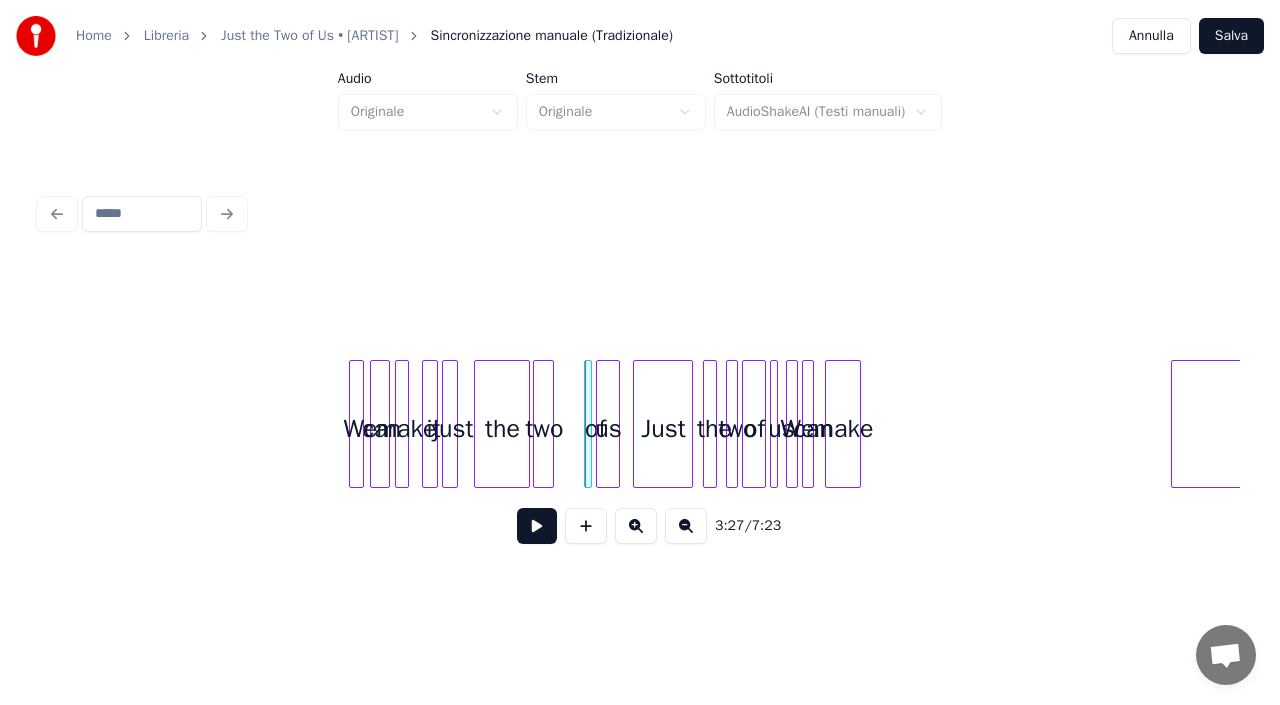 click at bounding box center (537, 424) 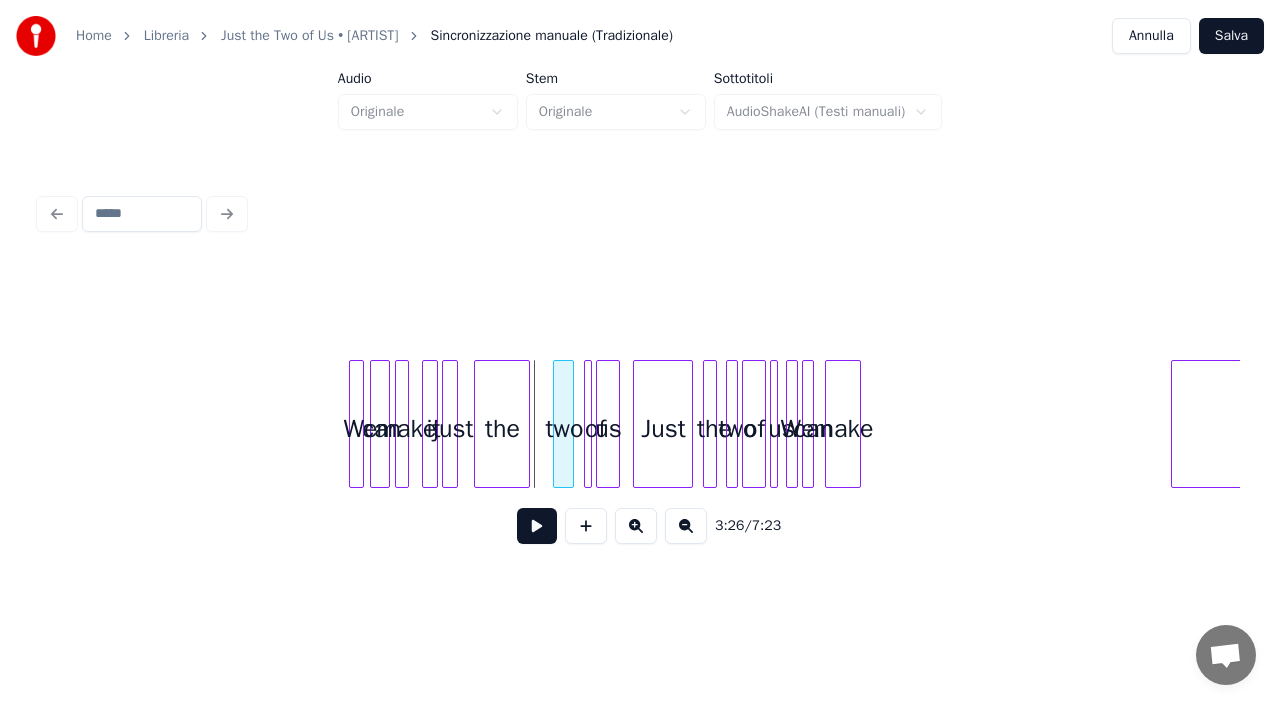 click on "two" at bounding box center (564, 429) 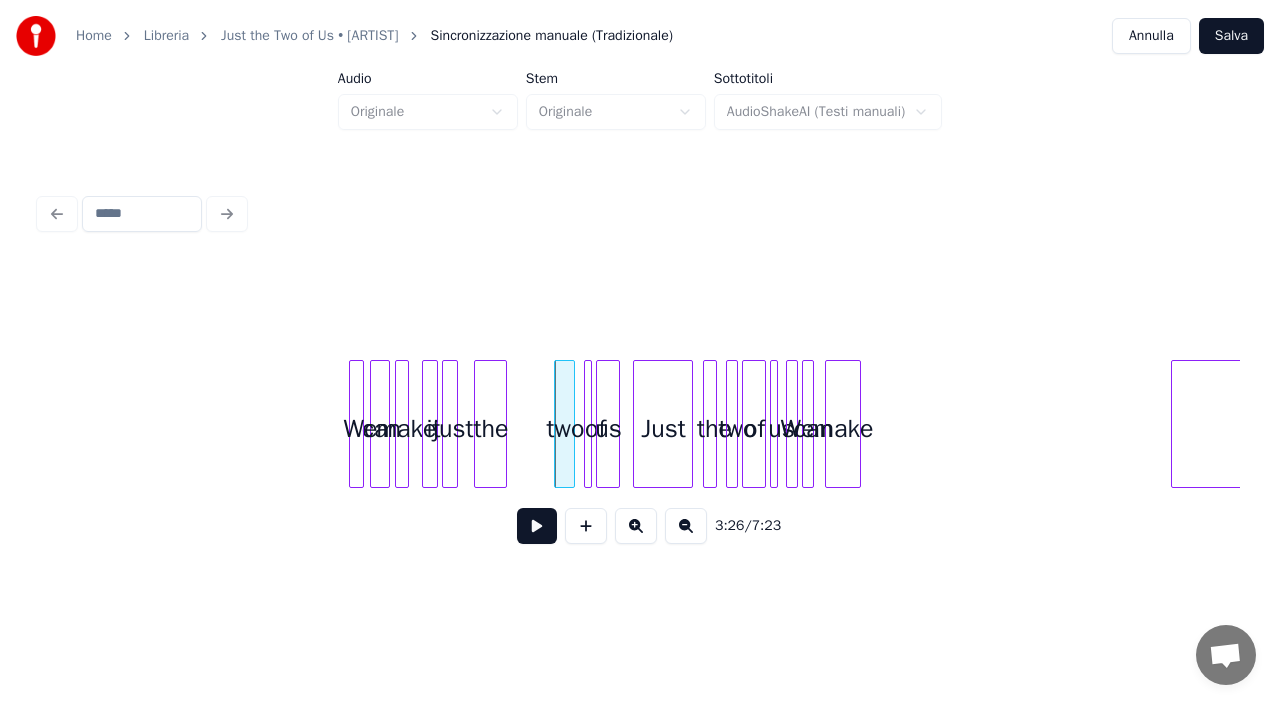 click at bounding box center (503, 424) 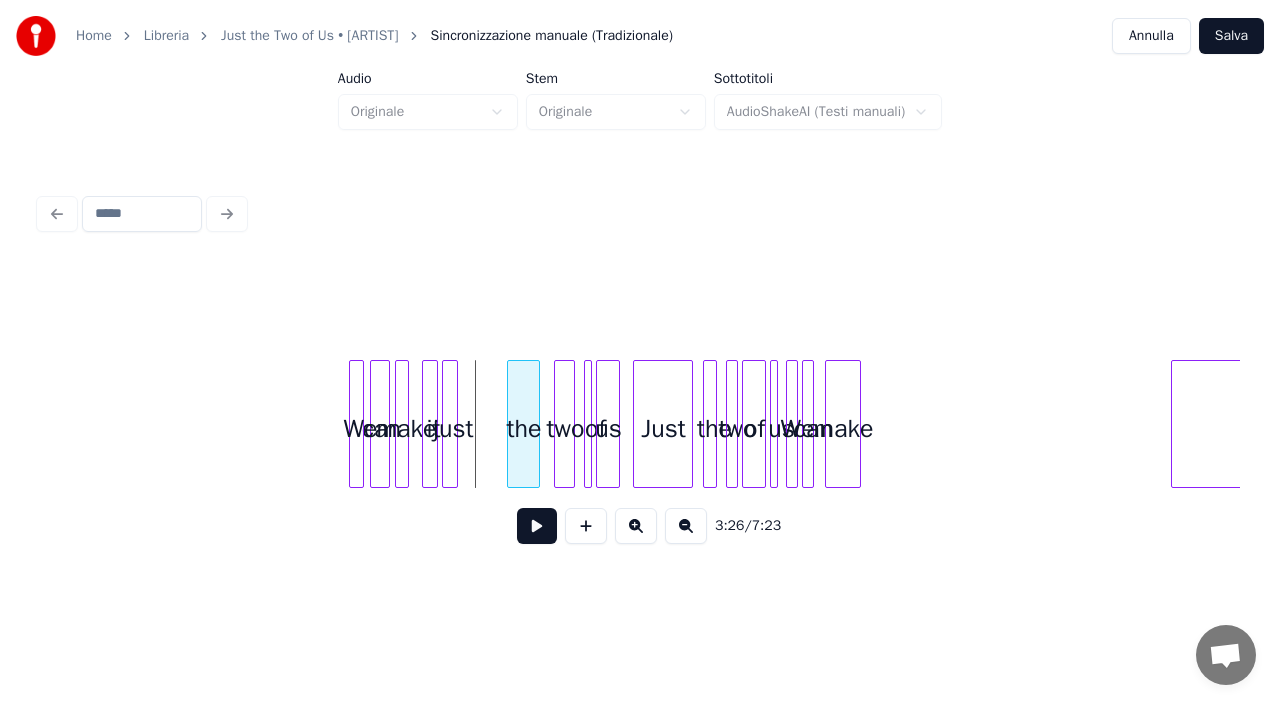 click on "make it just the can We two of us Just the two of us We can make it" at bounding box center [640, 424] 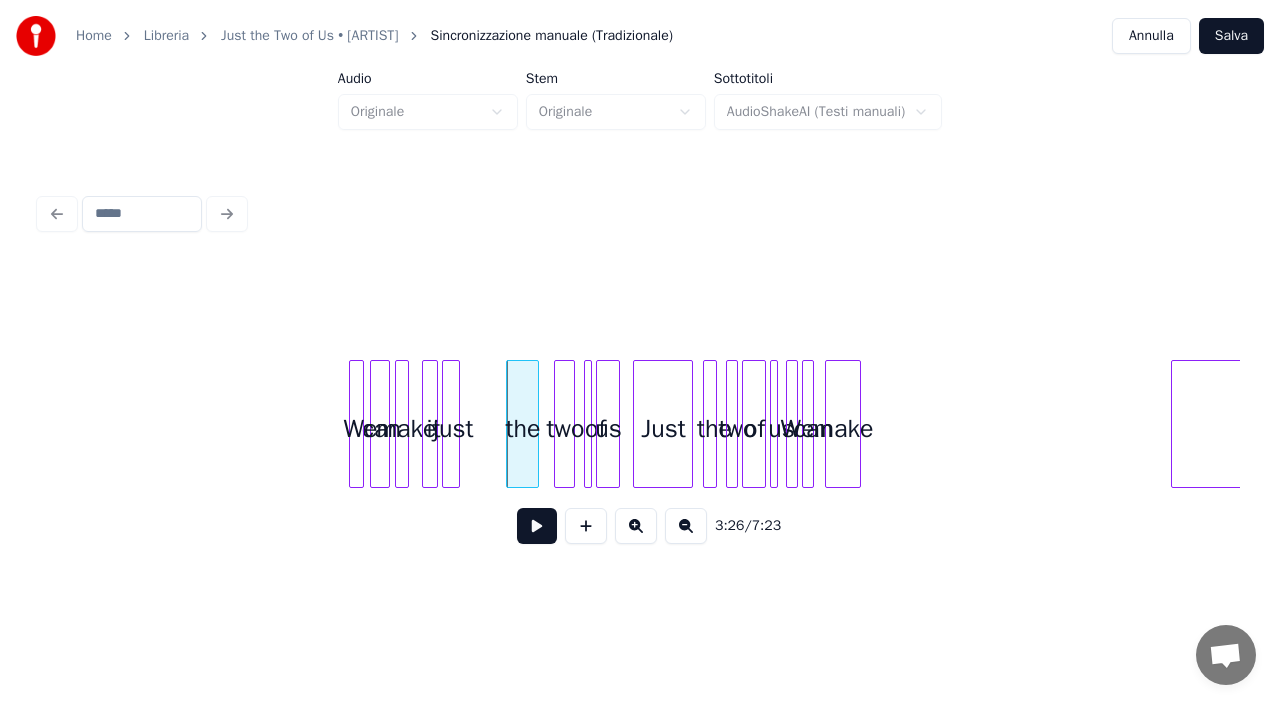 click at bounding box center [456, 424] 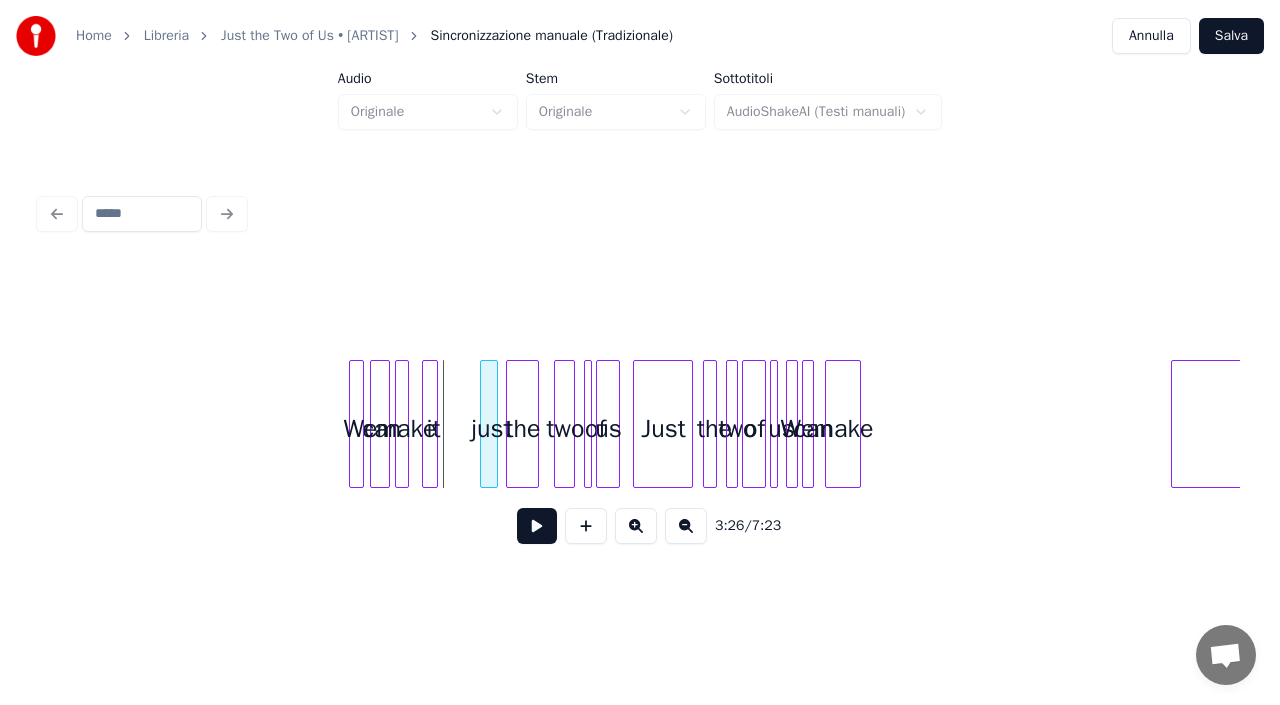 click on "make it just the can We two of us Just the two of us We can make it" at bounding box center (640, 424) 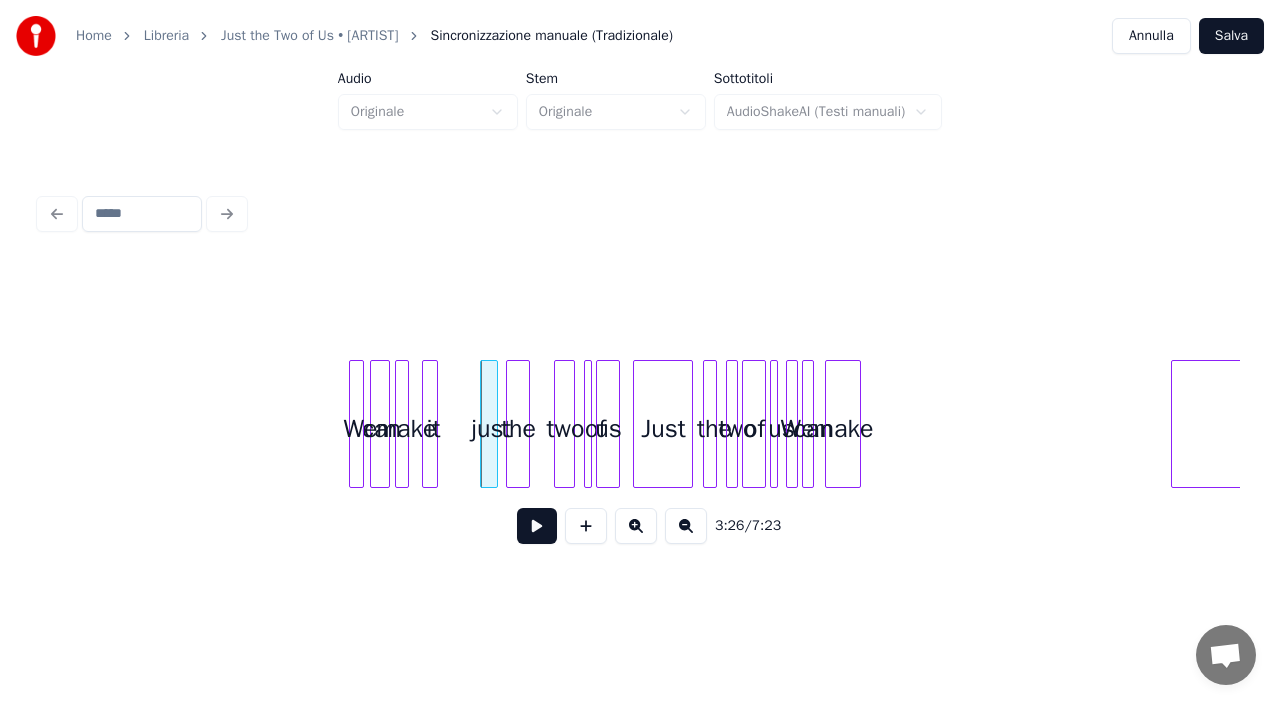 click at bounding box center [526, 424] 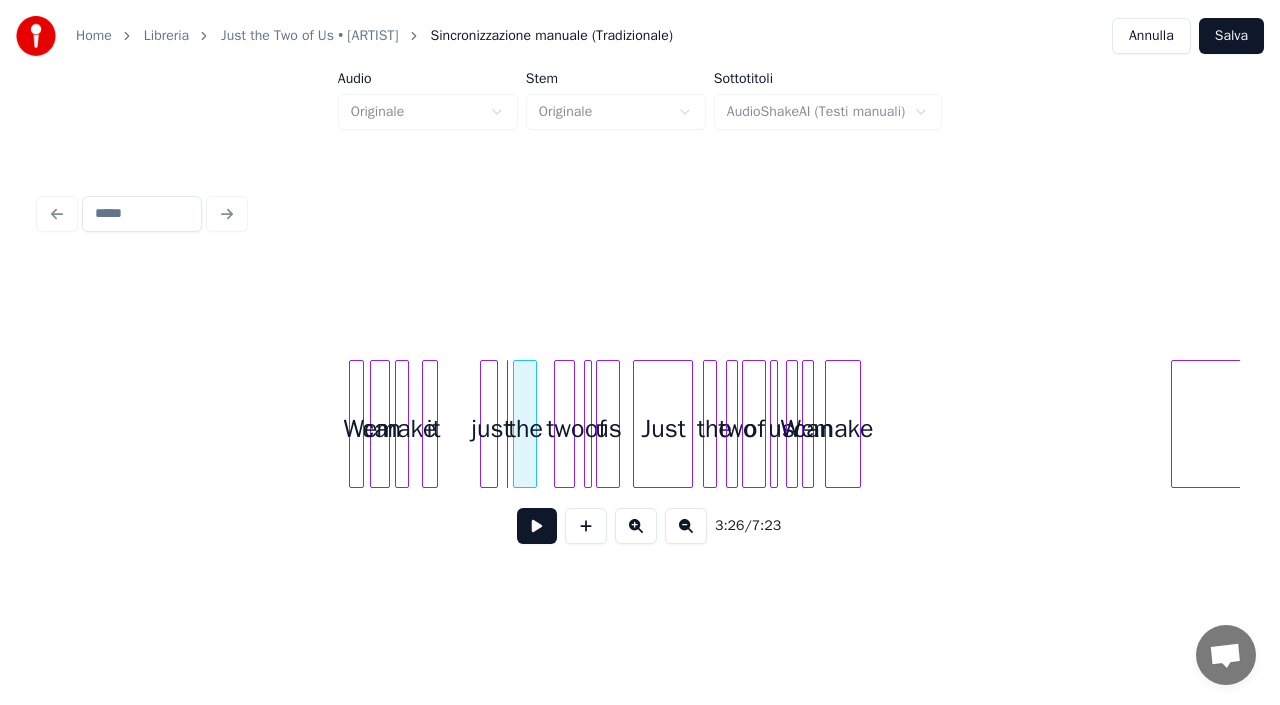 click on "the" at bounding box center [525, 429] 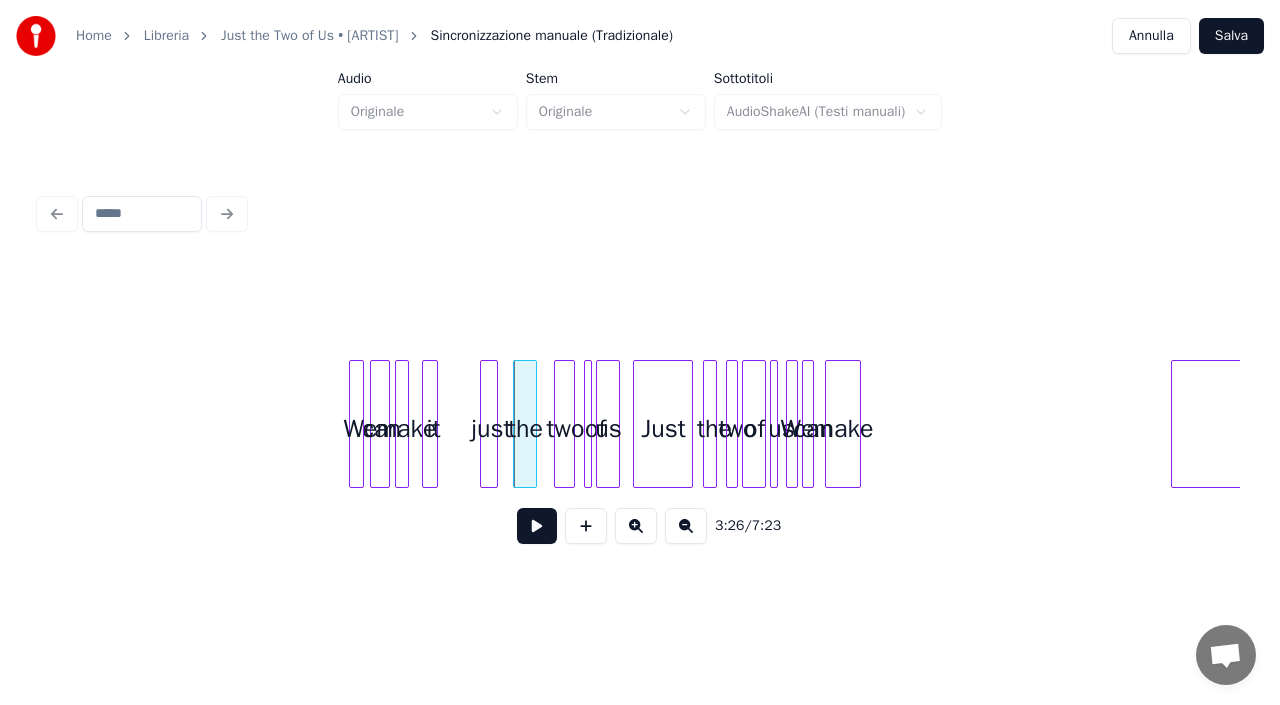 click on "make it just the can We two of us Just the two of us We can make it" at bounding box center [3560, 424] 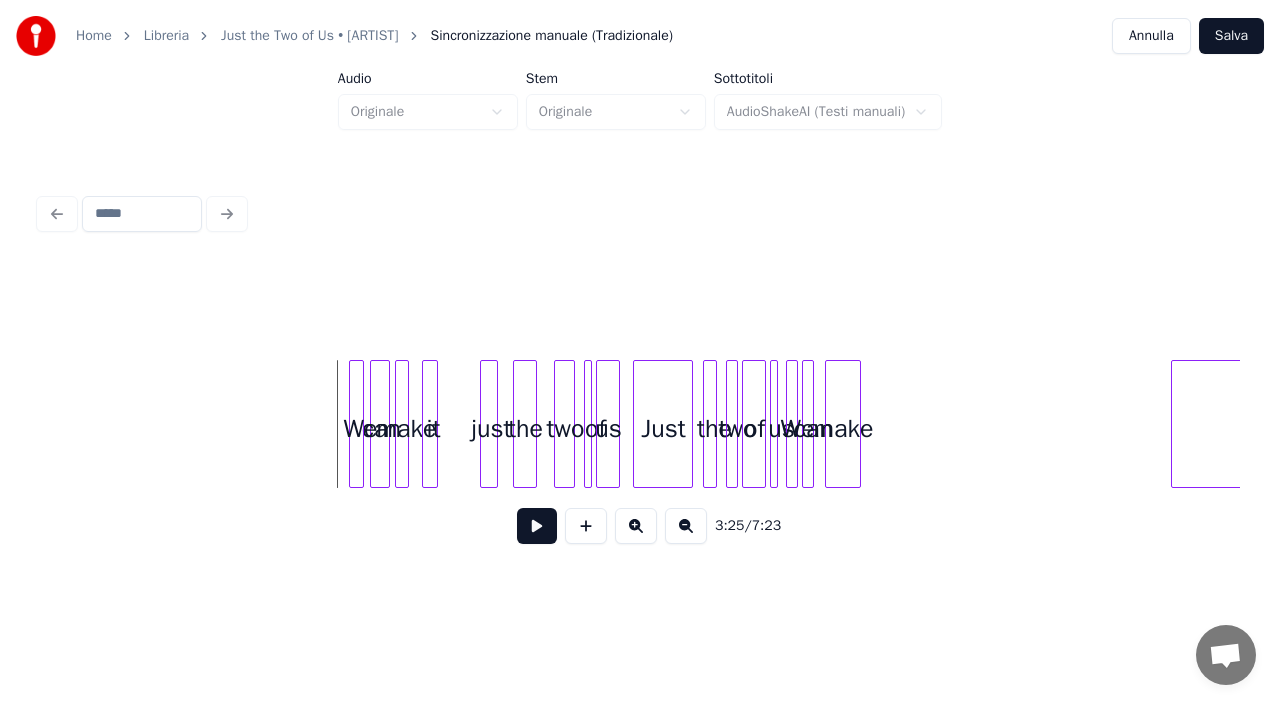 click at bounding box center (537, 526) 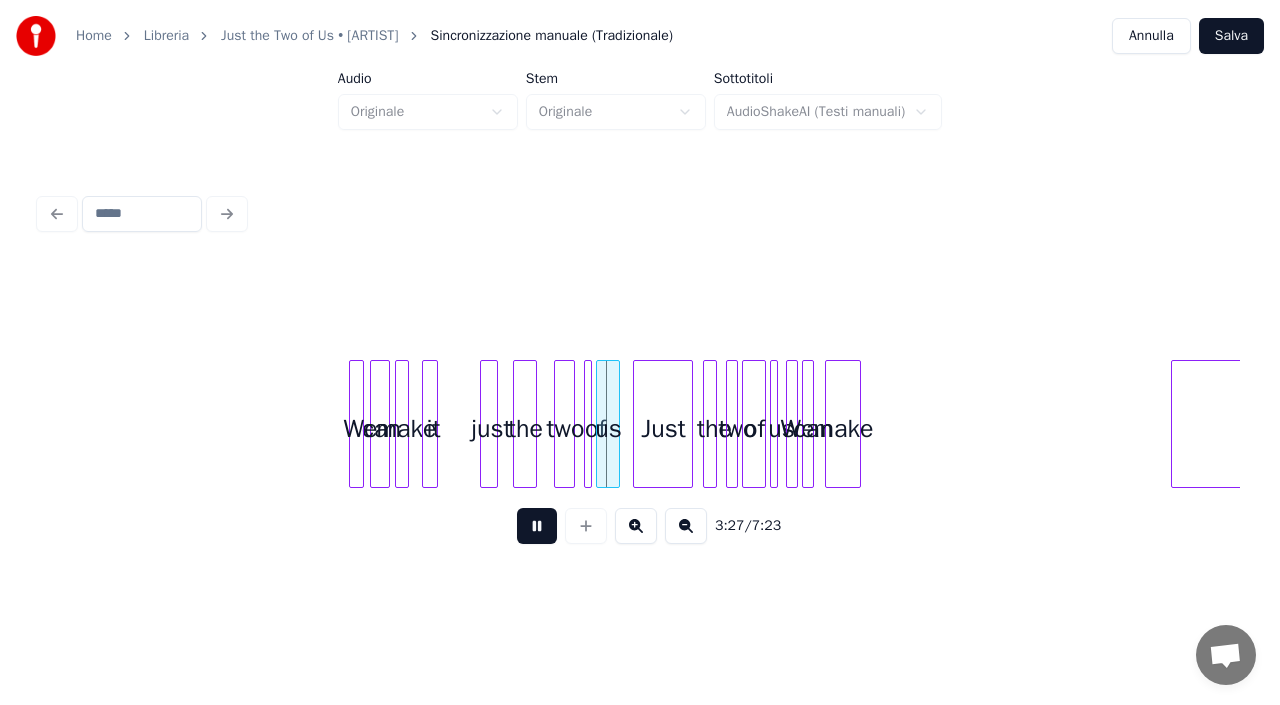 click at bounding box center (537, 526) 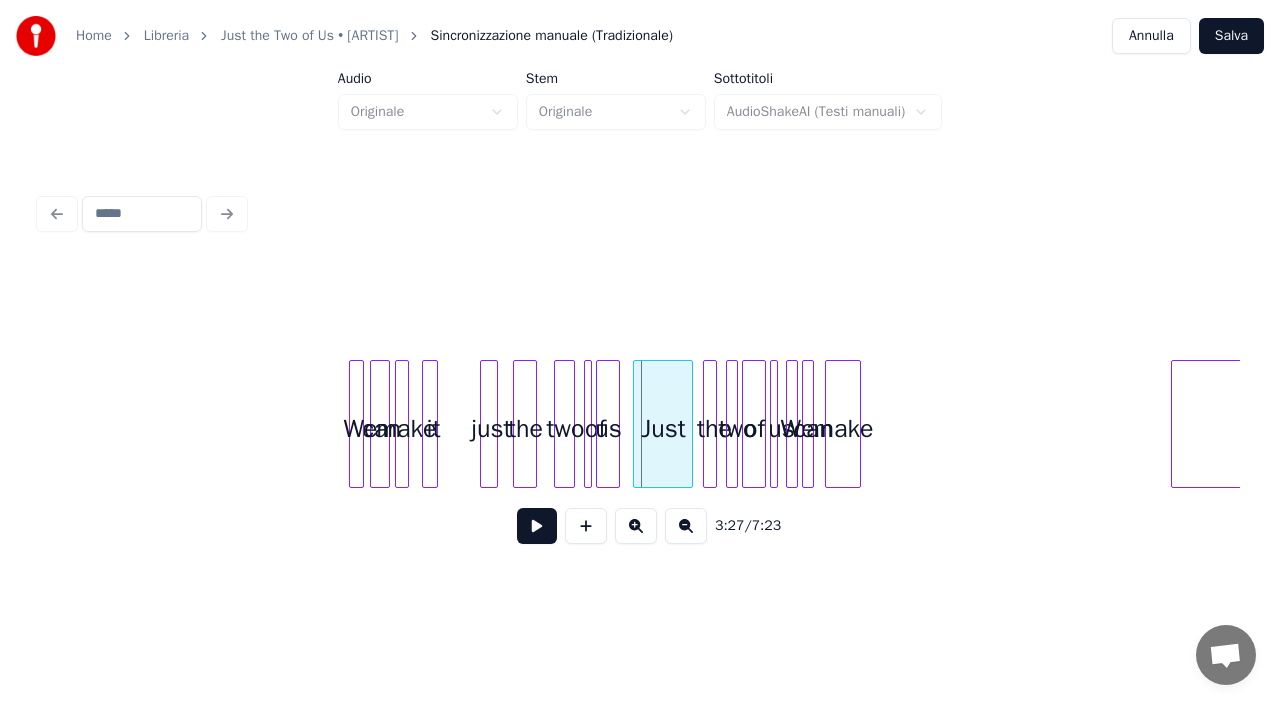 click on "make" at bounding box center (843, 429) 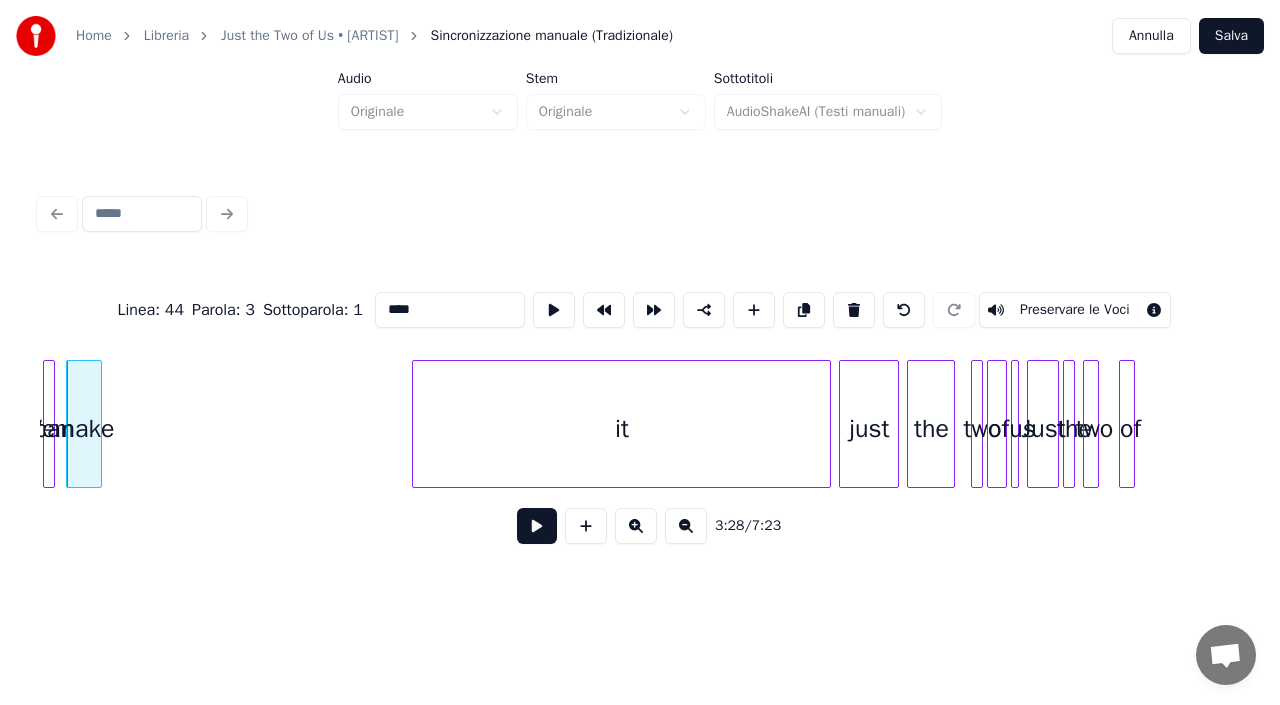 scroll, scrollTop: 0, scrollLeft: 41617, axis: horizontal 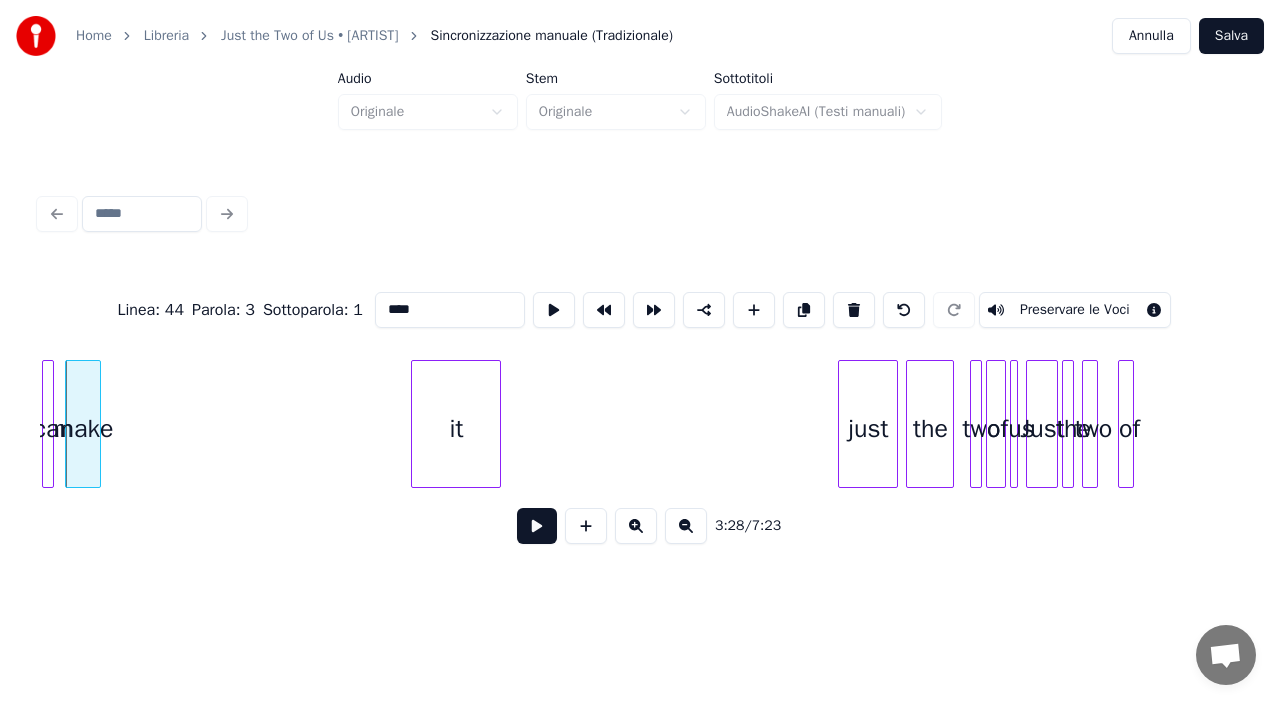 click at bounding box center [497, 424] 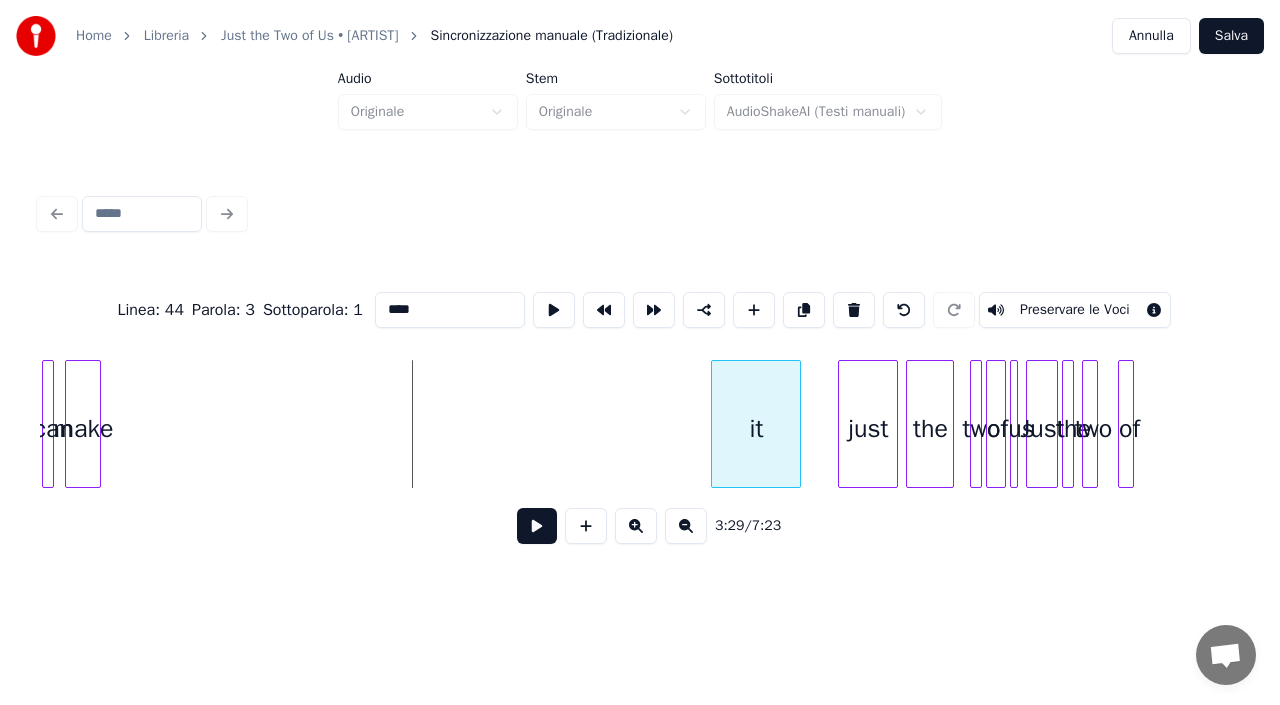 click on "it" at bounding box center [756, 429] 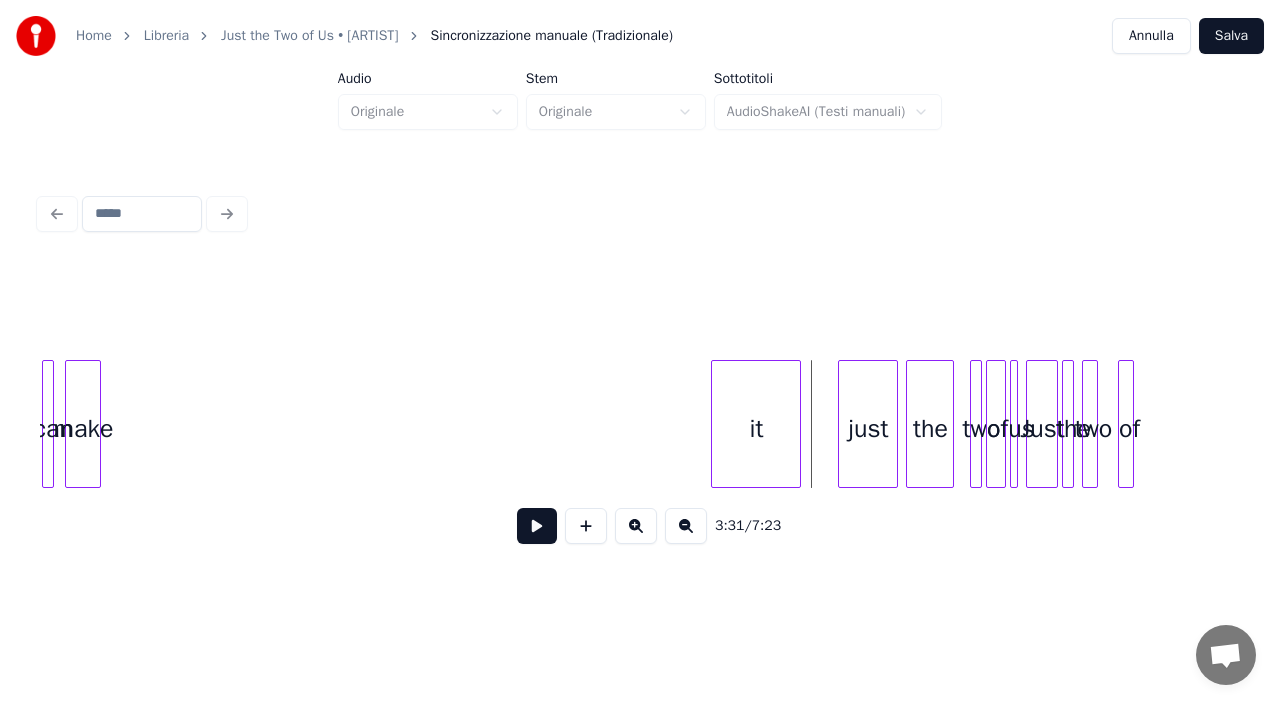 click at bounding box center (537, 526) 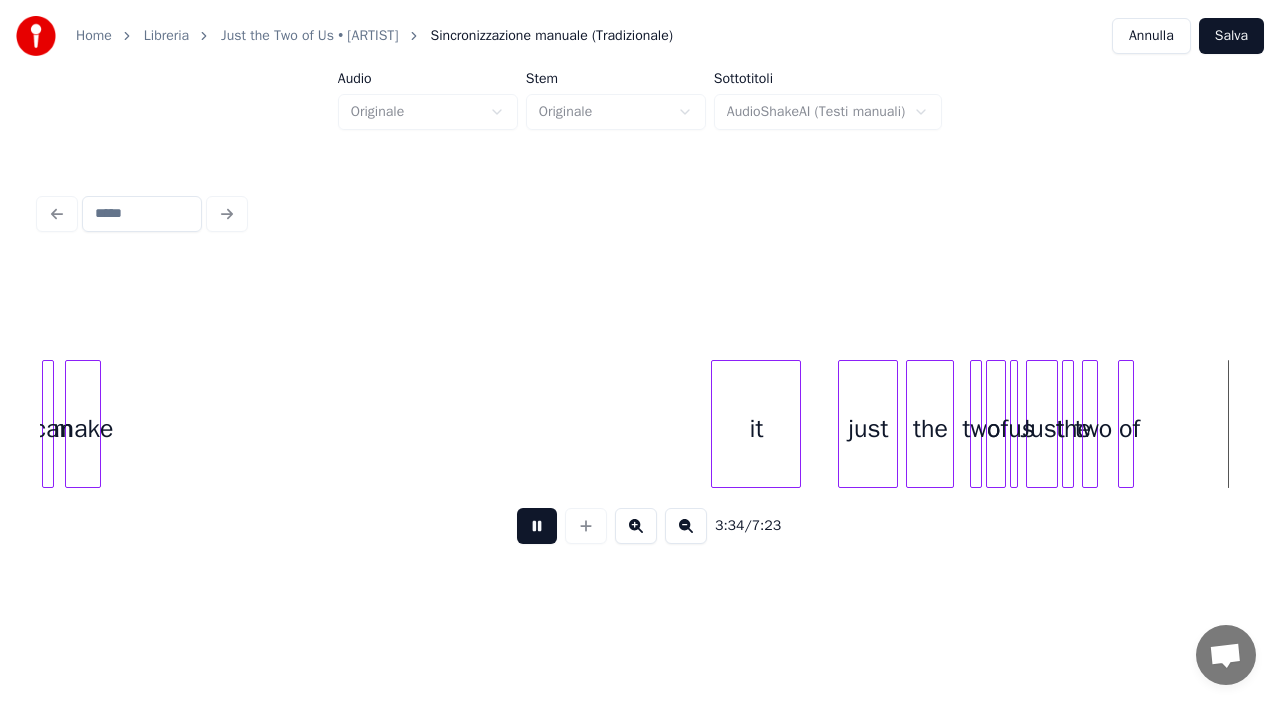 click at bounding box center [537, 526] 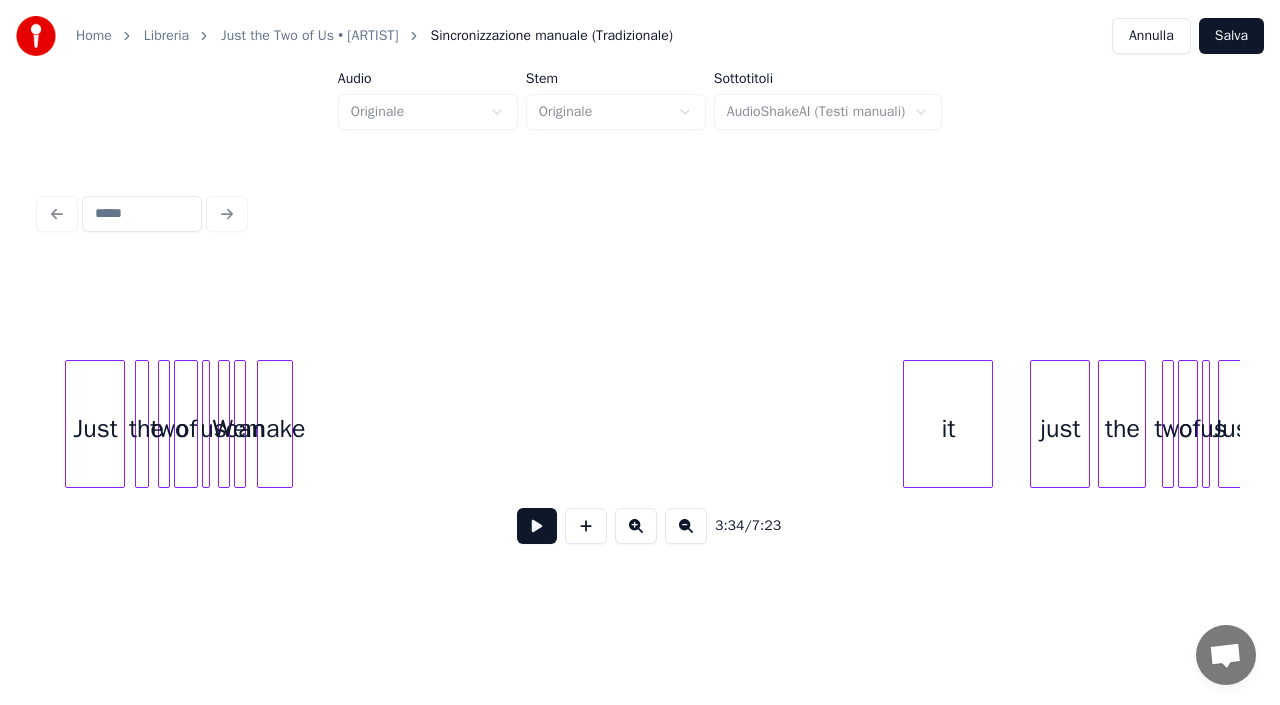 scroll, scrollTop: 0, scrollLeft: 41418, axis: horizontal 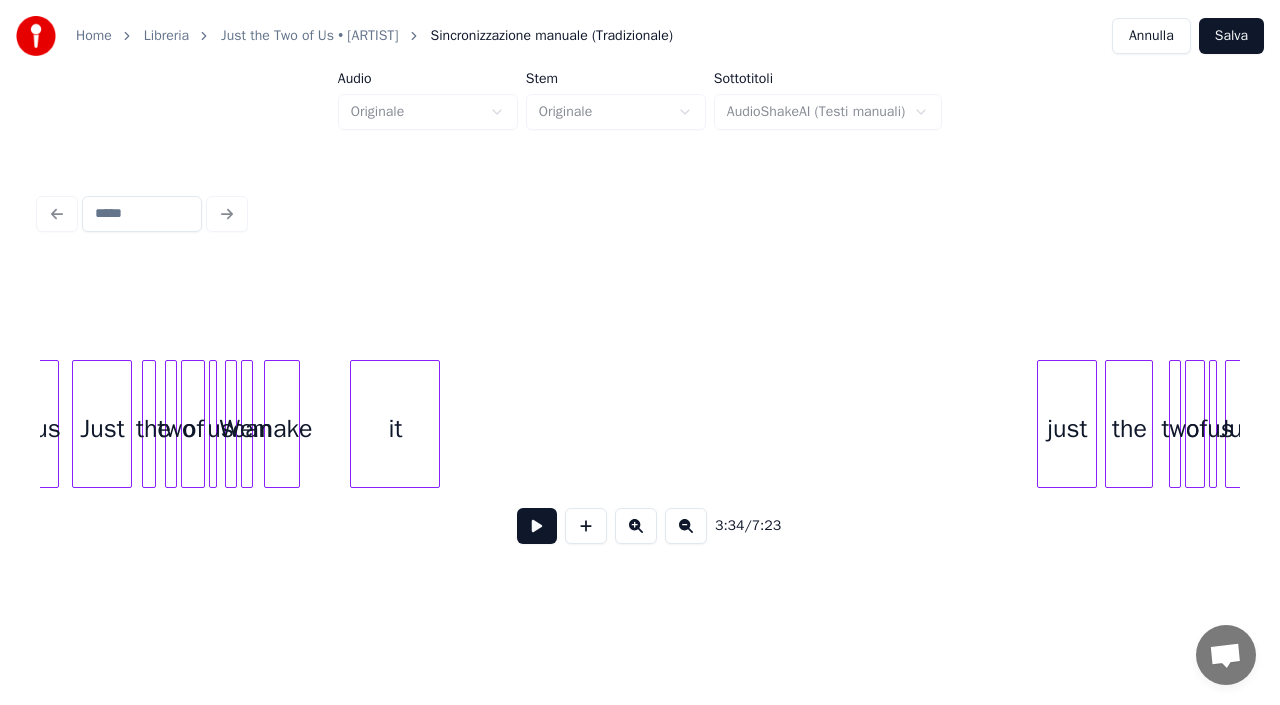 click on "it" at bounding box center [395, 429] 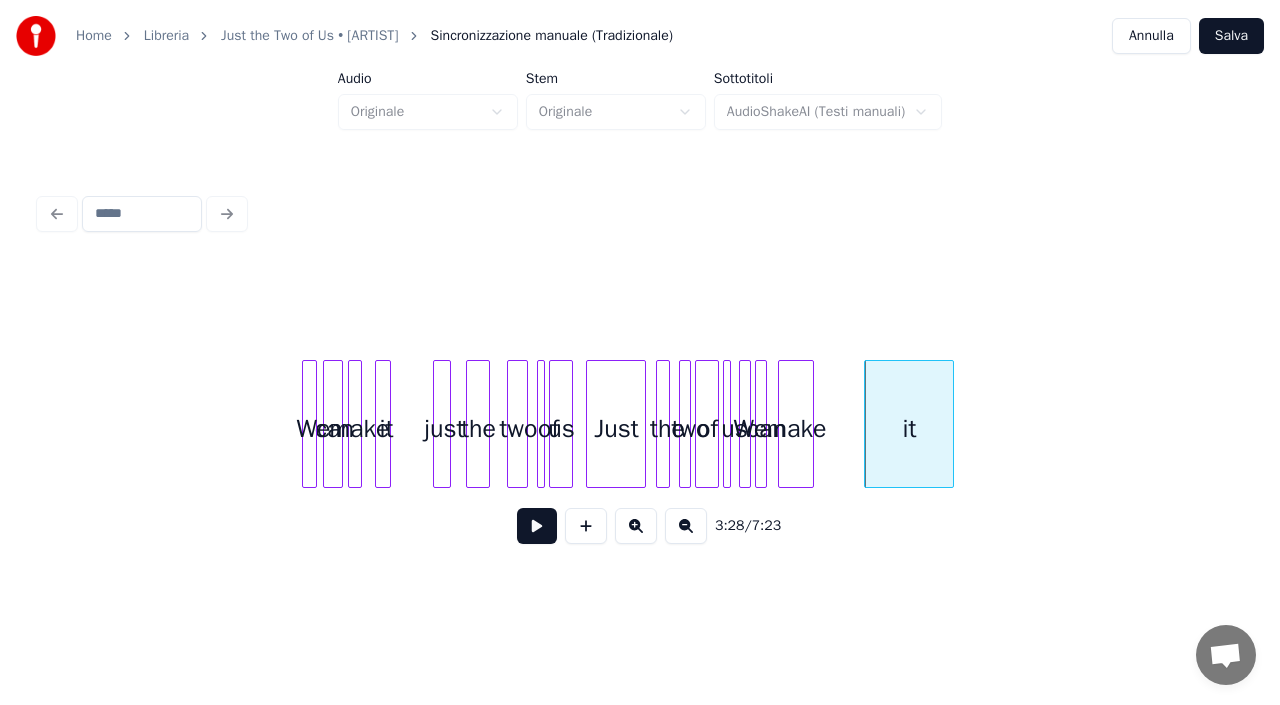 scroll, scrollTop: 0, scrollLeft: 40898, axis: horizontal 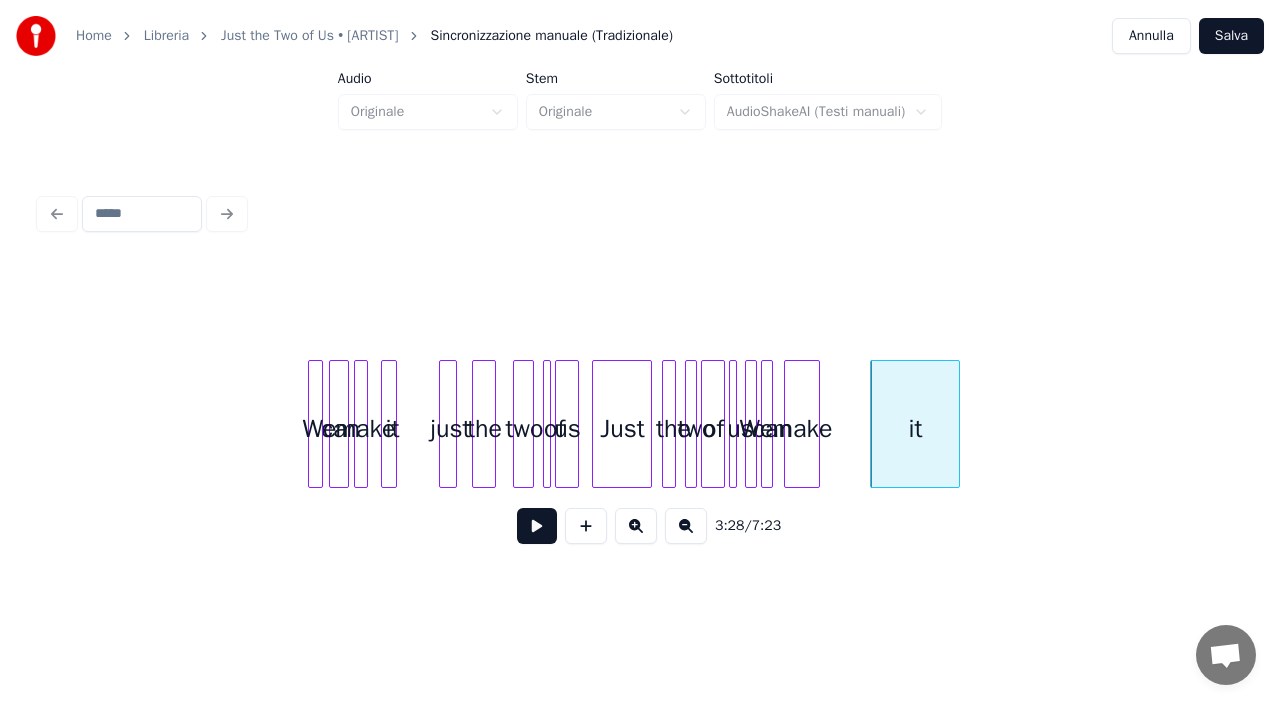 click on "it make can We us of two the Just us of two the just it make can We" at bounding box center (3519, 424) 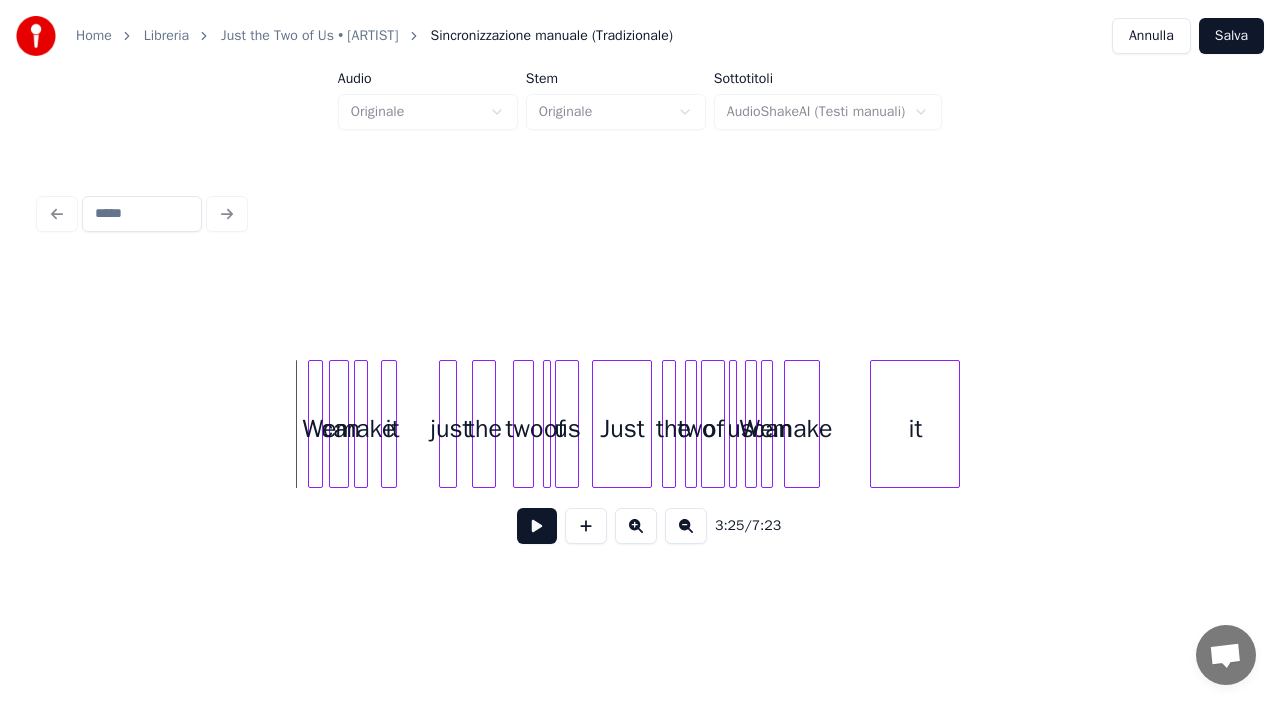 click at bounding box center [537, 526] 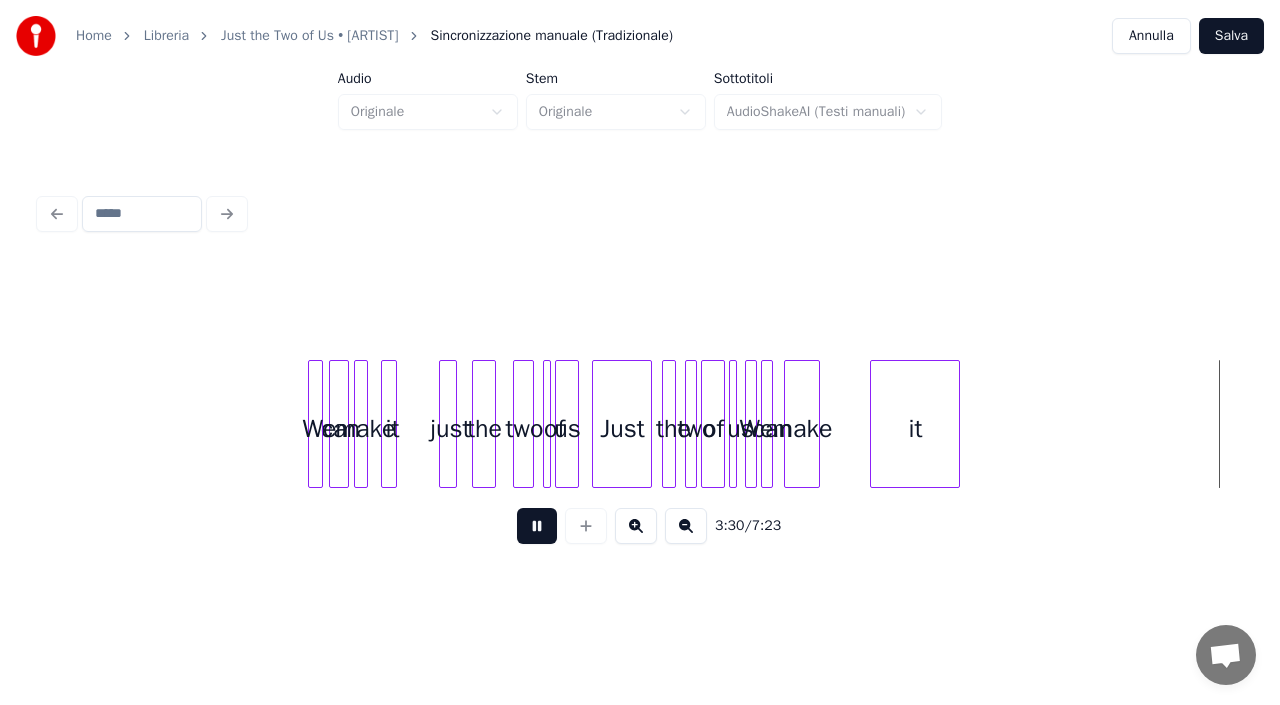 scroll, scrollTop: 0, scrollLeft: 42098, axis: horizontal 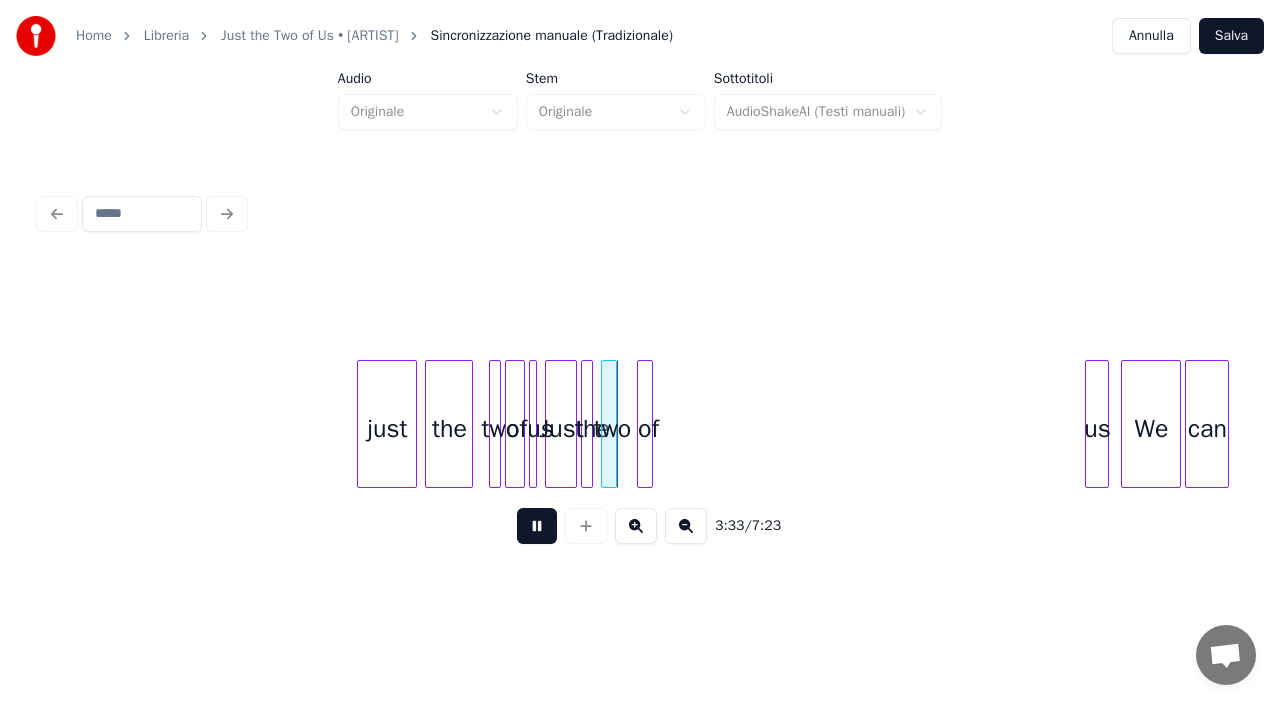 click at bounding box center (537, 526) 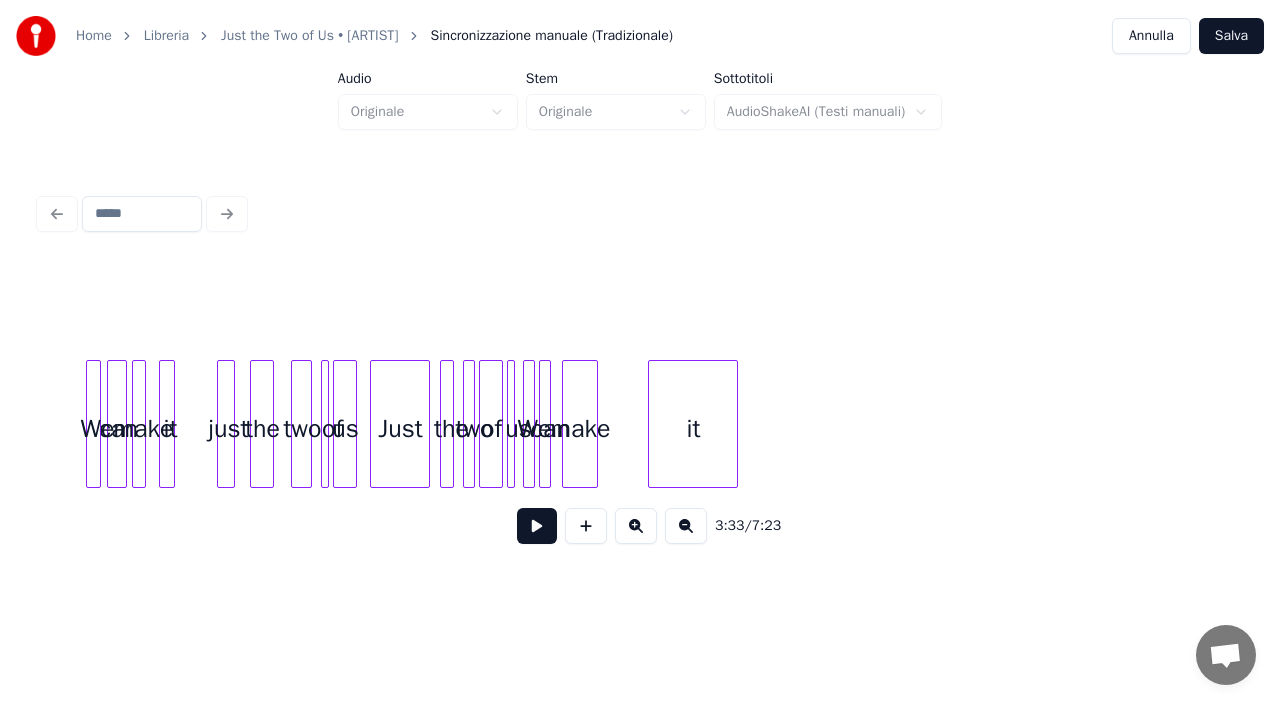 scroll, scrollTop: 0, scrollLeft: 41098, axis: horizontal 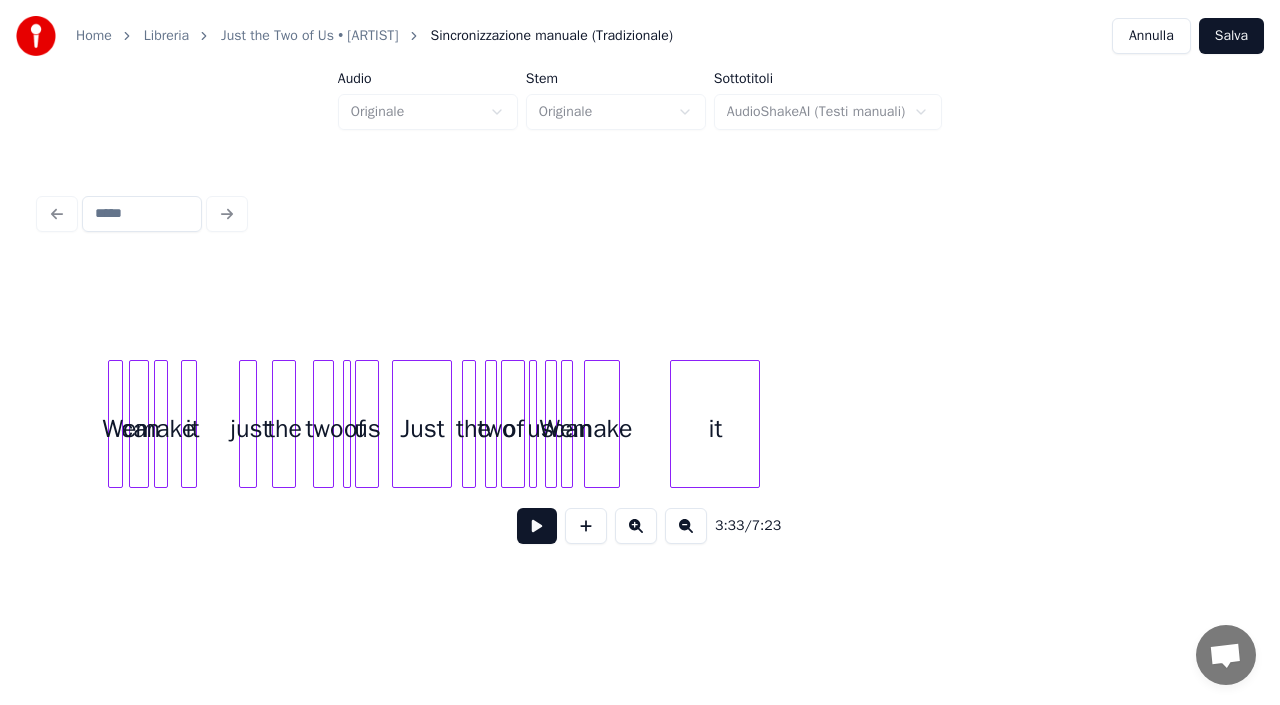 click on "it" at bounding box center [715, 429] 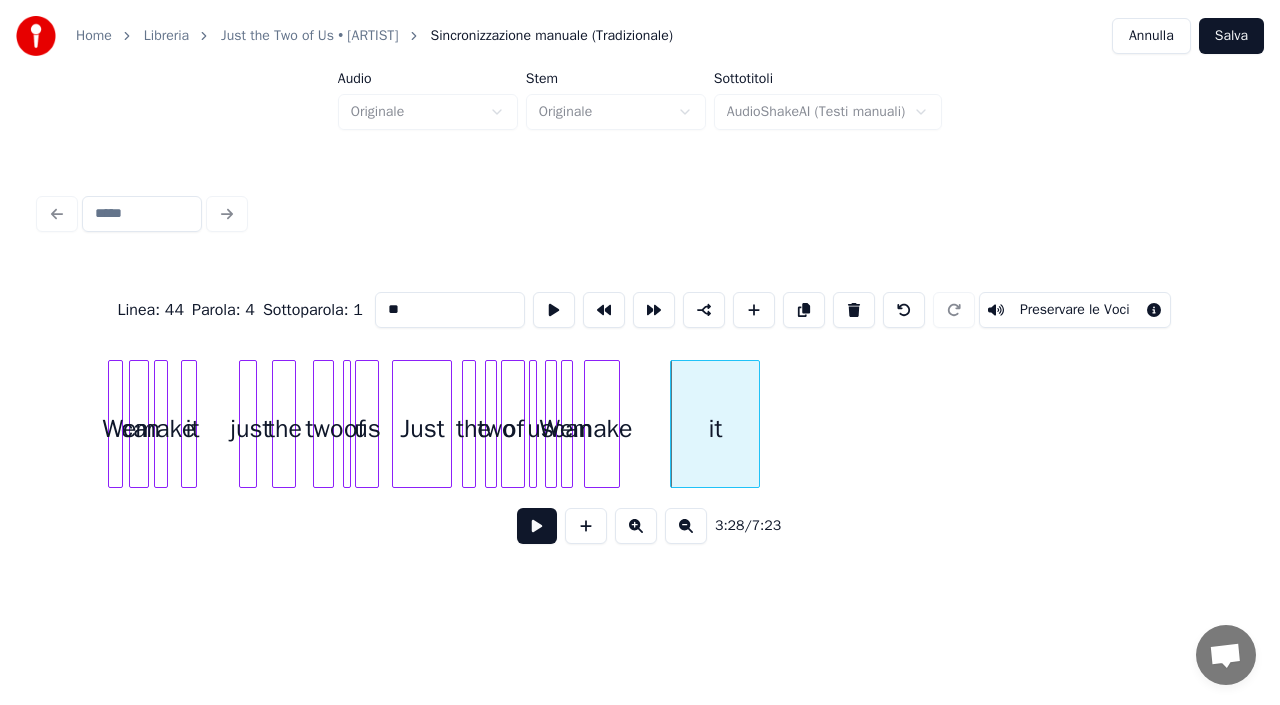 type 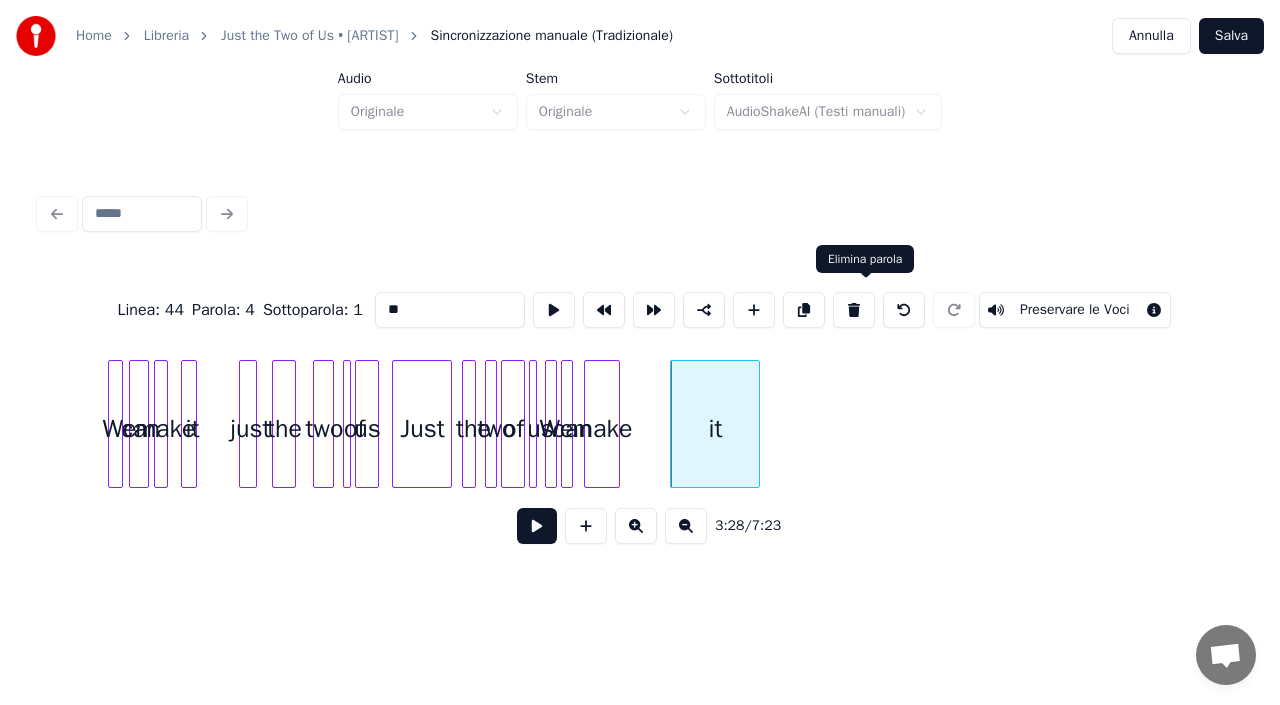 click at bounding box center [854, 310] 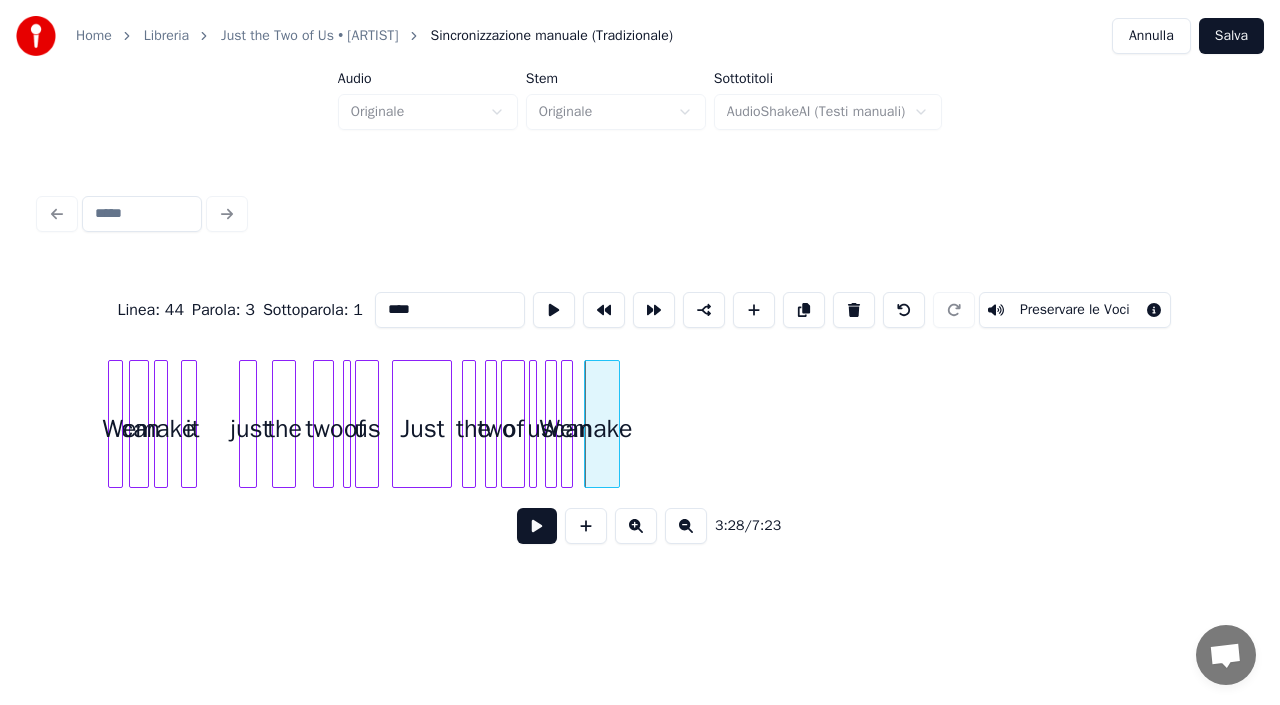 click on "make" at bounding box center (602, 429) 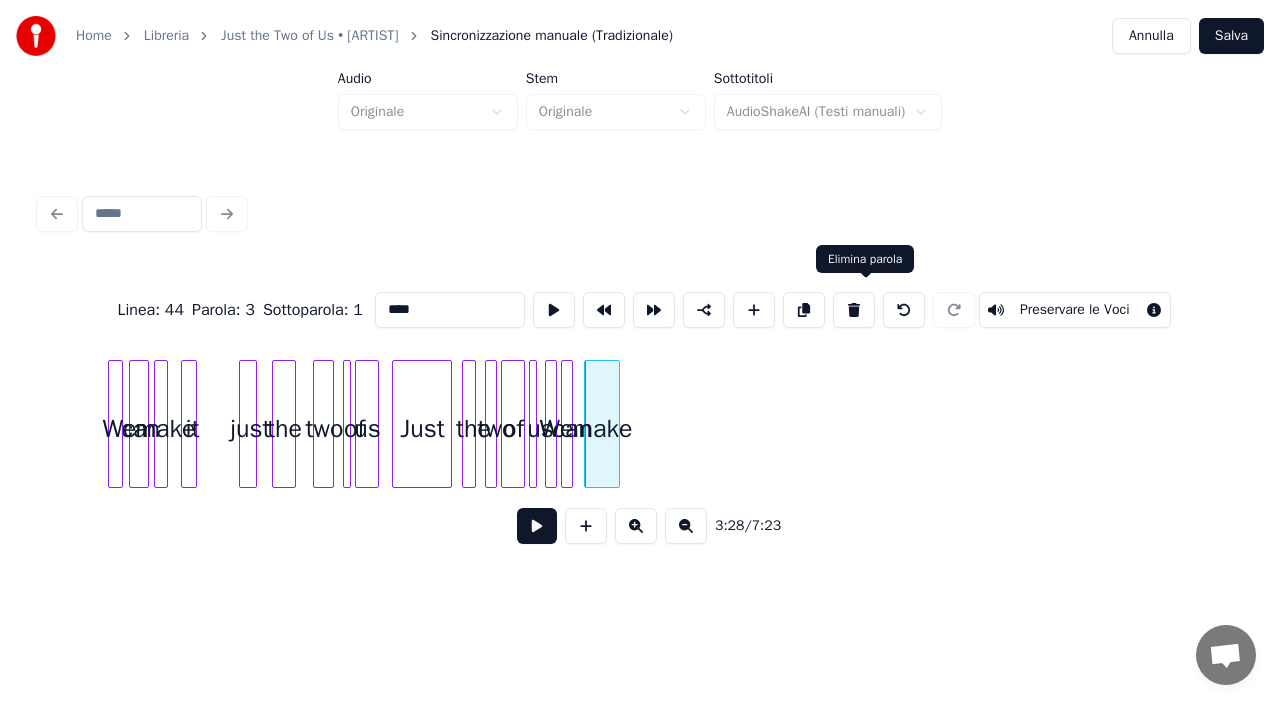 click at bounding box center (854, 310) 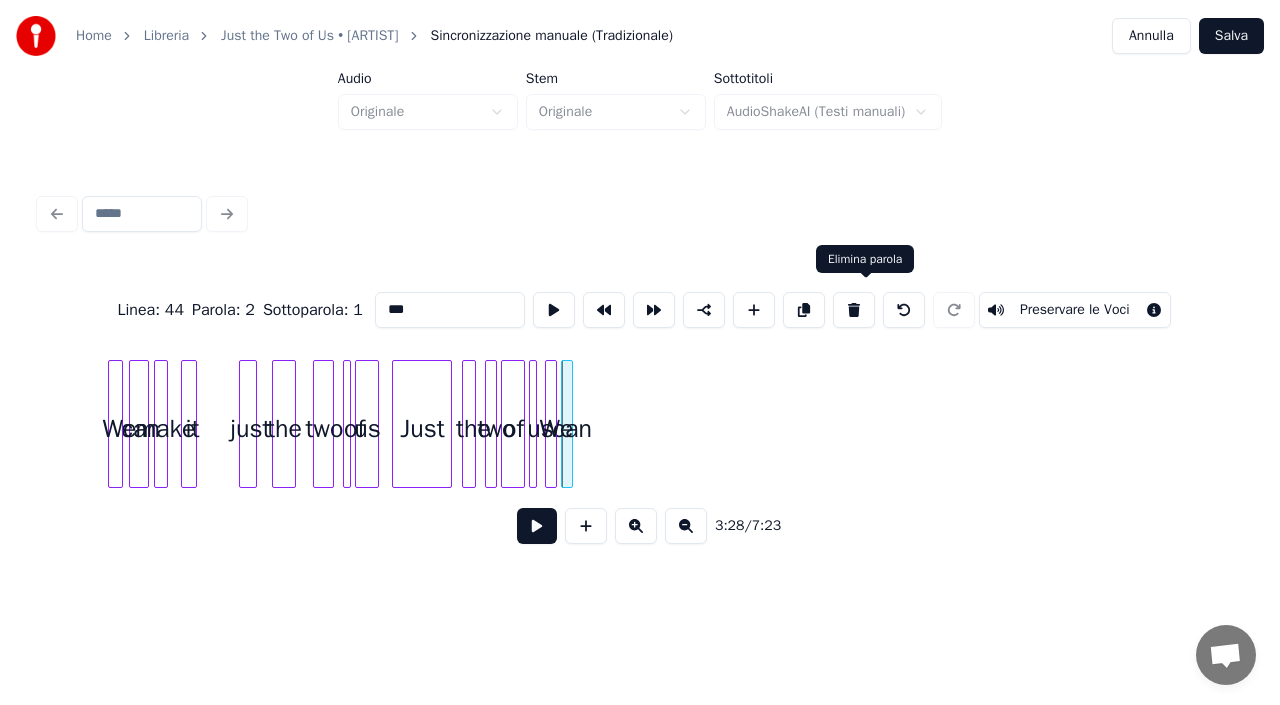 click at bounding box center (854, 310) 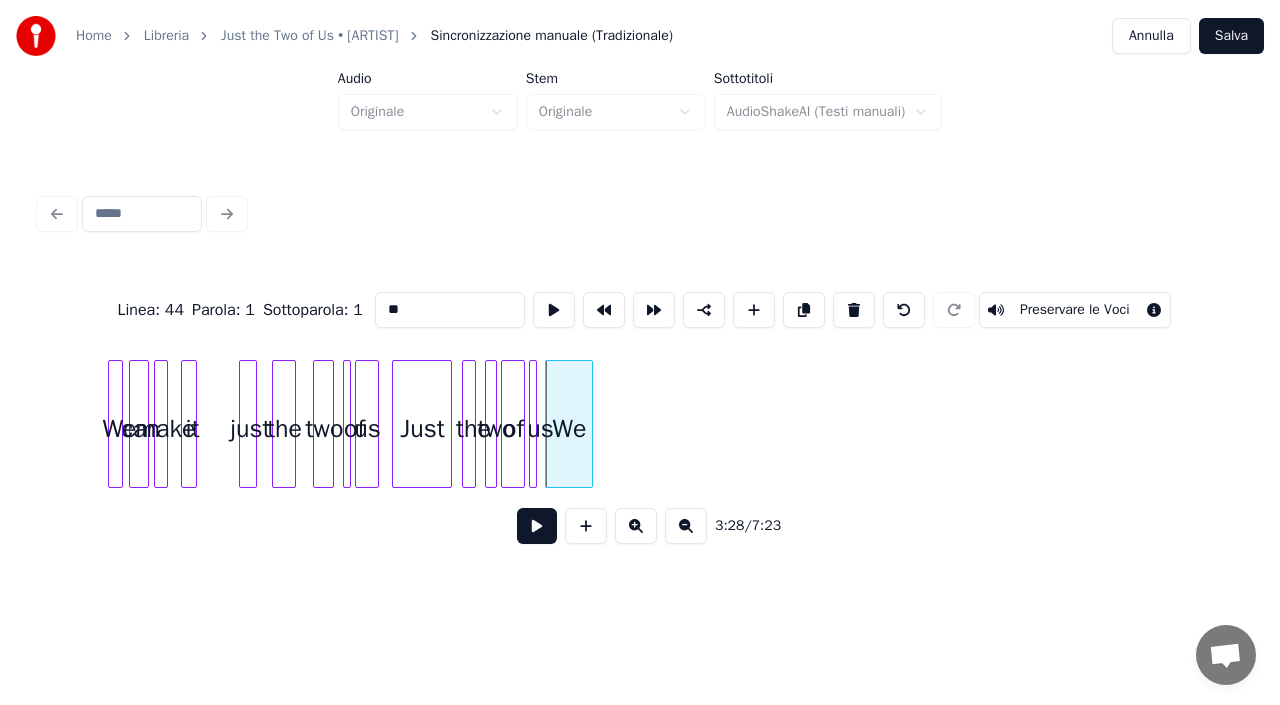 click at bounding box center [589, 424] 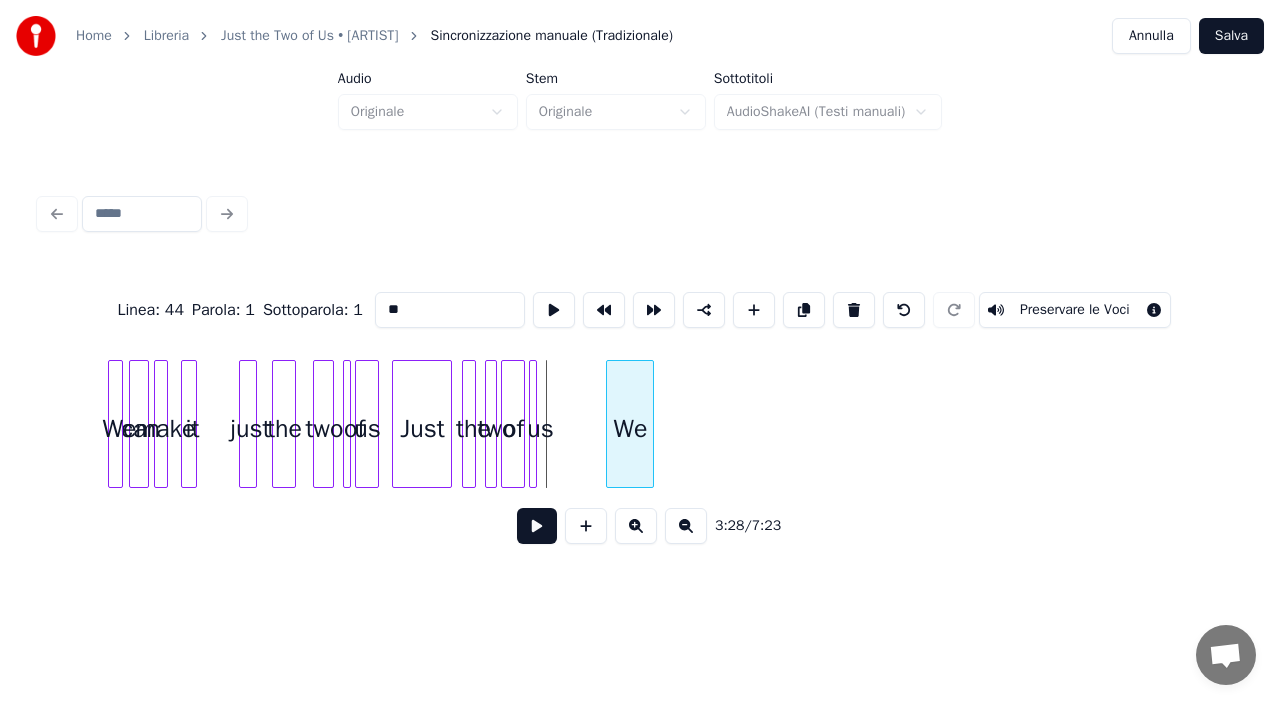click on "We" at bounding box center [630, 429] 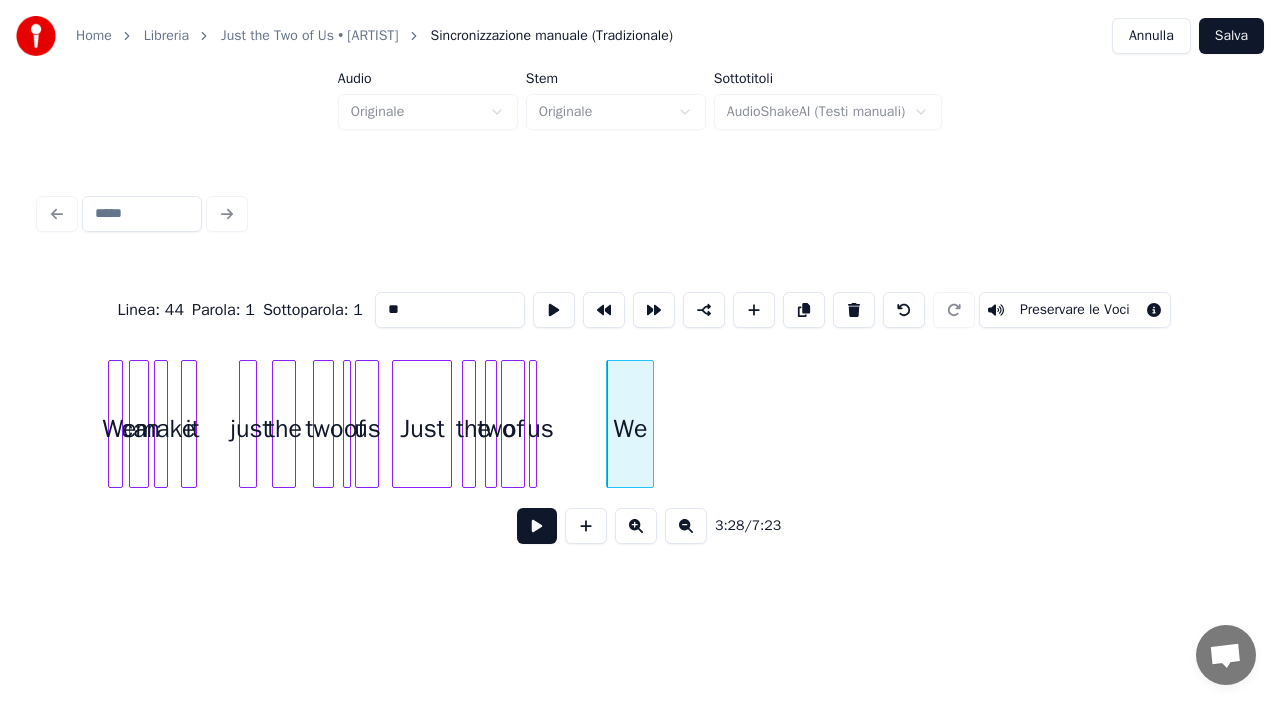 click on "We us of two the Just us of two the just it make can We" at bounding box center [3319, 424] 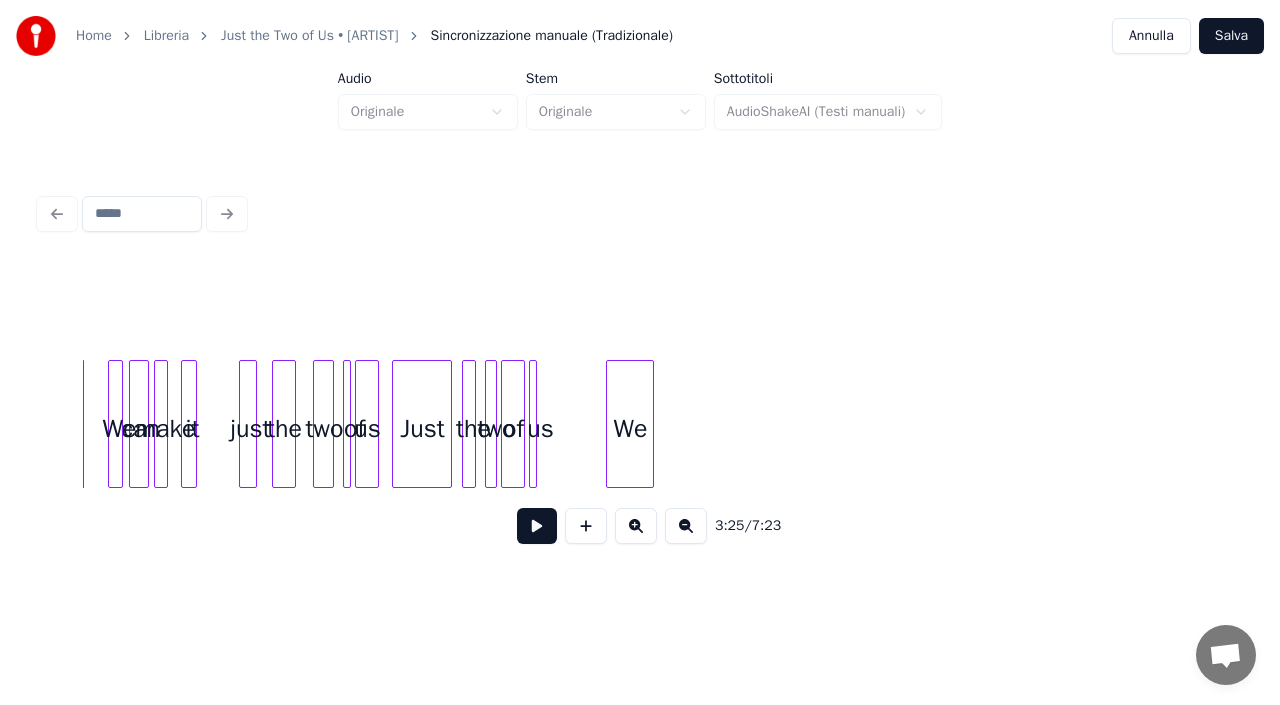 click at bounding box center (537, 526) 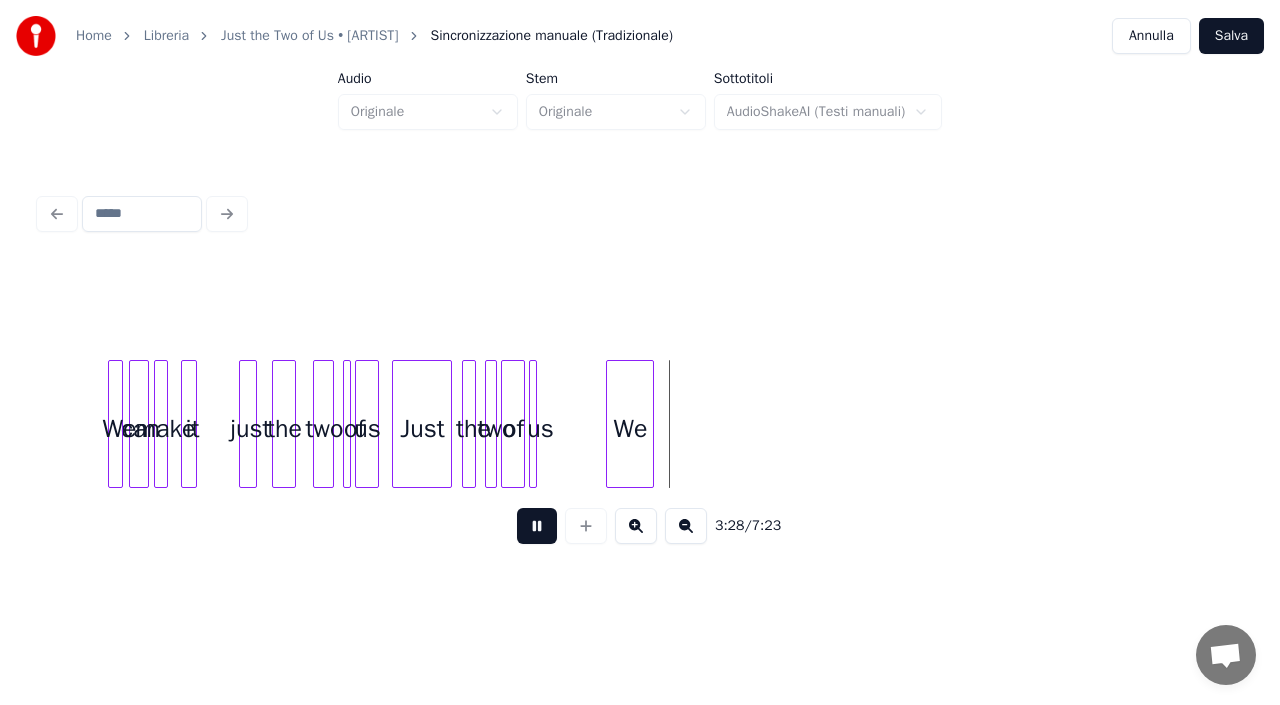click at bounding box center [537, 526] 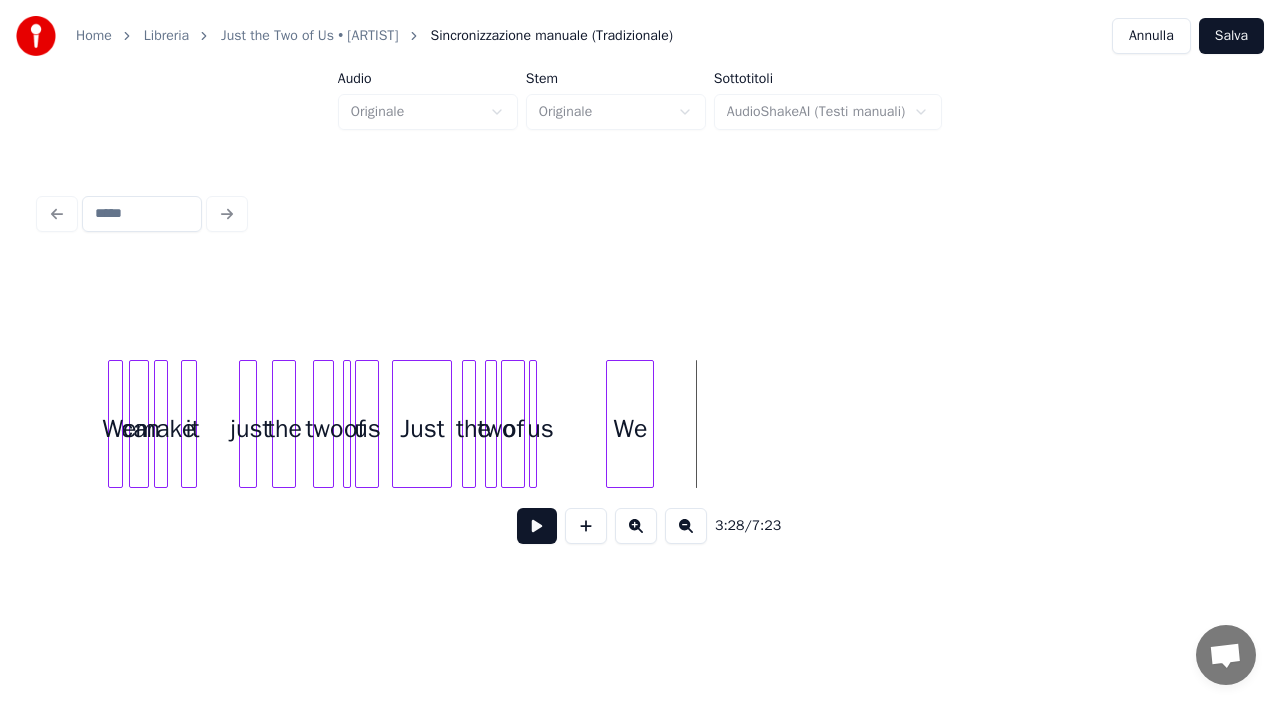 click on "We" at bounding box center (630, 429) 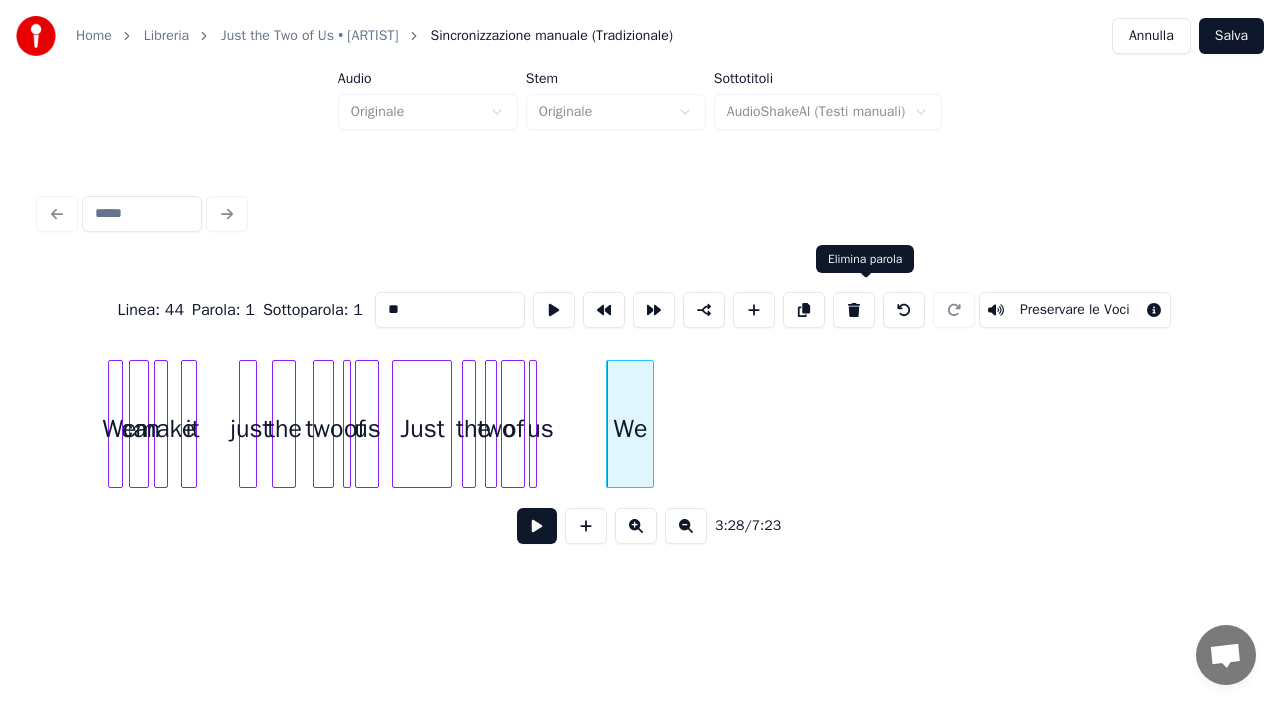 click at bounding box center (854, 310) 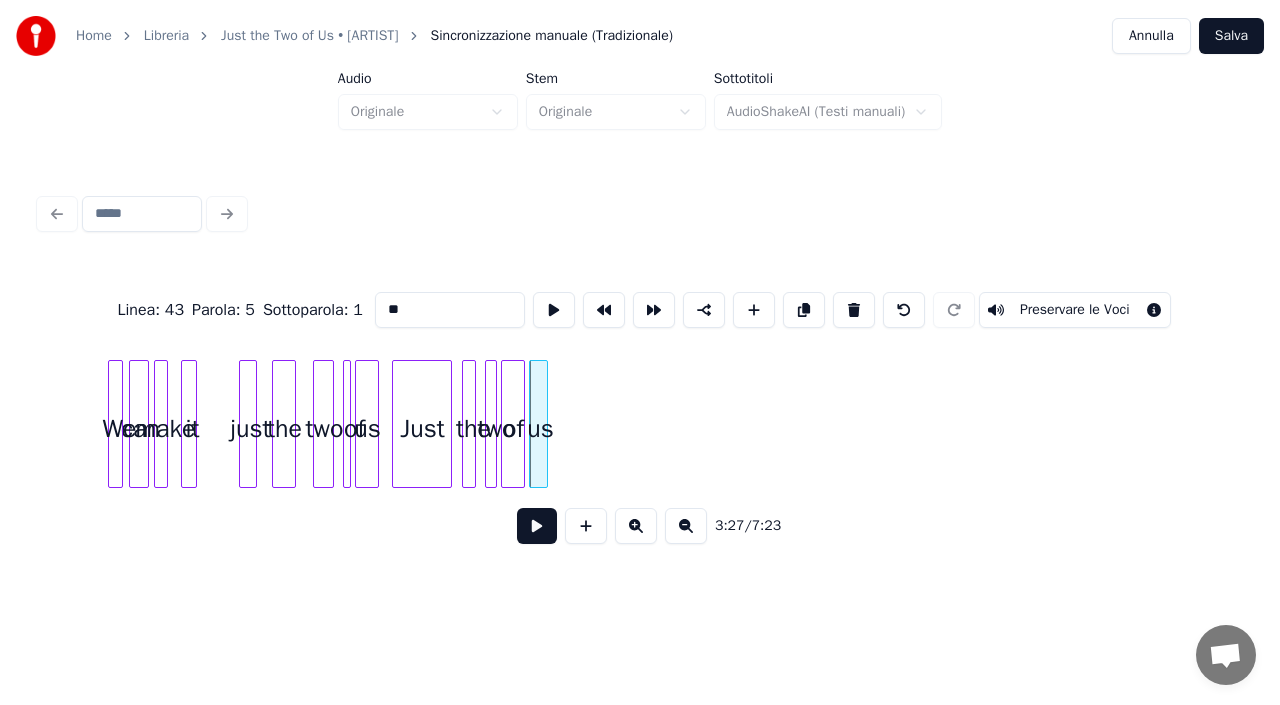 click at bounding box center [544, 424] 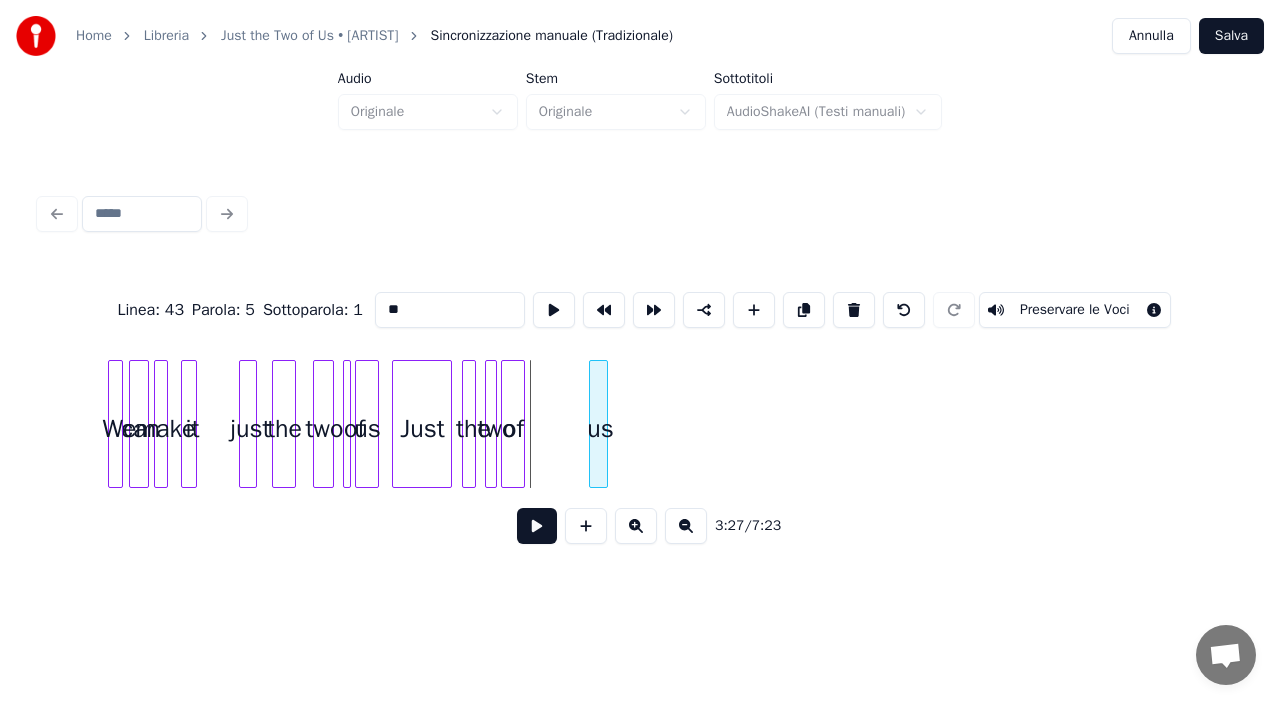 click on "us" at bounding box center (600, 429) 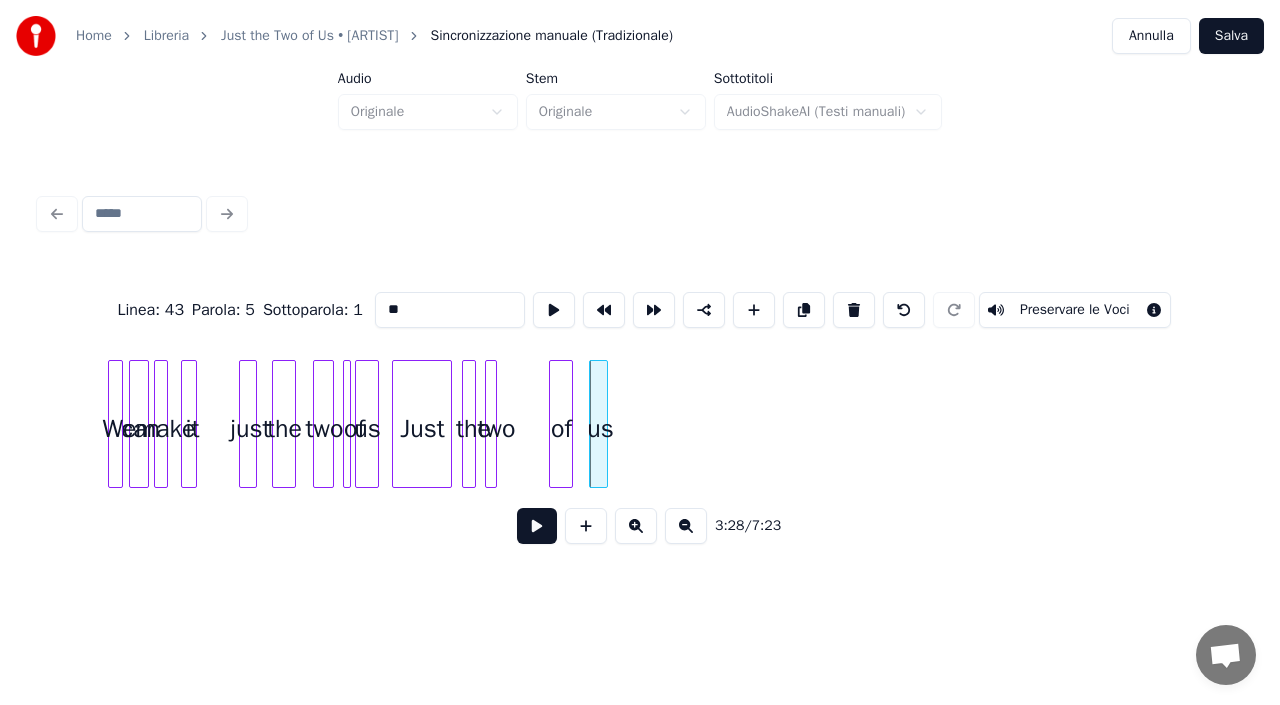 click on "of" at bounding box center [561, 429] 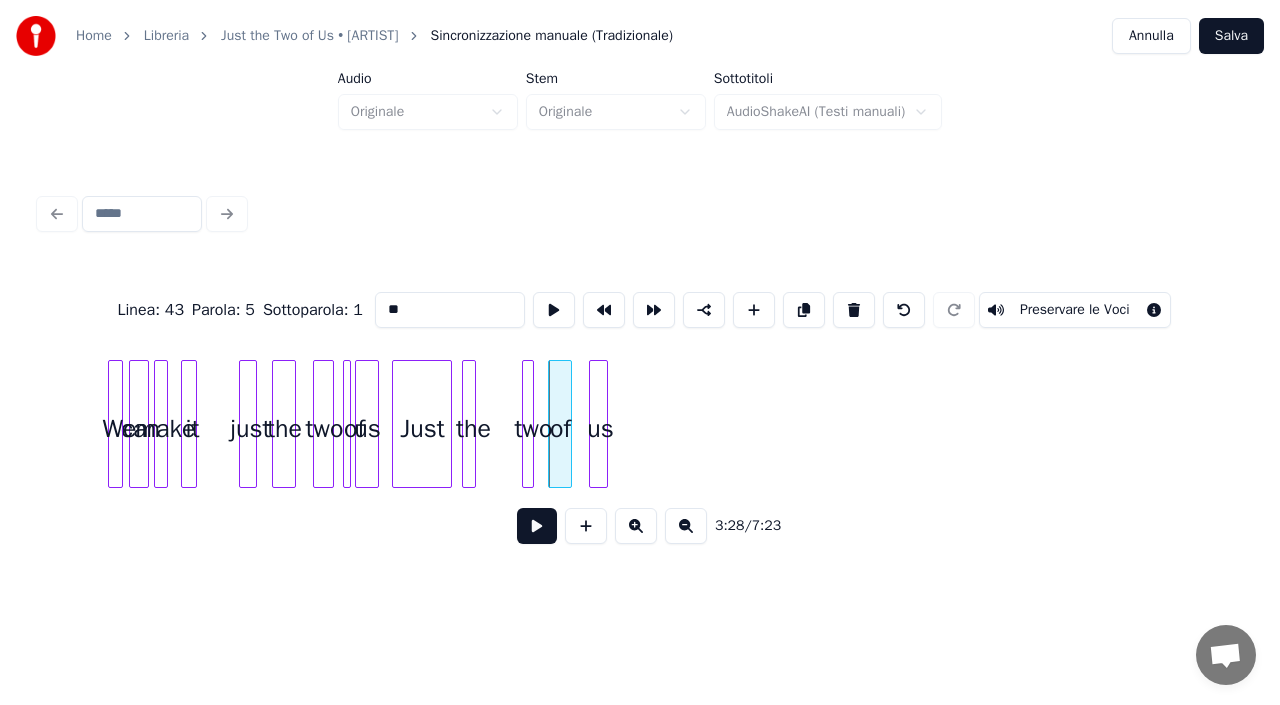 click on "two" at bounding box center (528, 424) 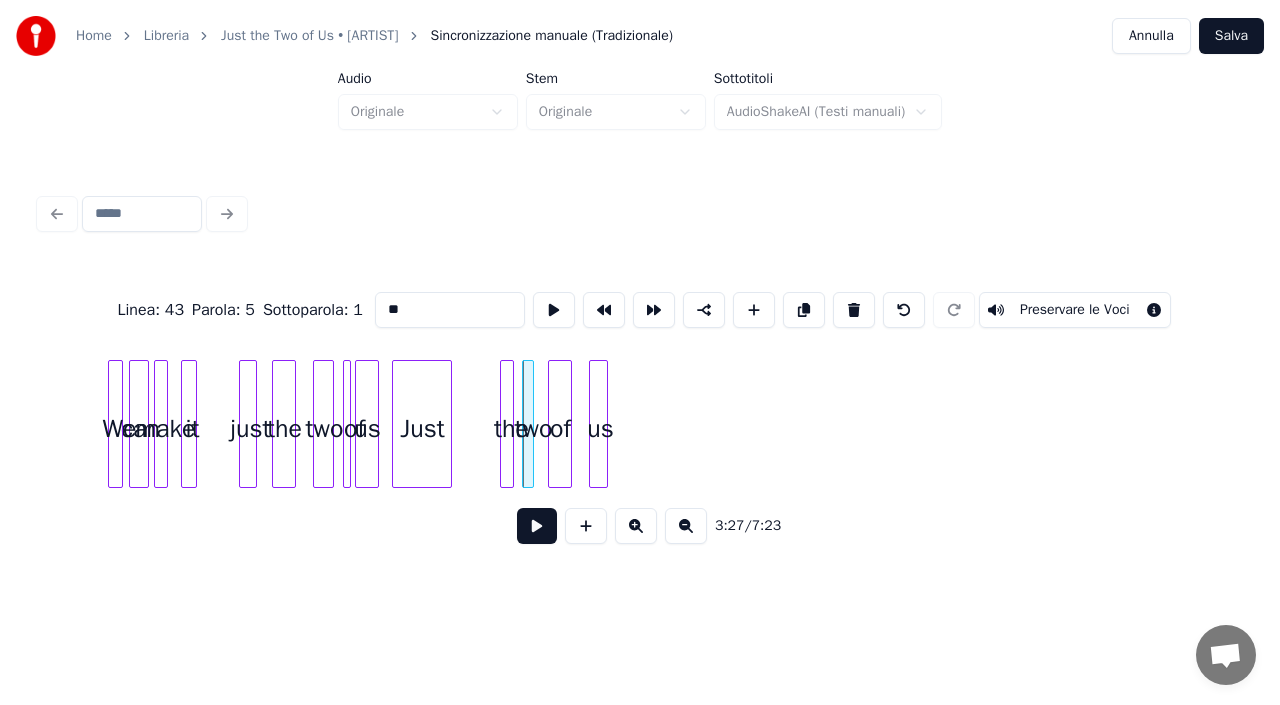 click on "the" at bounding box center [507, 424] 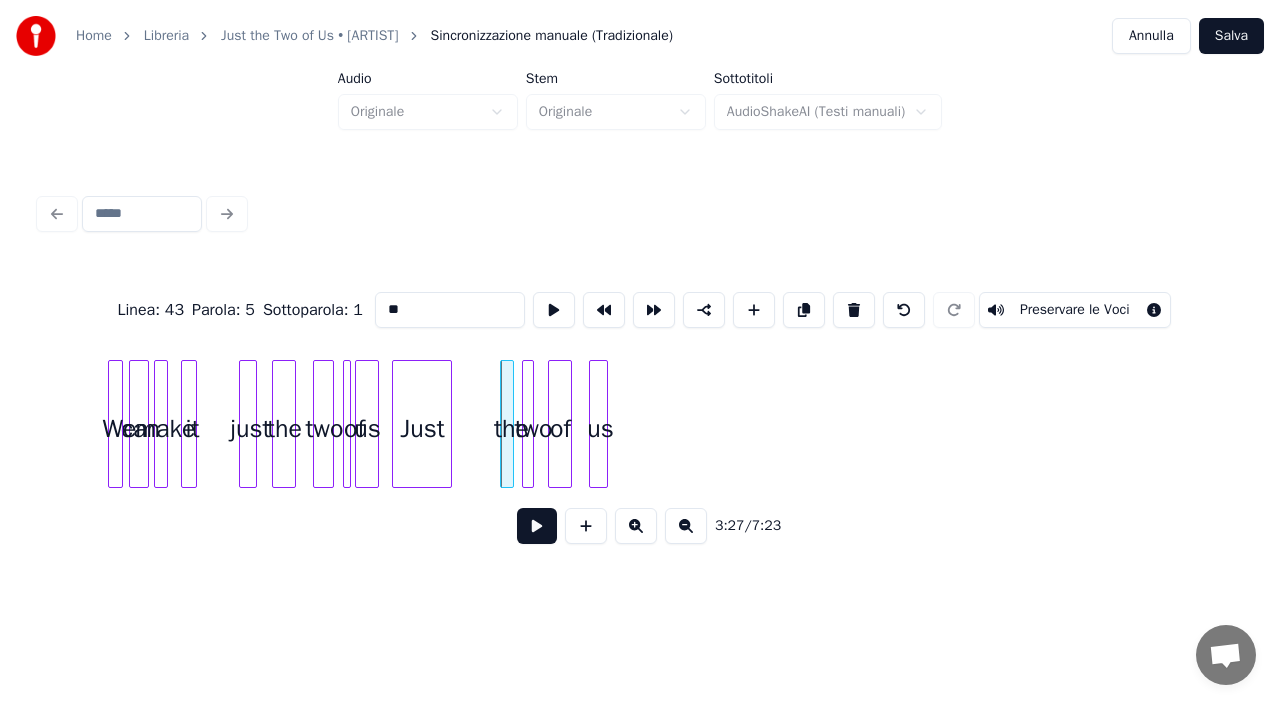 click on "Just" at bounding box center [422, 424] 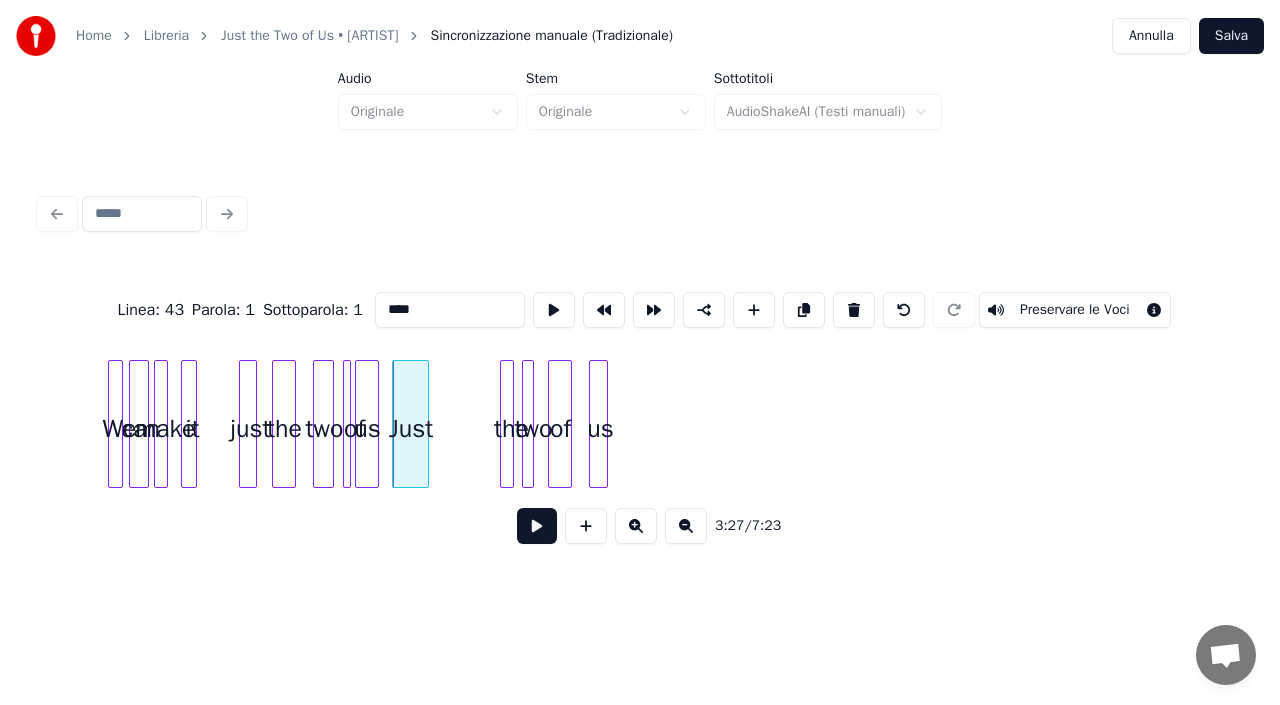click at bounding box center [425, 424] 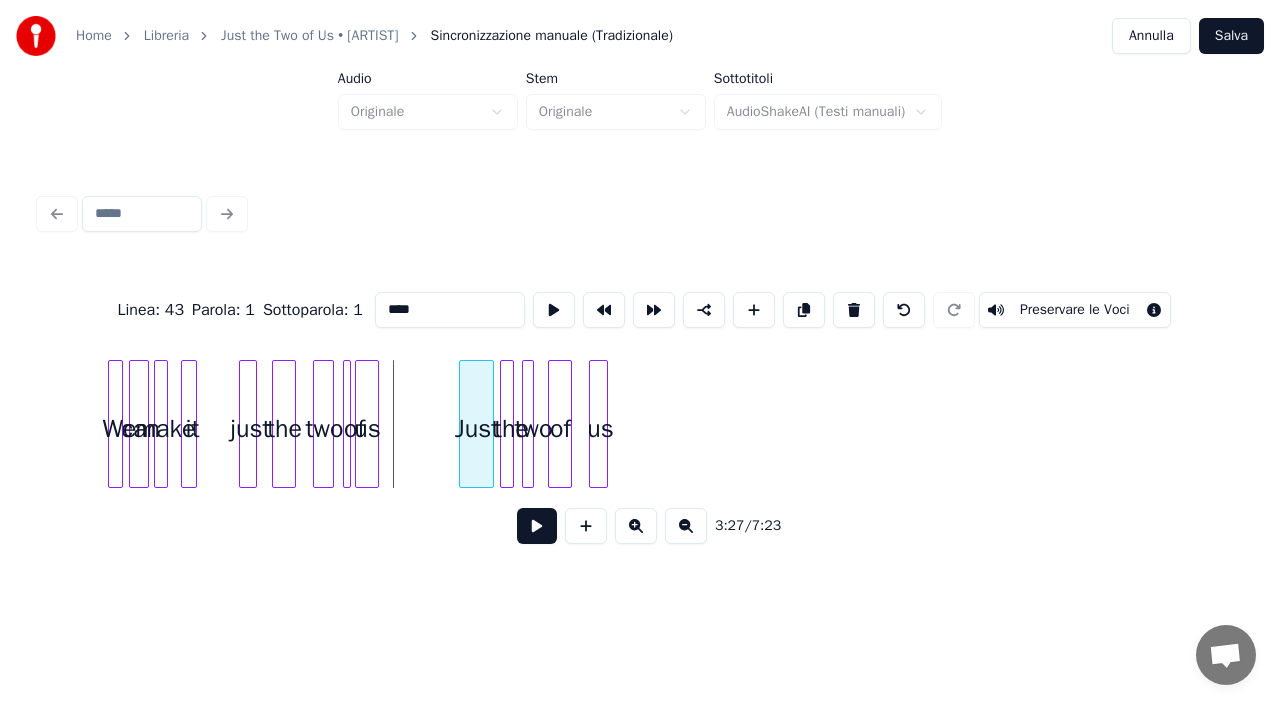 click on "Just" at bounding box center (476, 429) 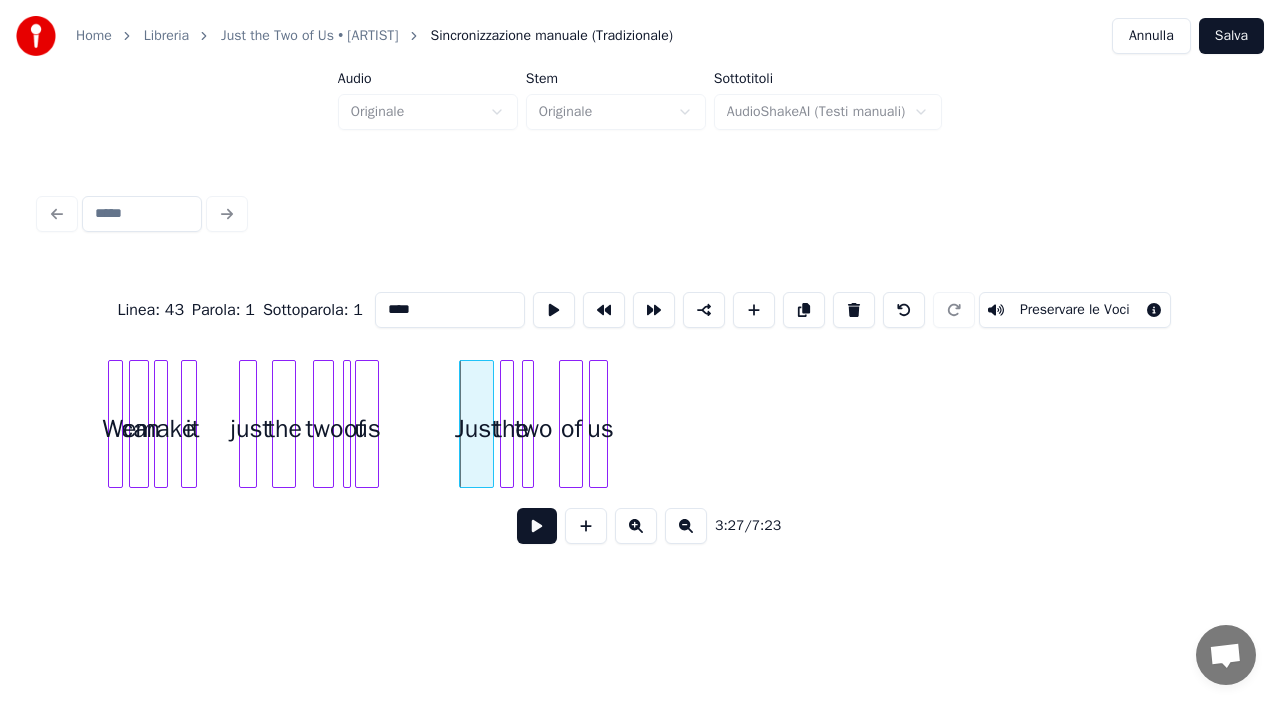 click on "of" at bounding box center (571, 429) 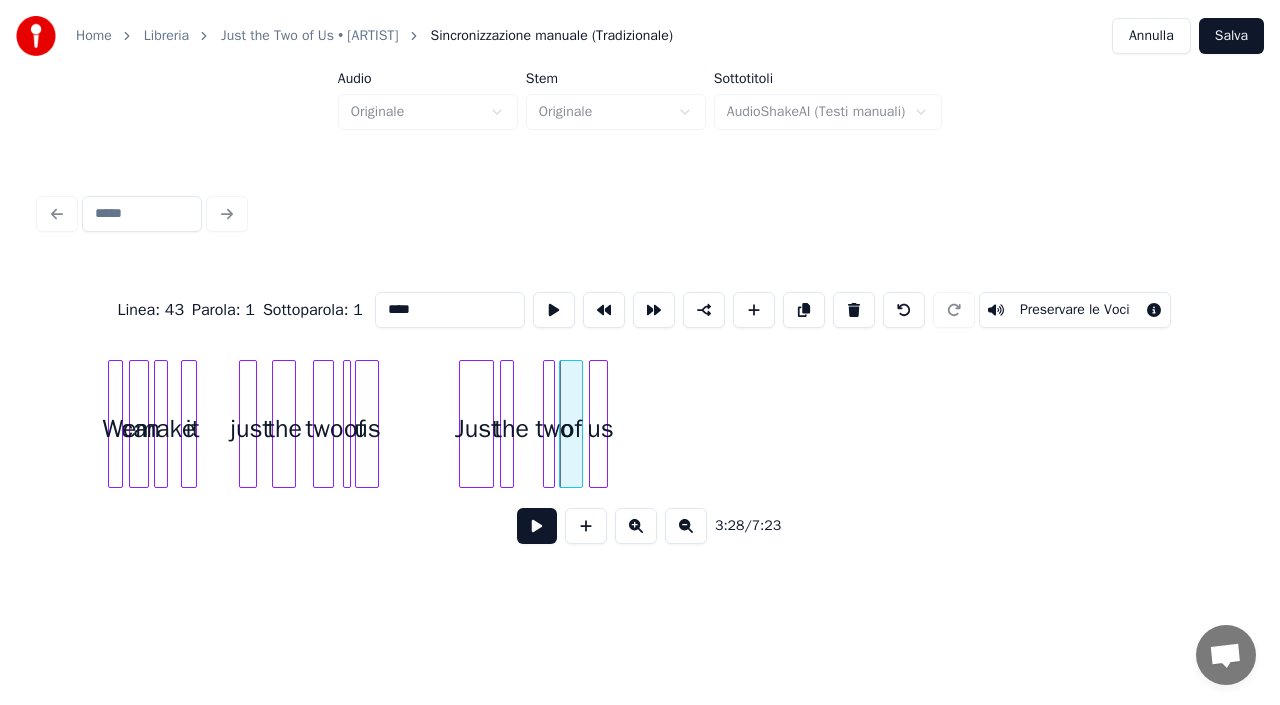 click on "two" at bounding box center [549, 424] 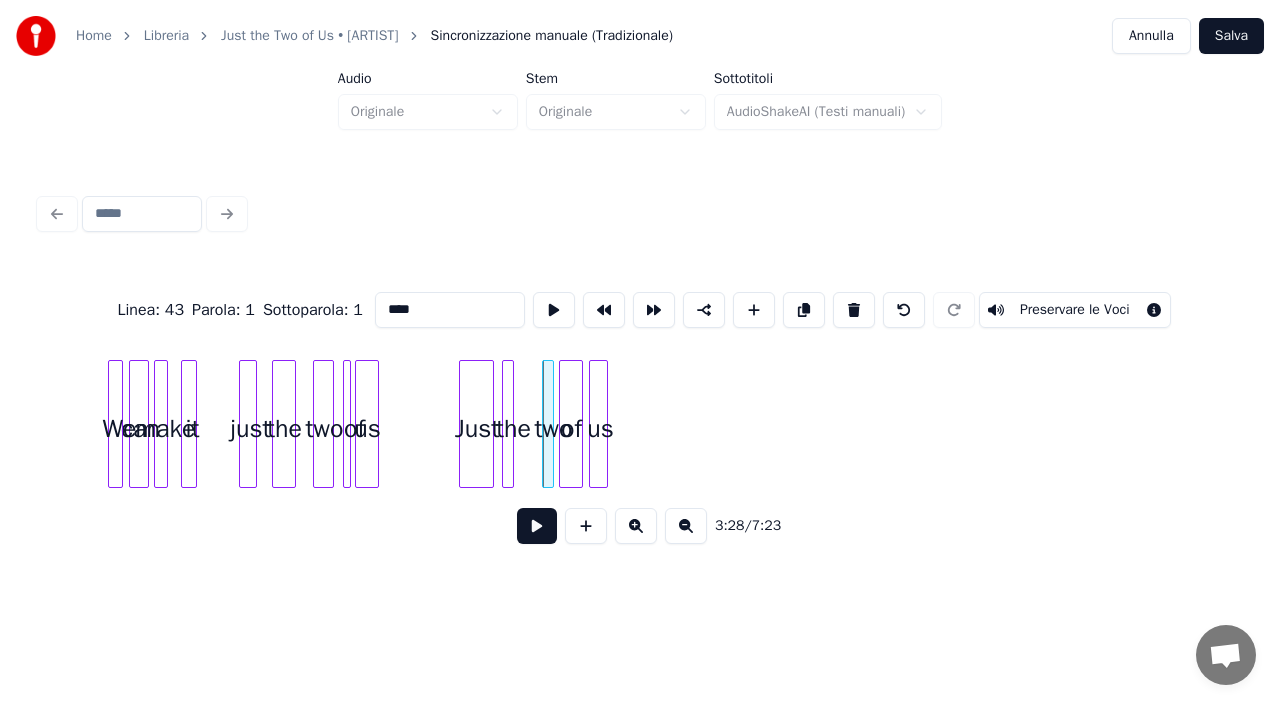 click on "the" at bounding box center [508, 424] 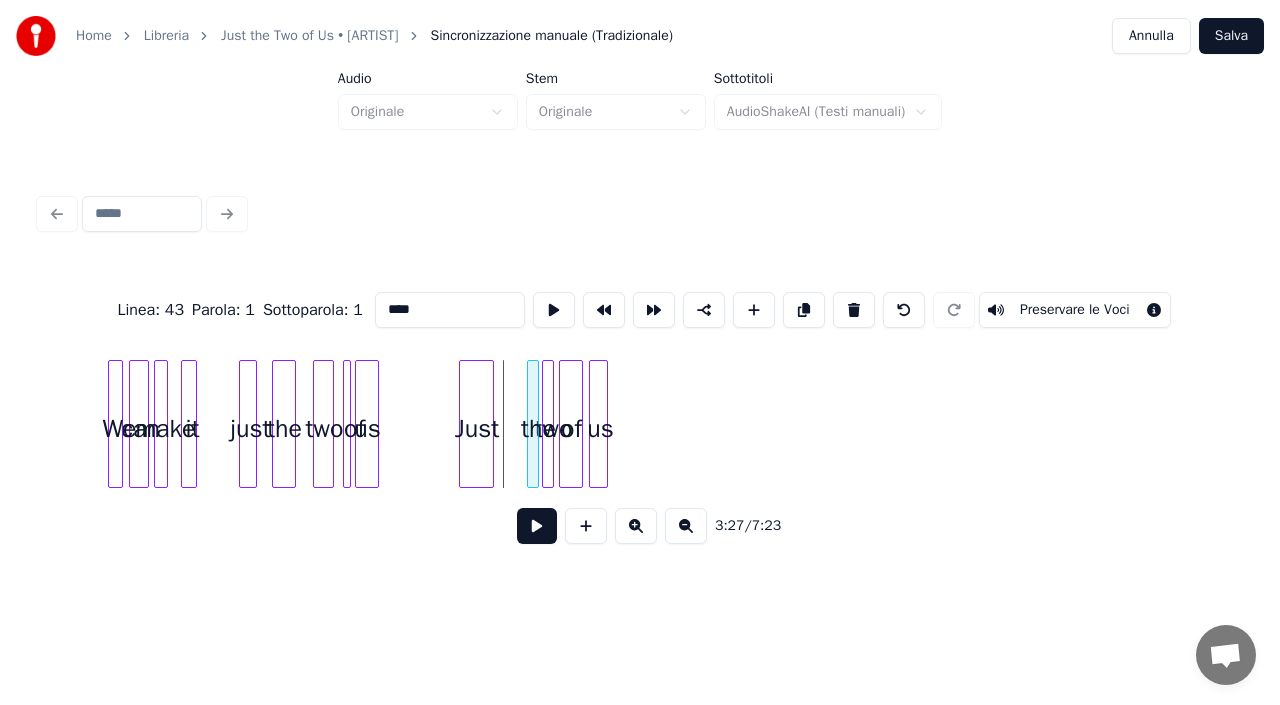 click on "the" at bounding box center (538, 429) 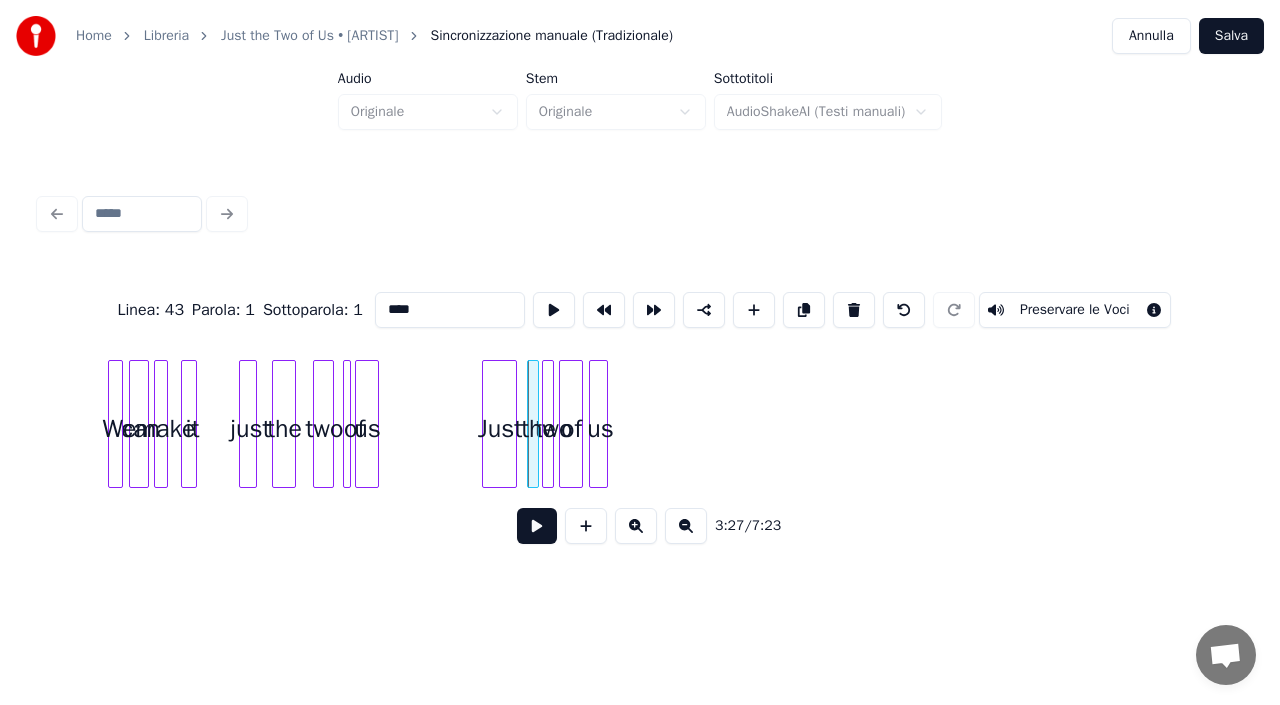 click on "Just" at bounding box center [499, 429] 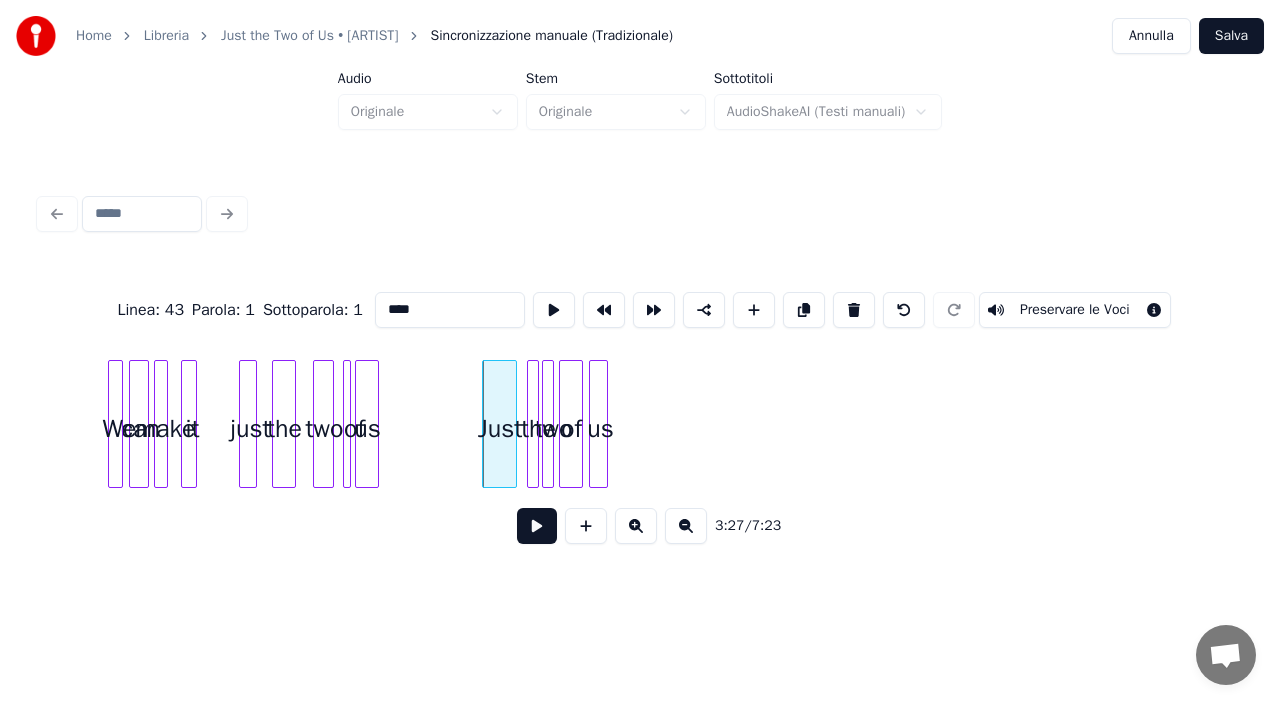 click on "Just" at bounding box center [499, 429] 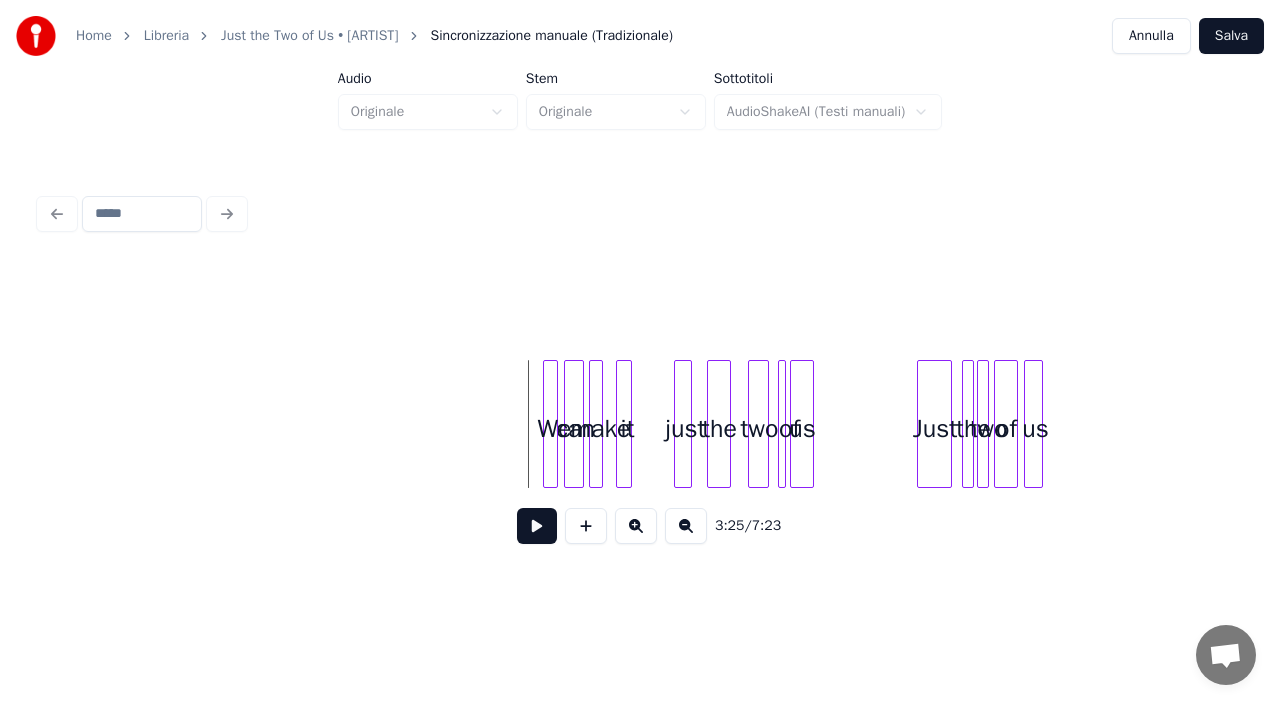 scroll, scrollTop: 0, scrollLeft: 40658, axis: horizontal 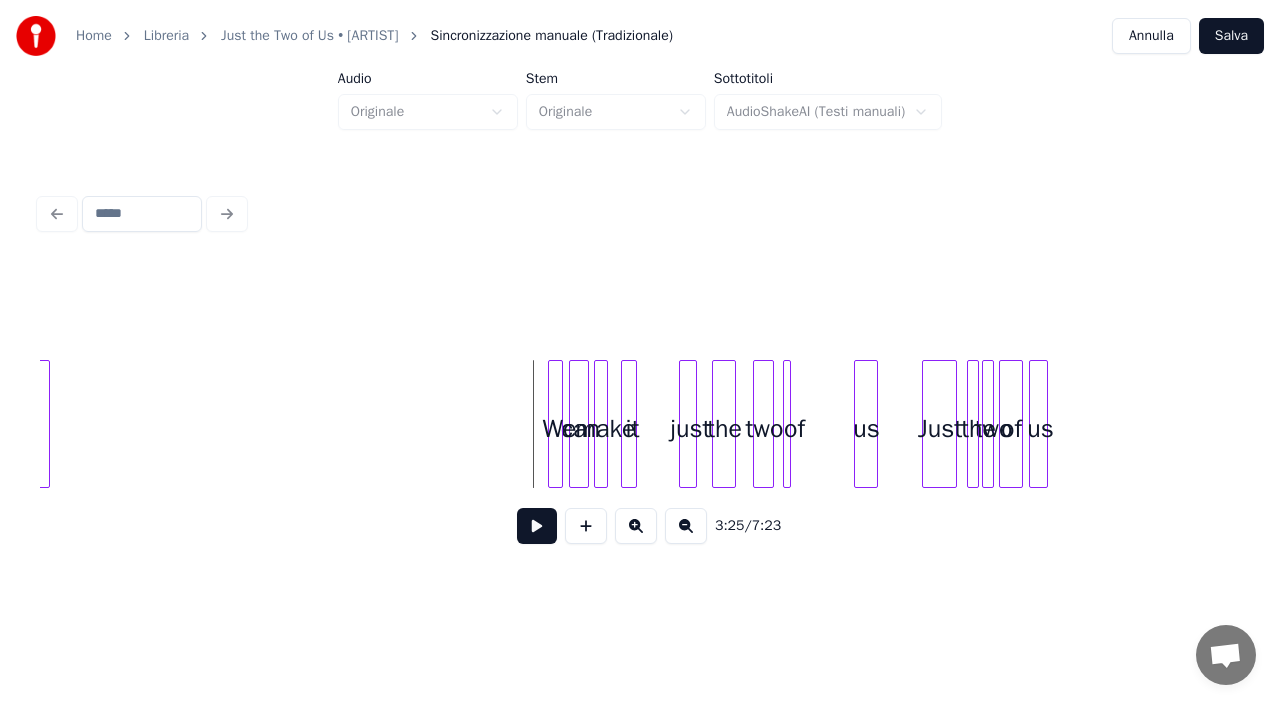 click on "us" at bounding box center [866, 429] 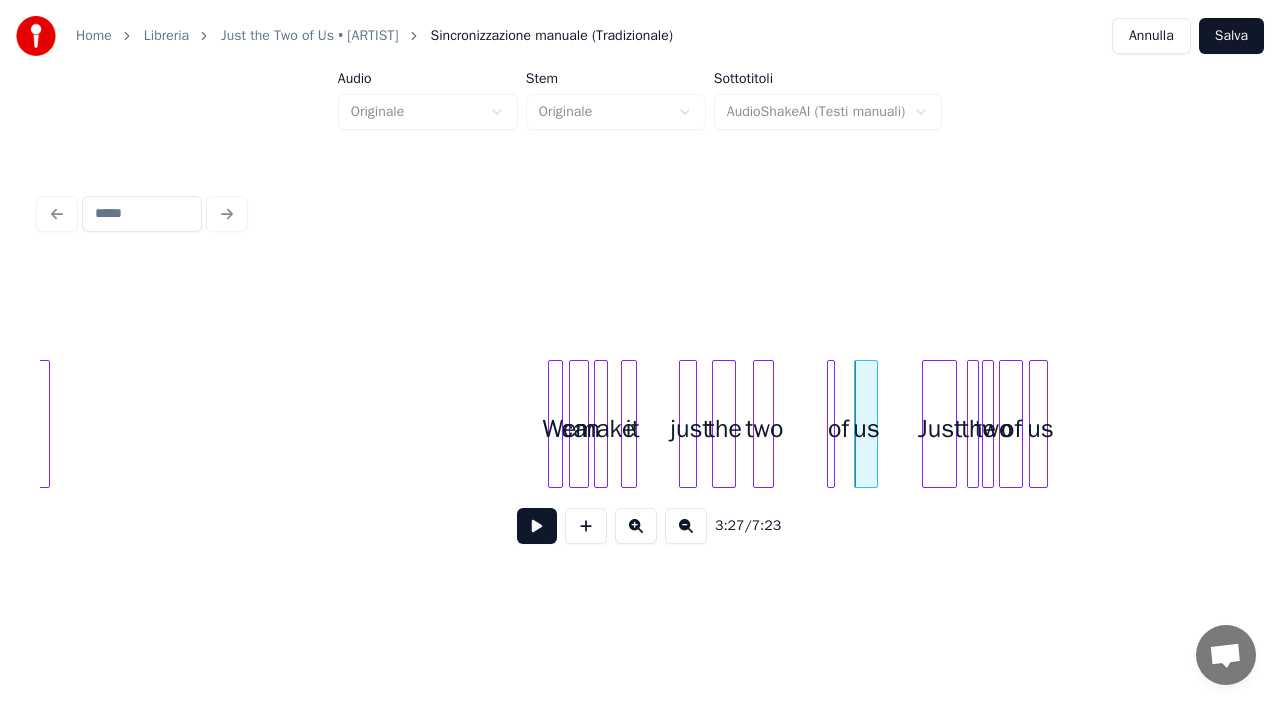 click on "of" at bounding box center (838, 429) 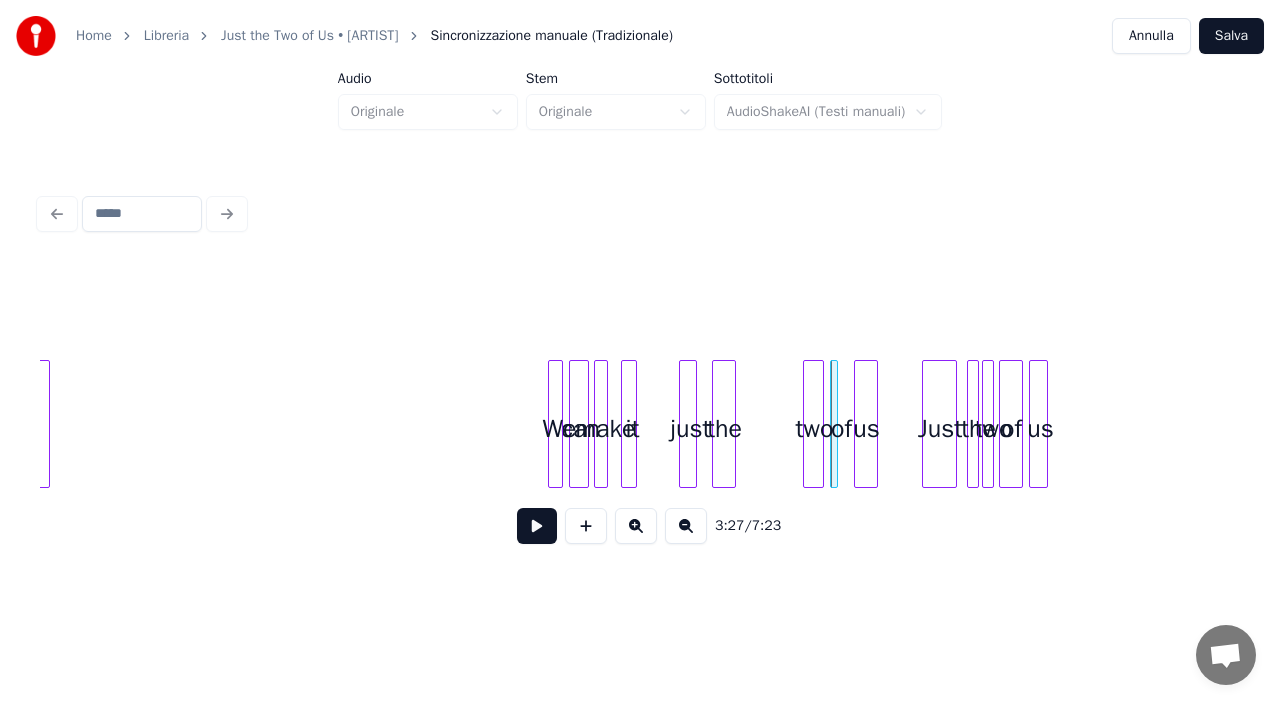 click on "two" at bounding box center [814, 429] 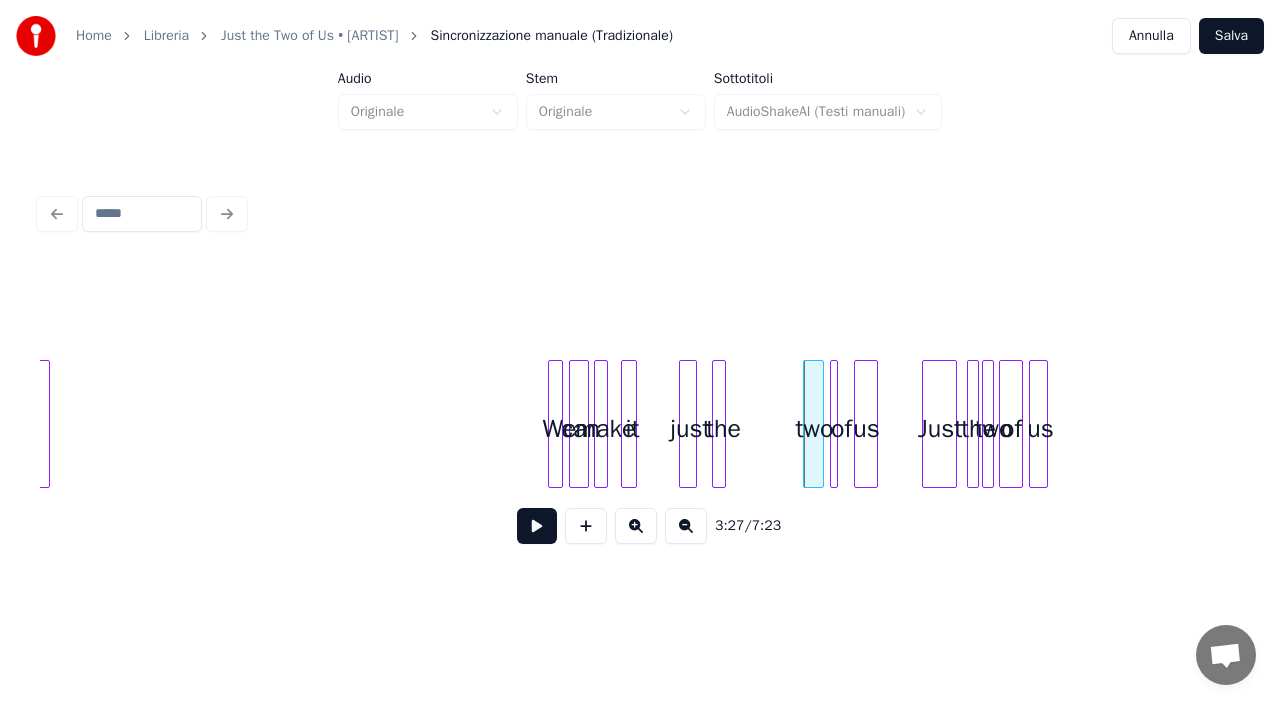 click at bounding box center (722, 424) 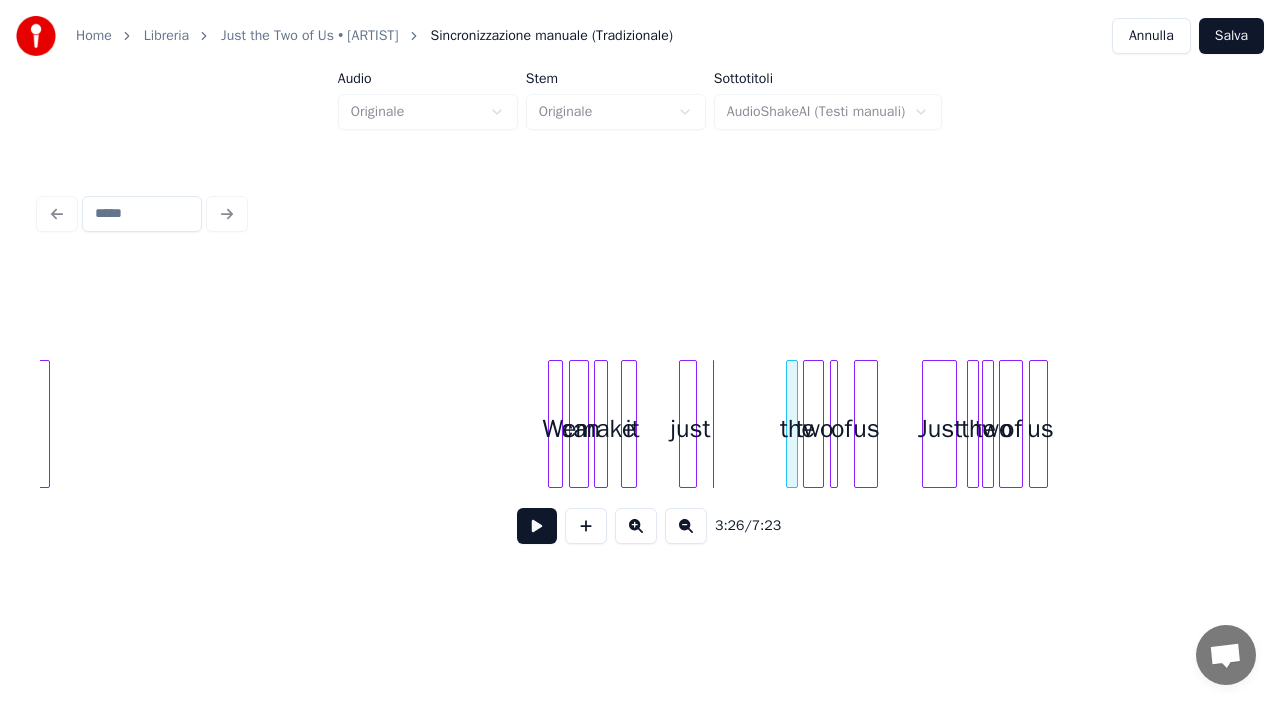 click on "the" at bounding box center [792, 424] 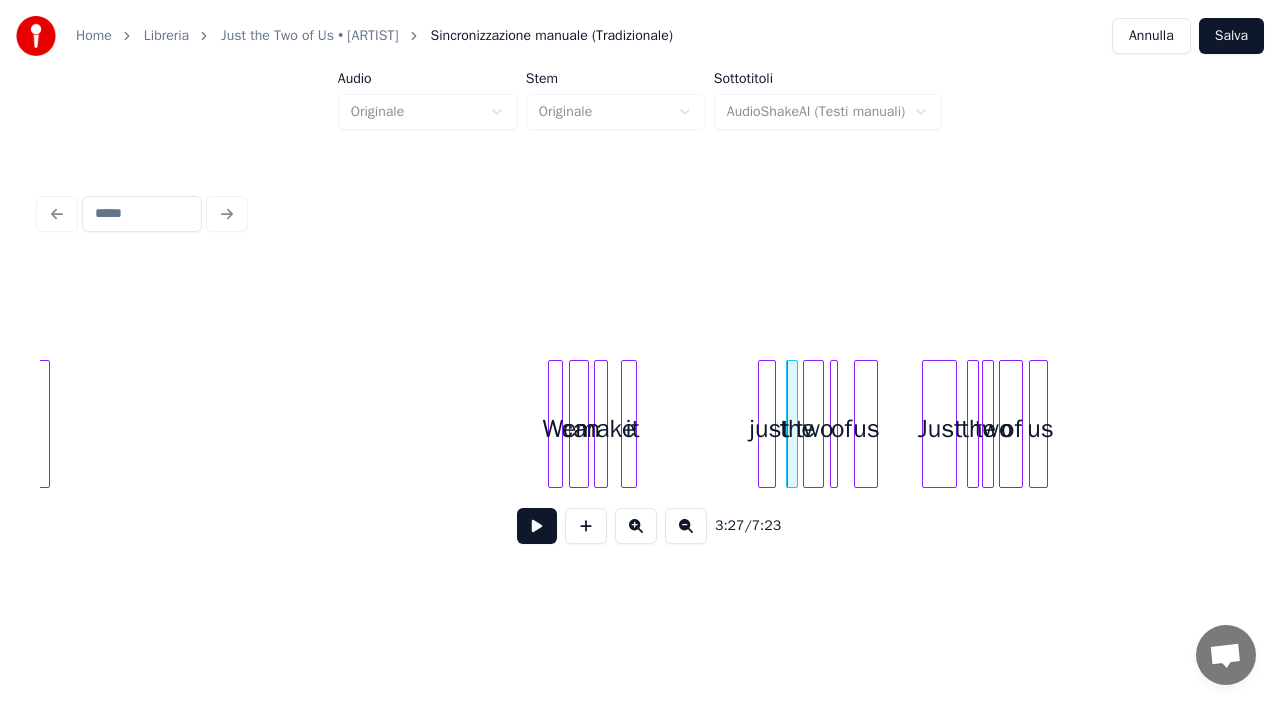 click on "just" at bounding box center [769, 429] 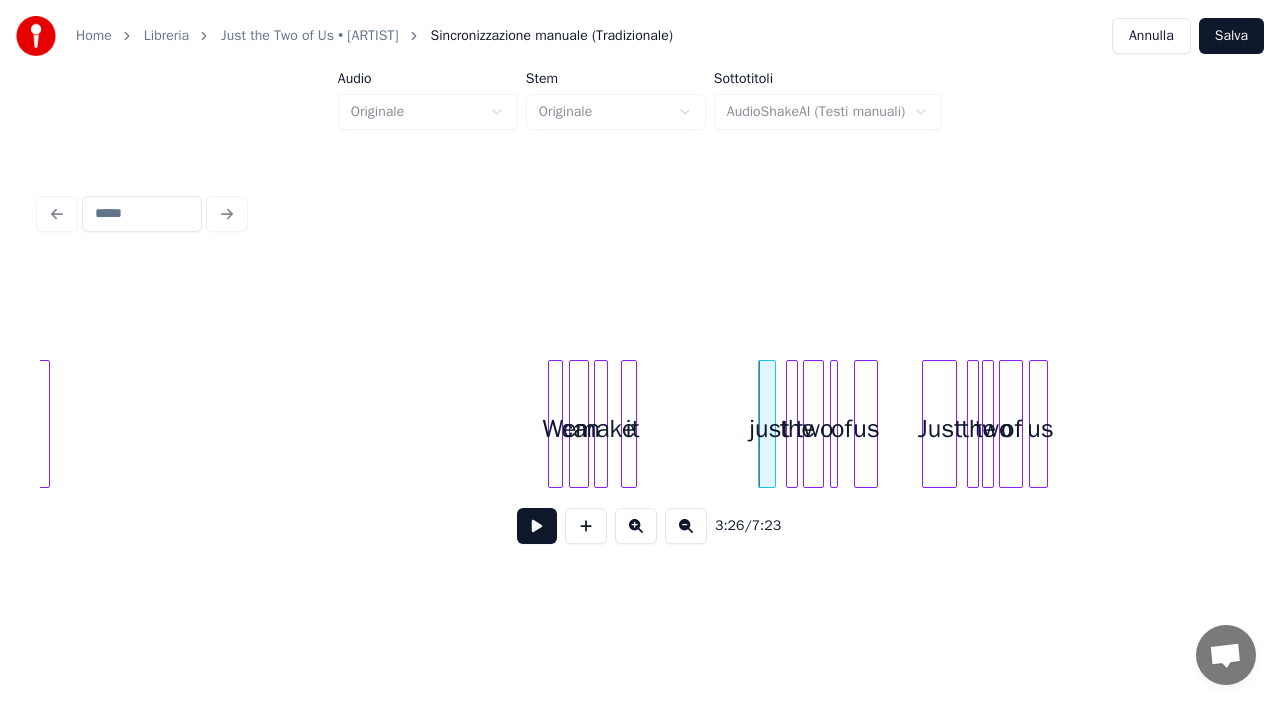 click at bounding box center (625, 424) 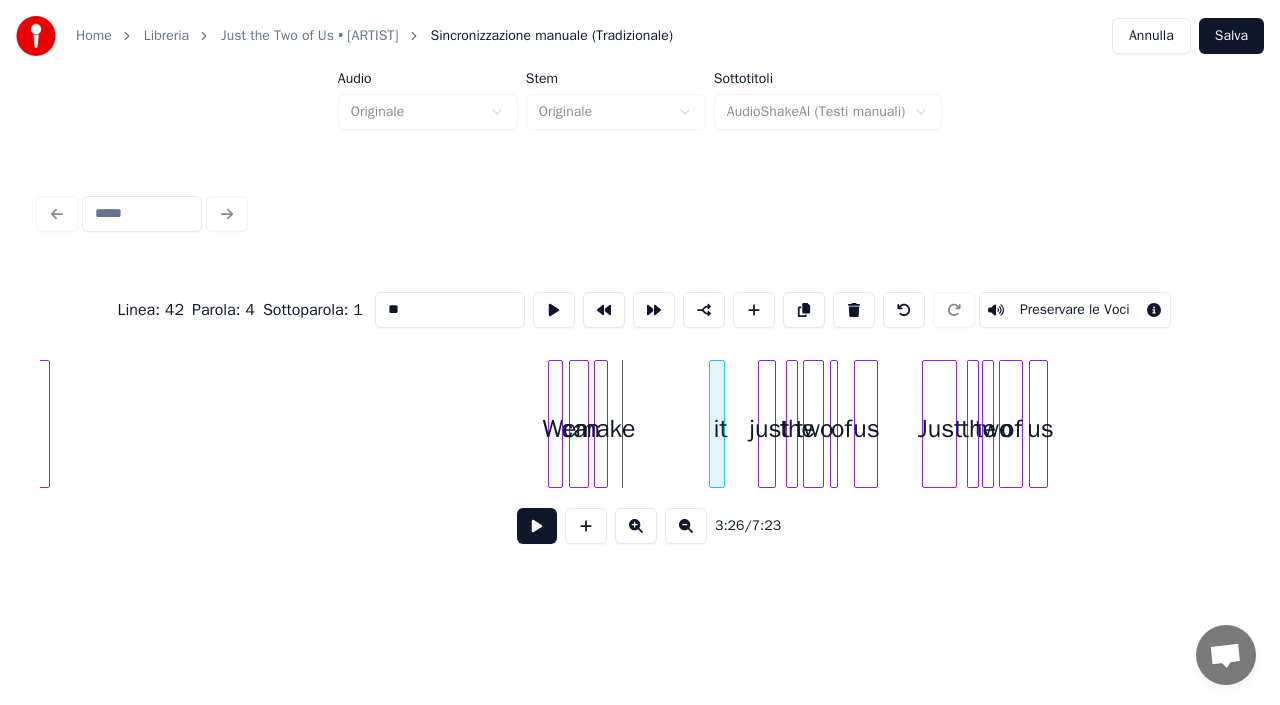 click on "it" at bounding box center (717, 424) 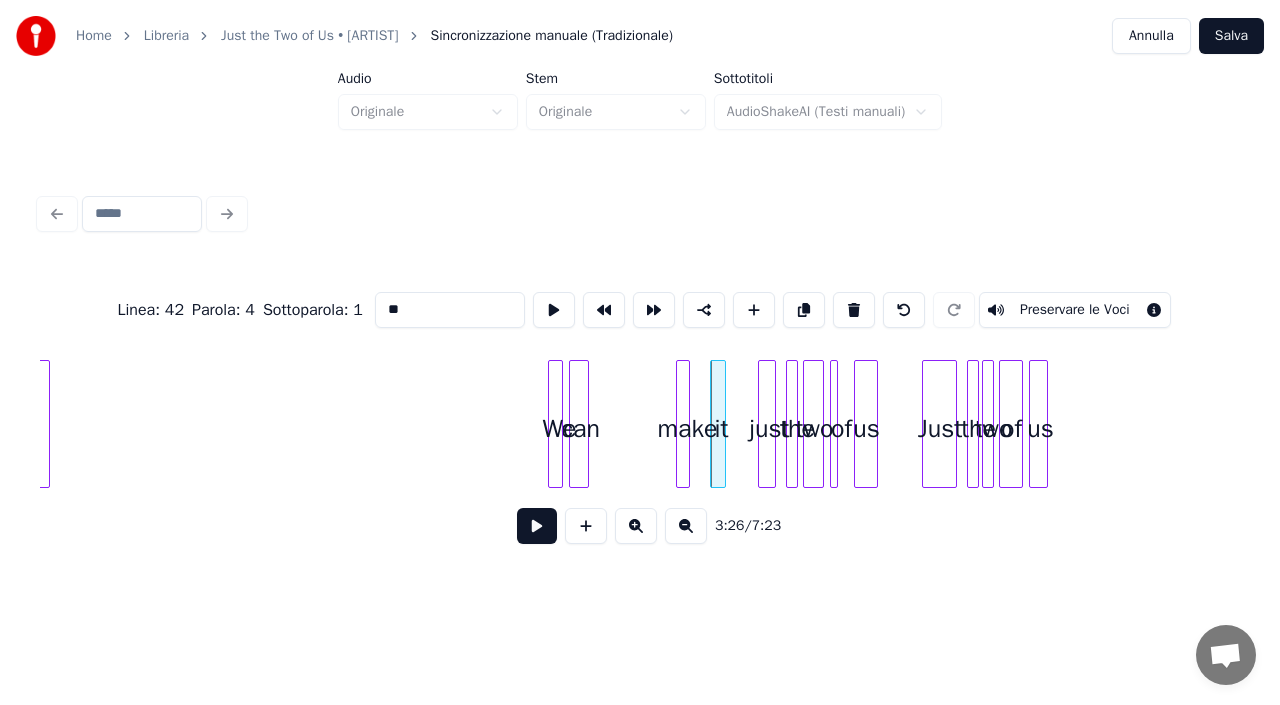 click on "us of two the Just us of two the just it make can We us" at bounding box center (640, 424) 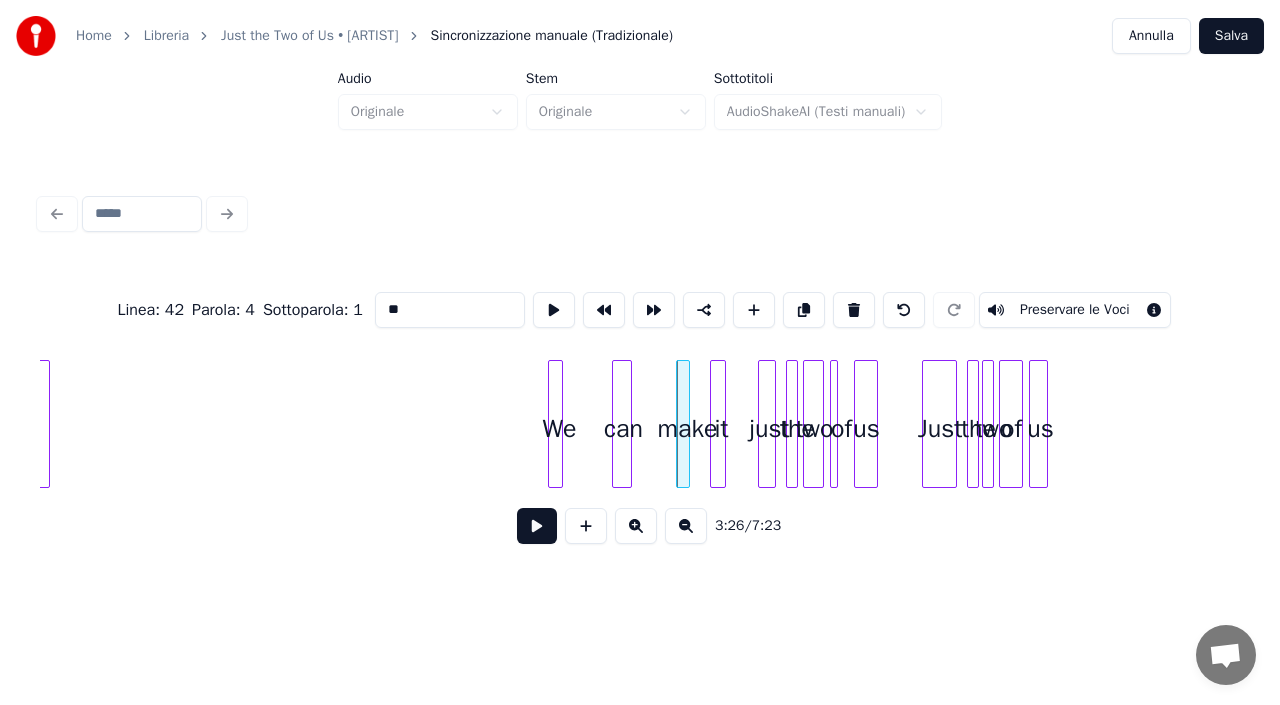 click on "can" at bounding box center (623, 429) 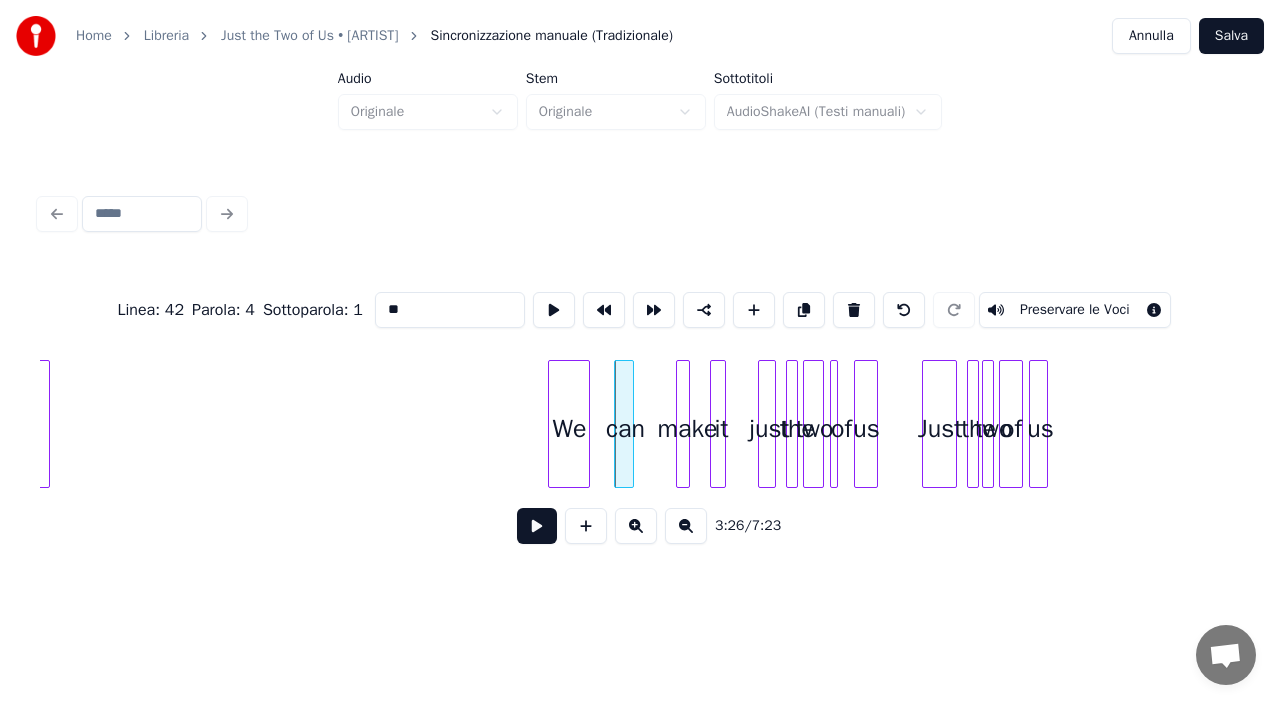 click at bounding box center (586, 424) 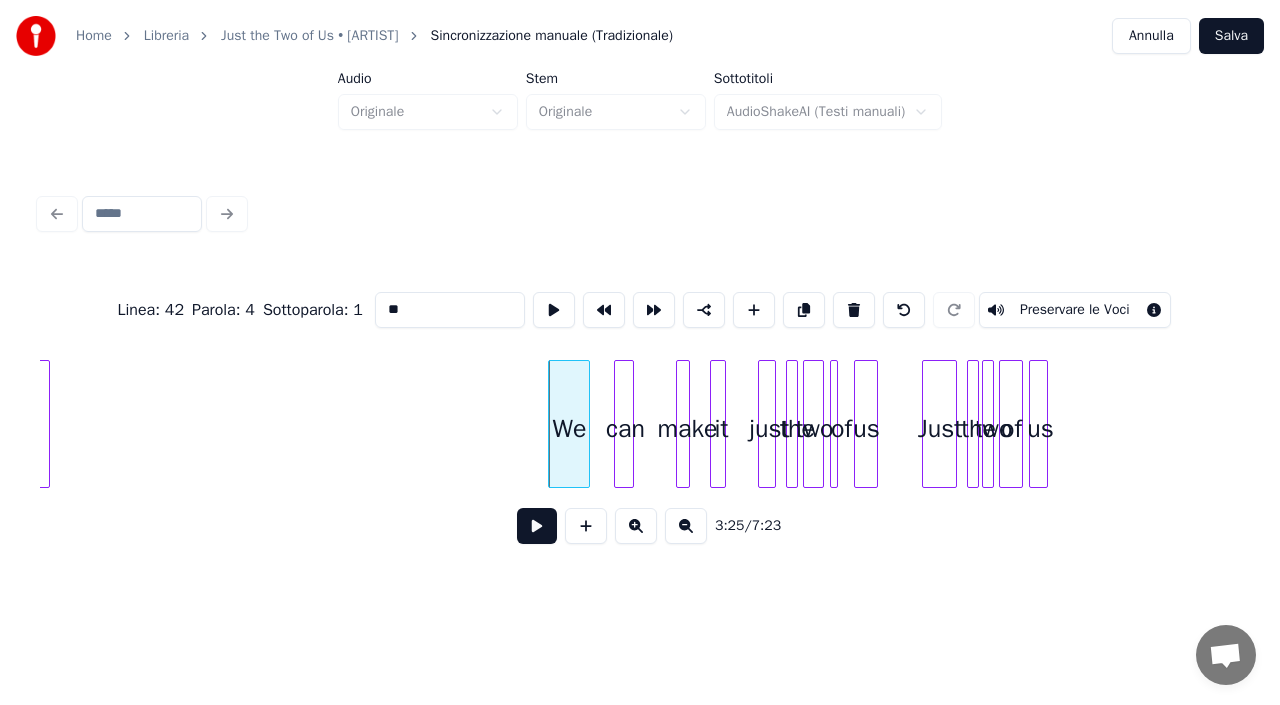 click on "us of two the Just us of two the just it make can We us" at bounding box center [3759, 424] 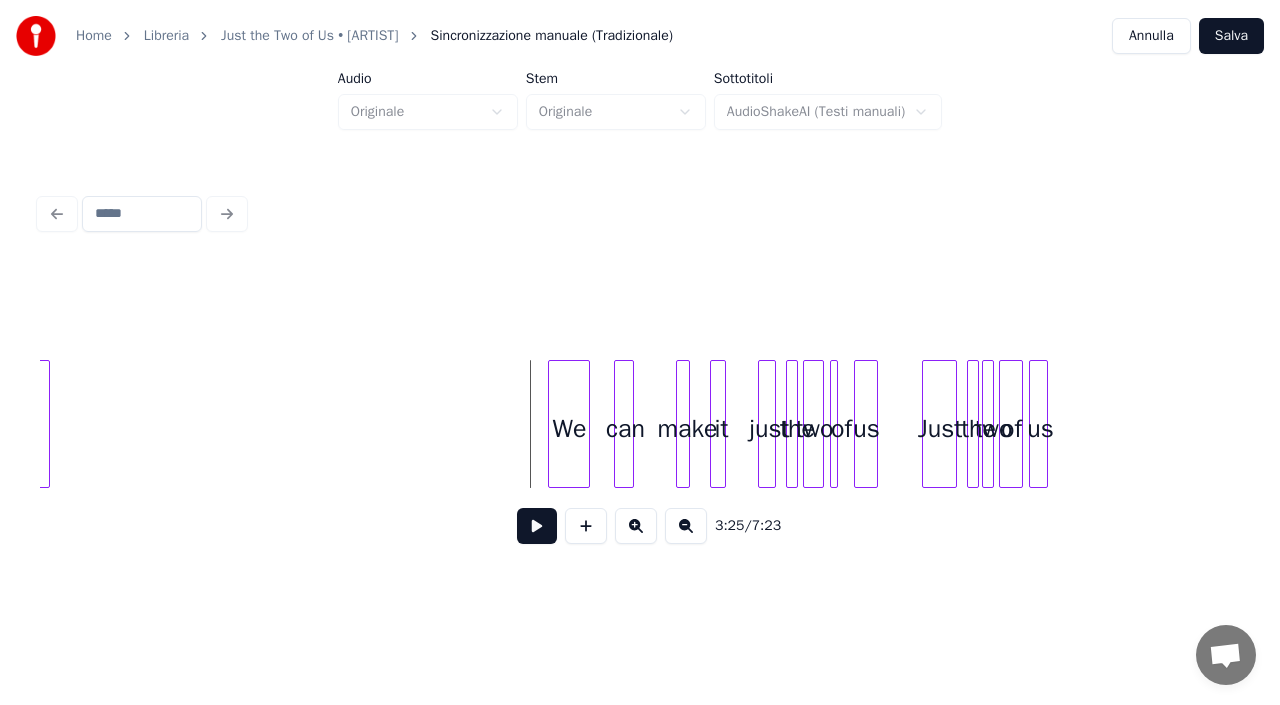 click at bounding box center (537, 526) 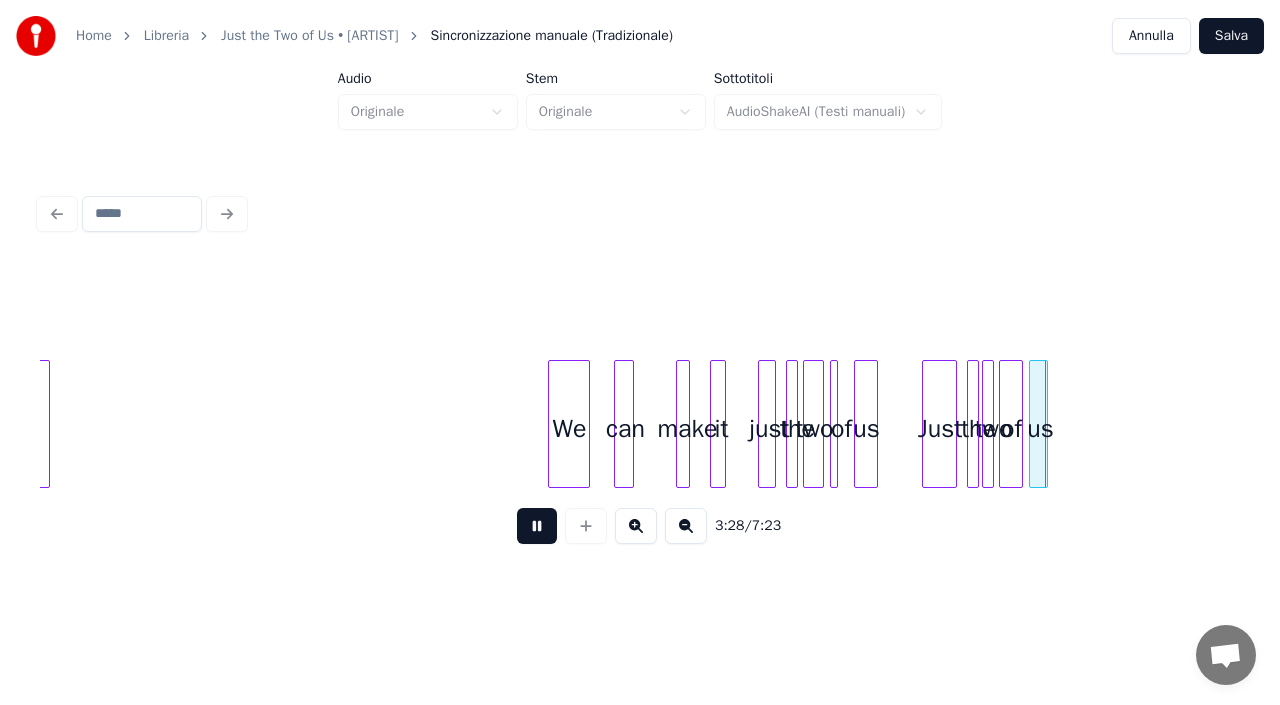 click at bounding box center [537, 526] 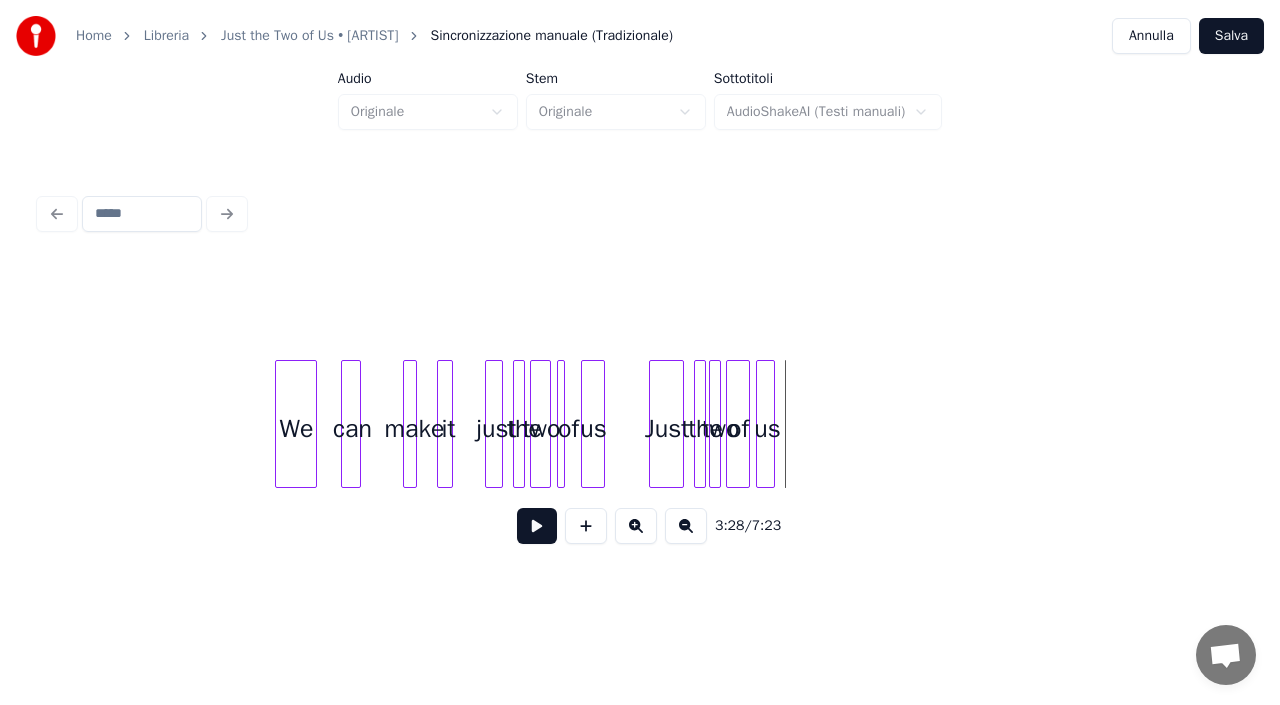 scroll, scrollTop: 0, scrollLeft: 40978, axis: horizontal 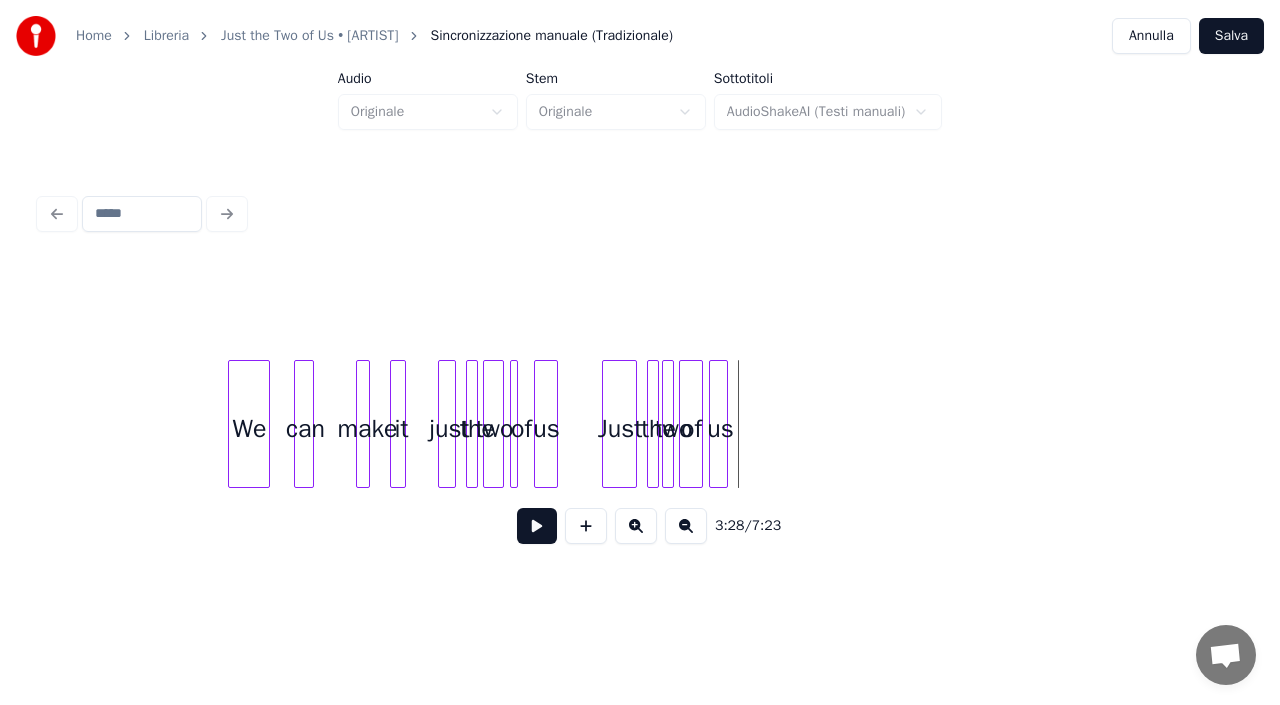 click on "Just" at bounding box center [619, 429] 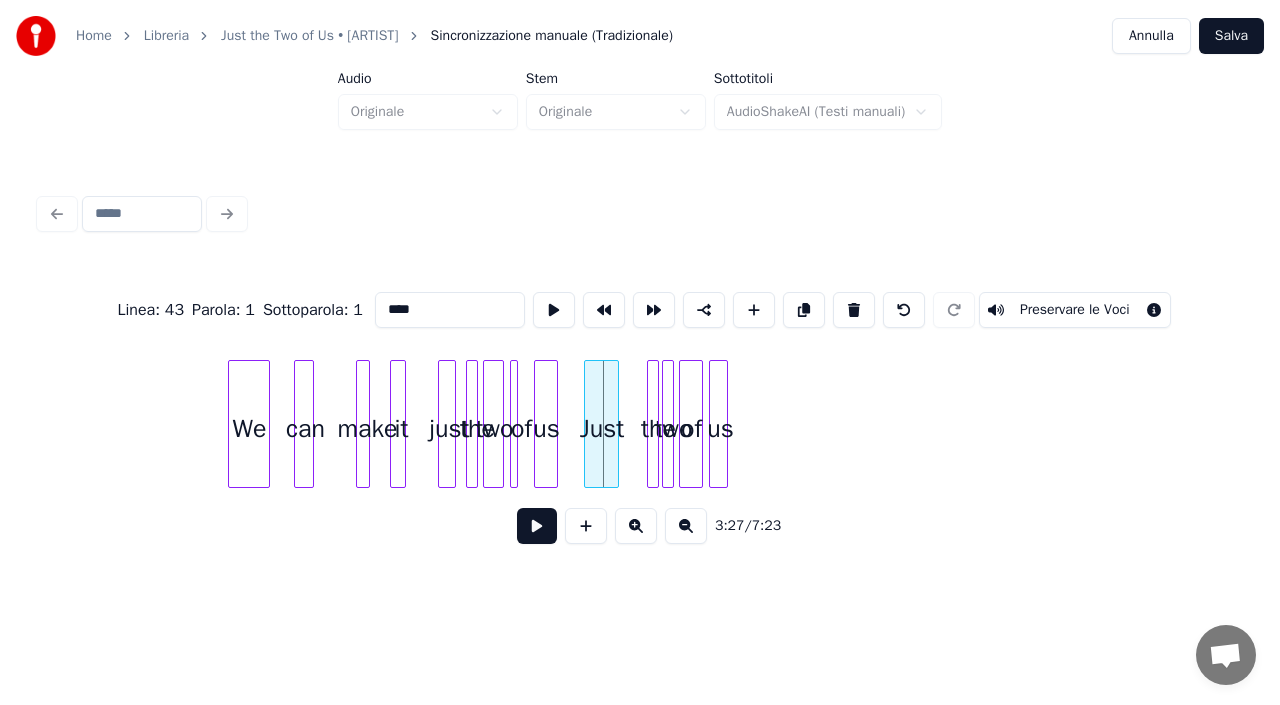 click on "Just" at bounding box center [601, 429] 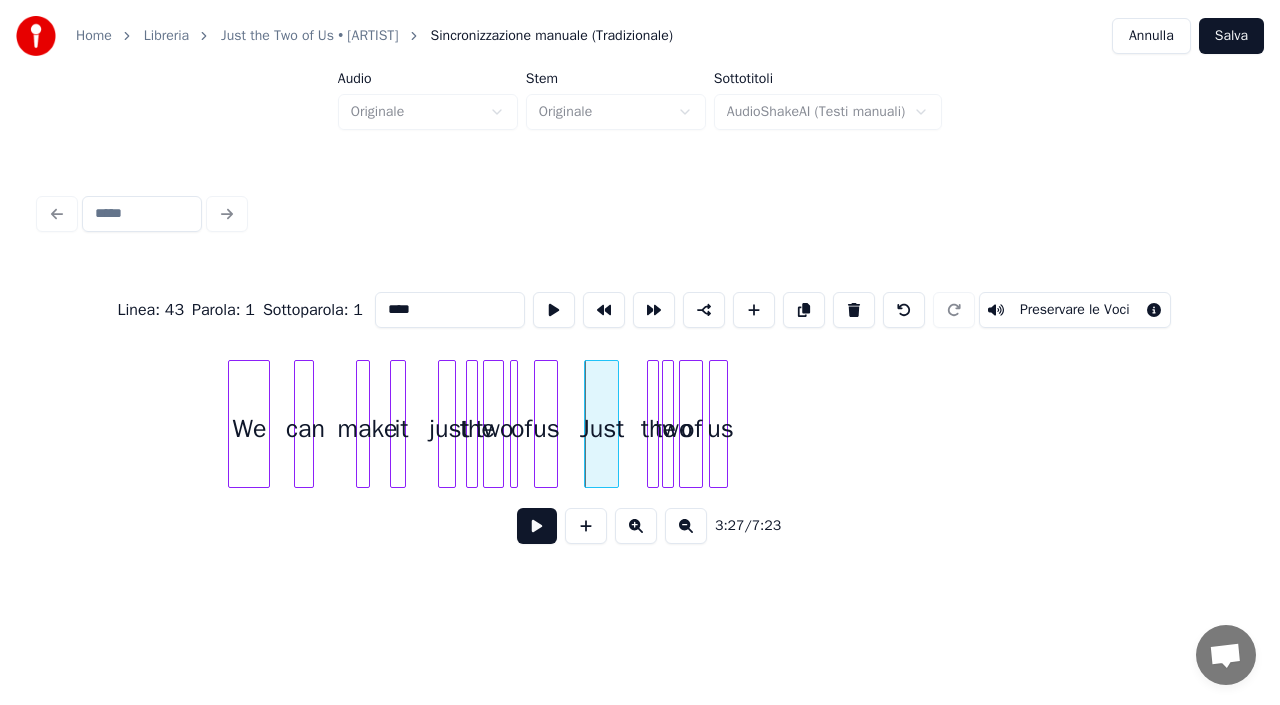 click on "Just" at bounding box center (601, 429) 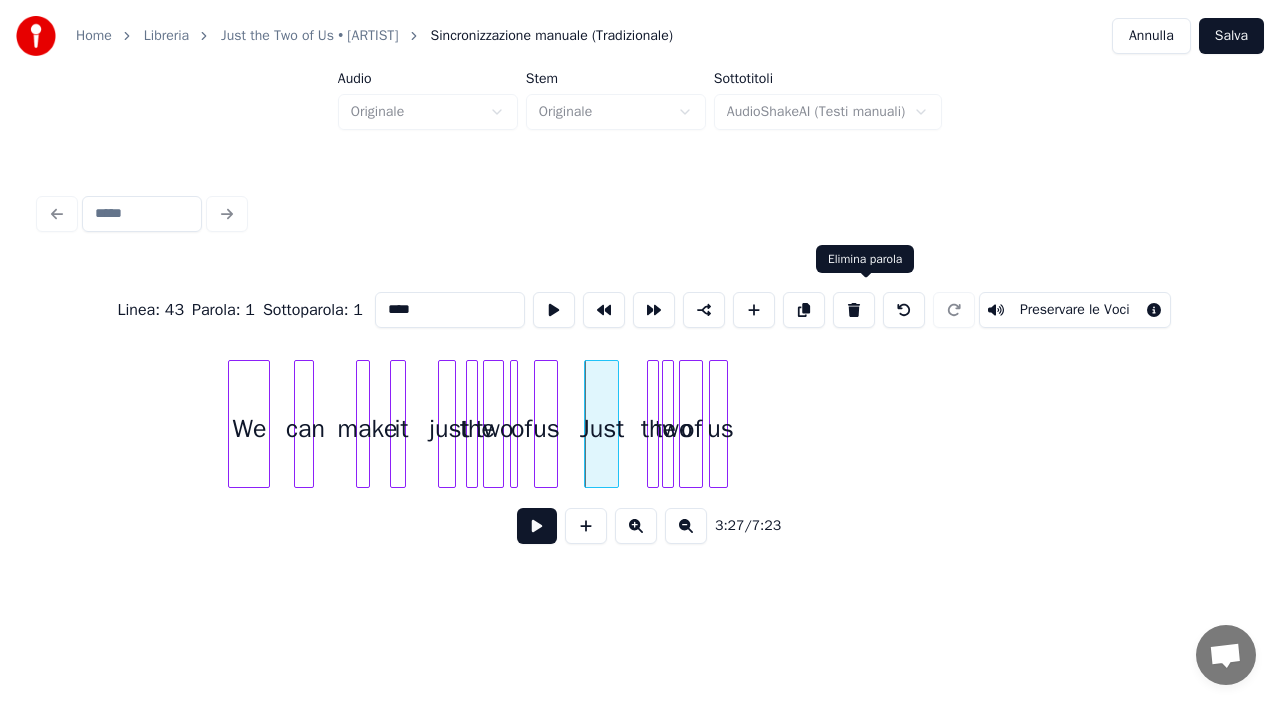 click at bounding box center (854, 310) 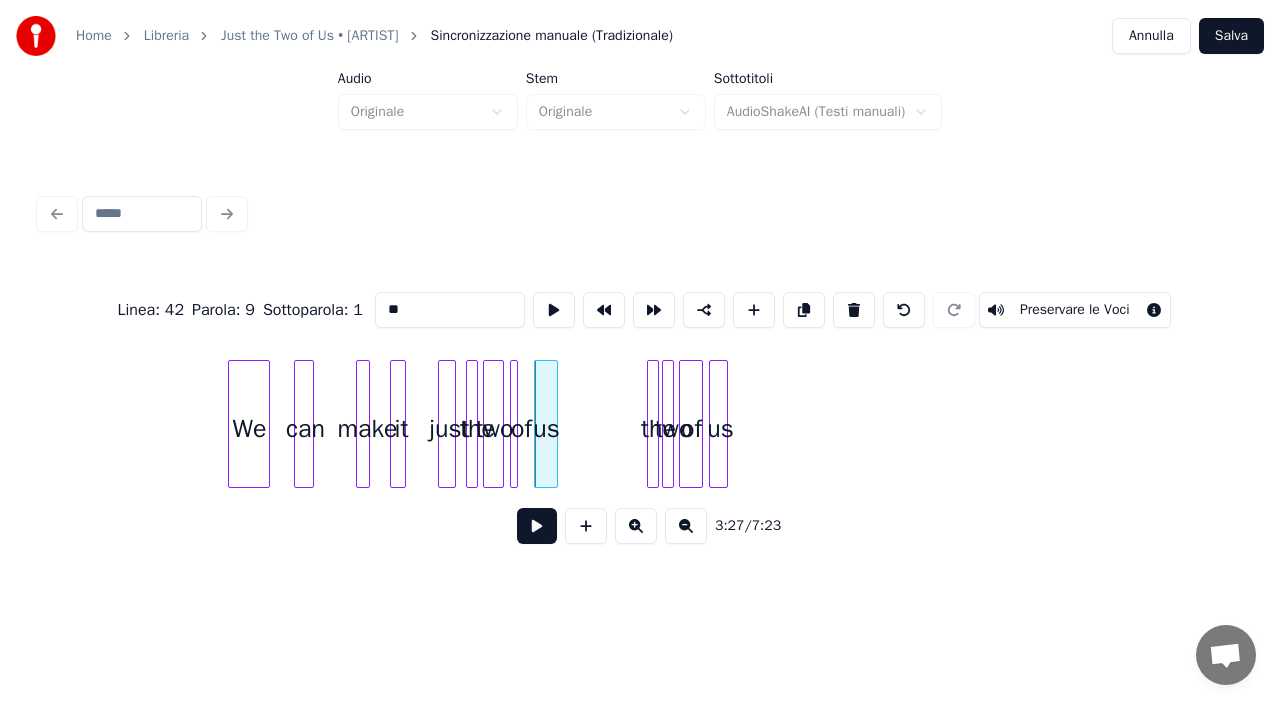 click on "us" at bounding box center (720, 429) 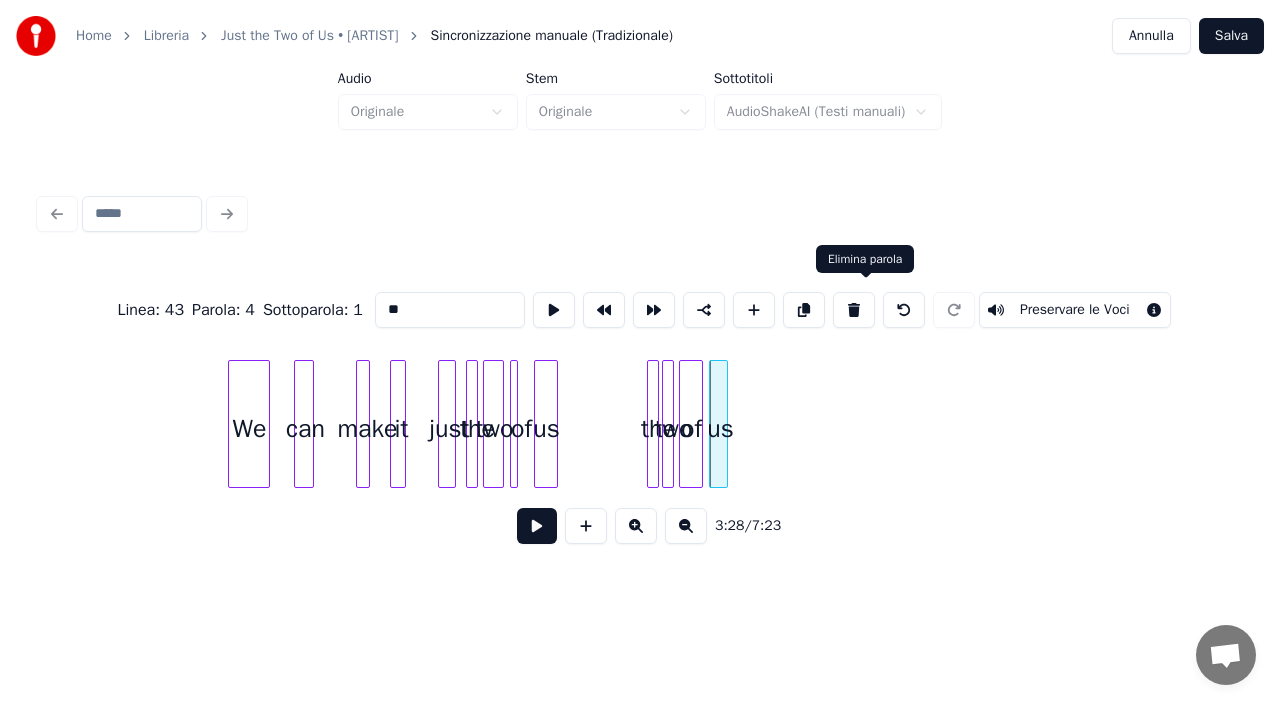 click at bounding box center (854, 310) 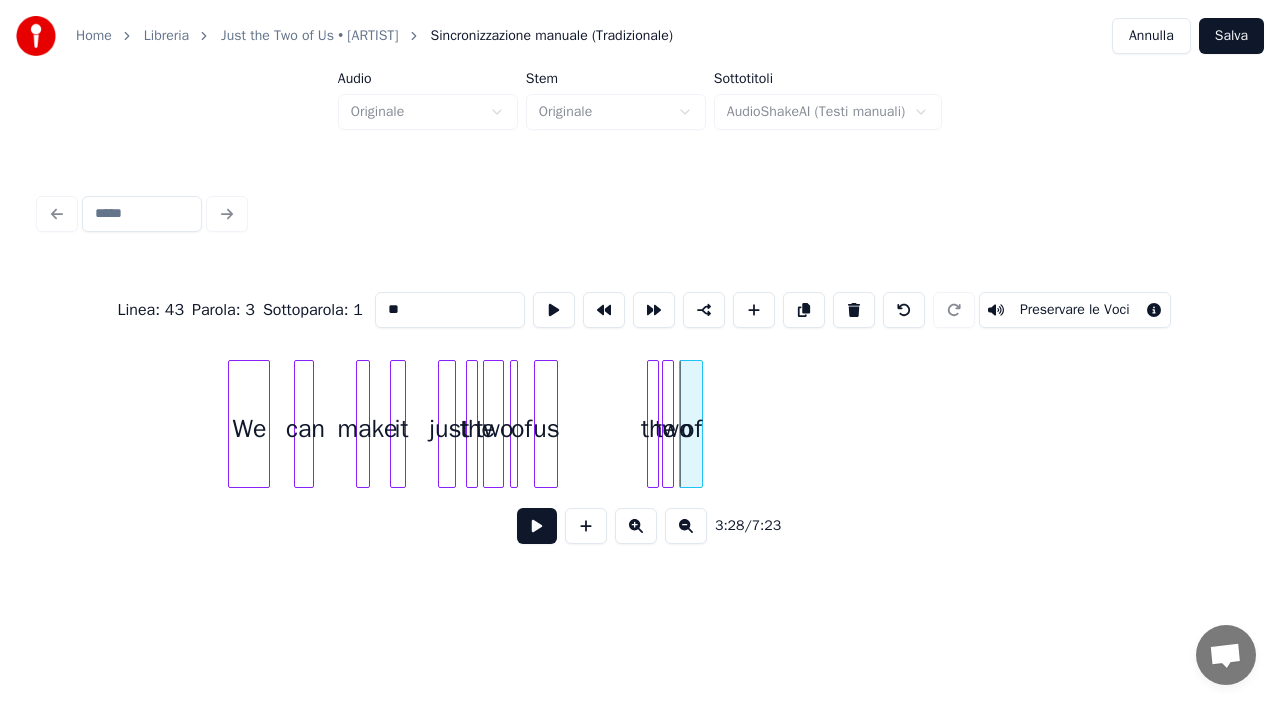 click on "of" at bounding box center [691, 429] 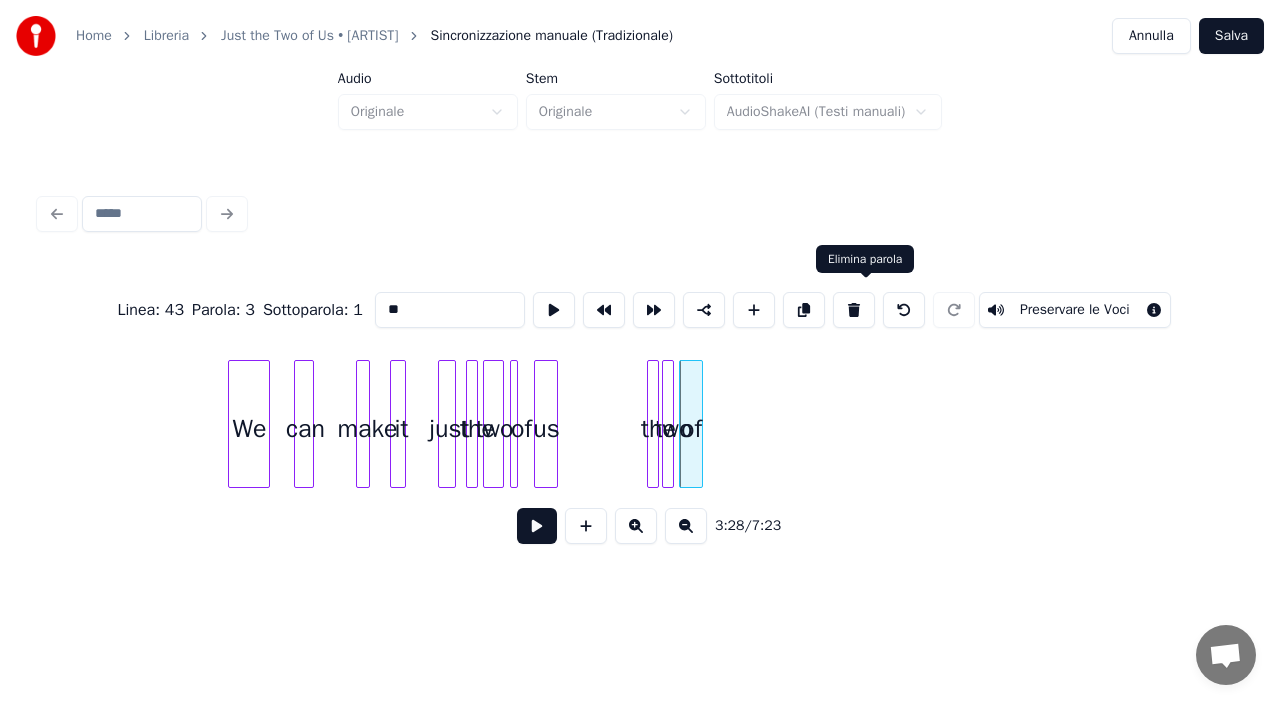 click at bounding box center (854, 310) 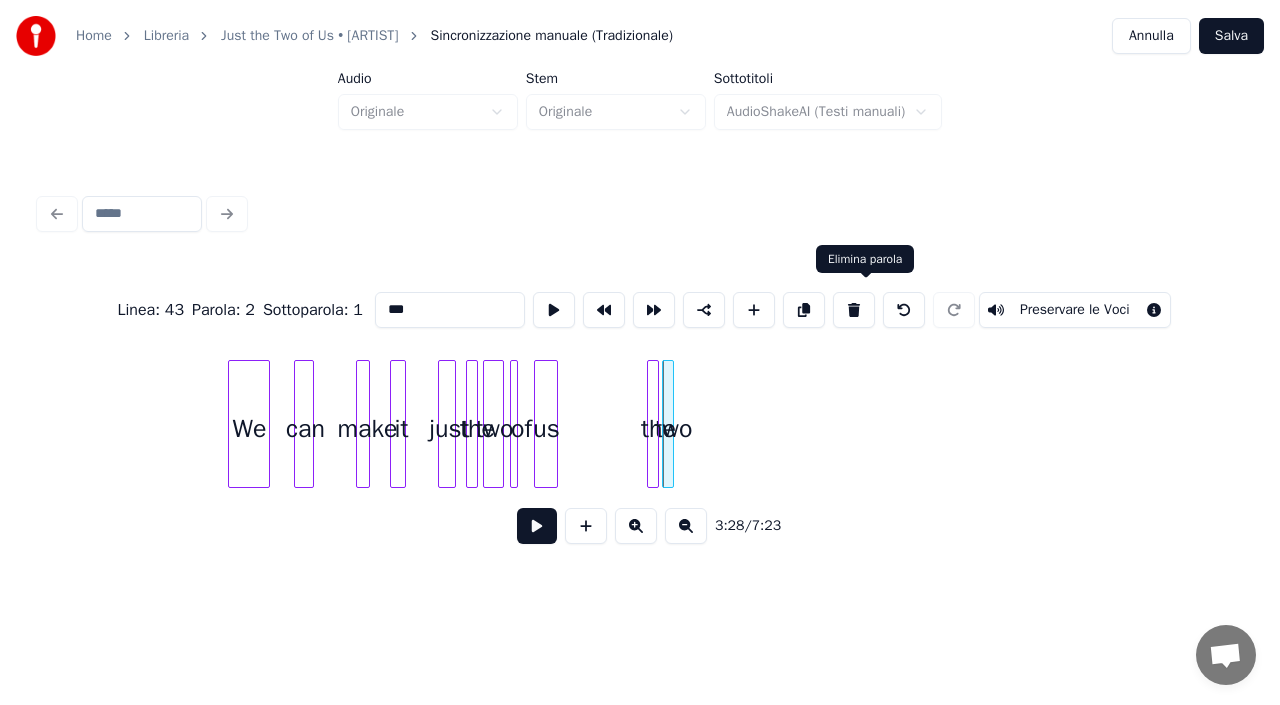 click at bounding box center [854, 310] 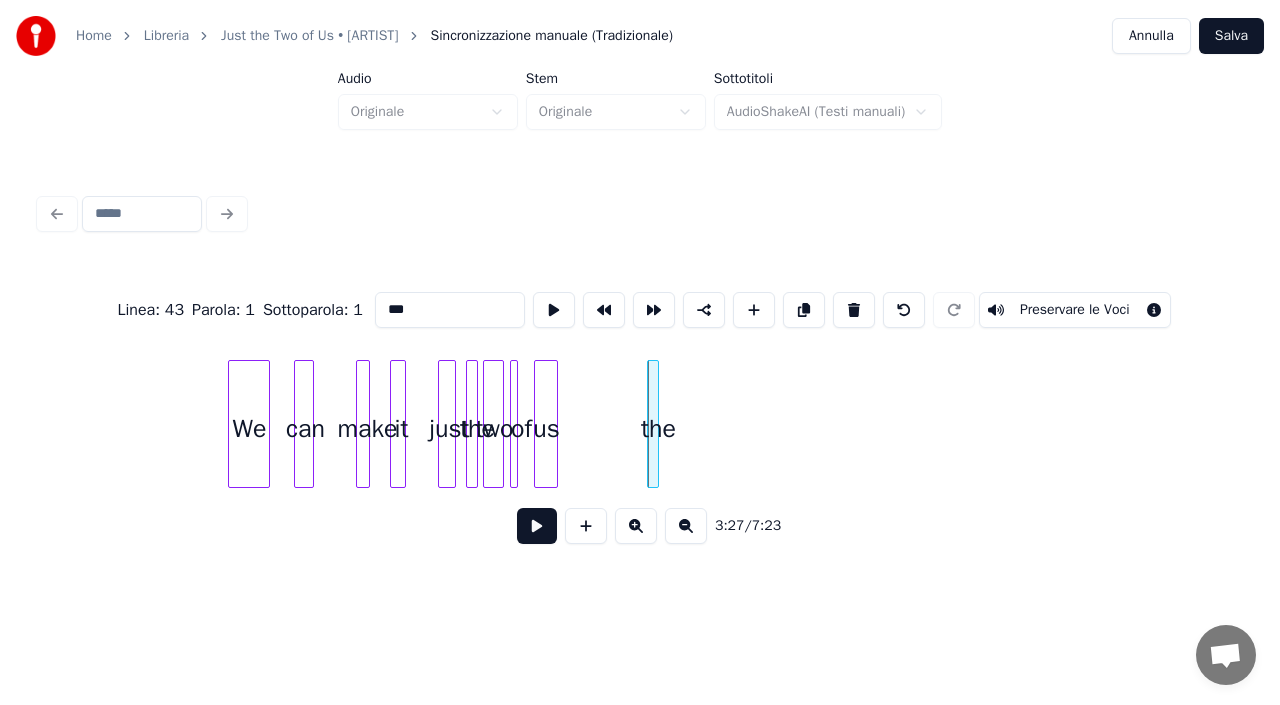 click at bounding box center (854, 310) 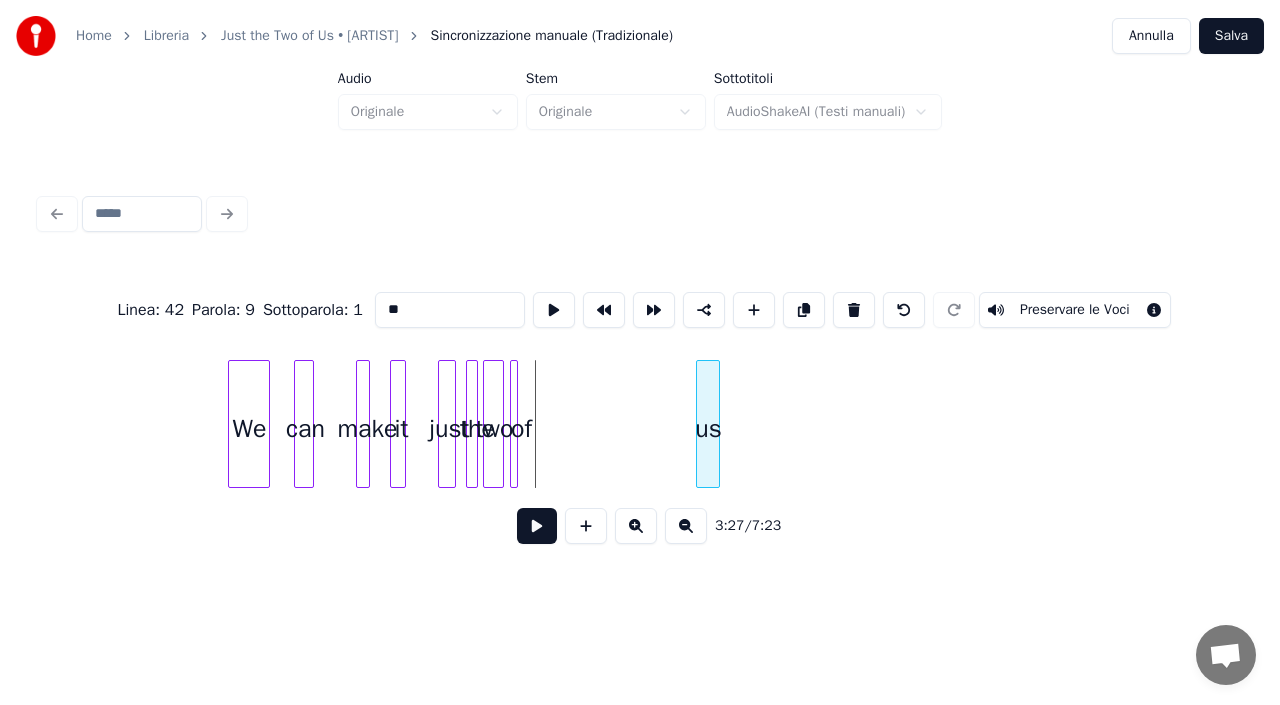 click on "us" at bounding box center [708, 429] 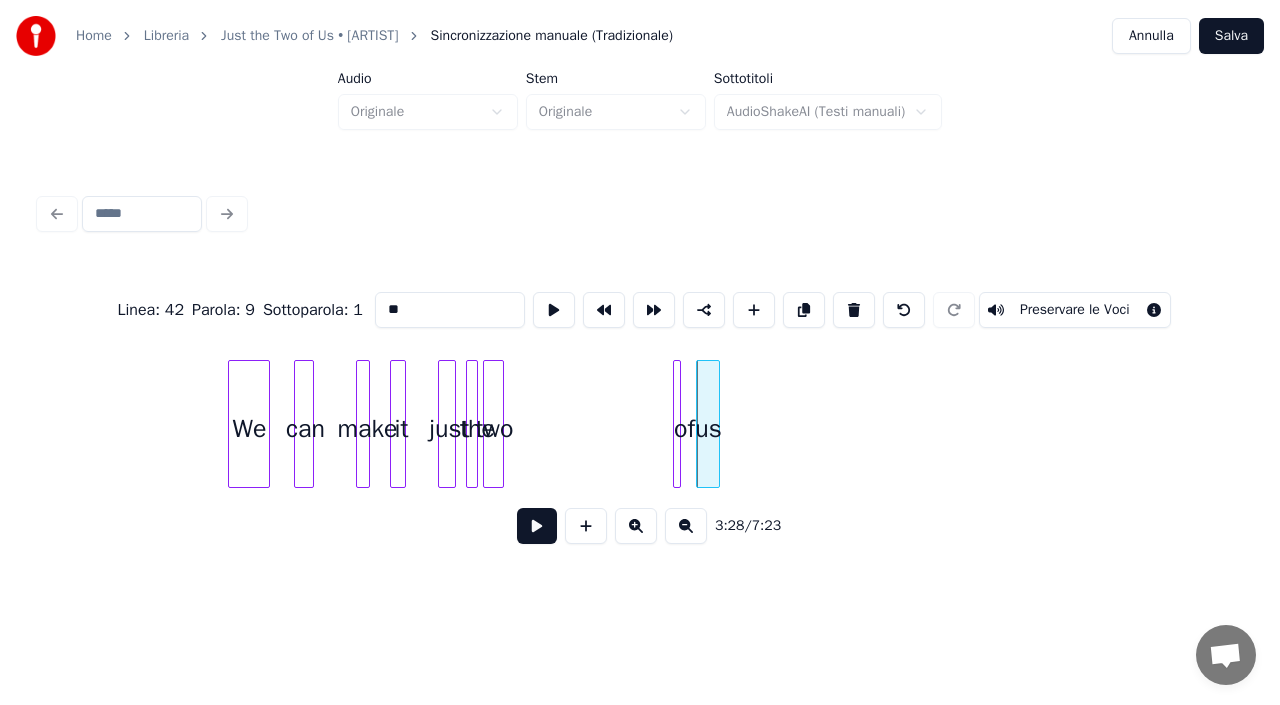 click on "of" at bounding box center (677, 424) 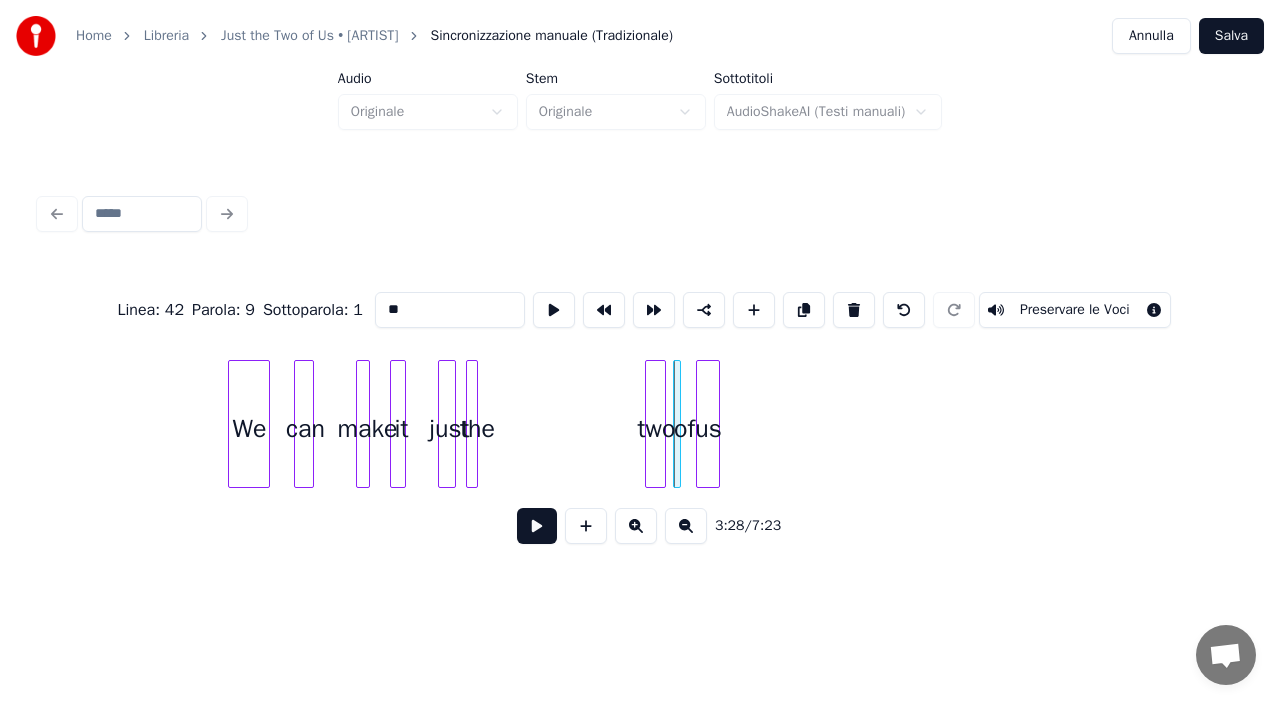 click on "two" at bounding box center (656, 429) 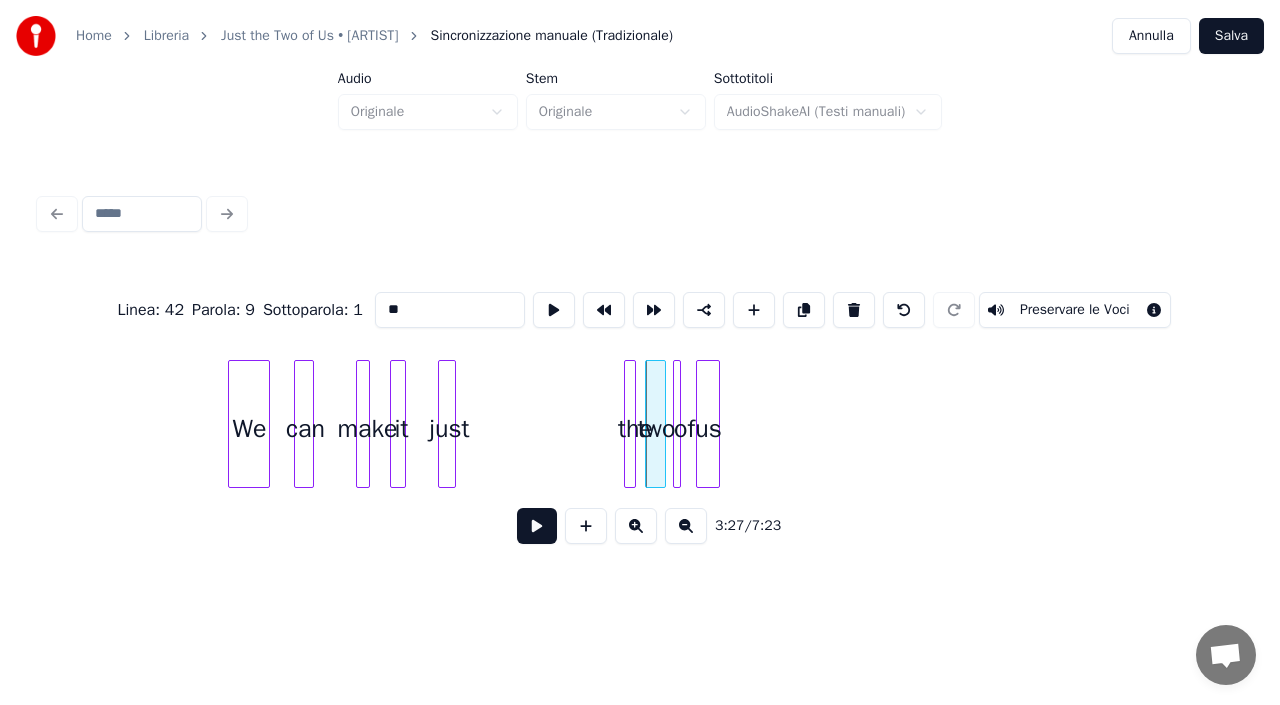 click on "the" at bounding box center [630, 424] 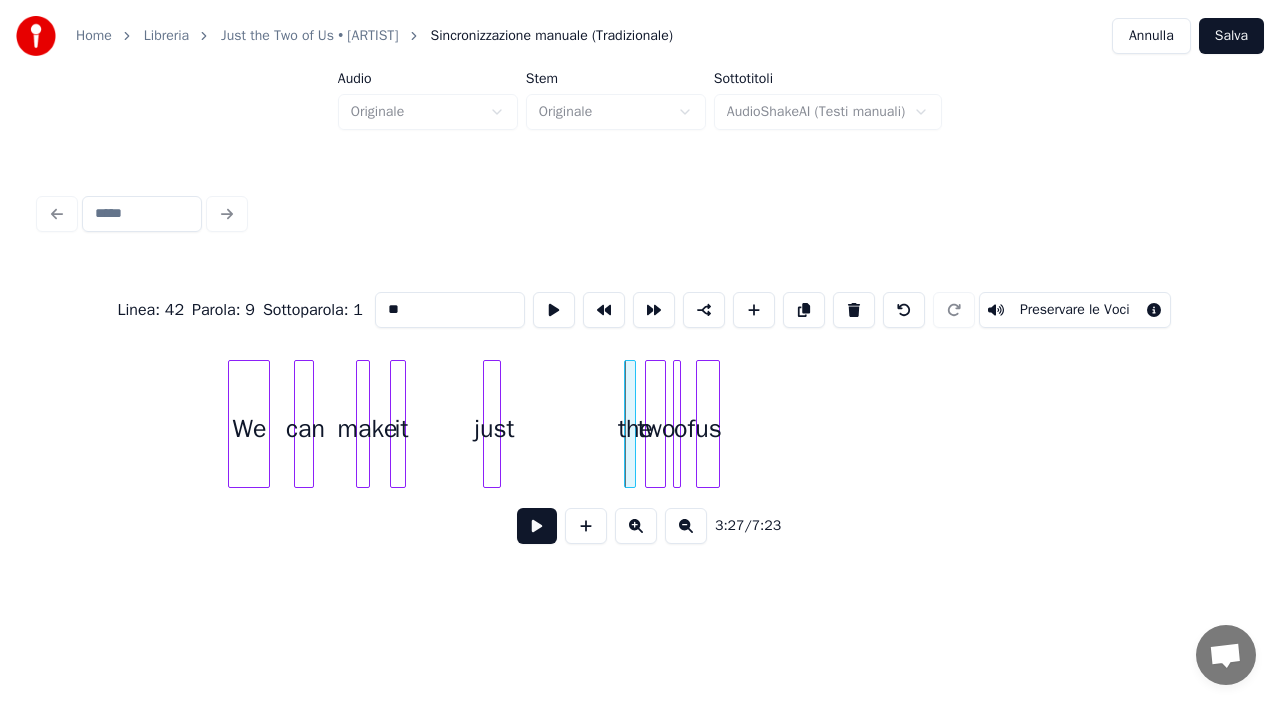 click on "just" at bounding box center (494, 429) 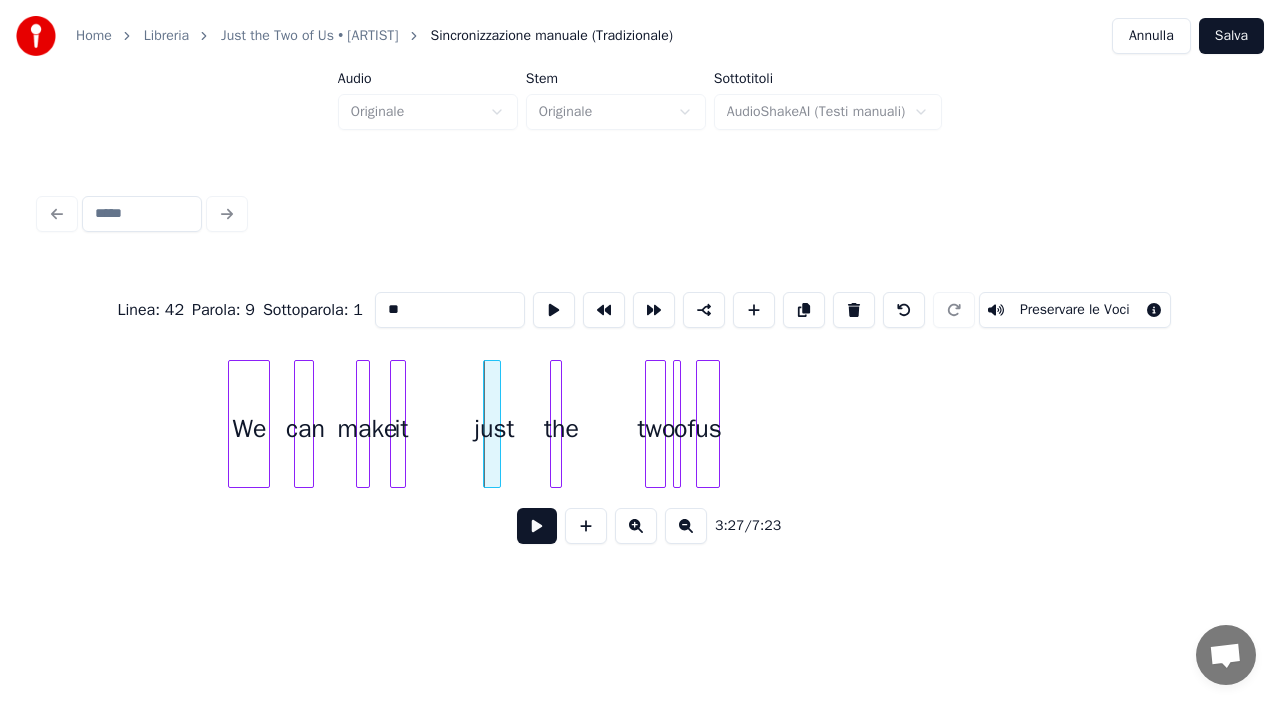 click on "the" at bounding box center (556, 424) 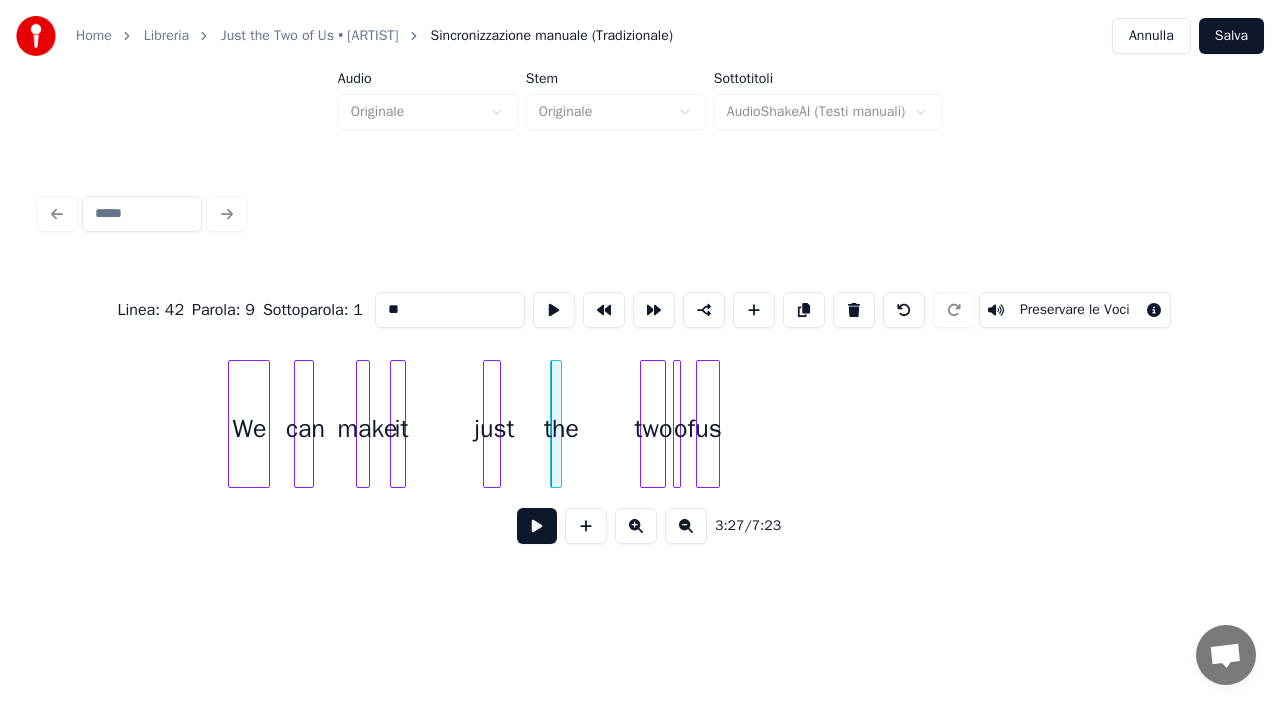 click at bounding box center [644, 424] 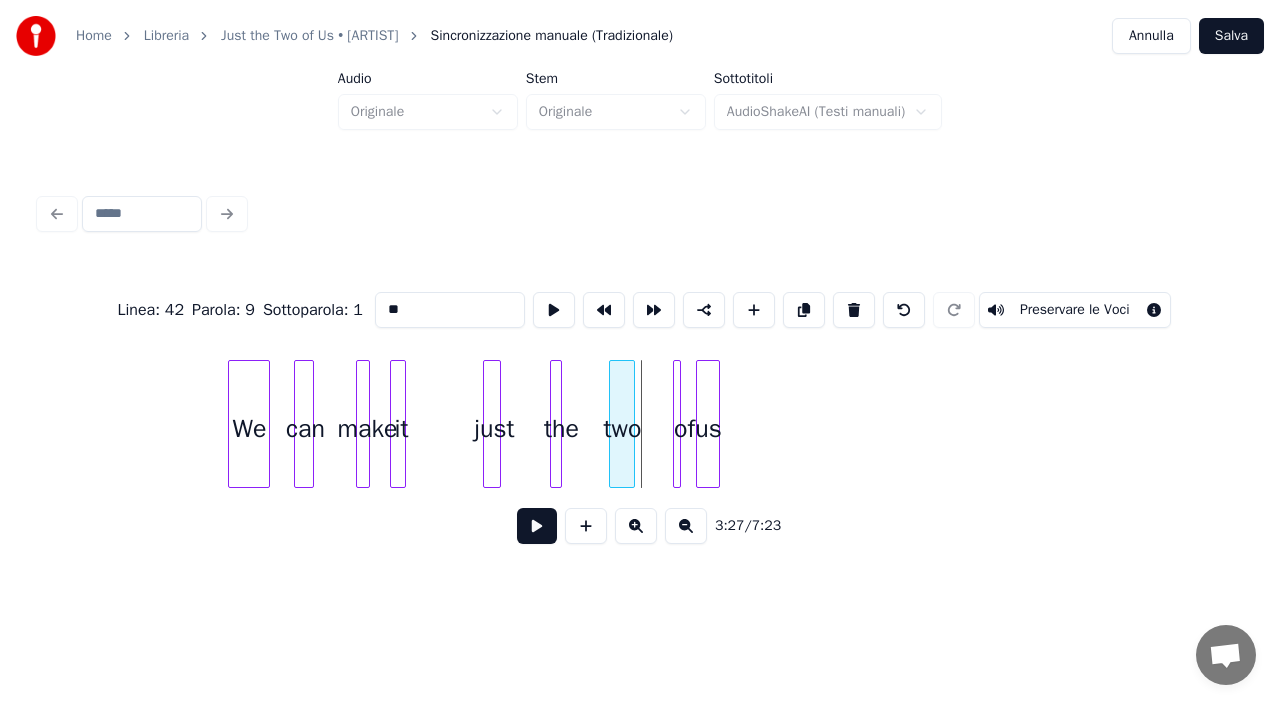 click on "two" at bounding box center [622, 429] 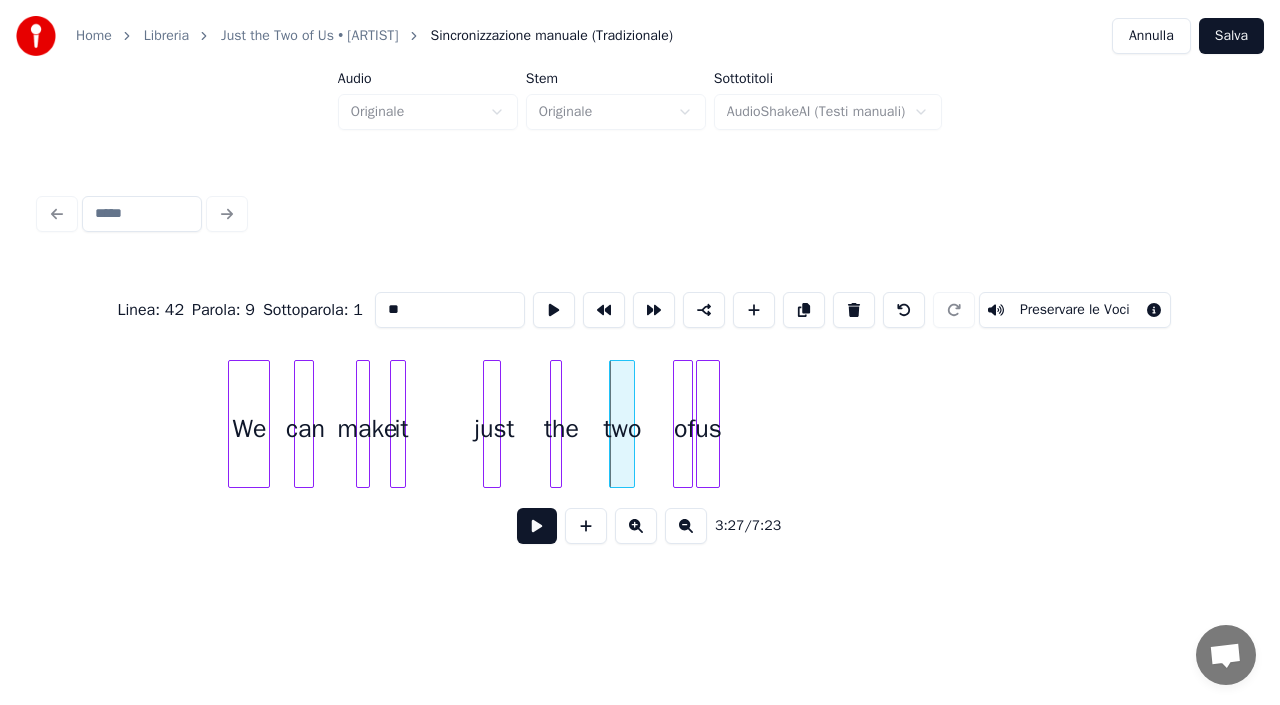 click on "of" at bounding box center [683, 424] 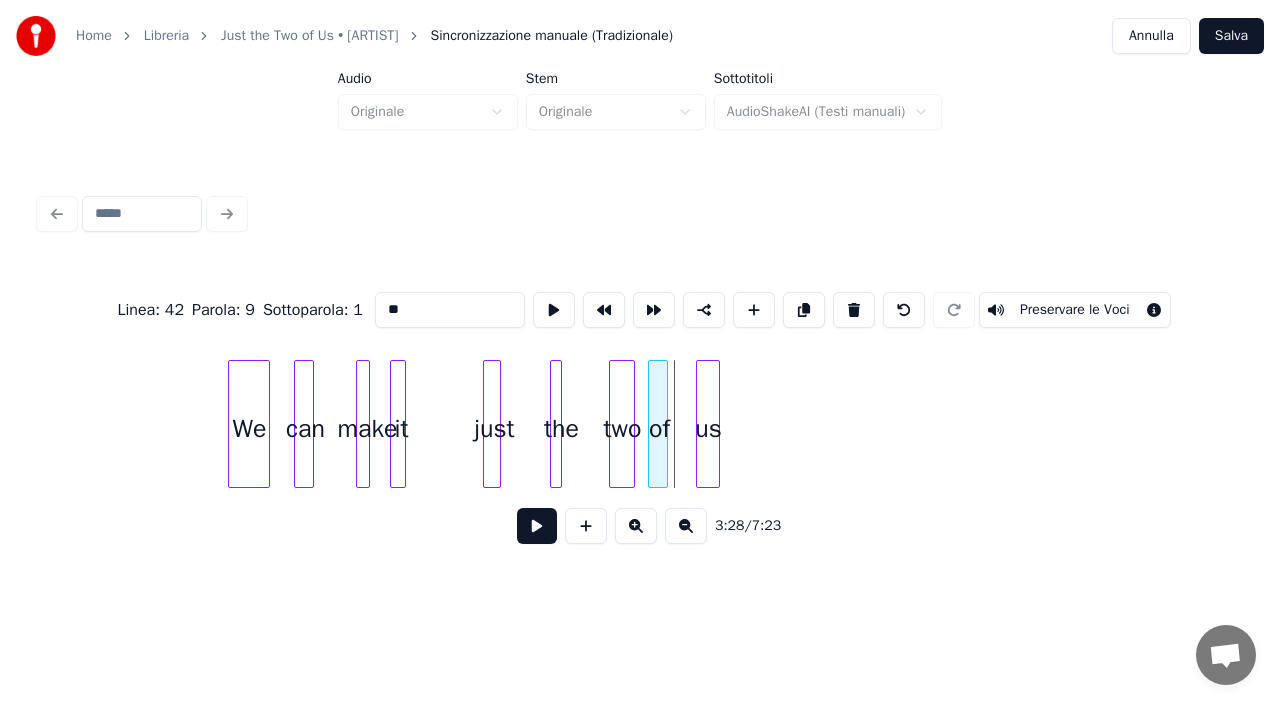 click on "of" at bounding box center [659, 429] 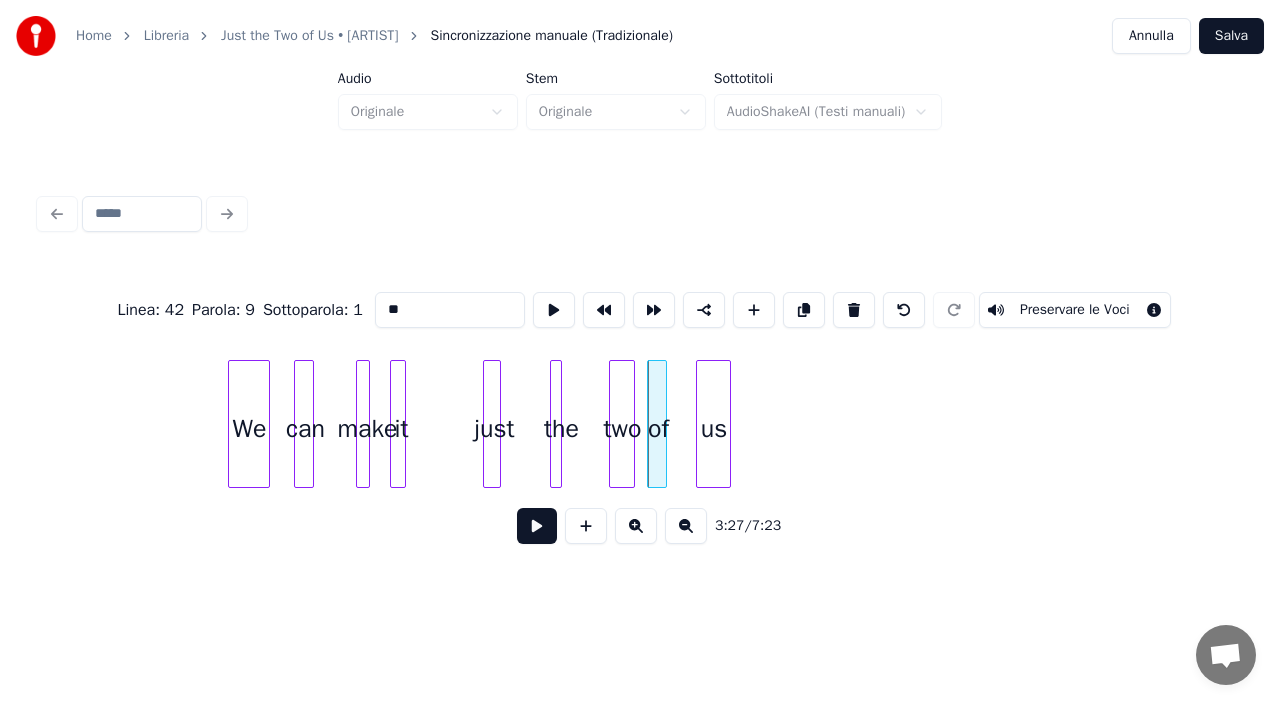 click at bounding box center (727, 424) 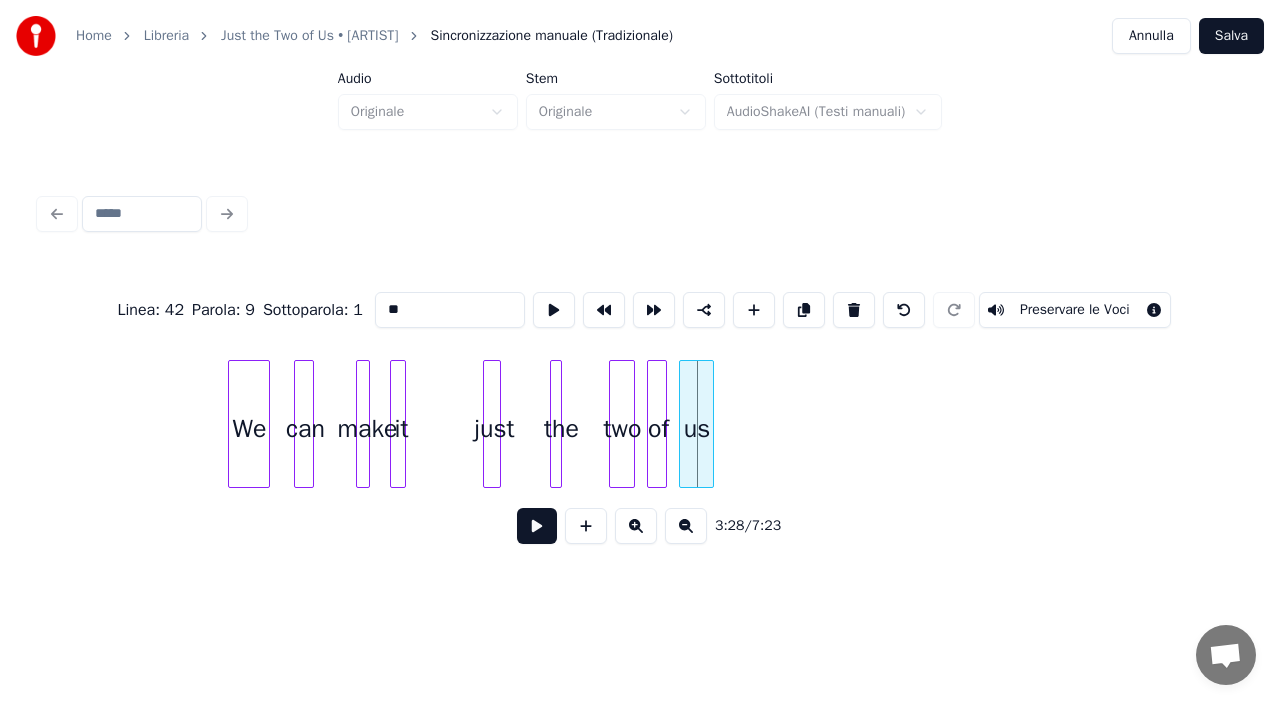 click on "us" at bounding box center (696, 429) 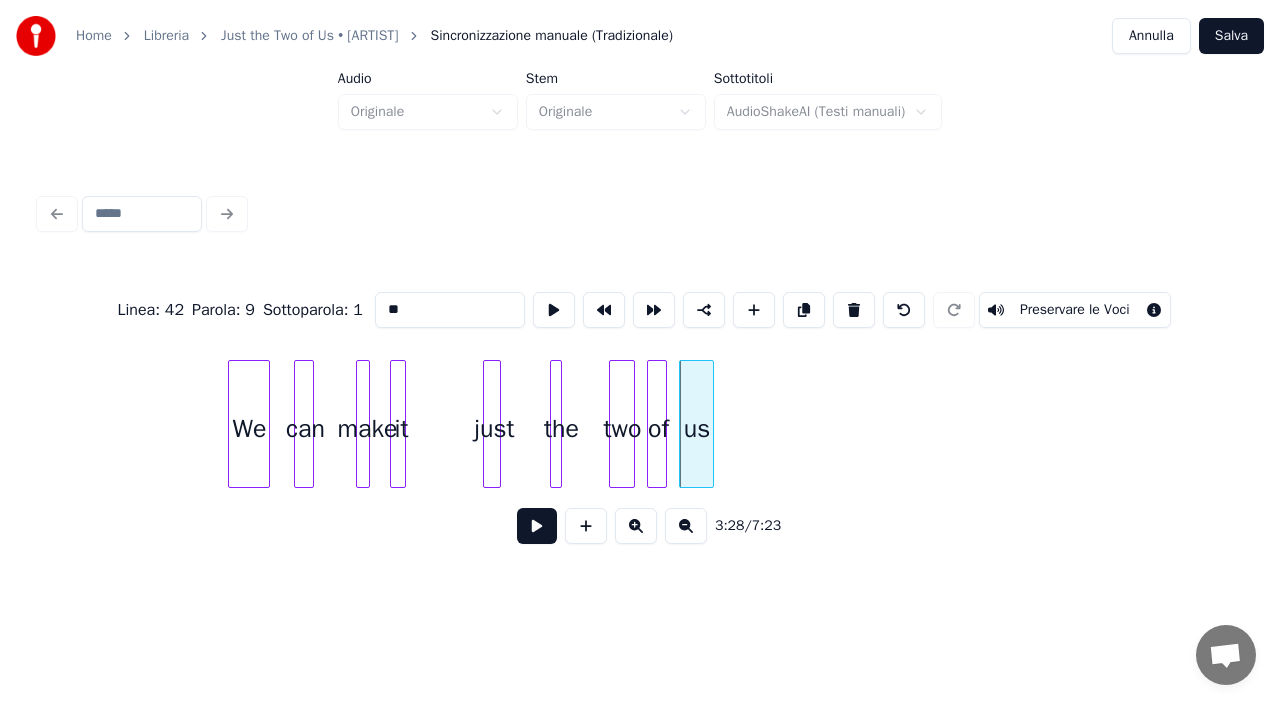click on "us of two the just it make can We" at bounding box center [3439, 424] 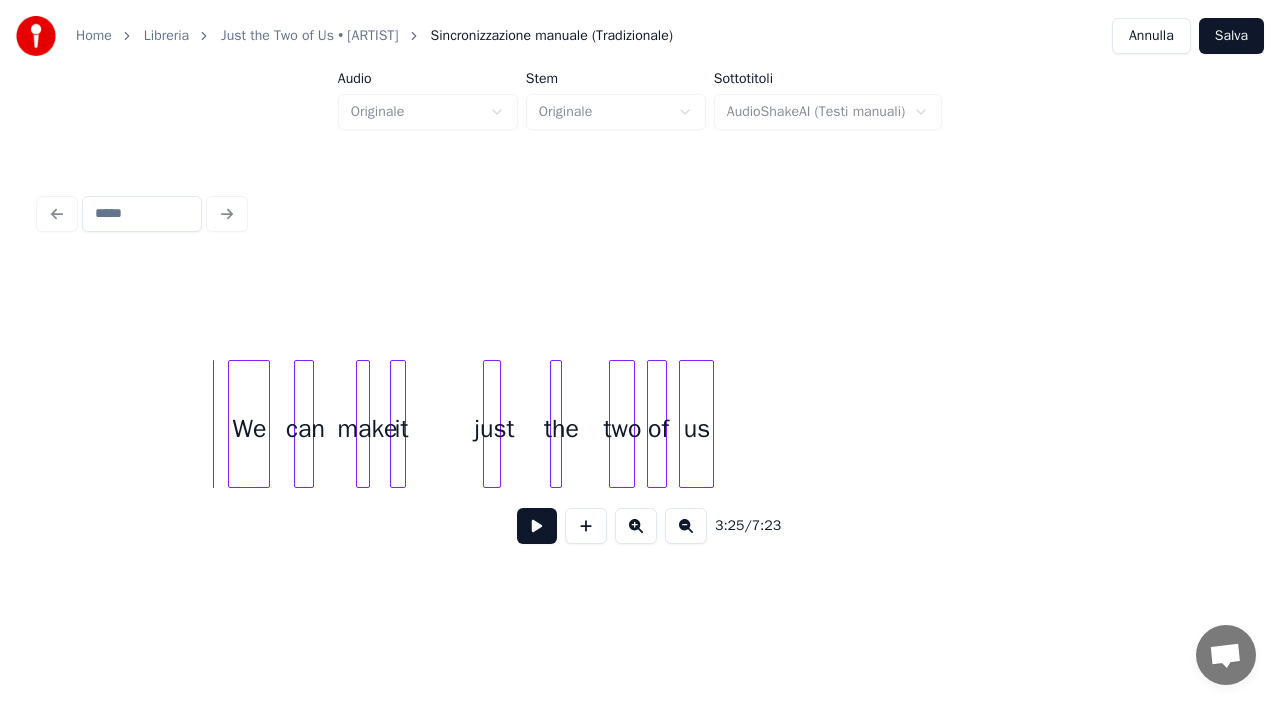 click at bounding box center (537, 526) 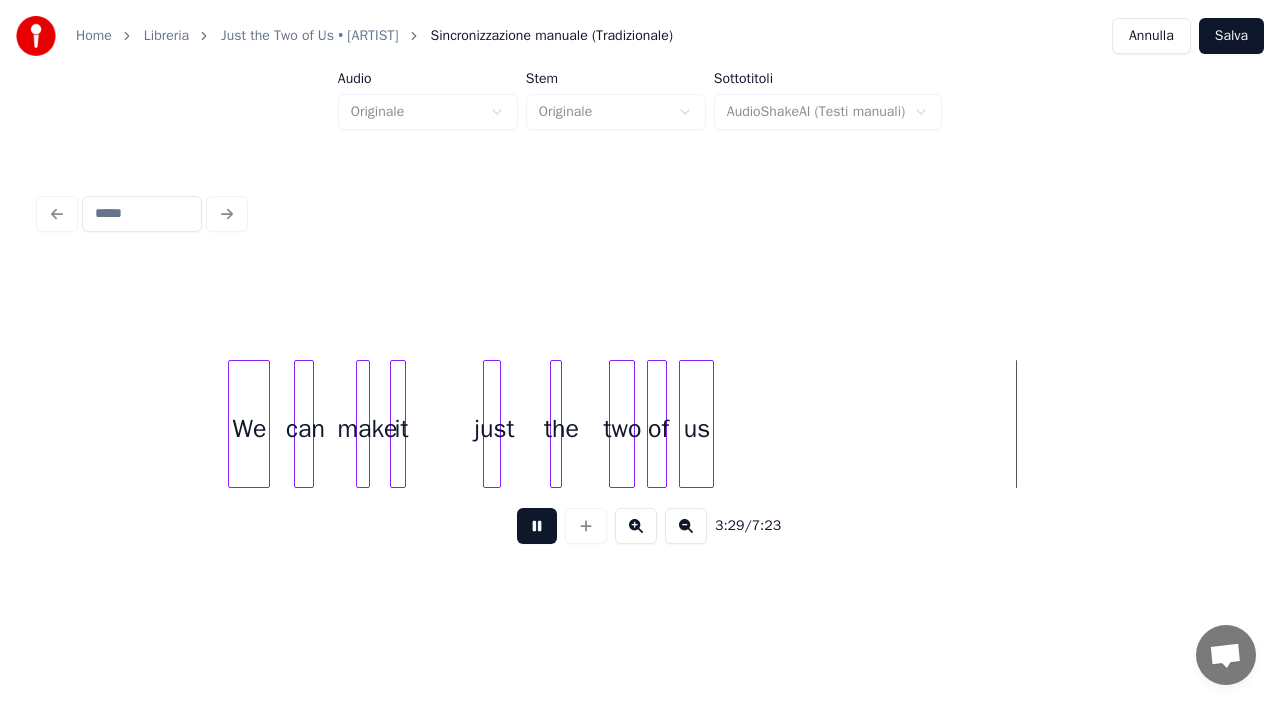 click at bounding box center [537, 526] 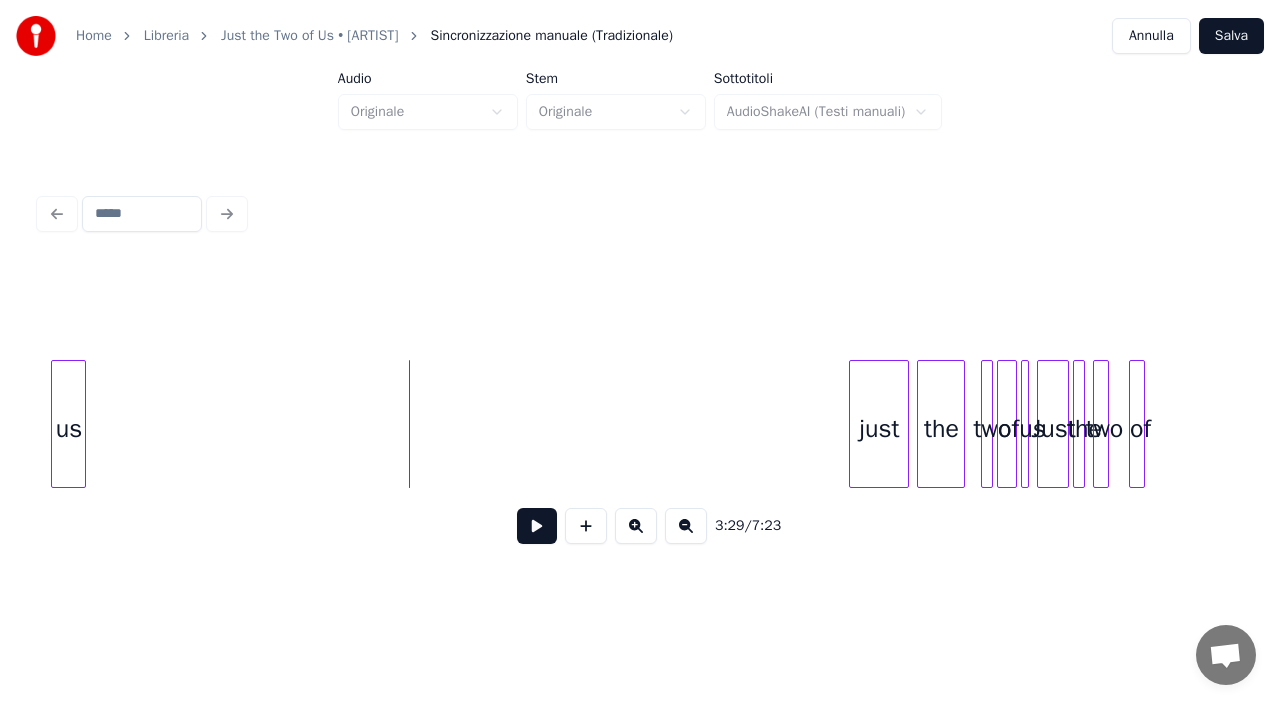 scroll, scrollTop: 0, scrollLeft: 41618, axis: horizontal 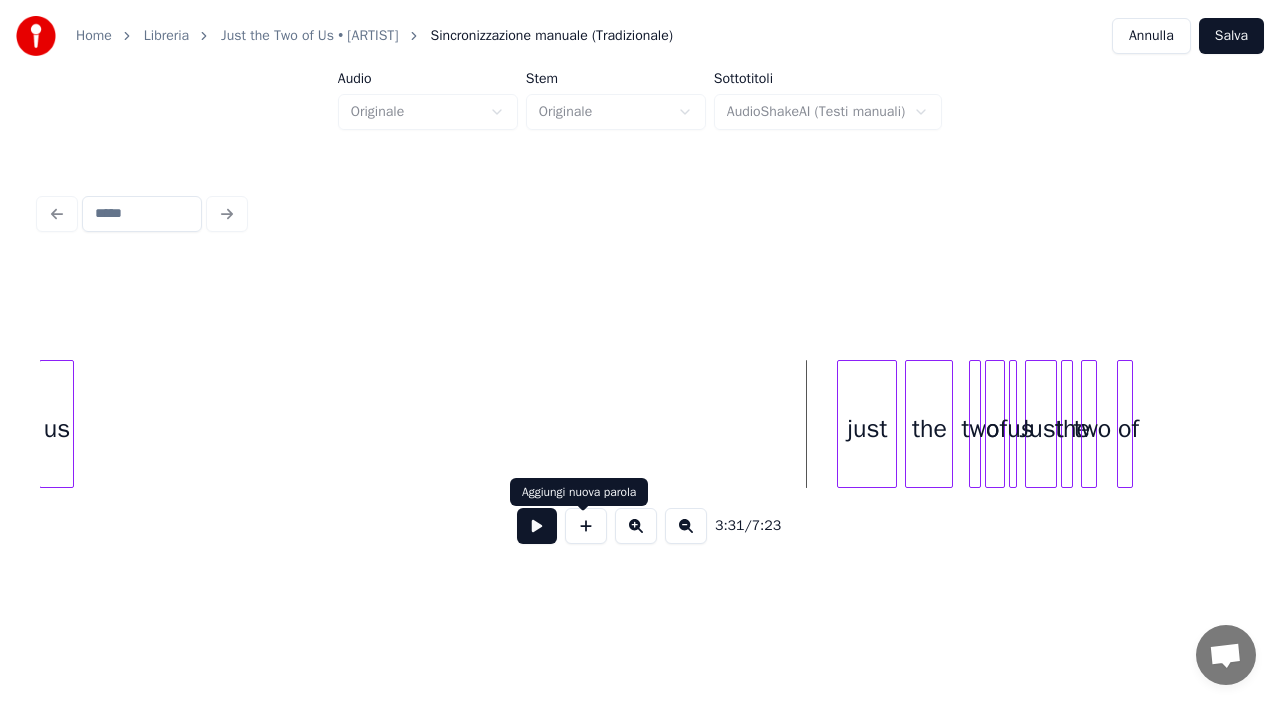 click at bounding box center [537, 526] 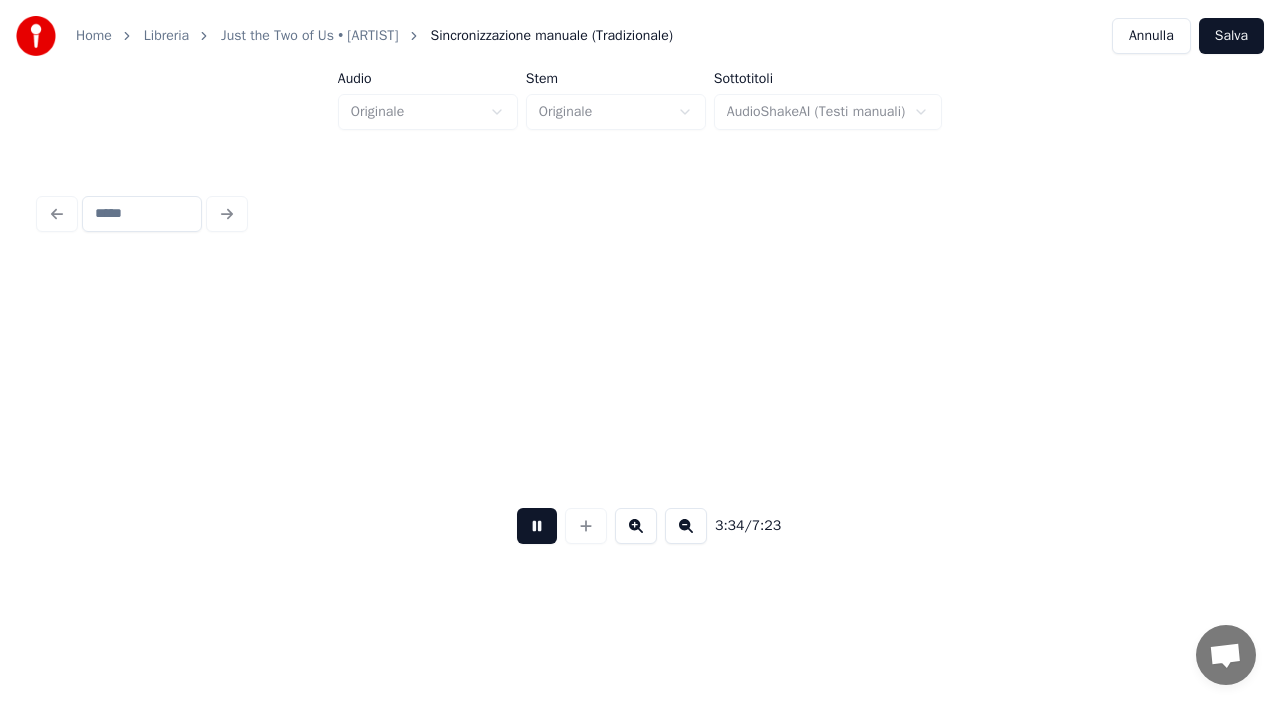 scroll, scrollTop: 0, scrollLeft: 42818, axis: horizontal 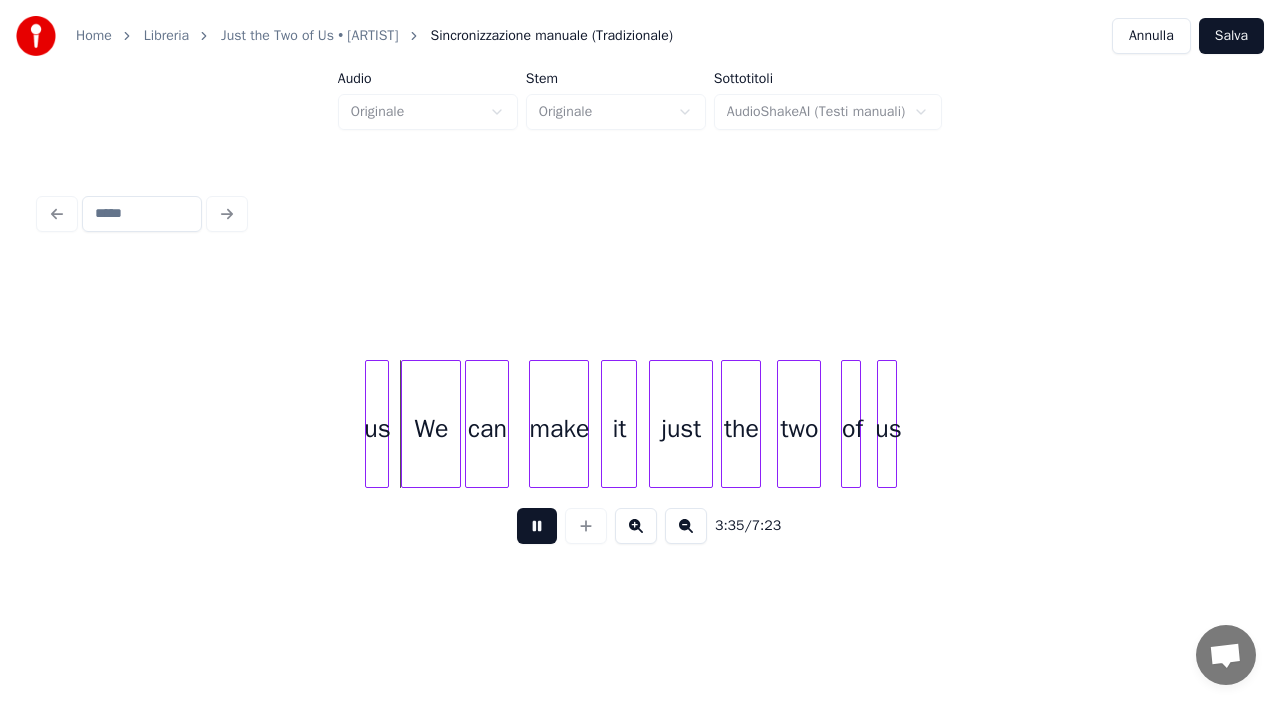 click at bounding box center (537, 526) 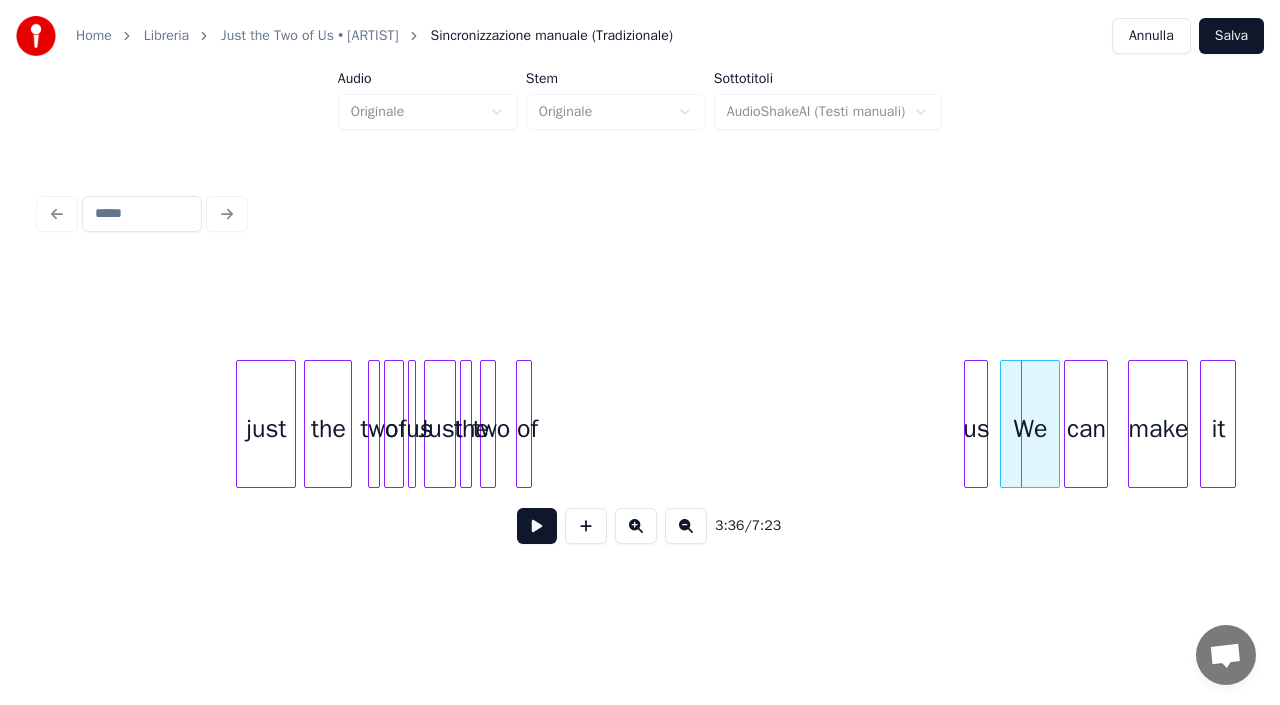 scroll, scrollTop: 0, scrollLeft: 42218, axis: horizontal 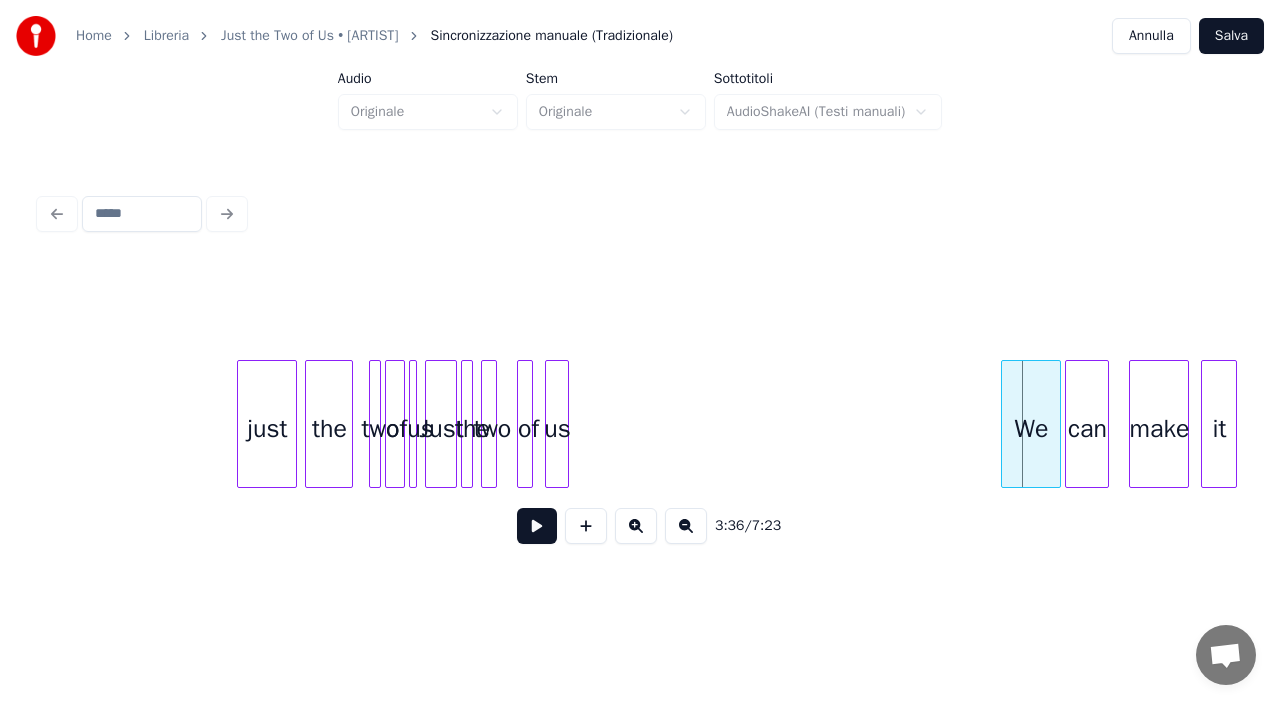 click on "us" at bounding box center [557, 429] 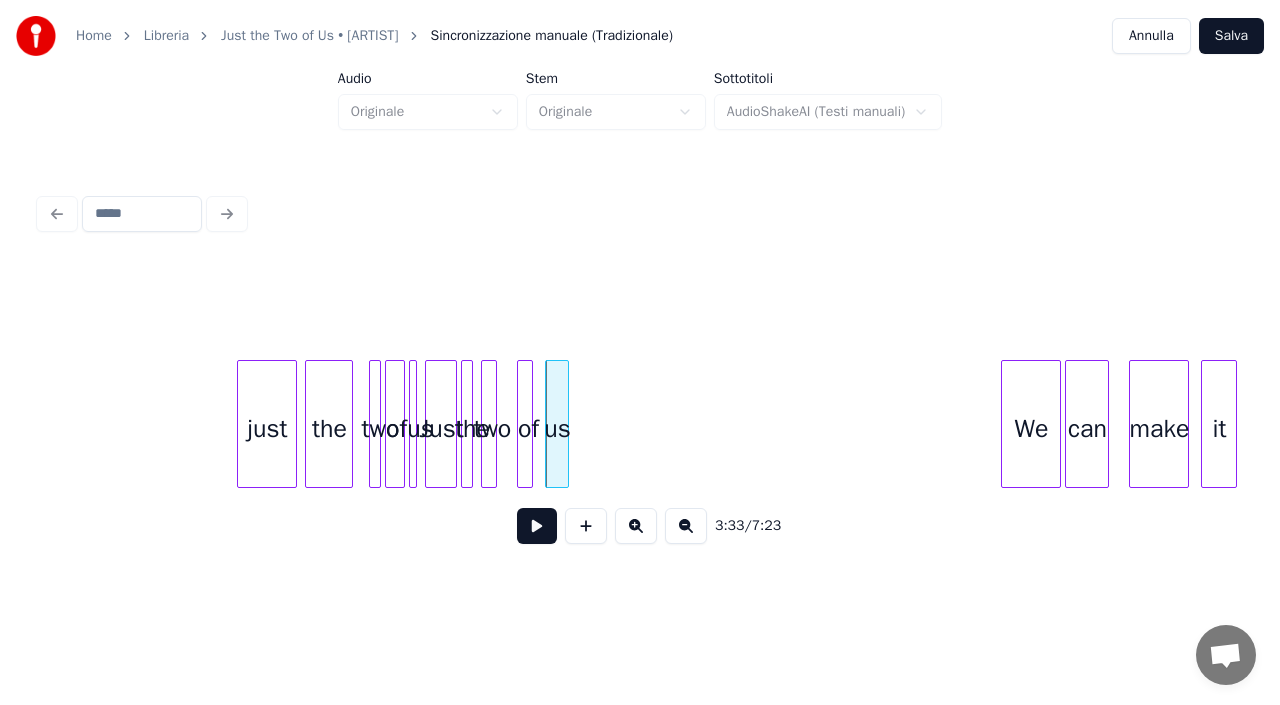 click on "us We can make it of two the Just us of two the just" at bounding box center [2199, 424] 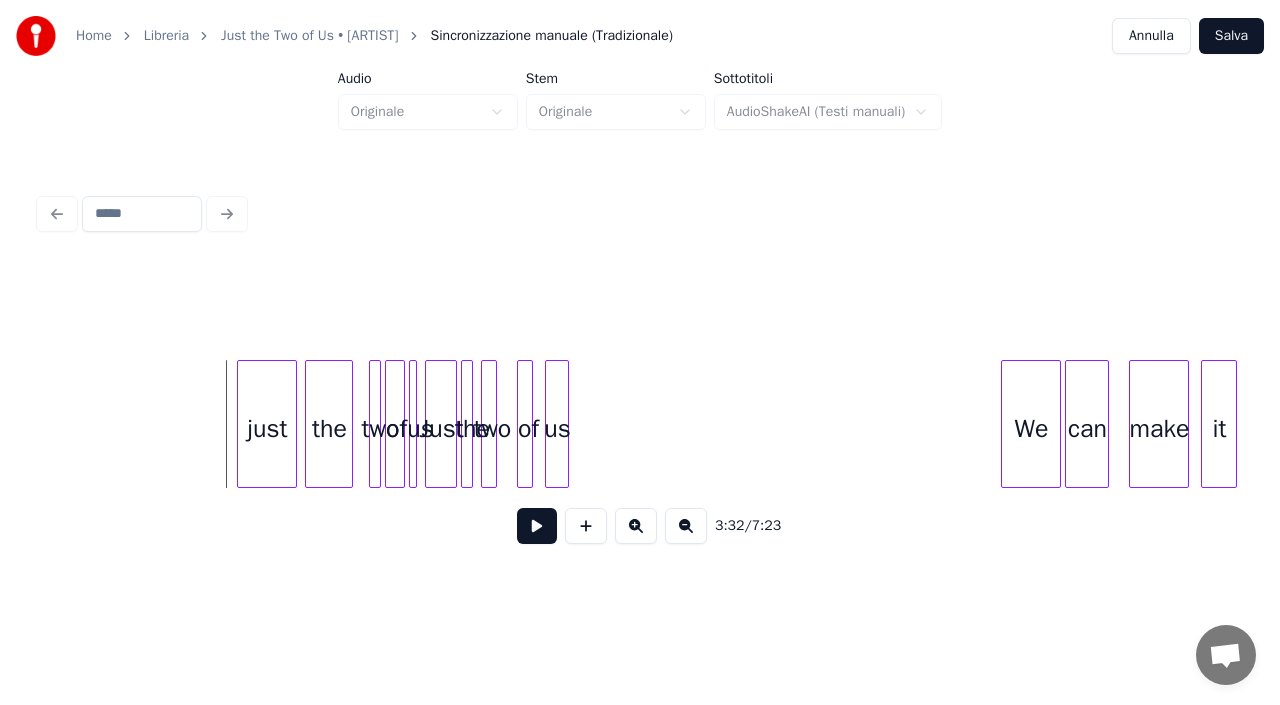 click at bounding box center (537, 526) 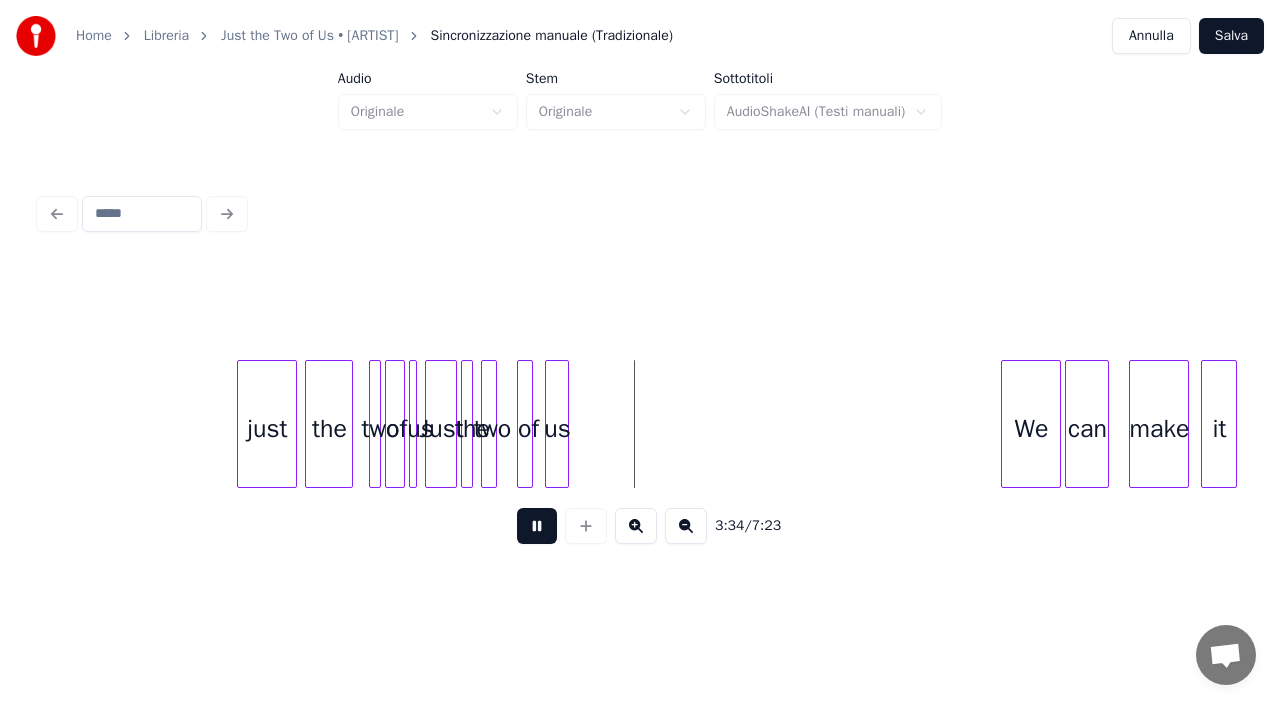click at bounding box center [537, 526] 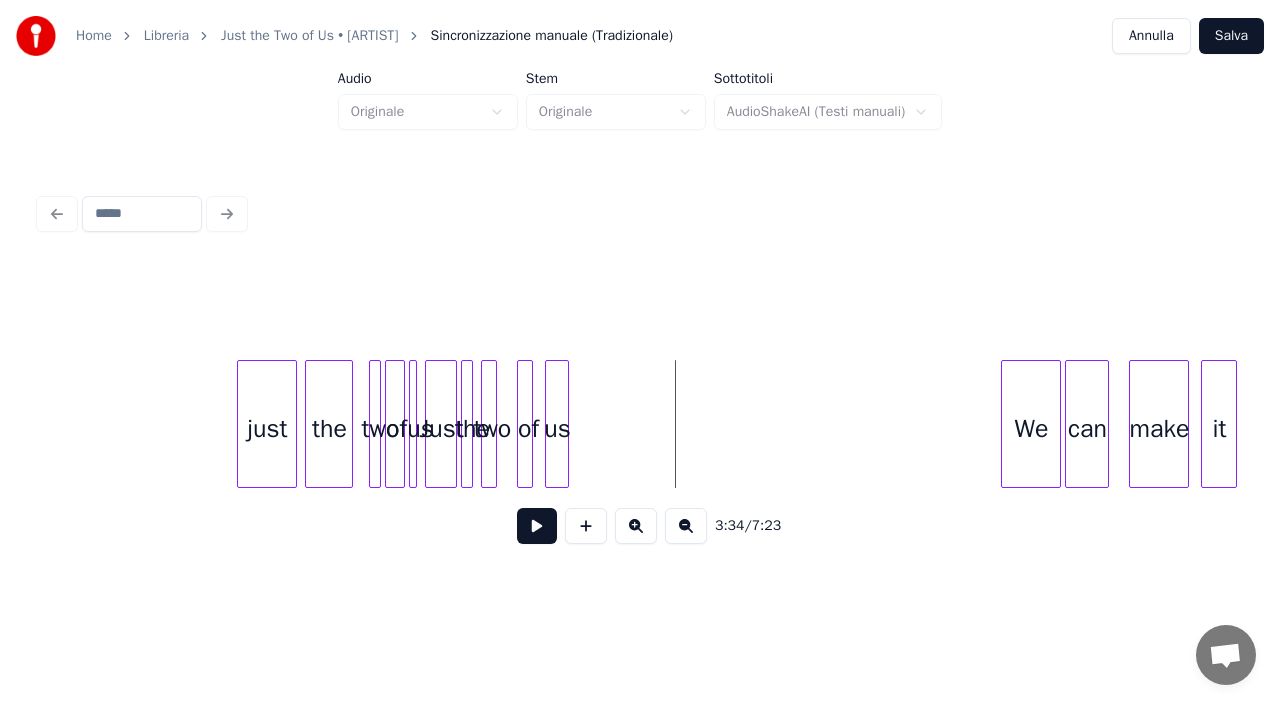 click on "us" at bounding box center (557, 429) 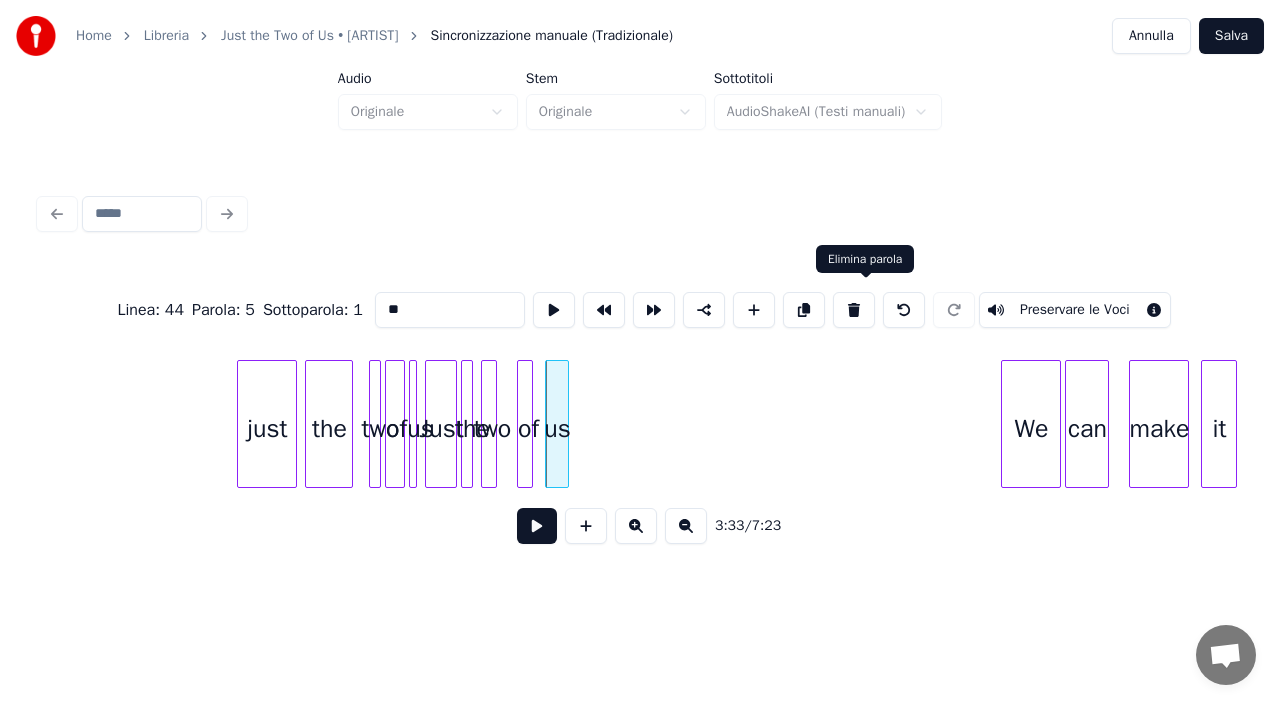 click at bounding box center [854, 310] 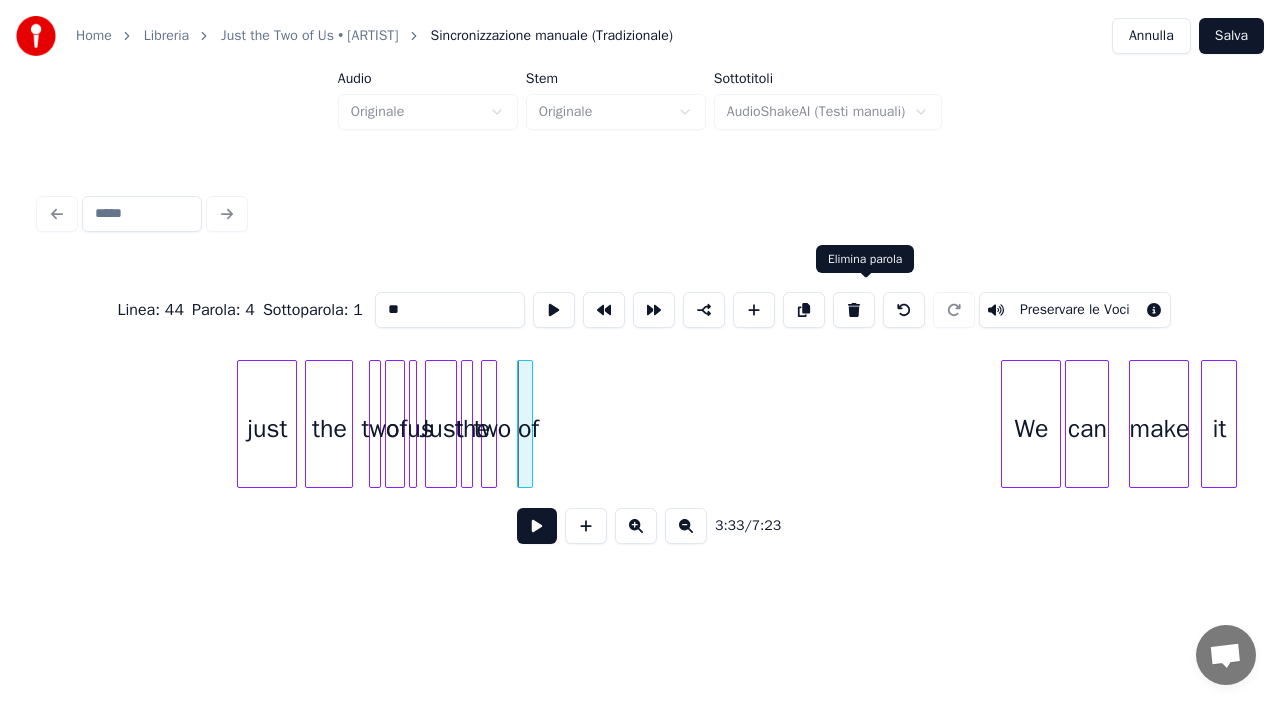 click at bounding box center [854, 310] 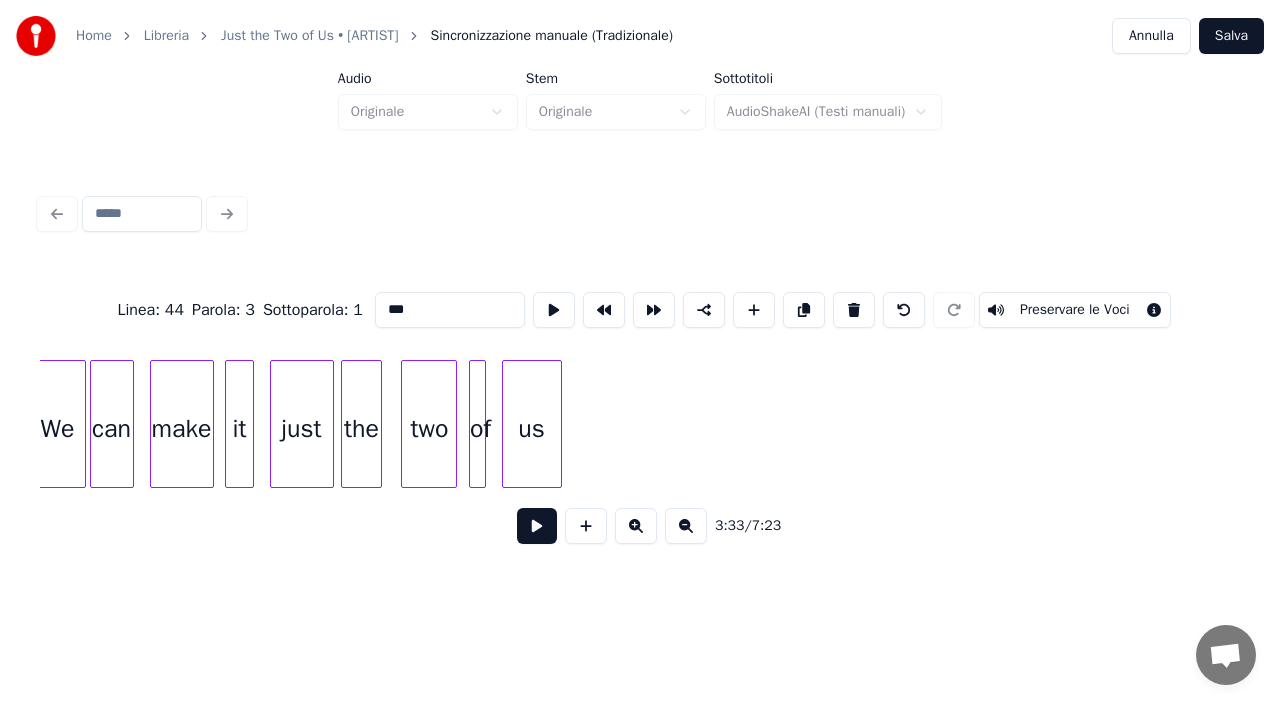 scroll, scrollTop: 0, scrollLeft: 34868, axis: horizontal 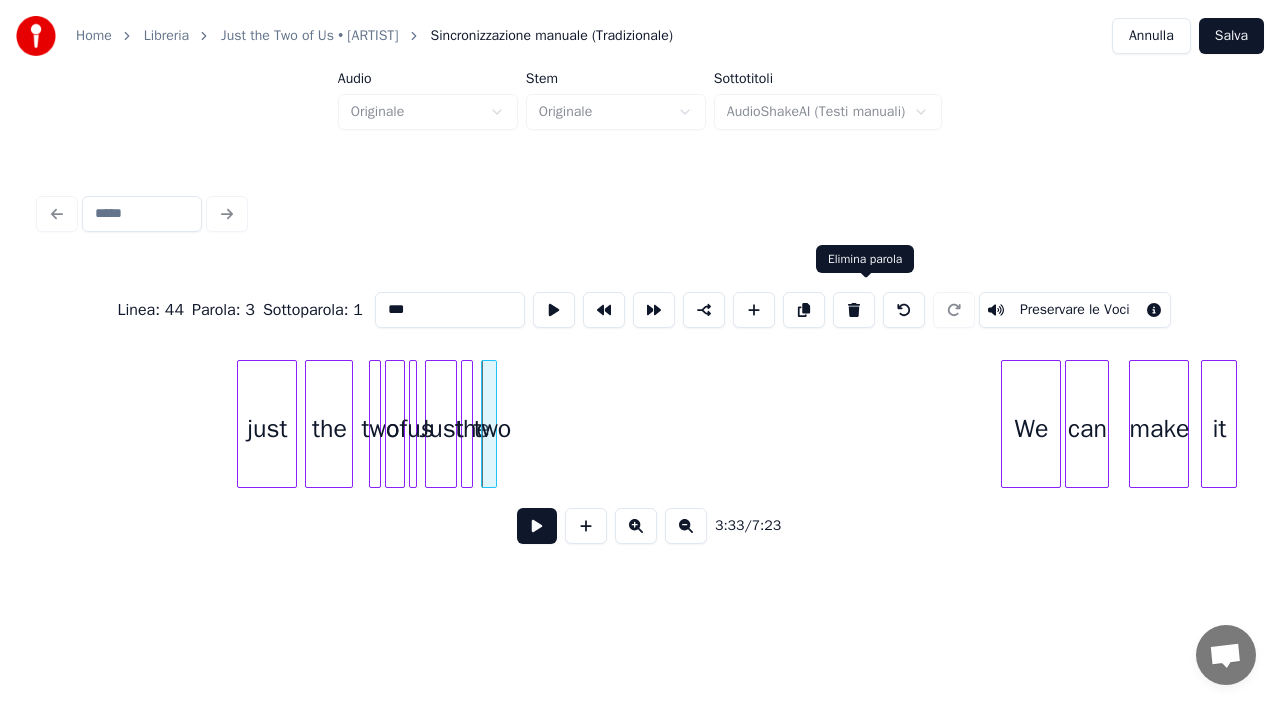 click at bounding box center [854, 310] 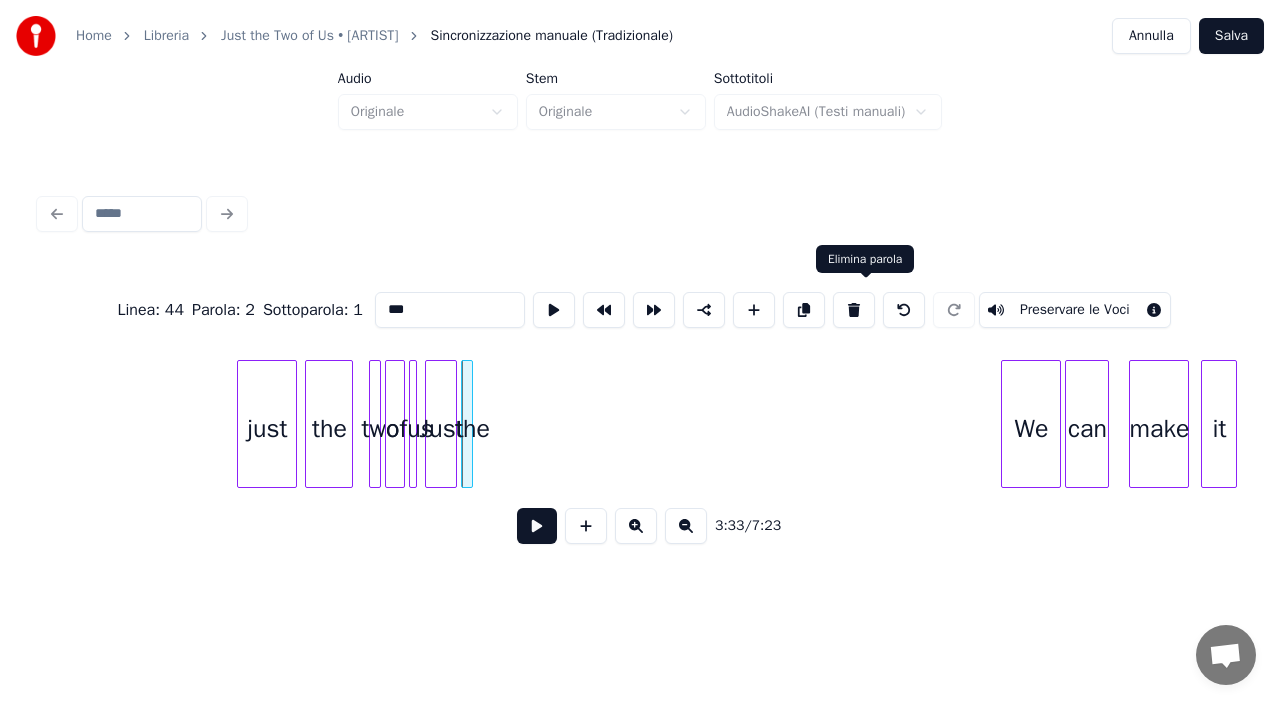 drag, startPoint x: 861, startPoint y: 288, endPoint x: 837, endPoint y: 321, distance: 40.804413 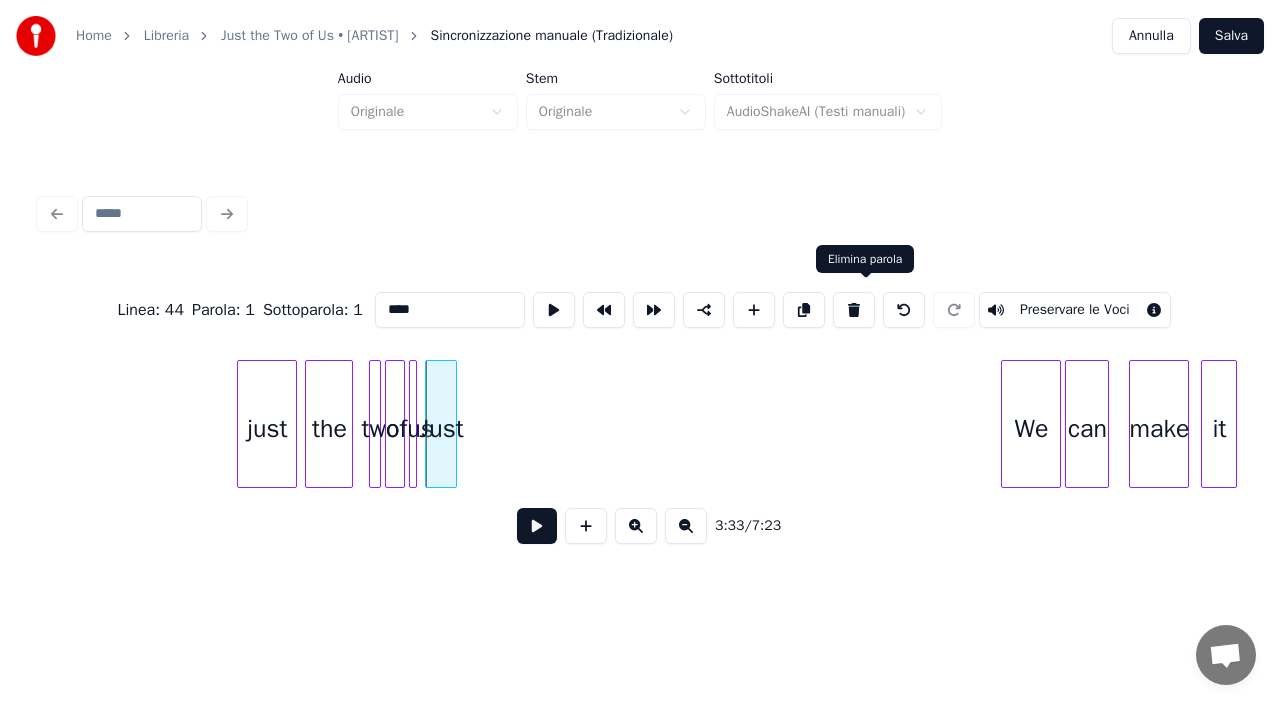click at bounding box center (854, 310) 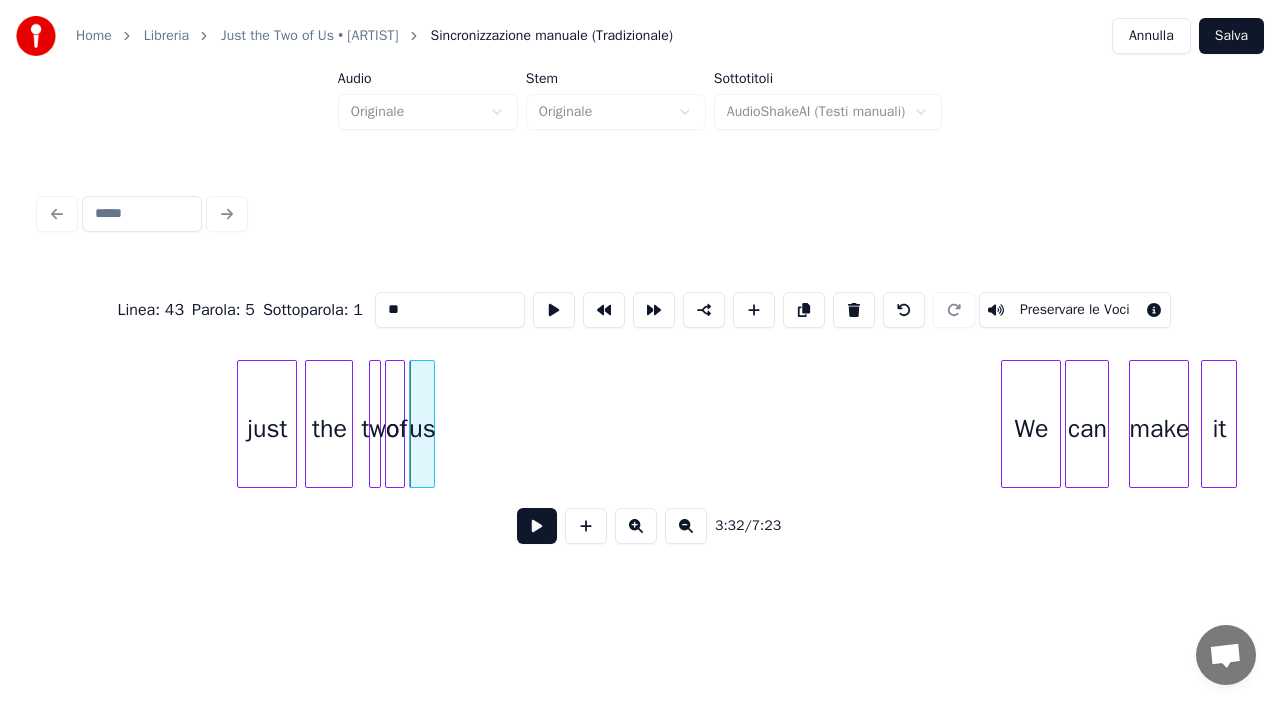 click at bounding box center [431, 424] 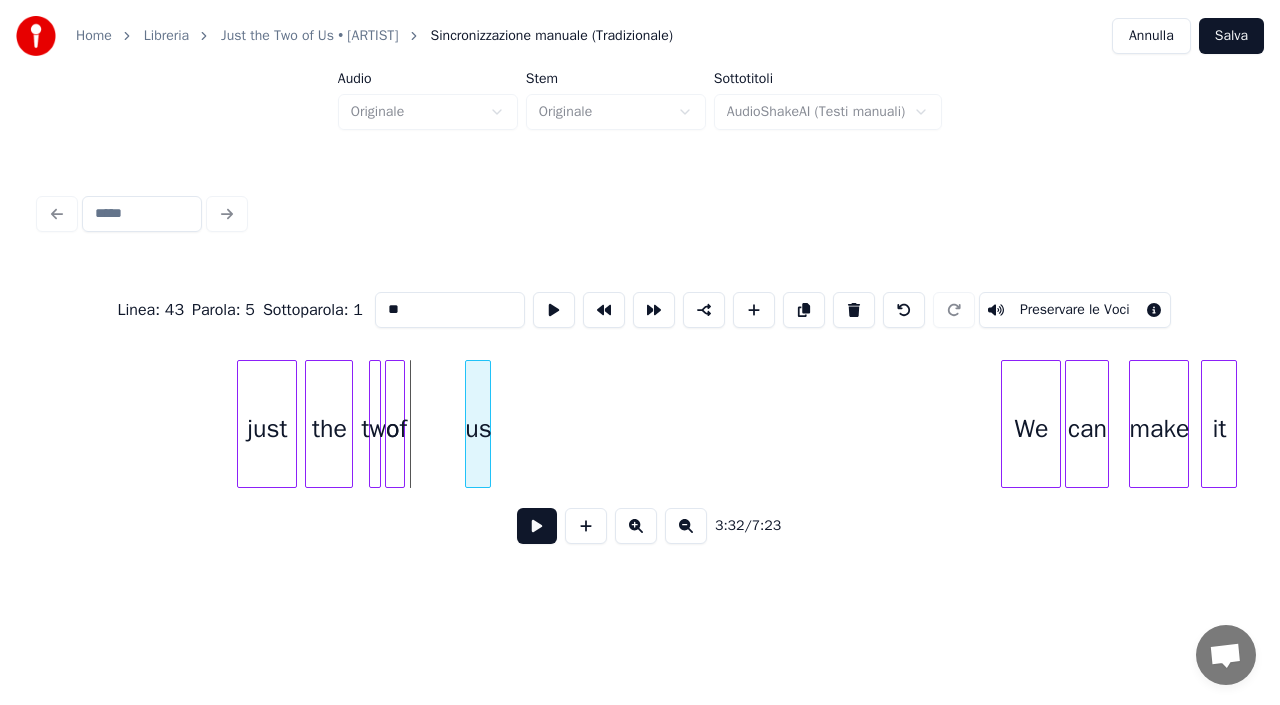 click on "us" at bounding box center [478, 429] 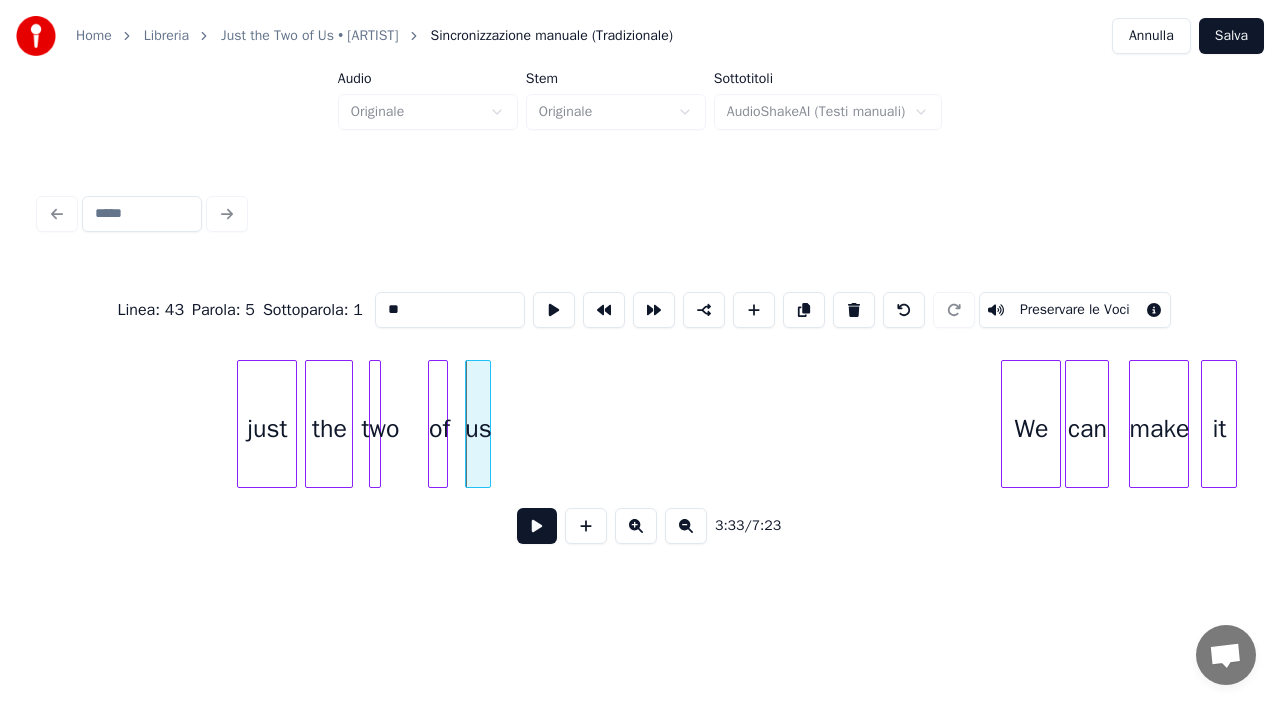 click on "of" at bounding box center [439, 429] 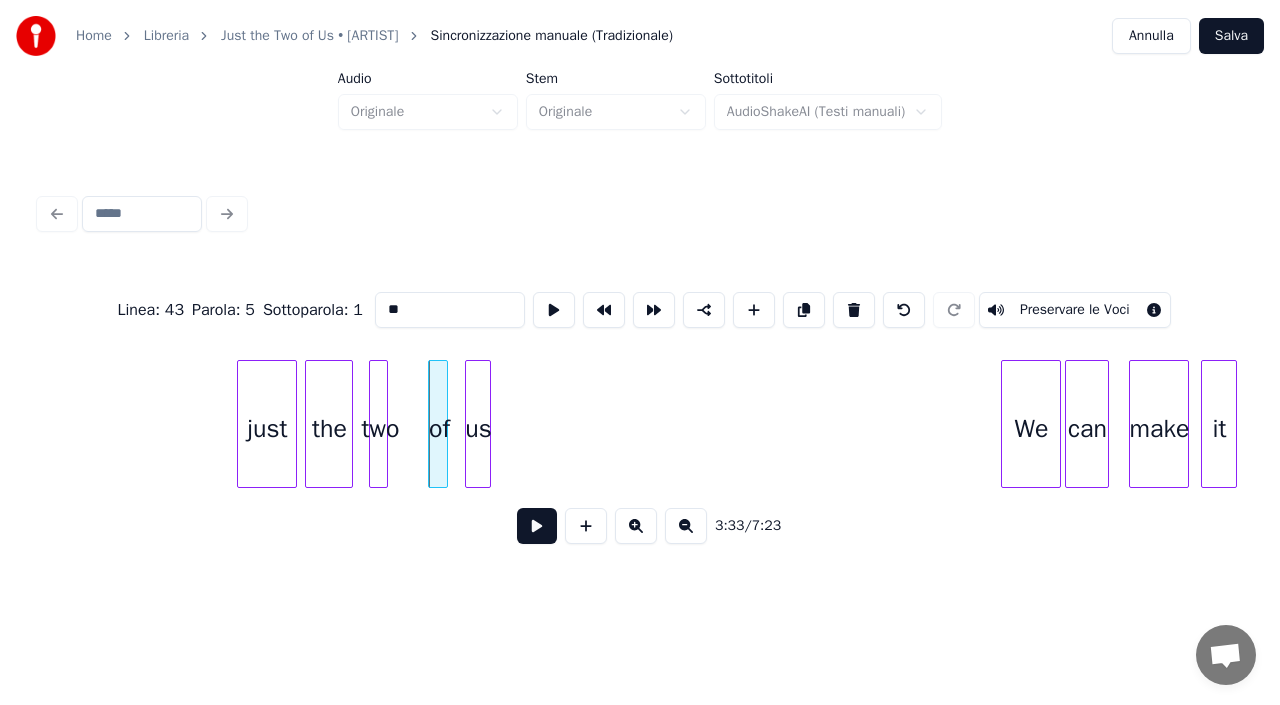 click at bounding box center [384, 424] 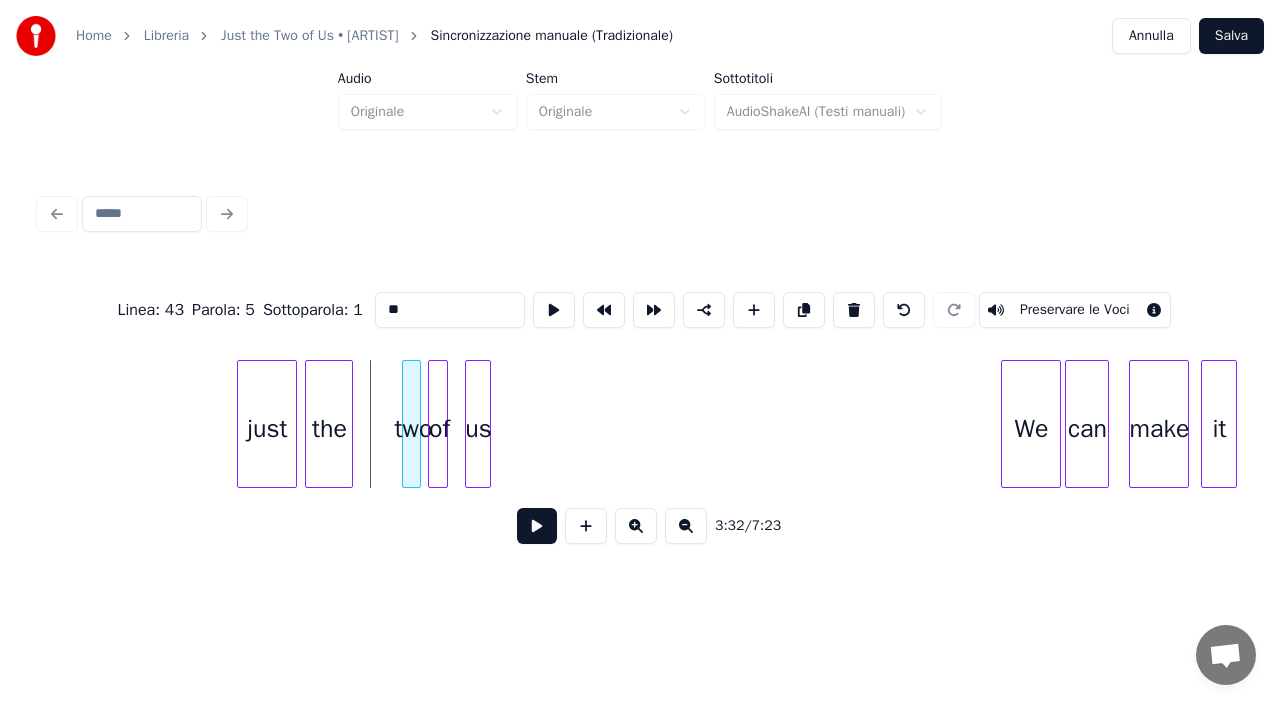 click on "two" at bounding box center [413, 429] 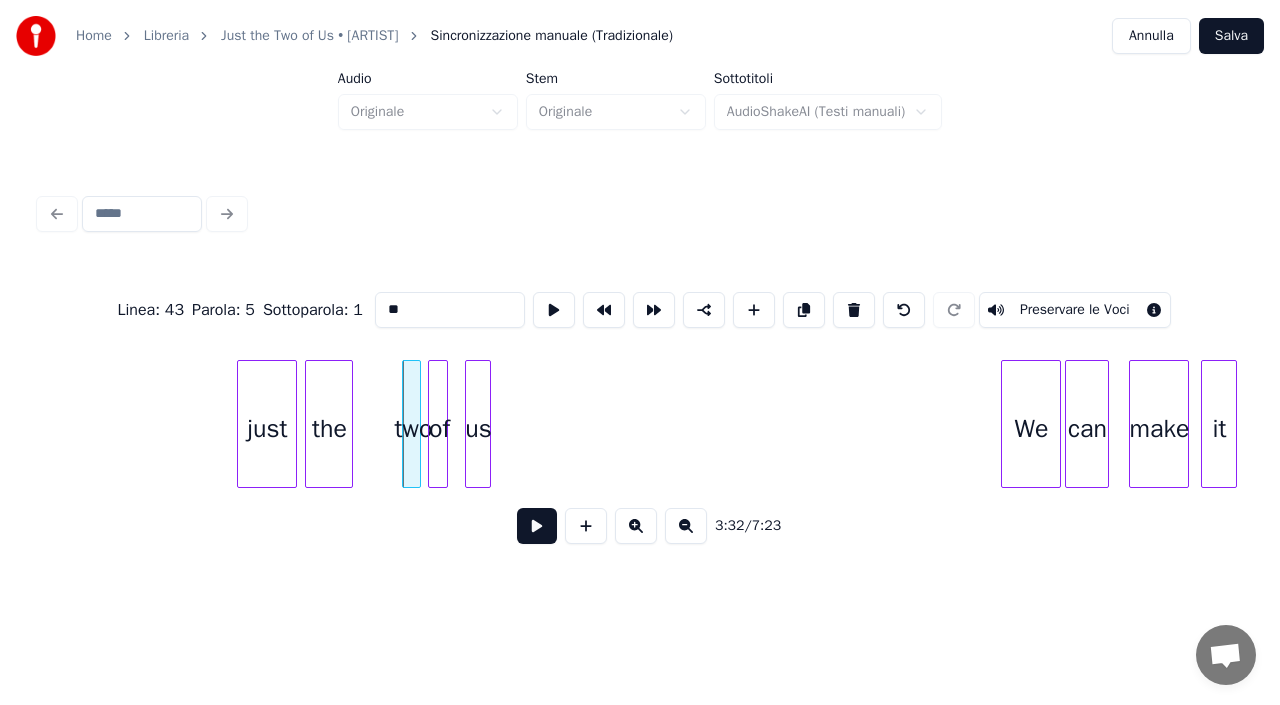 click on "the" at bounding box center [329, 429] 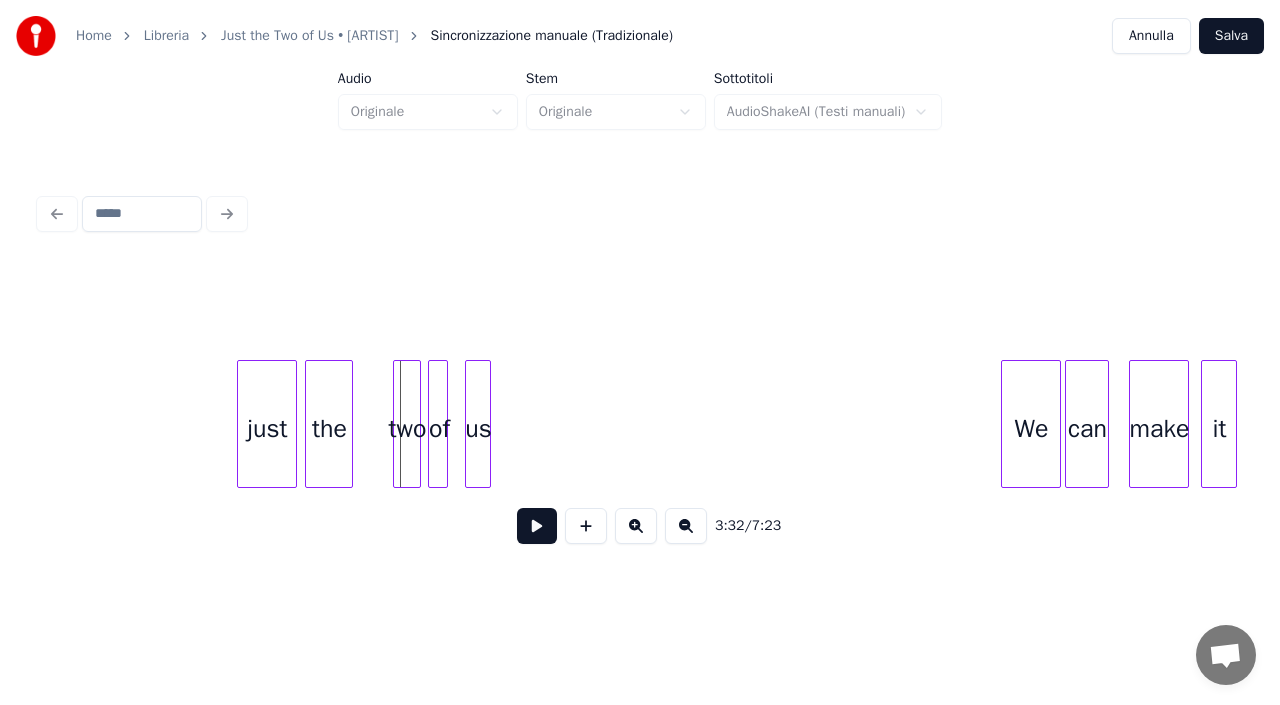 click at bounding box center (397, 424) 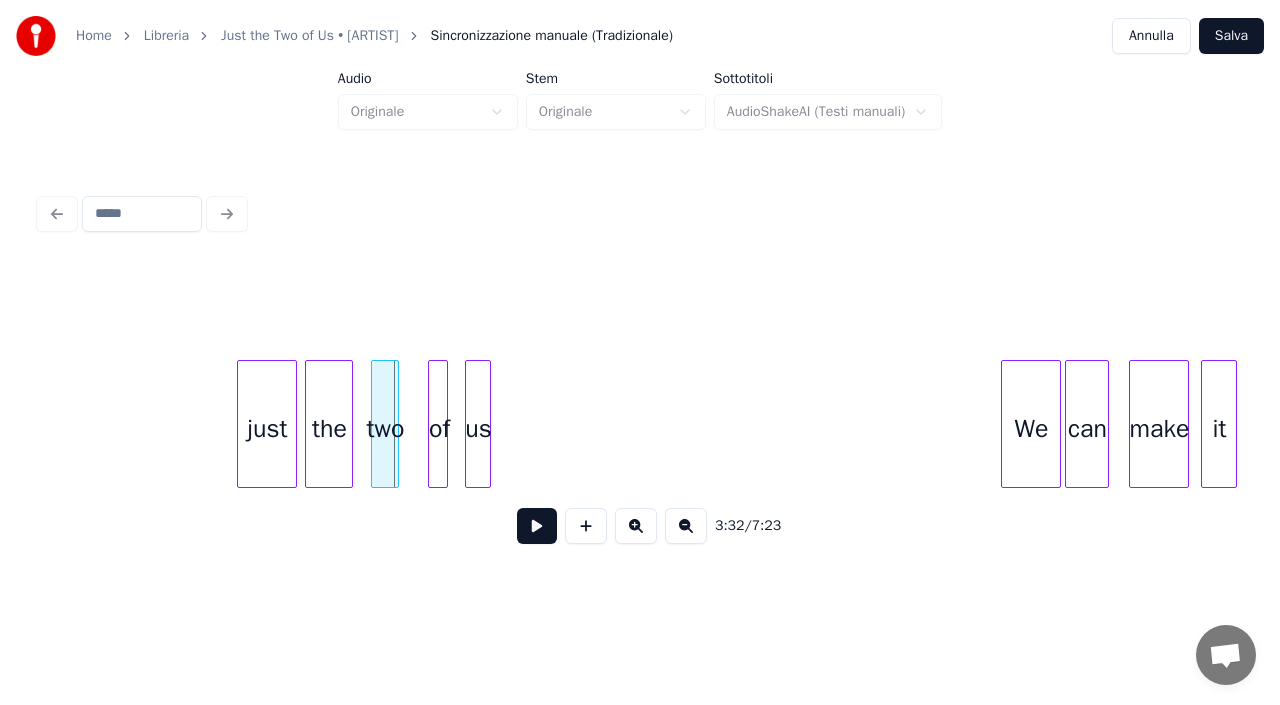 click on "two" at bounding box center [385, 429] 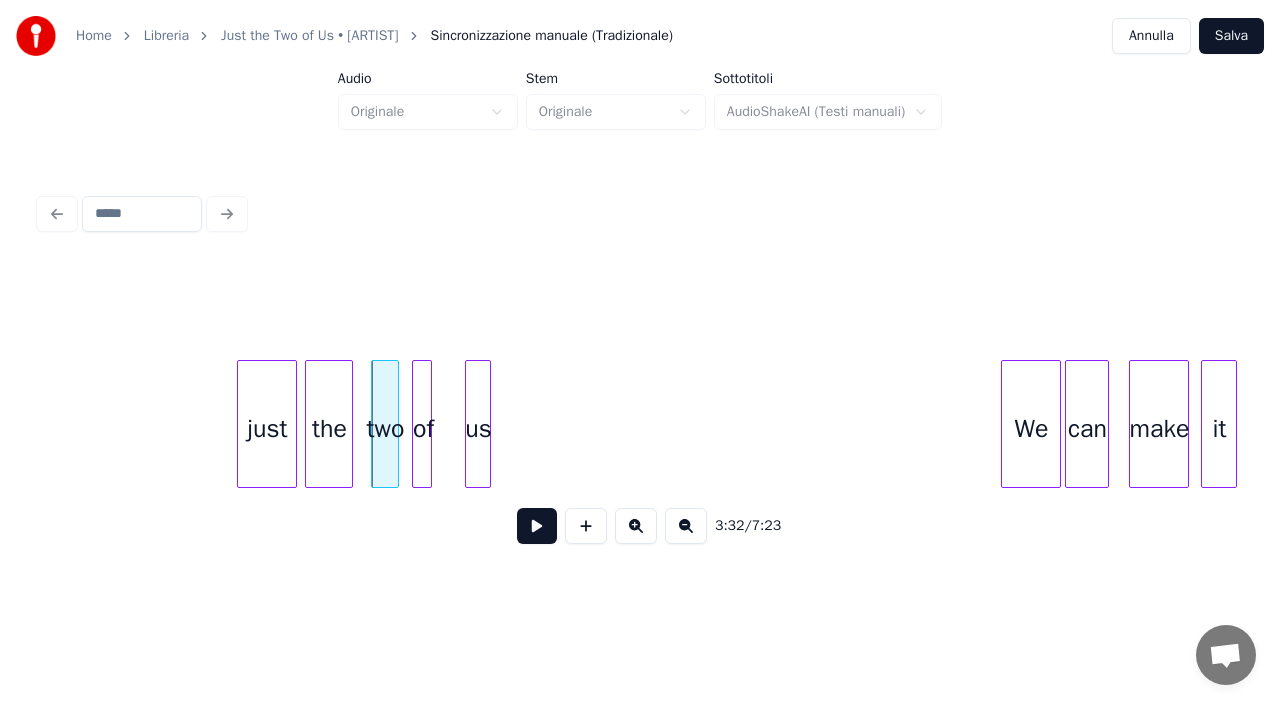 click on "of" at bounding box center [422, 424] 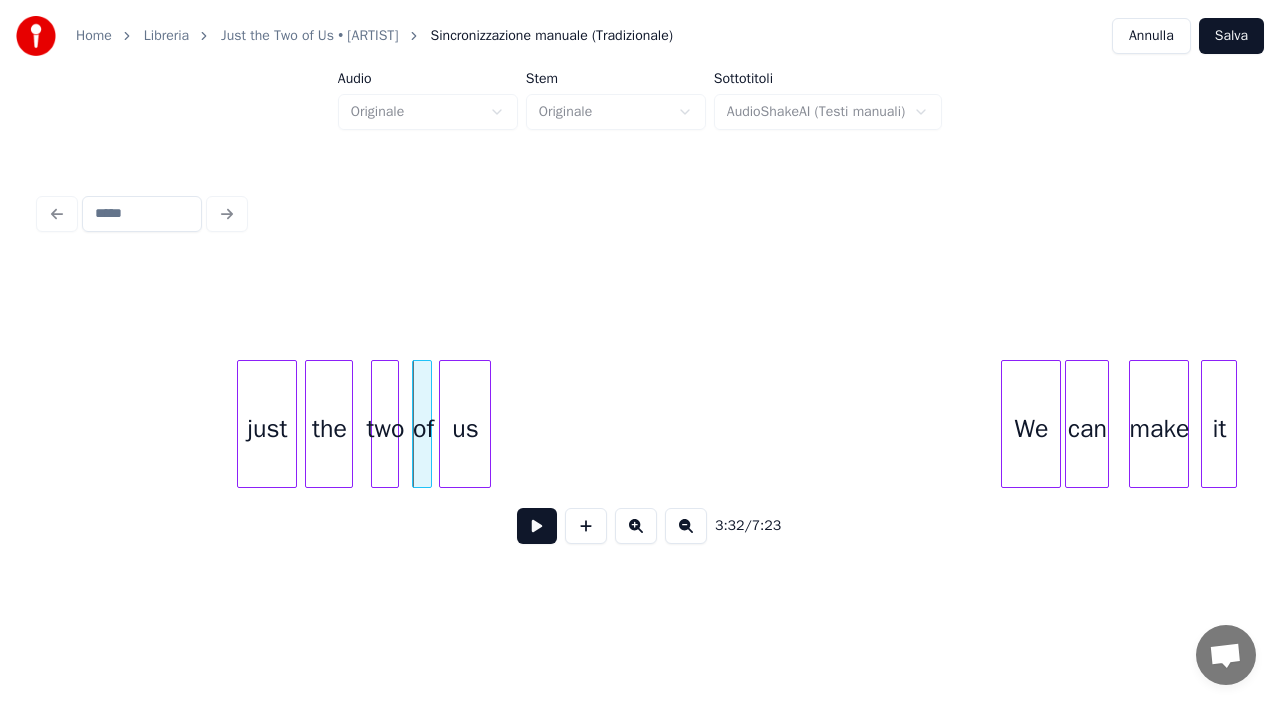 click at bounding box center [443, 424] 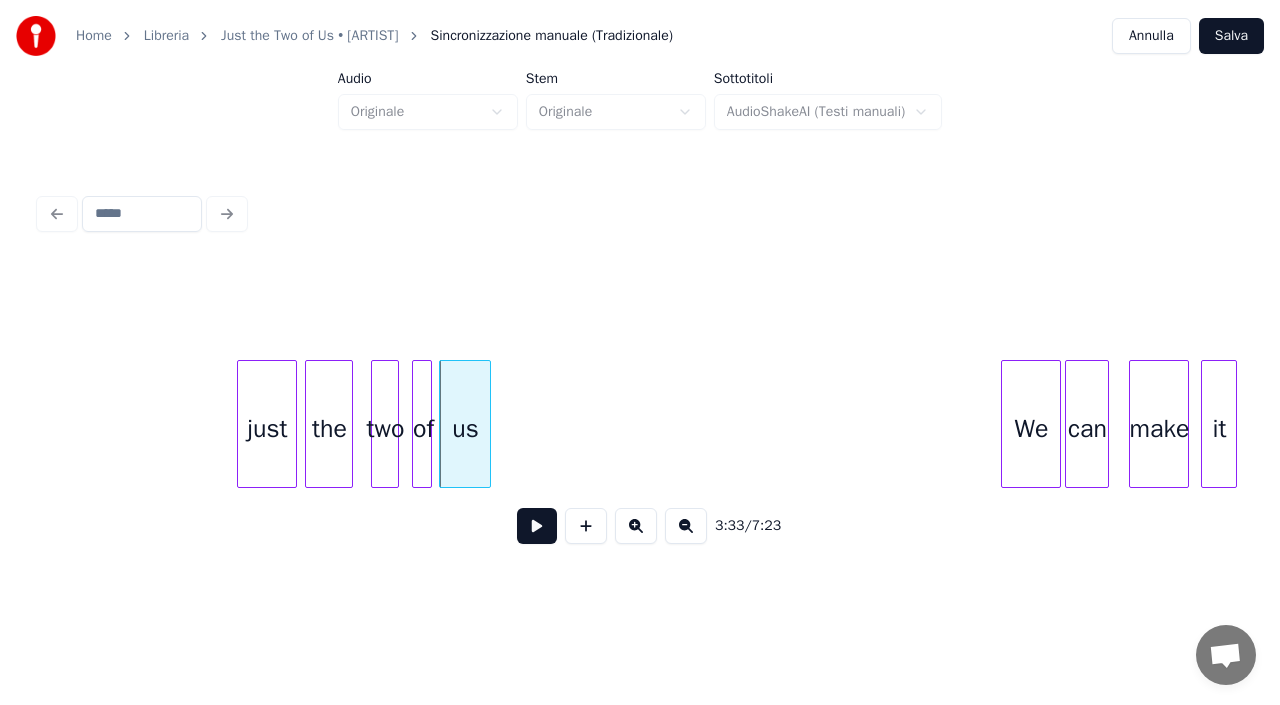 click on "just the two of us We can make it" at bounding box center [2199, 424] 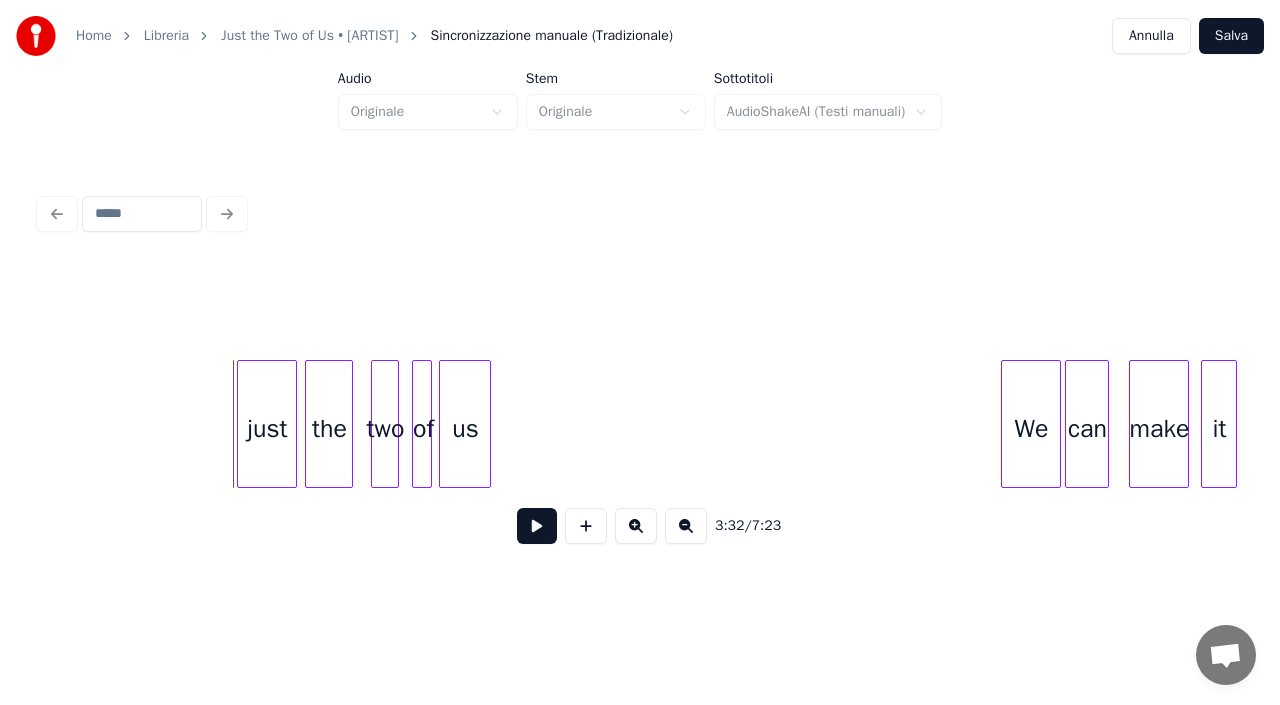 click at bounding box center (537, 526) 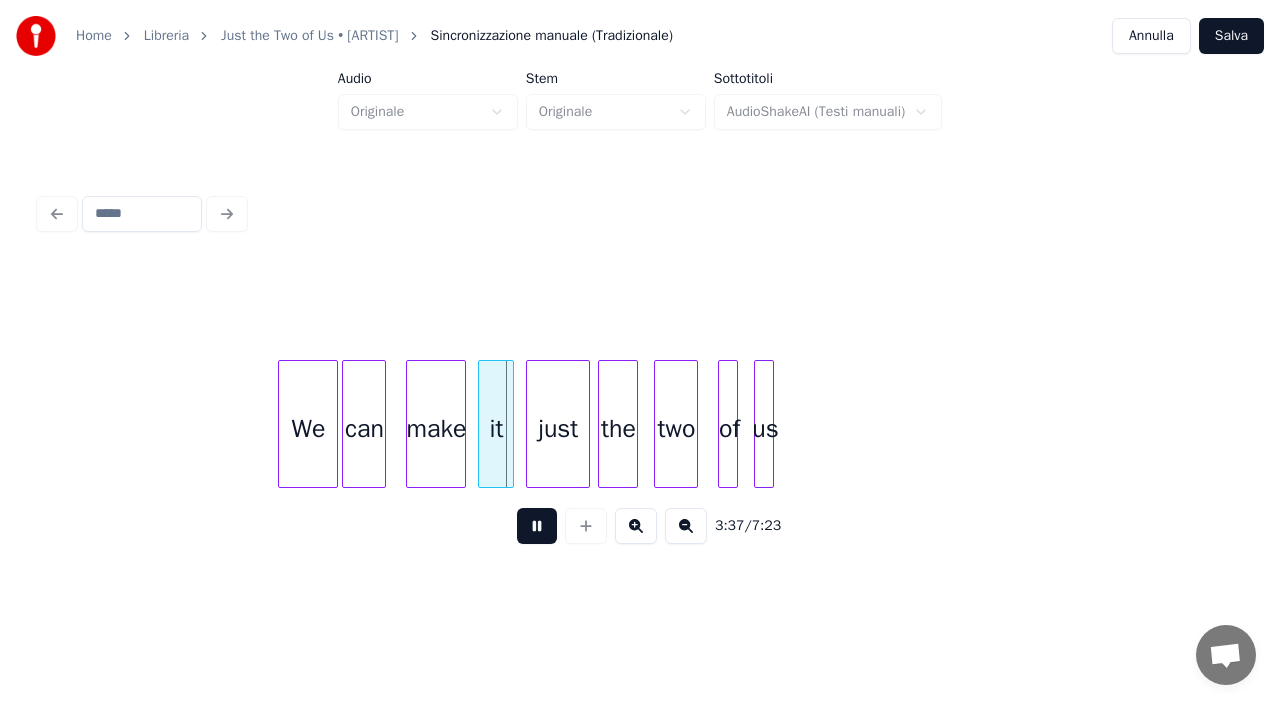 scroll, scrollTop: 0, scrollLeft: 42978, axis: horizontal 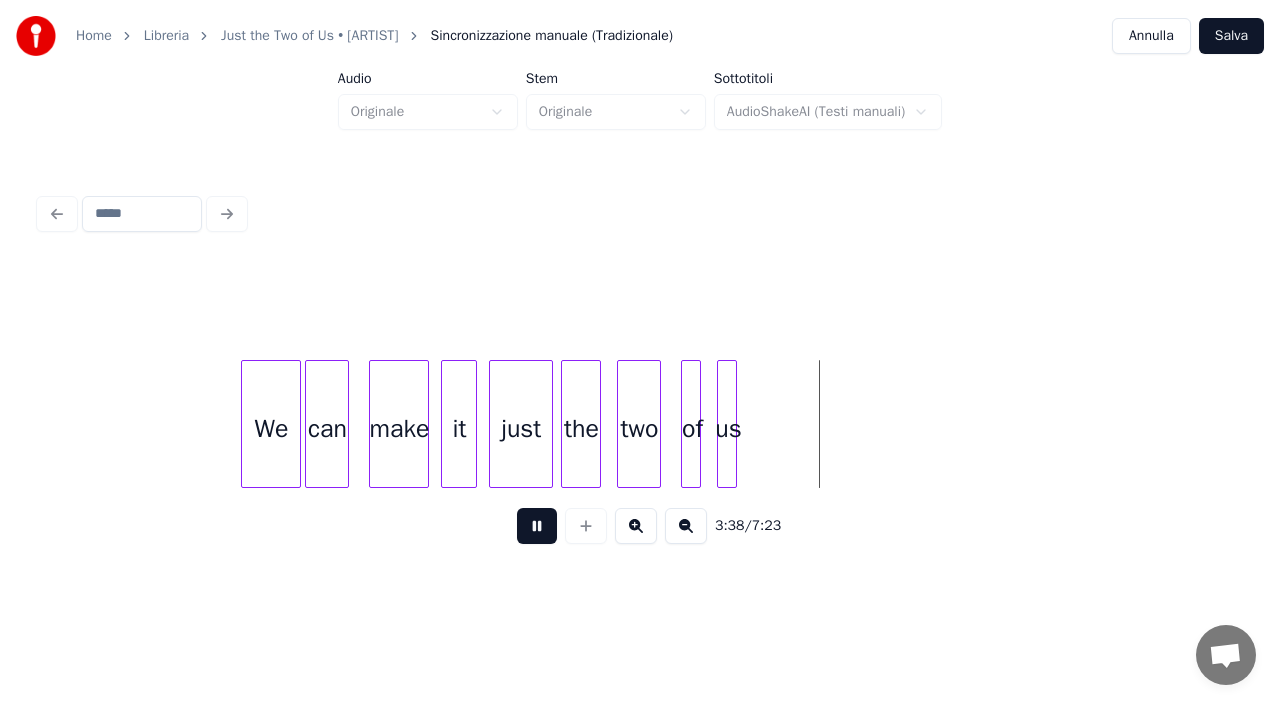 click at bounding box center (537, 526) 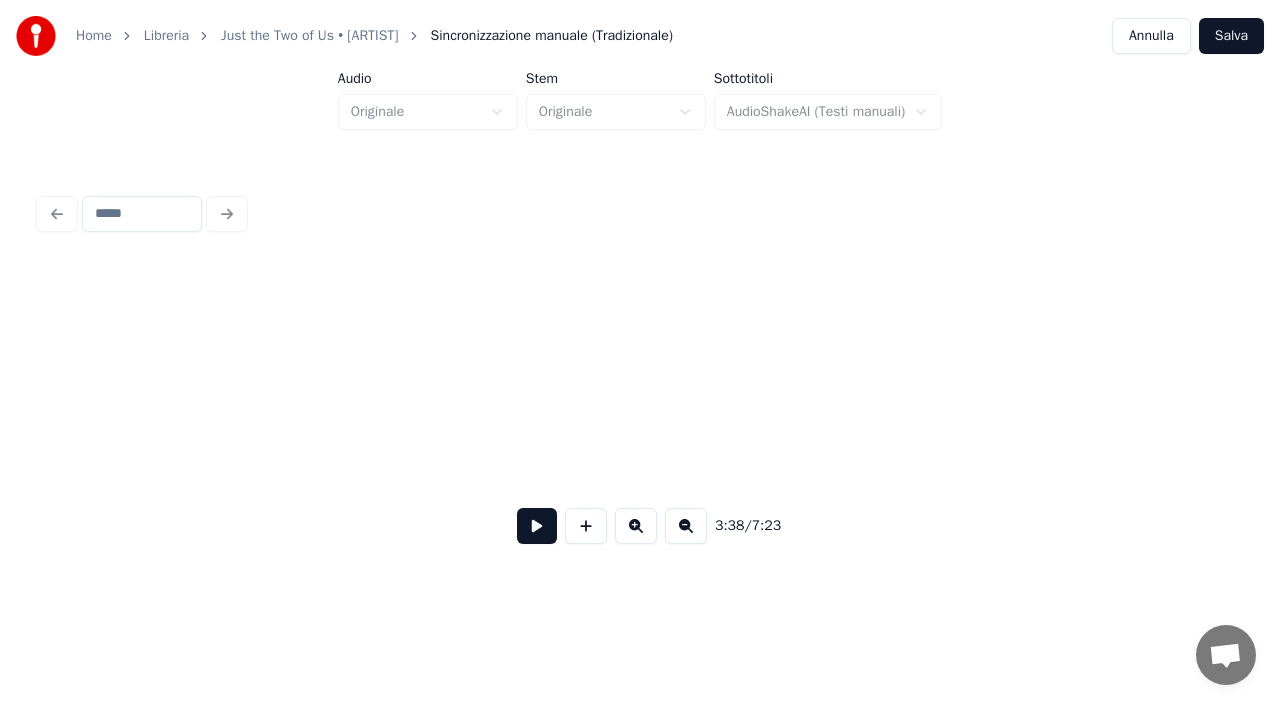 scroll, scrollTop: 0, scrollLeft: 46338, axis: horizontal 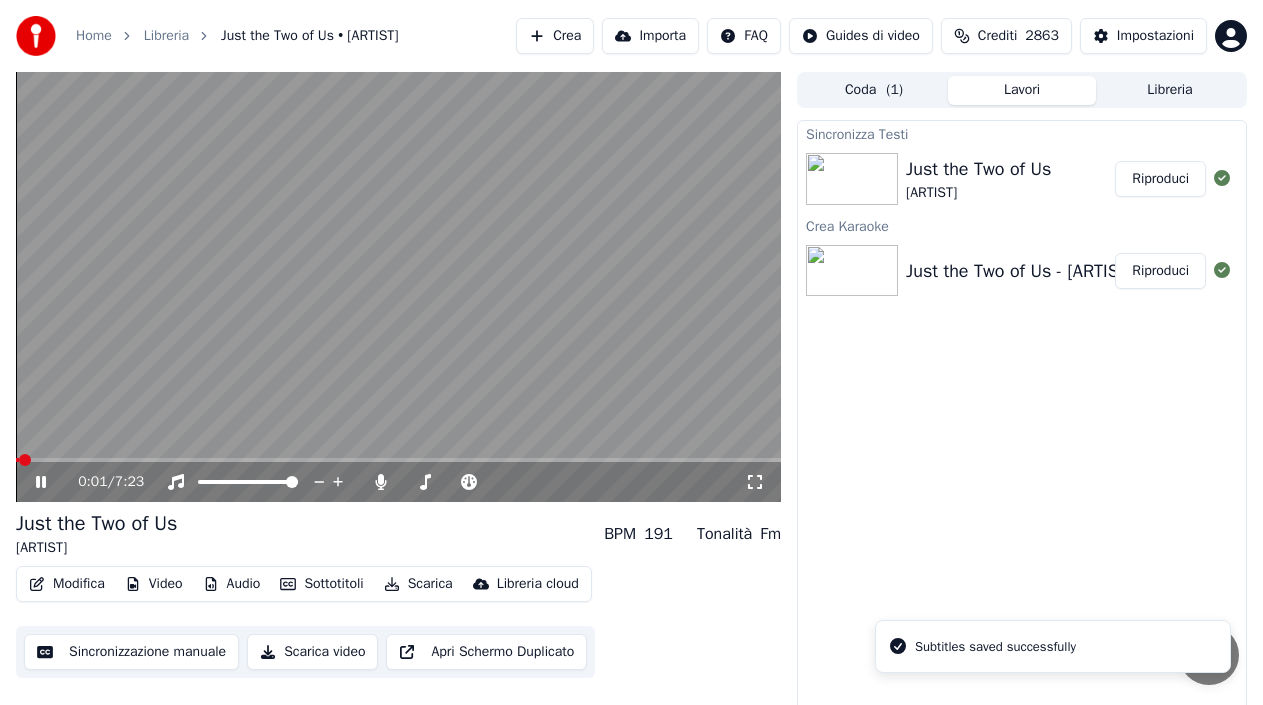 click 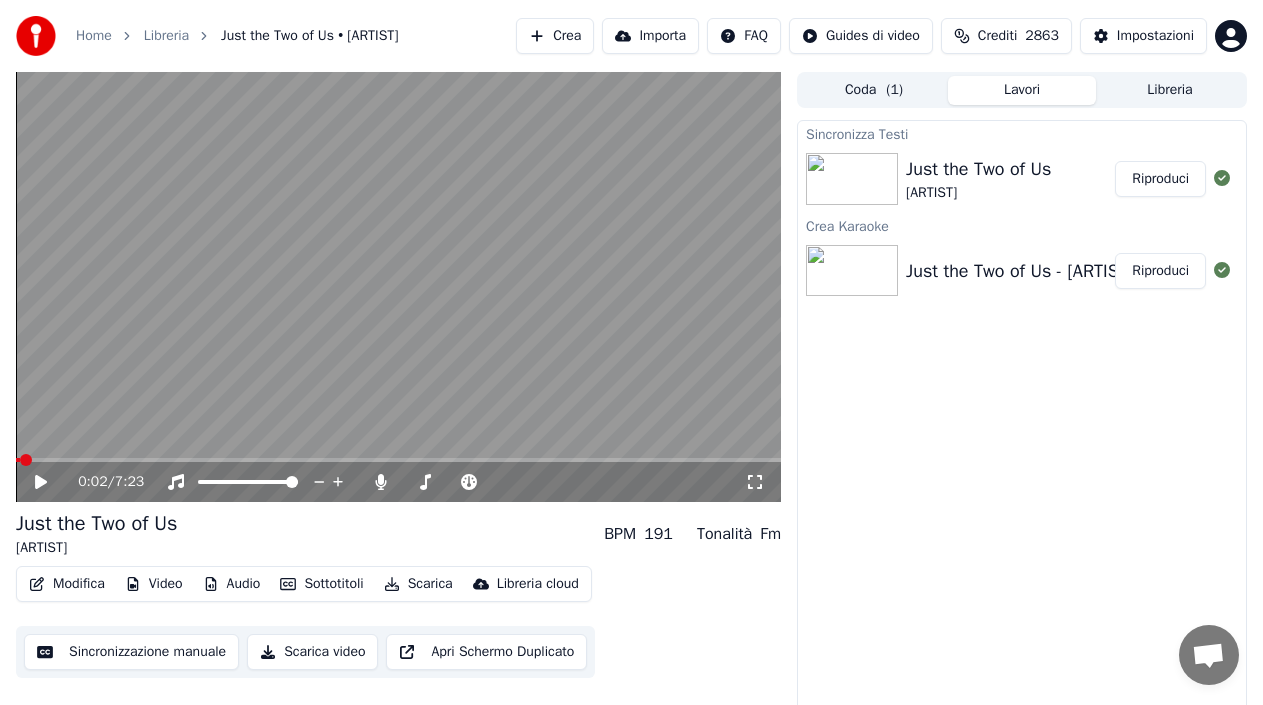 click on "Modifica" at bounding box center (67, 584) 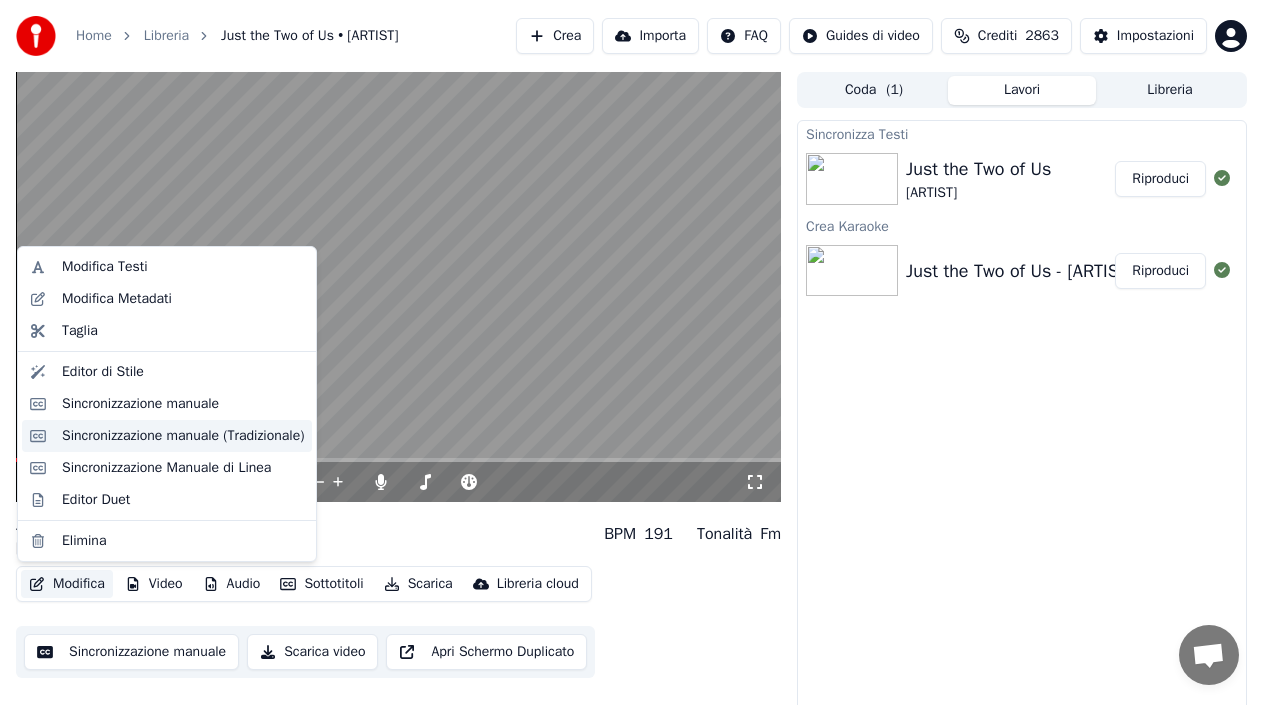 click on "Sincronizzazione manuale (Tradizionale)" at bounding box center [183, 436] 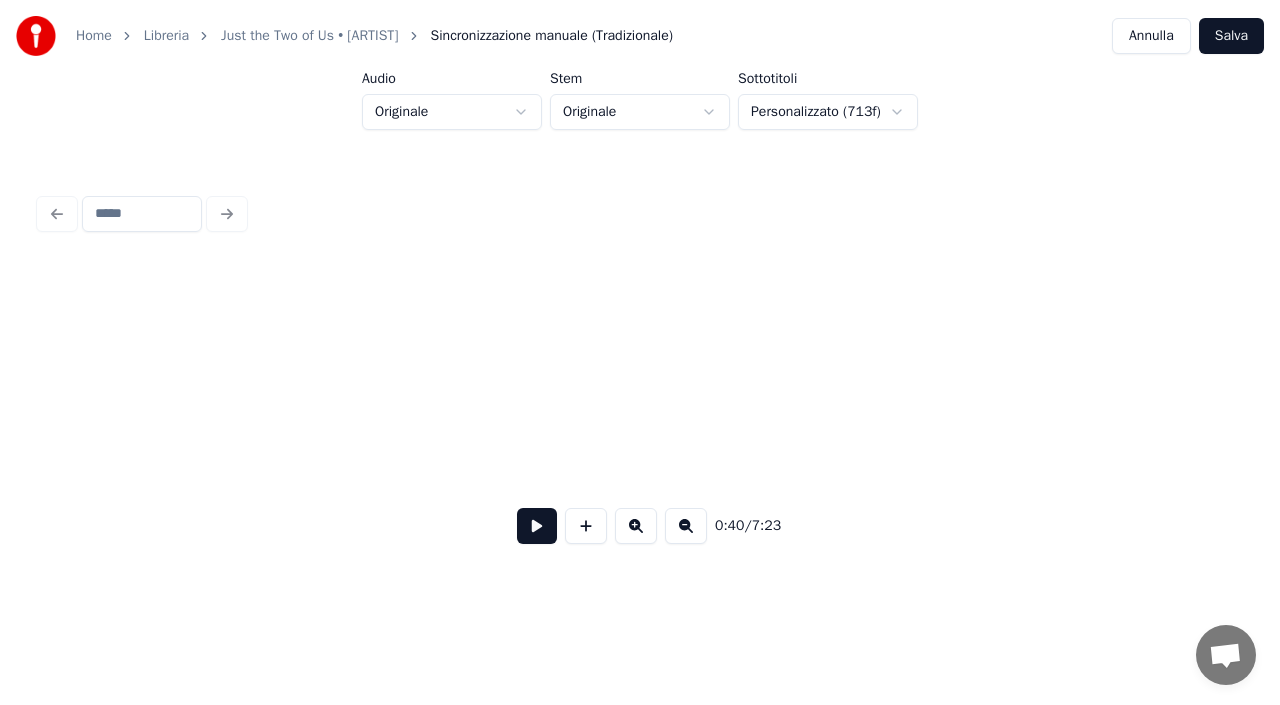 scroll, scrollTop: 0, scrollLeft: 8187, axis: horizontal 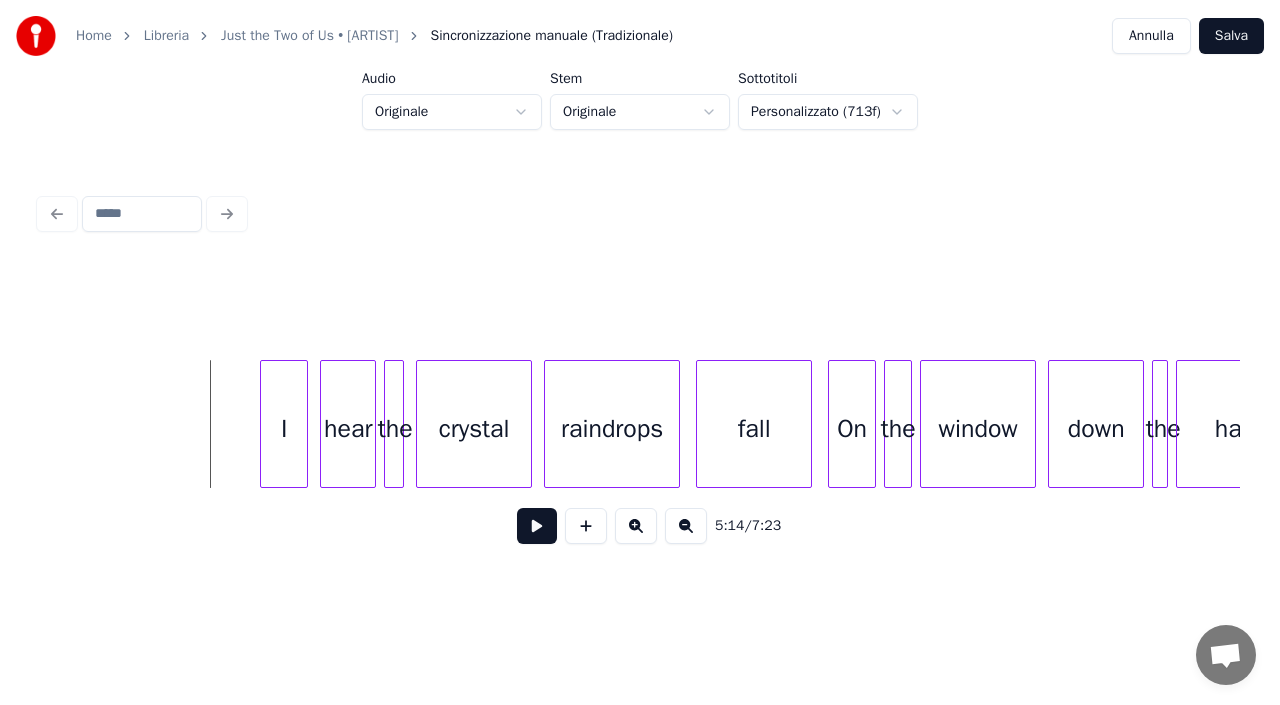 click at bounding box center [537, 526] 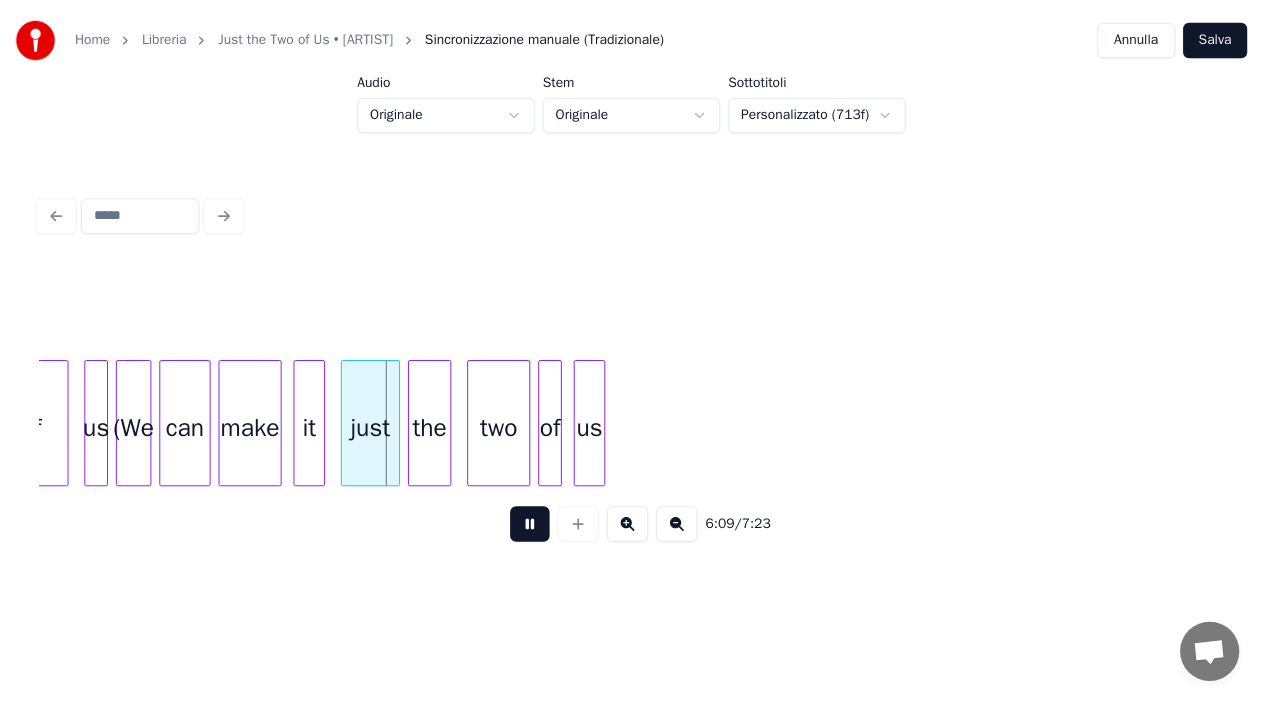 scroll, scrollTop: 0, scrollLeft: 73592, axis: horizontal 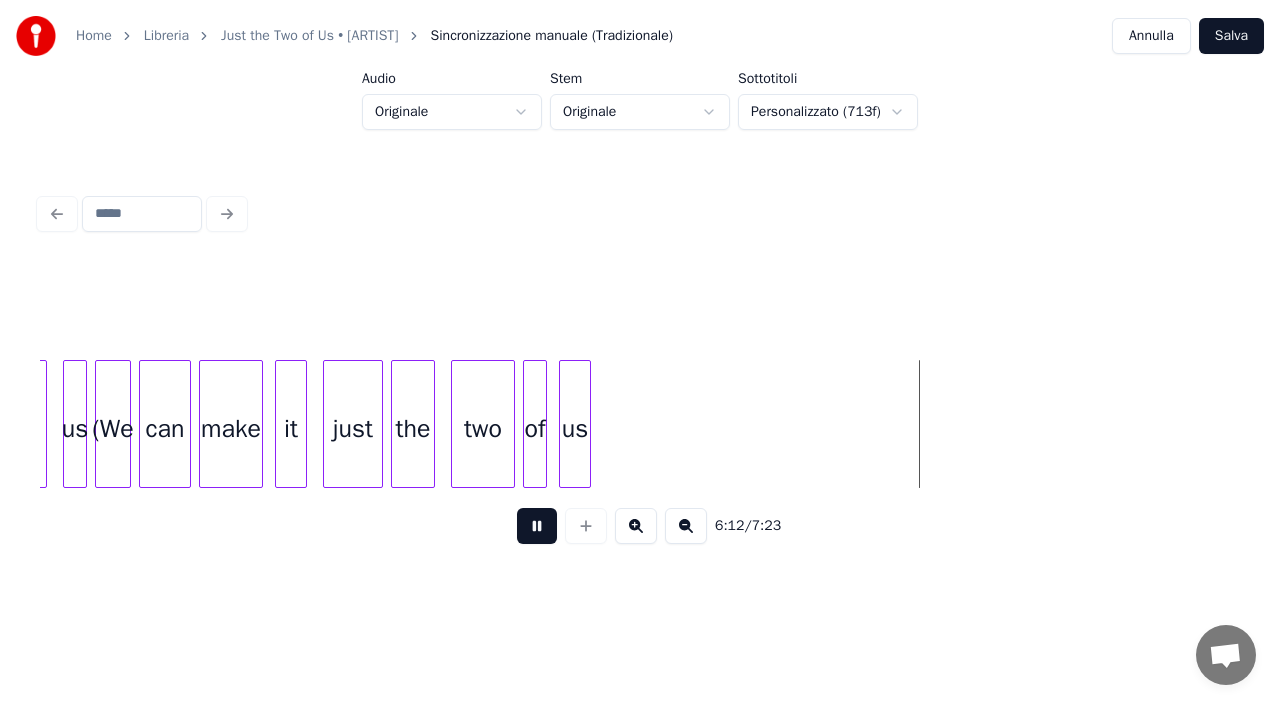 click at bounding box center [537, 526] 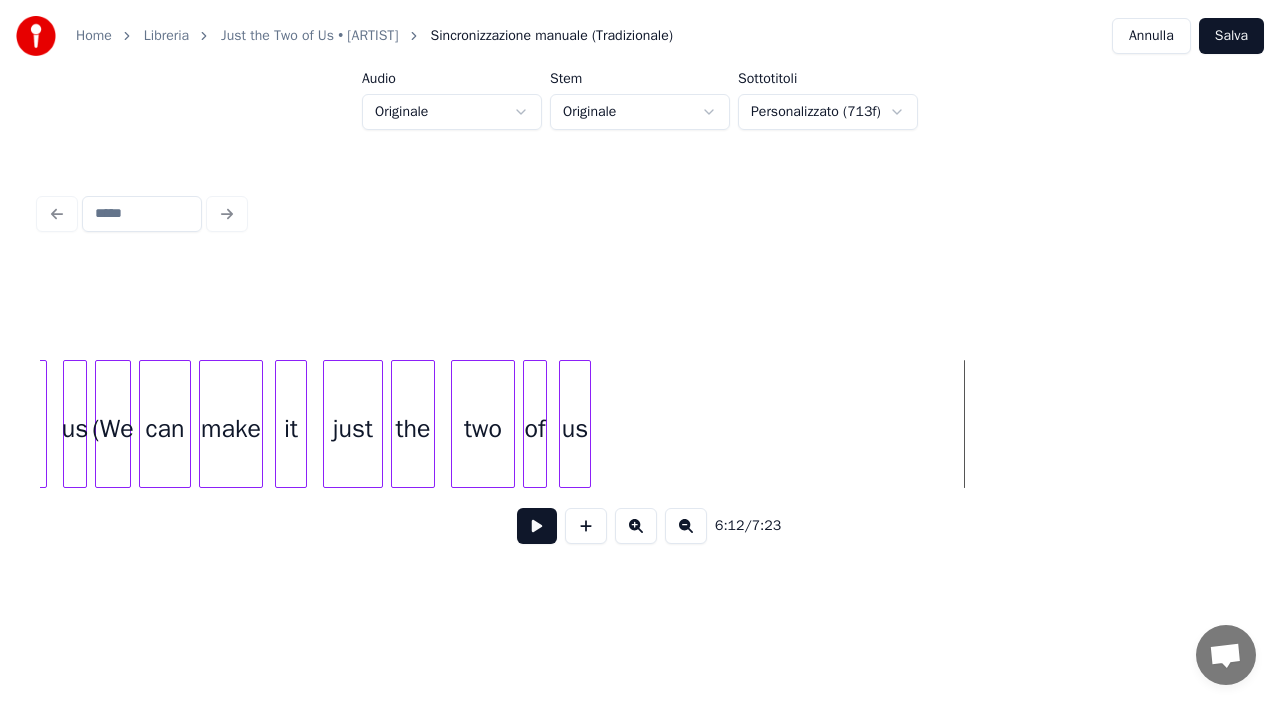 click on "Salva" at bounding box center [1231, 36] 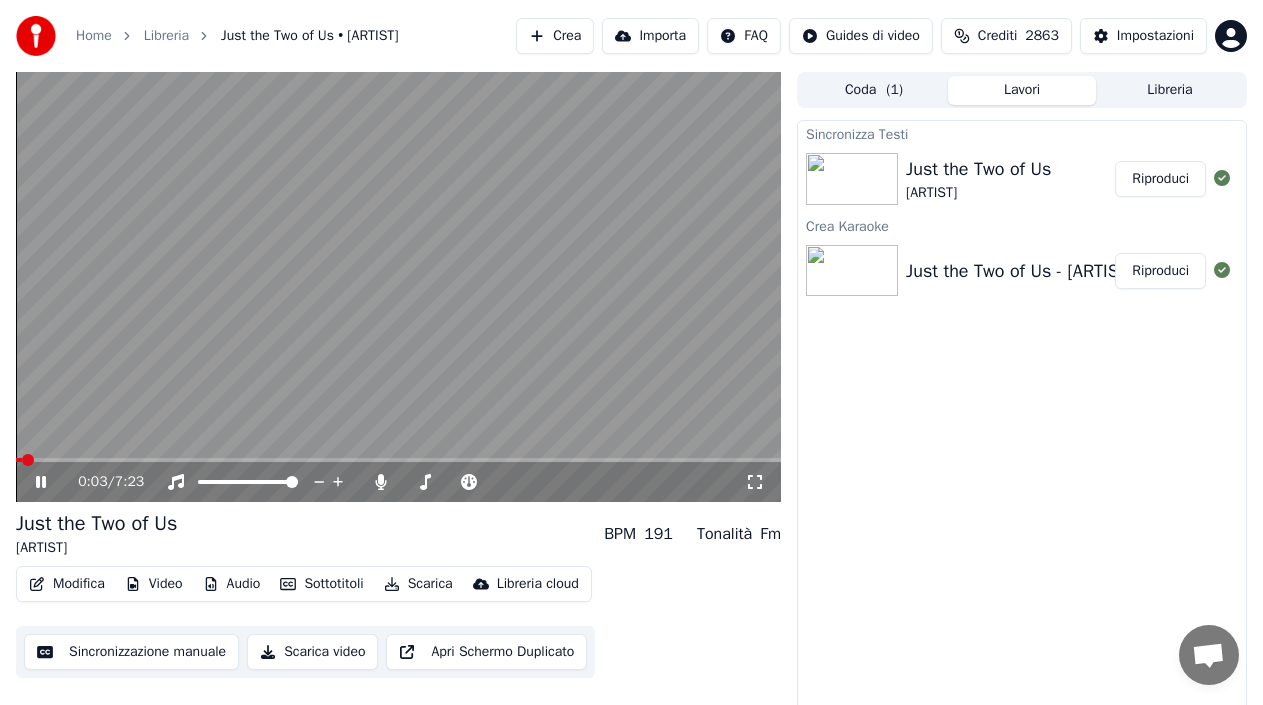 click at bounding box center (398, 287) 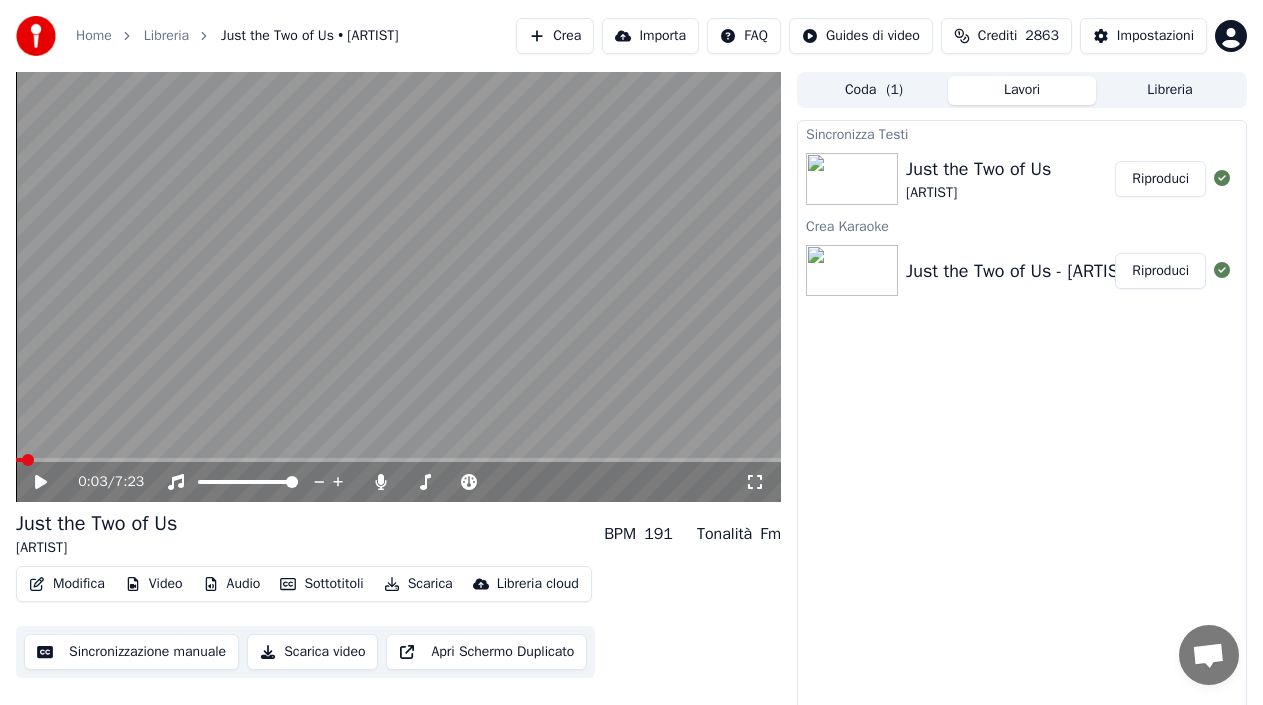 click at bounding box center [398, 287] 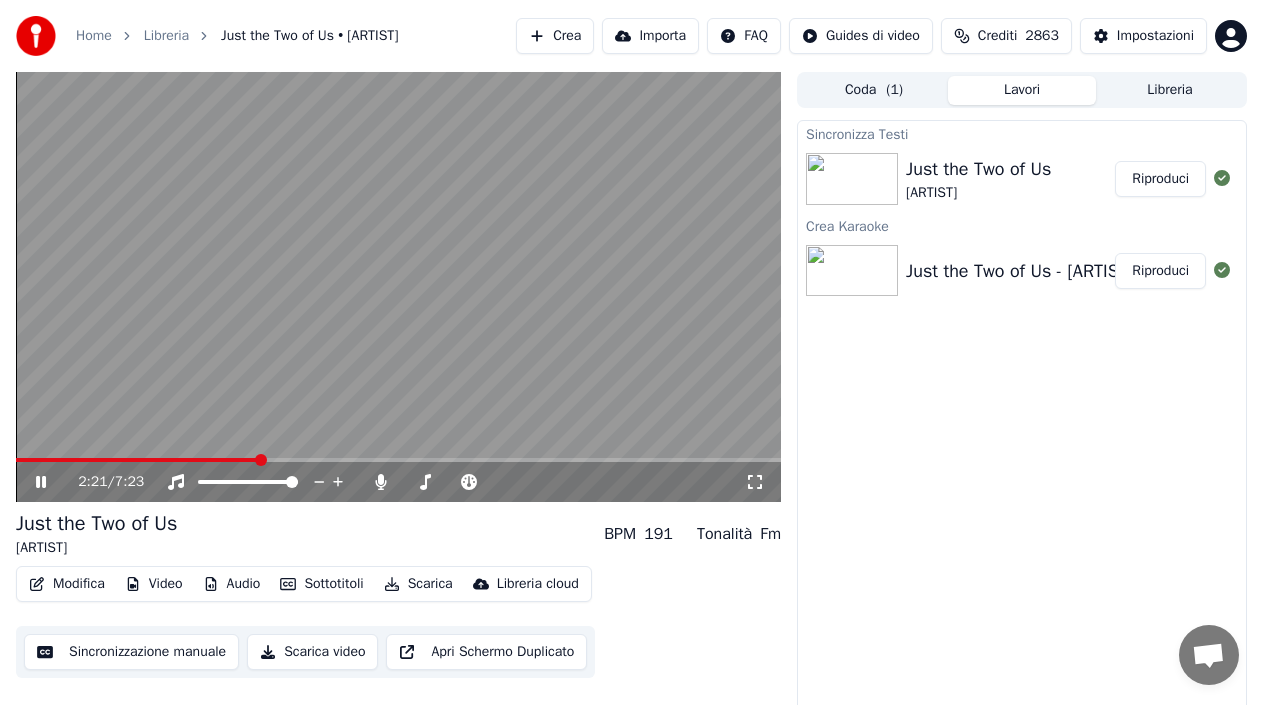 click at bounding box center [398, 460] 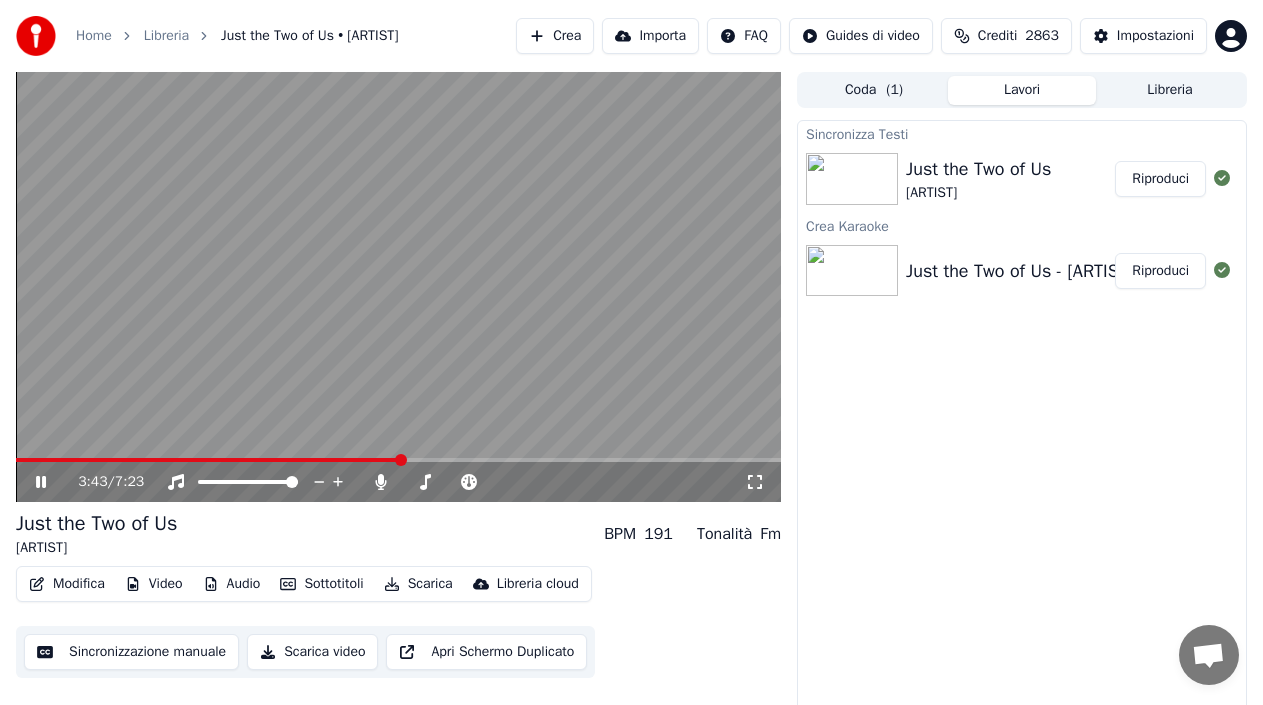 click 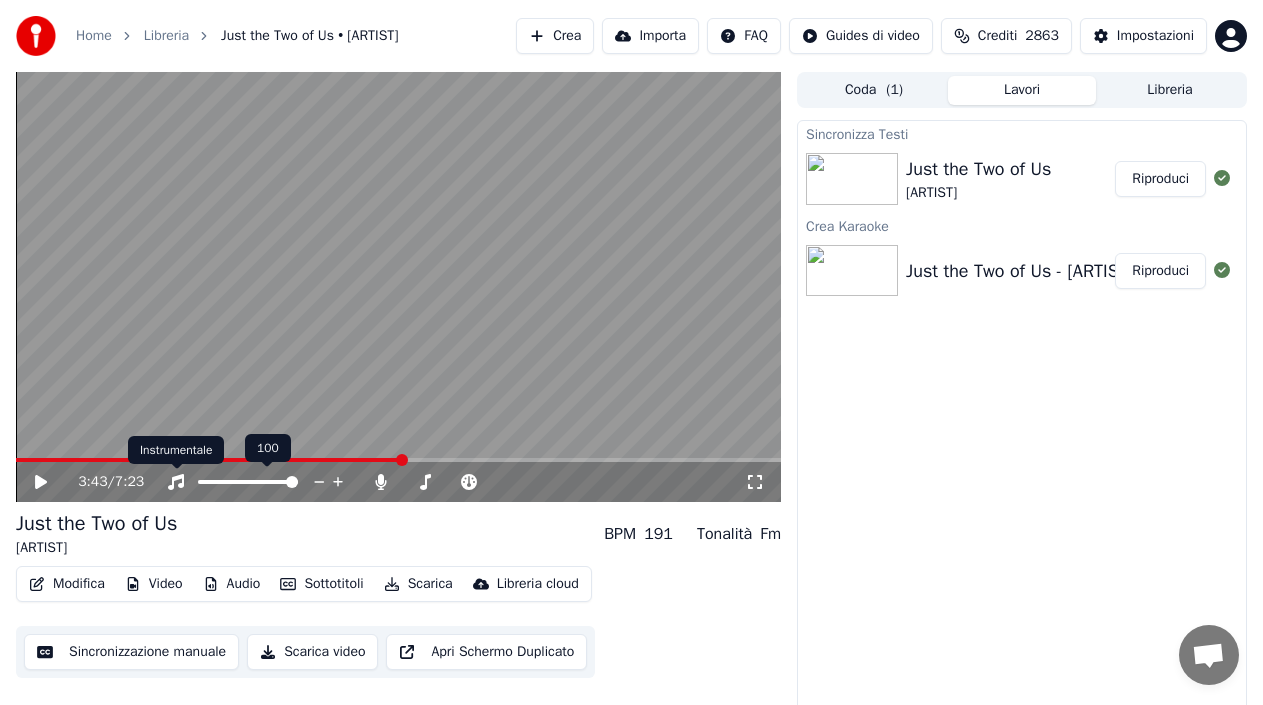 click 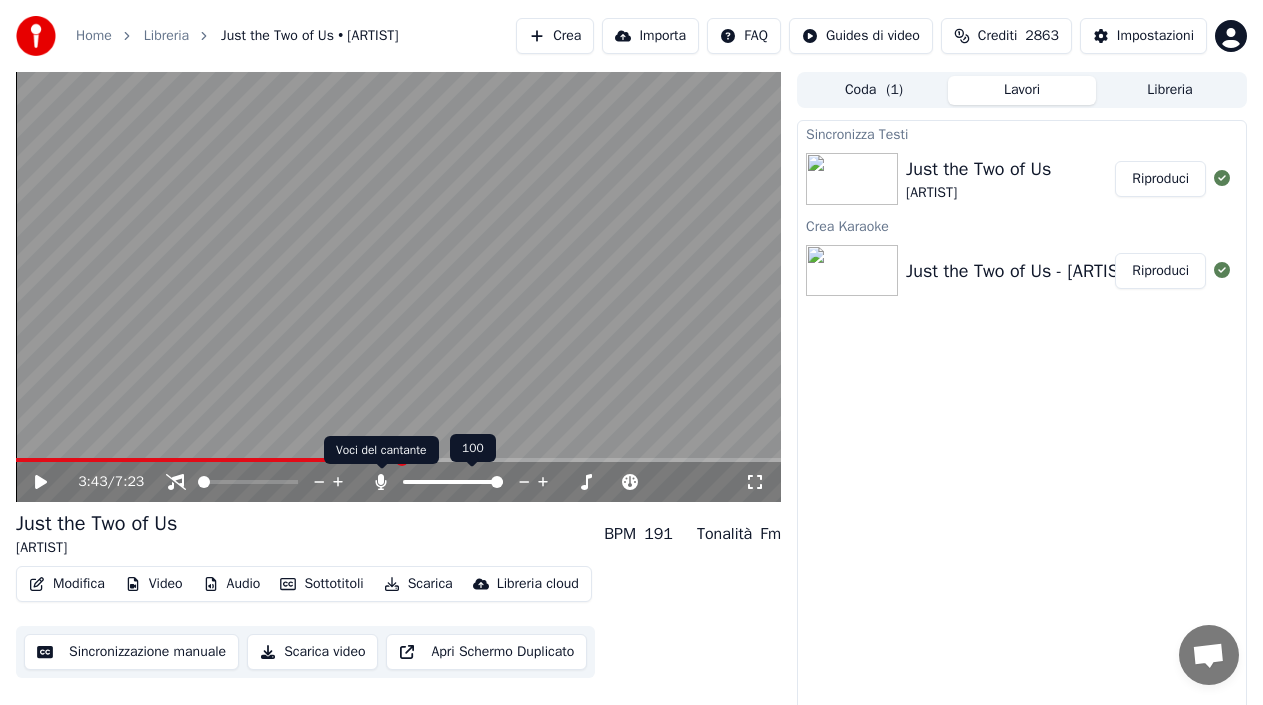 click 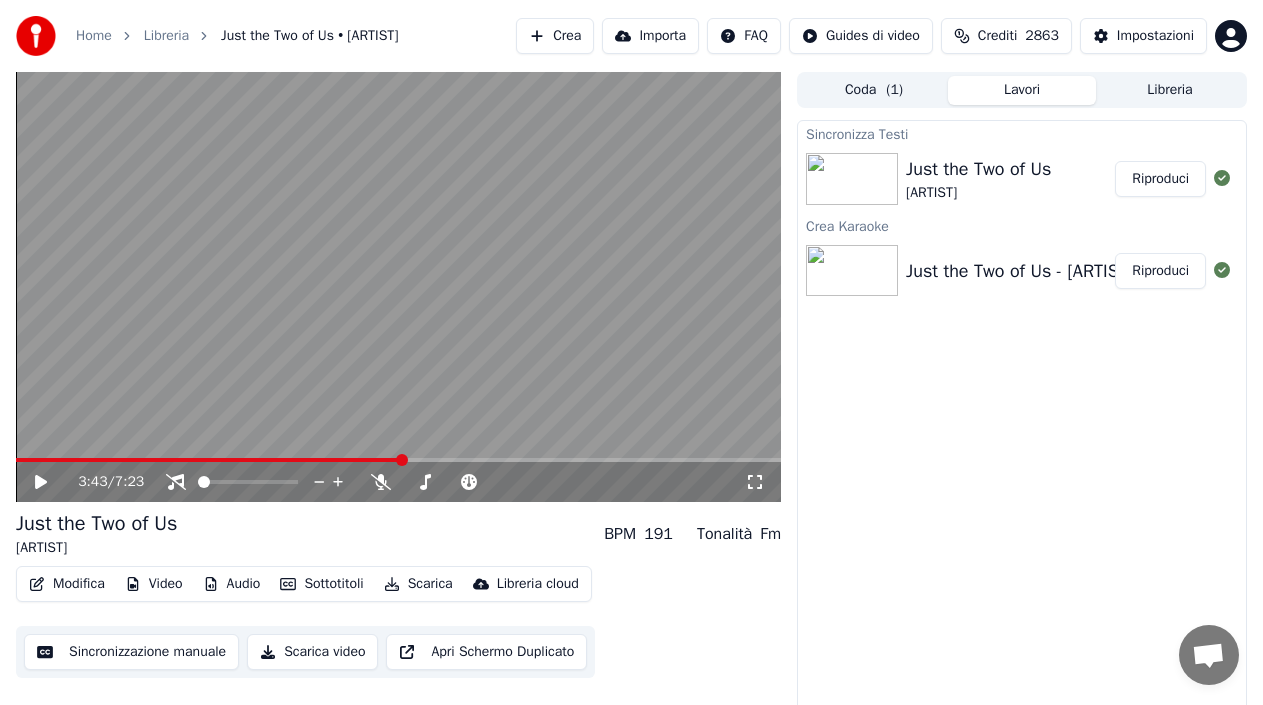 click on "Scarica" at bounding box center [418, 584] 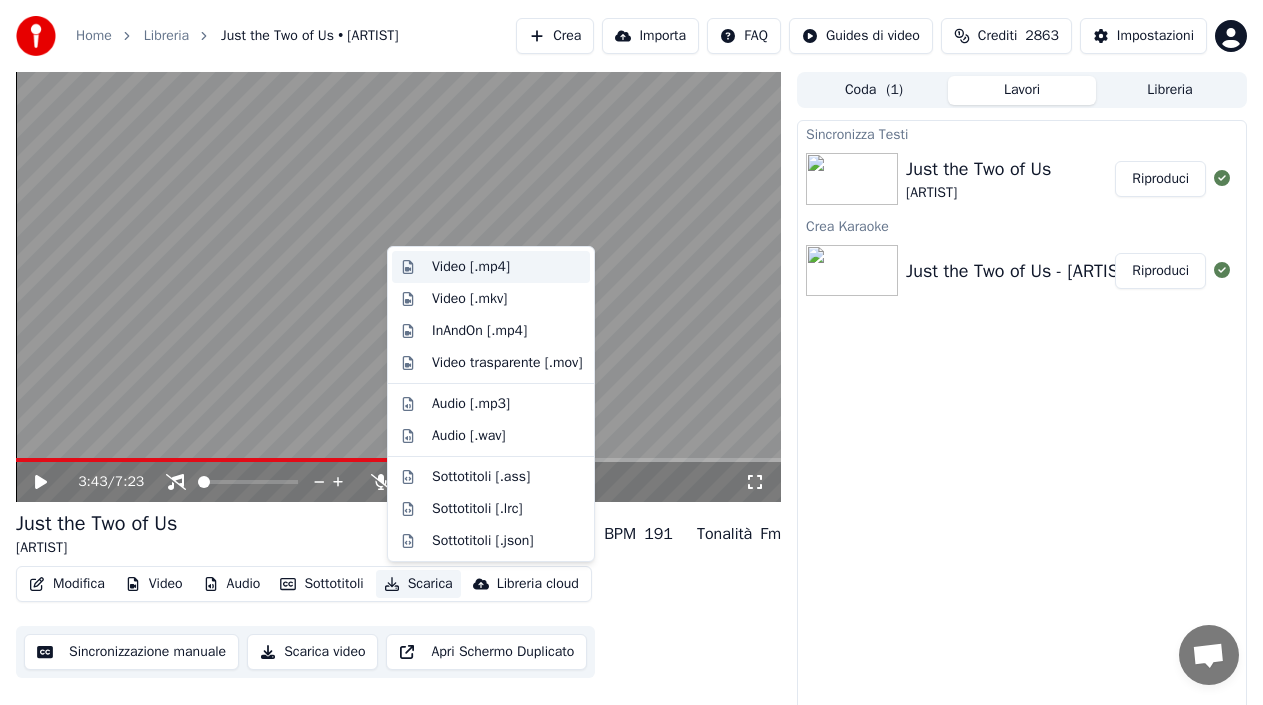 click on "Video [.mp4]" at bounding box center [507, 267] 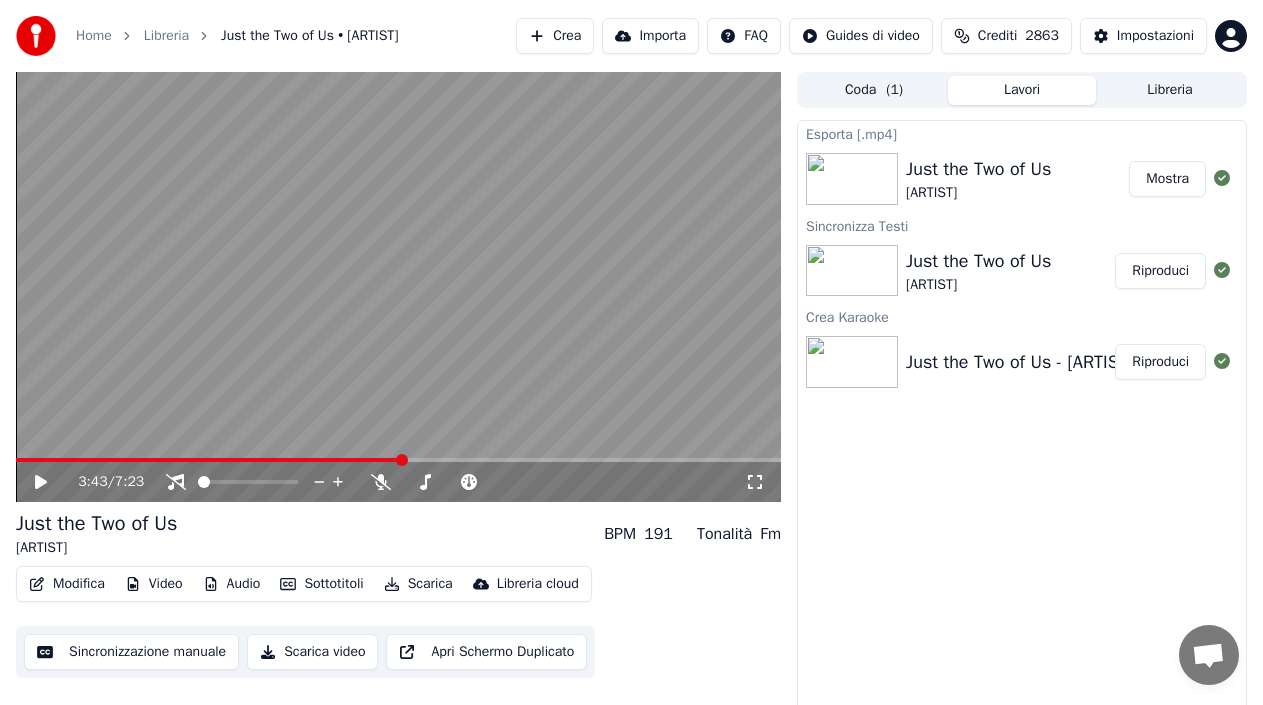 click on "Mostra" at bounding box center [1167, 179] 